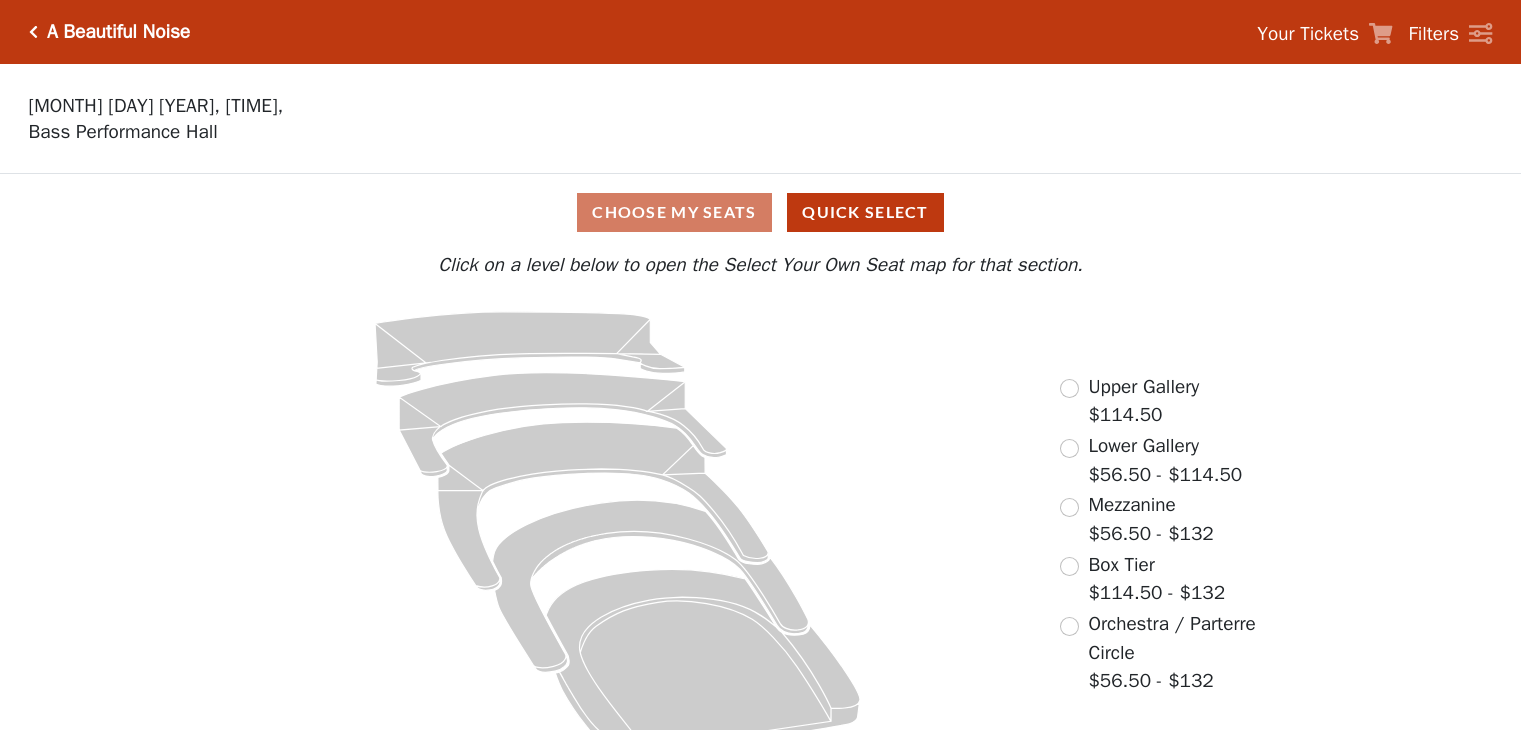 scroll, scrollTop: 0, scrollLeft: 0, axis: both 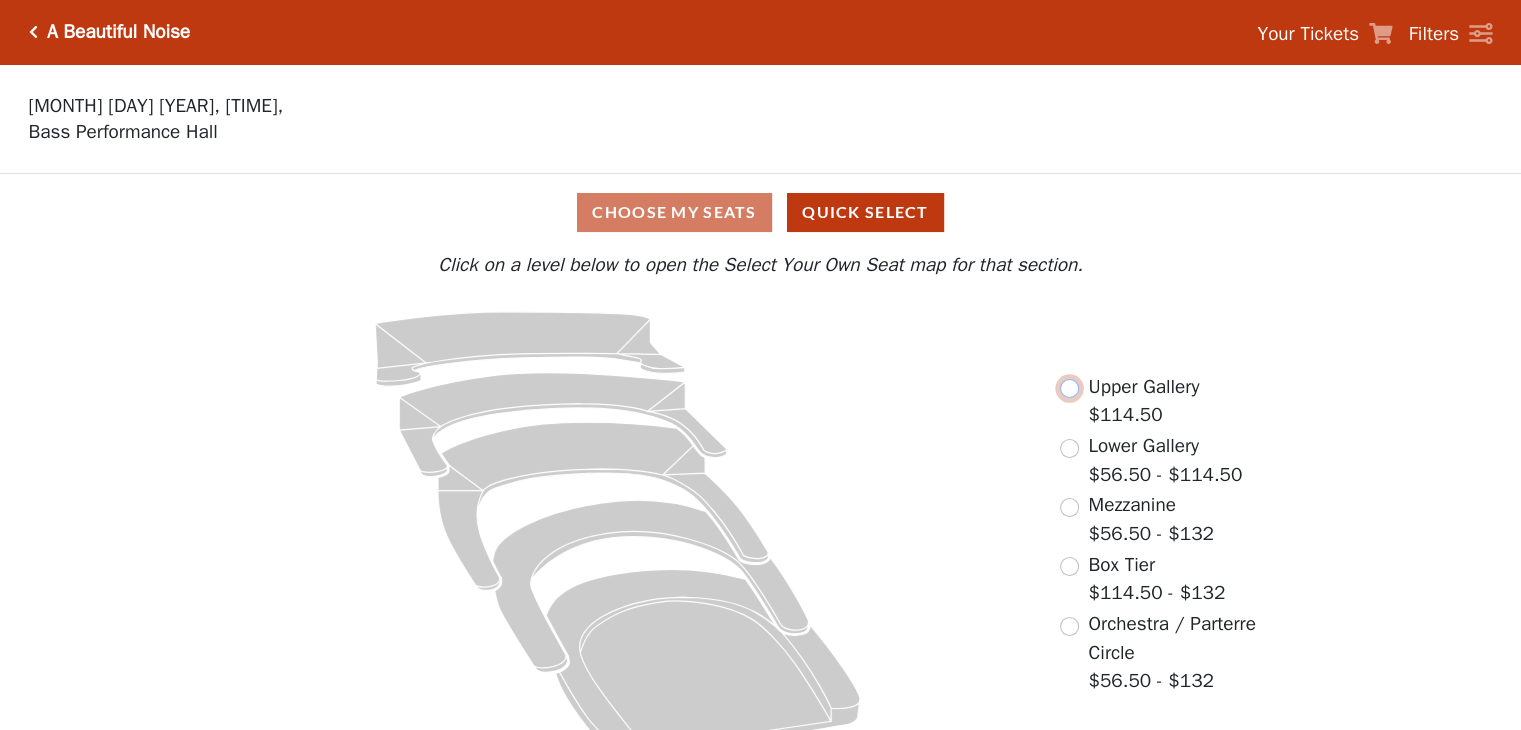 click at bounding box center (1069, 388) 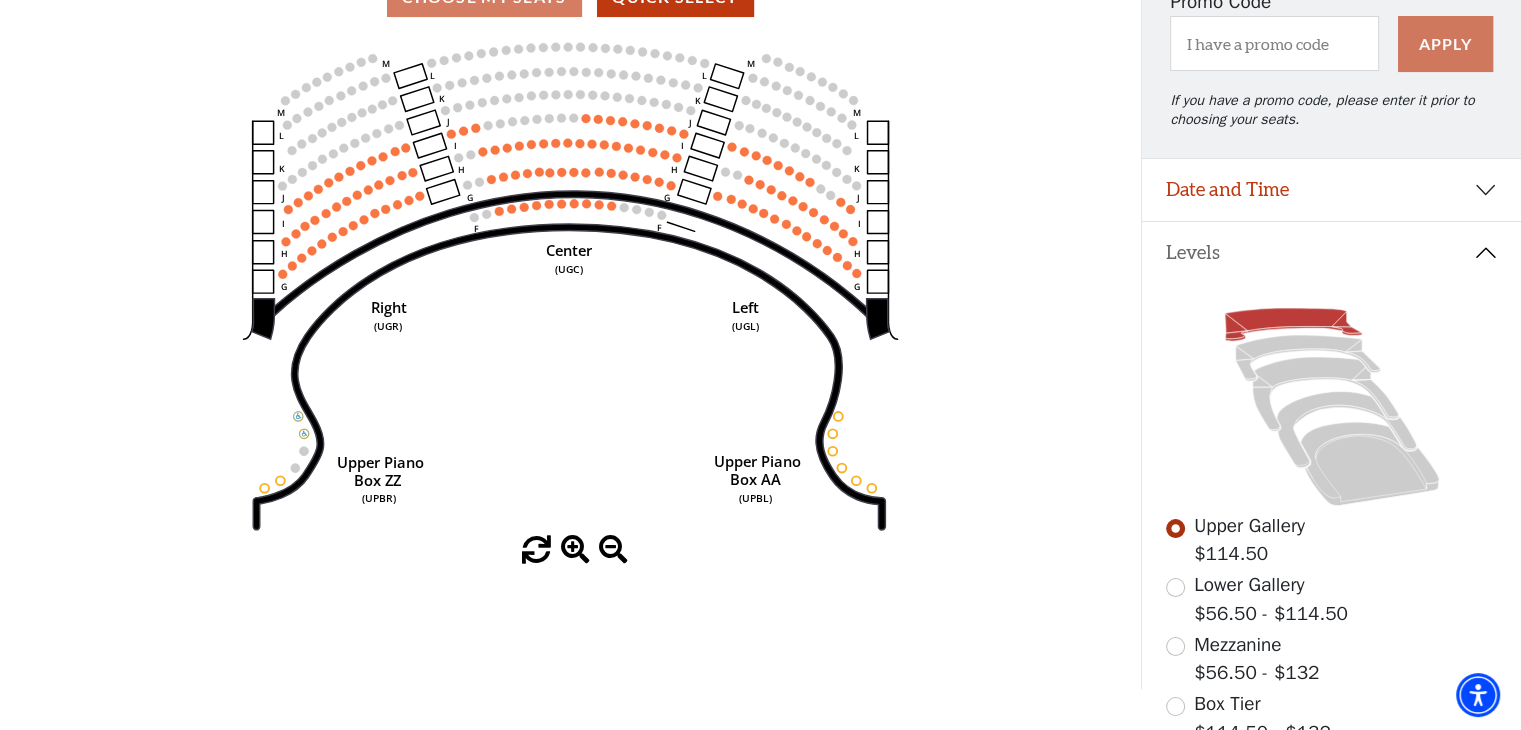 scroll, scrollTop: 92, scrollLeft: 0, axis: vertical 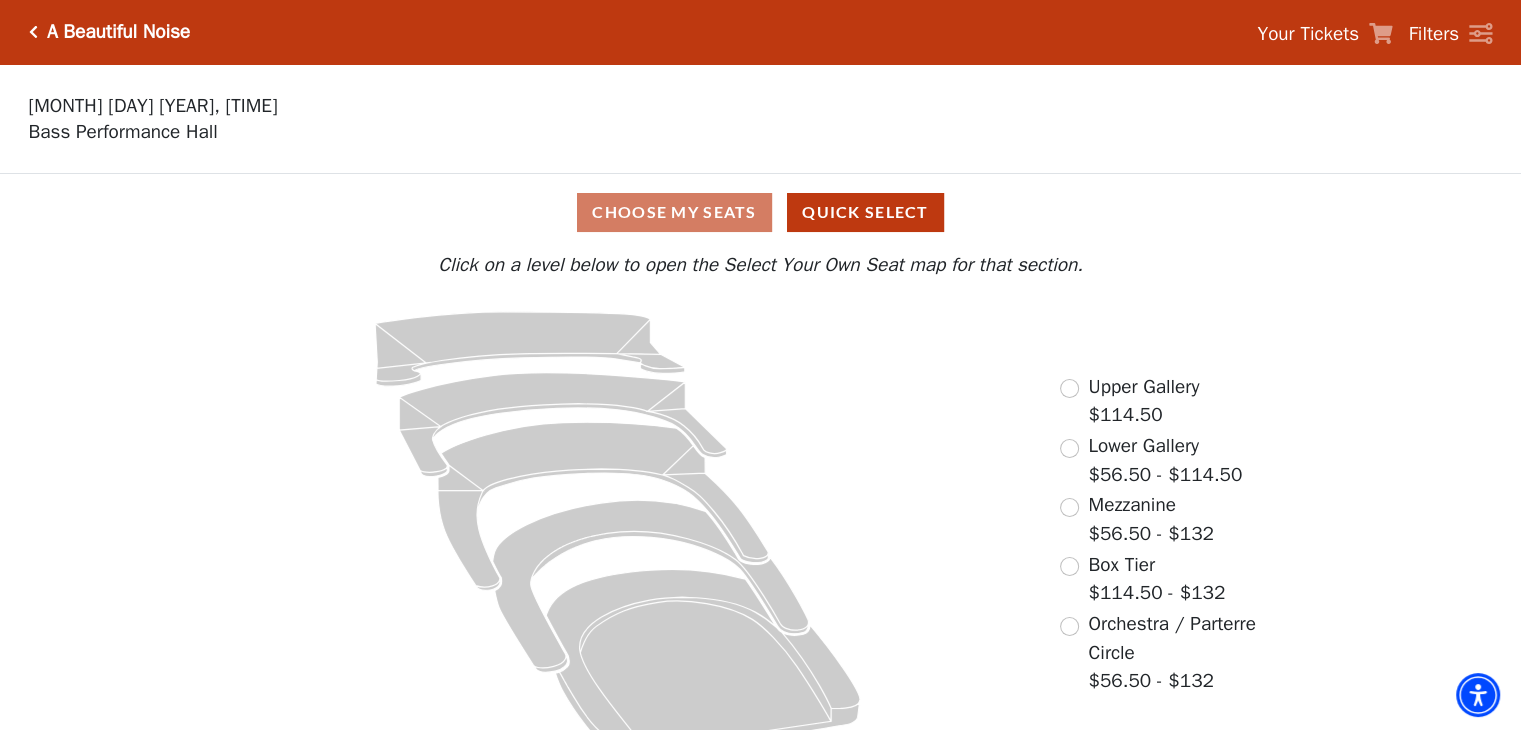 click on "Upper Gallery $114.50" at bounding box center [1129, 401] 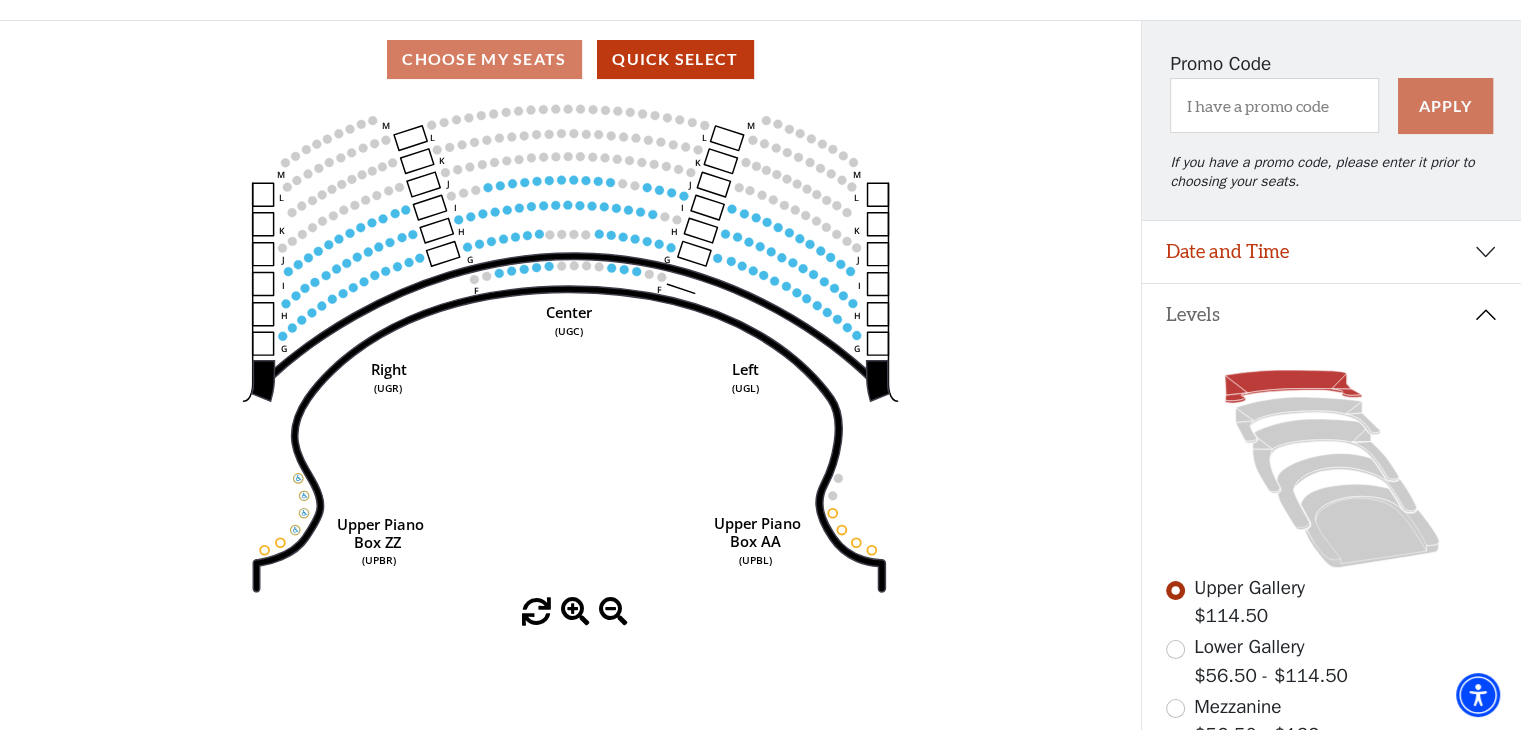scroll, scrollTop: 300, scrollLeft: 0, axis: vertical 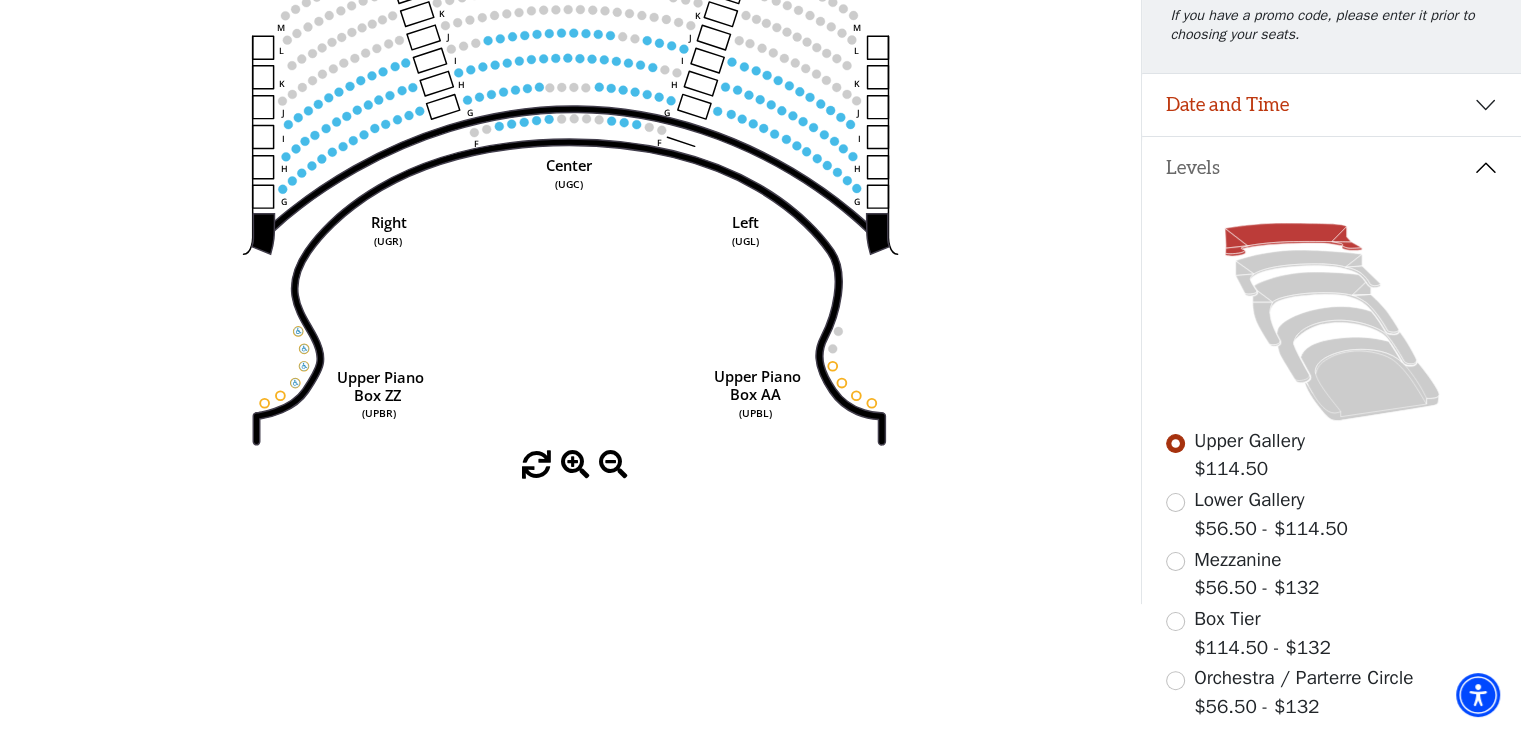 click at bounding box center (575, 465) 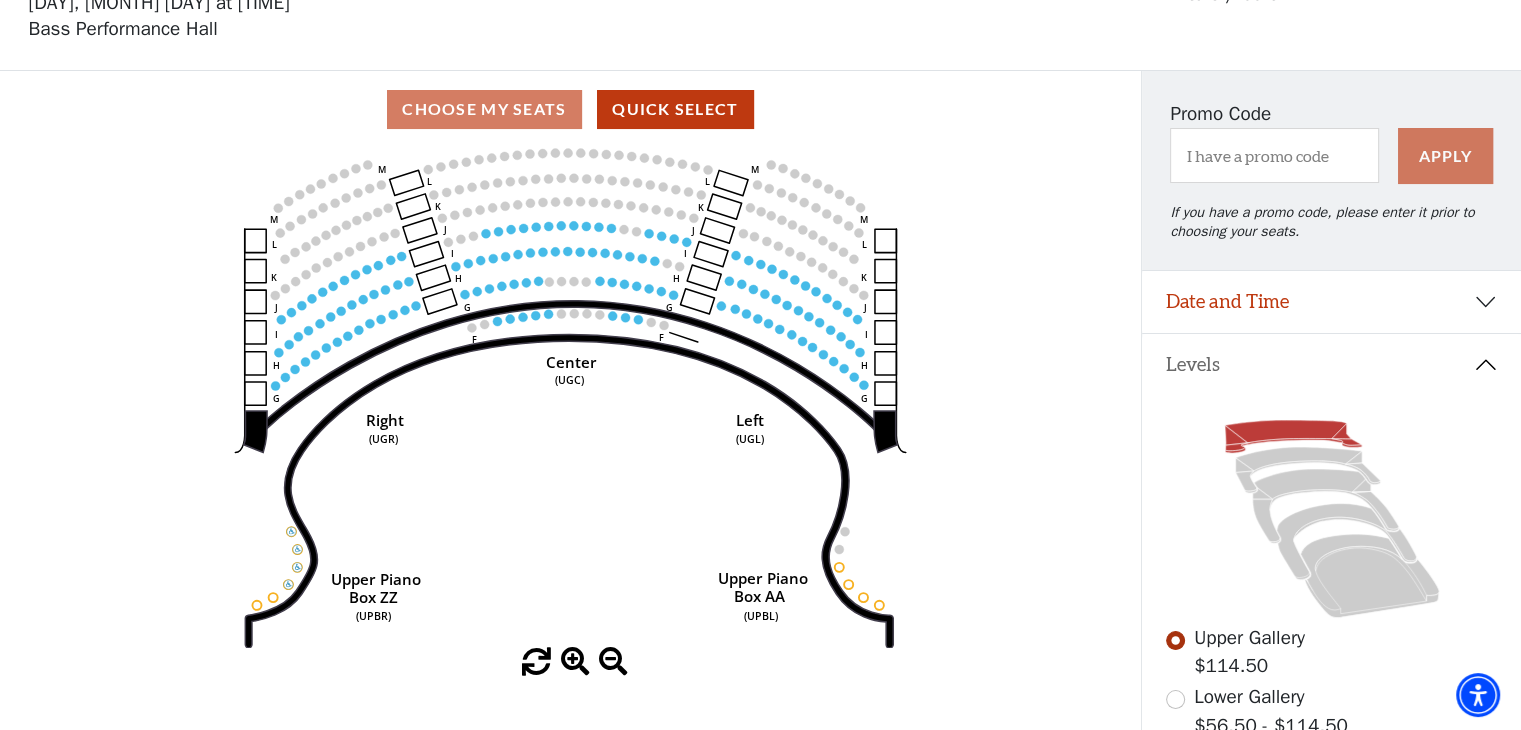 scroll, scrollTop: 100, scrollLeft: 0, axis: vertical 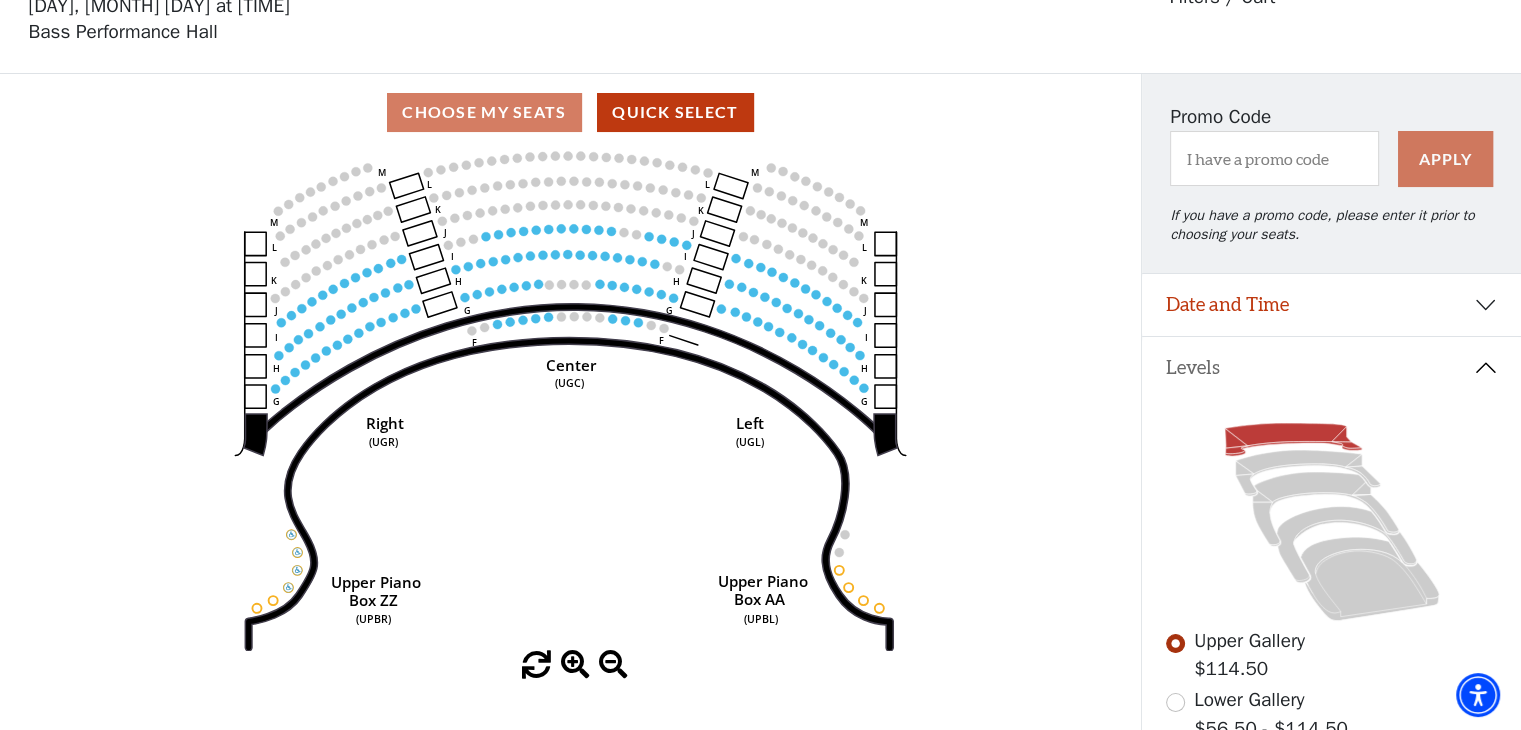 click at bounding box center [575, 665] 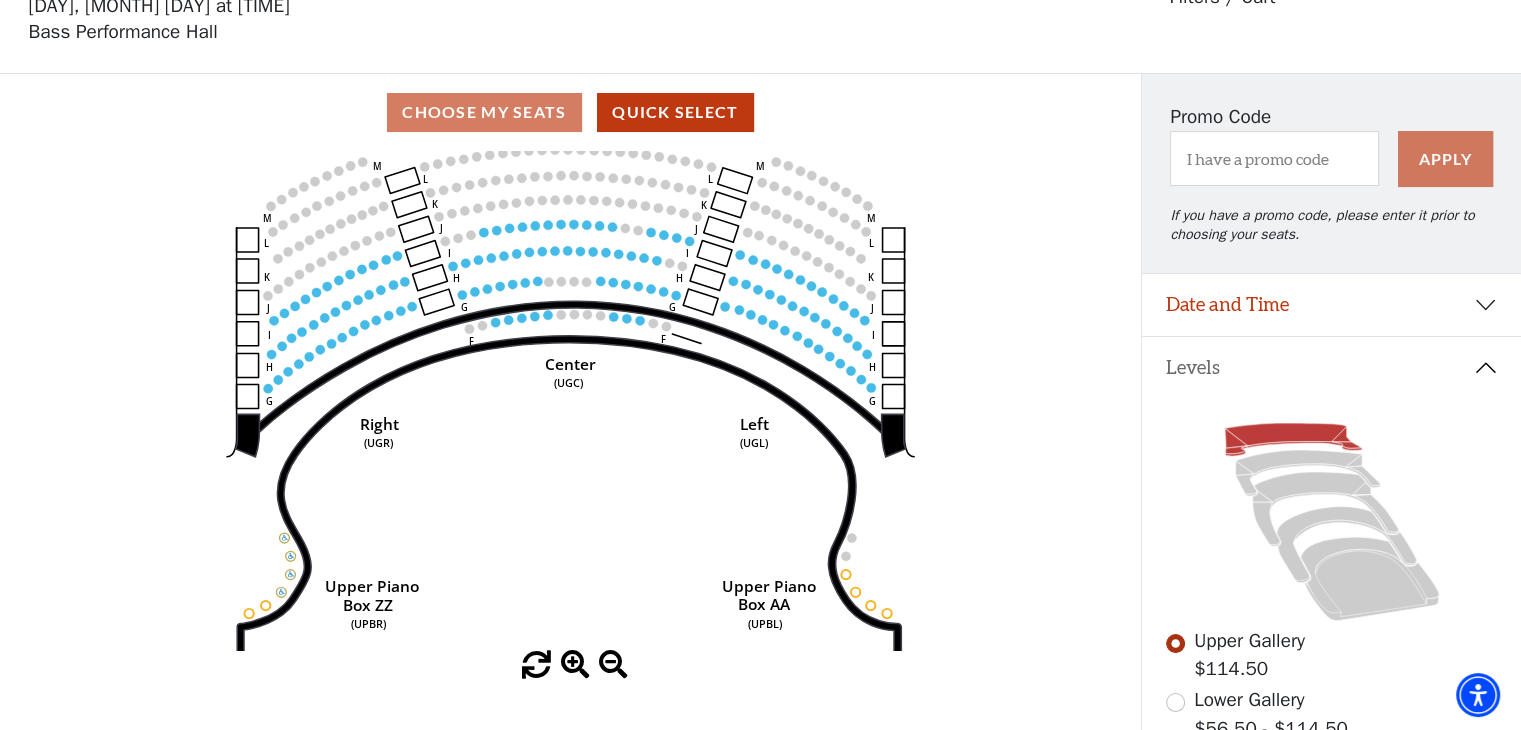 click at bounding box center [575, 665] 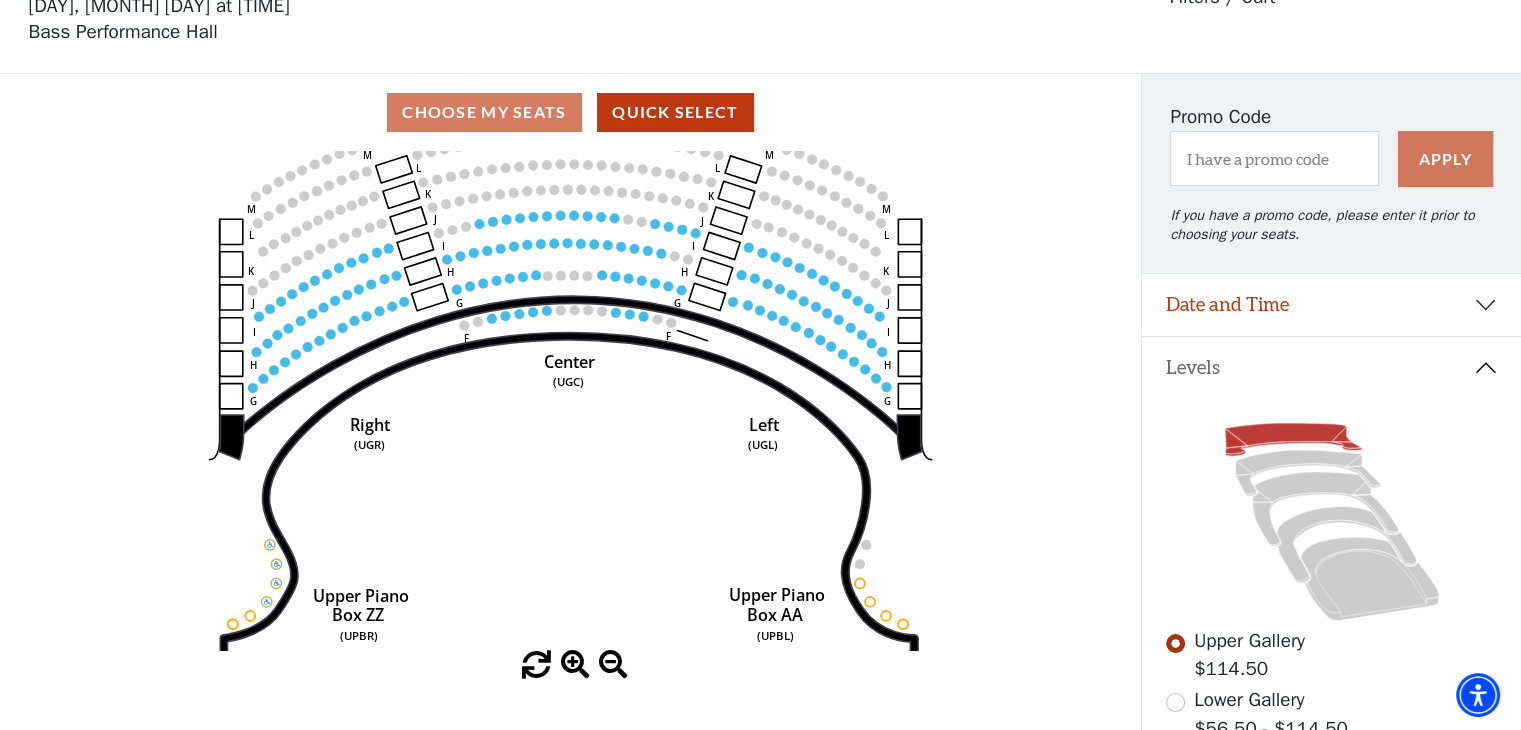click at bounding box center (575, 665) 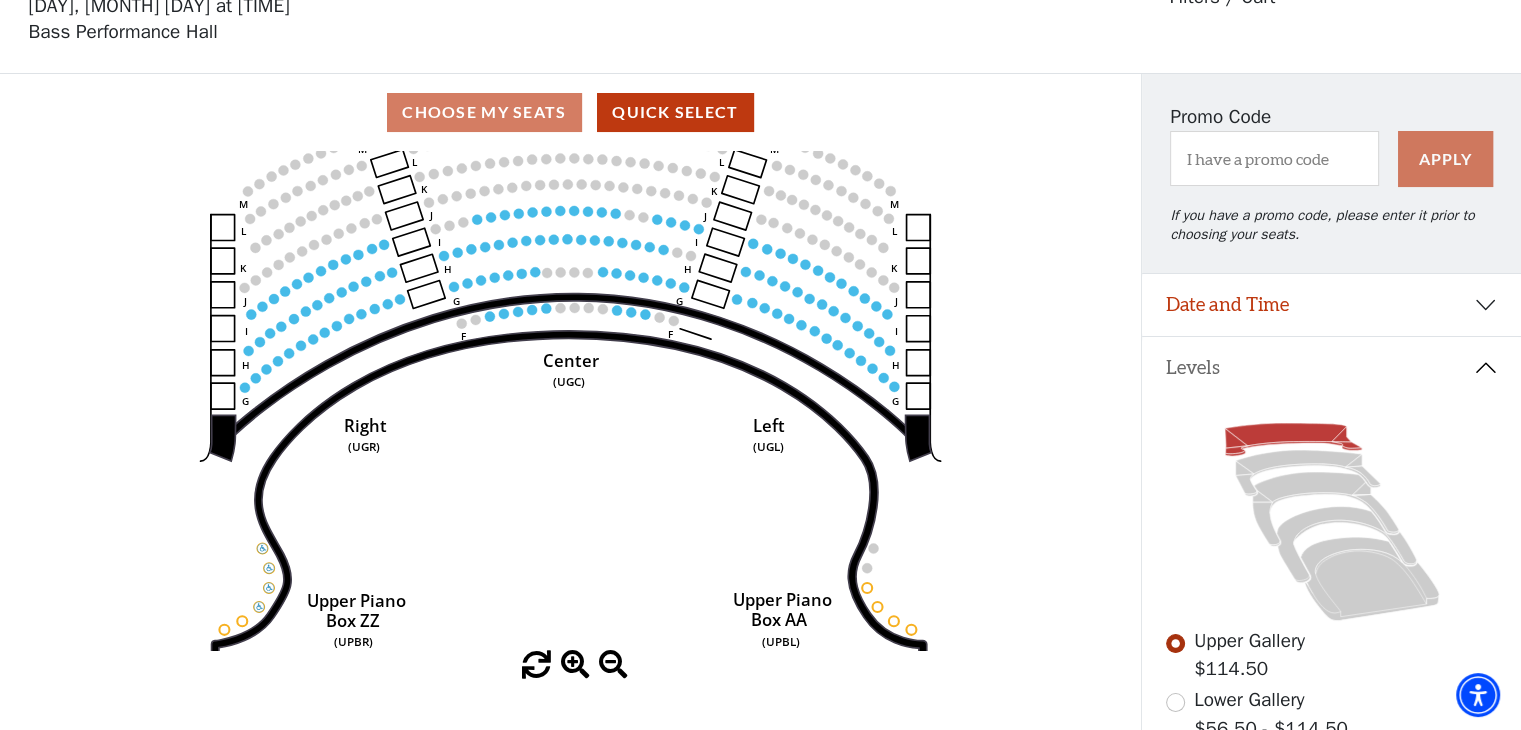 click at bounding box center [575, 665] 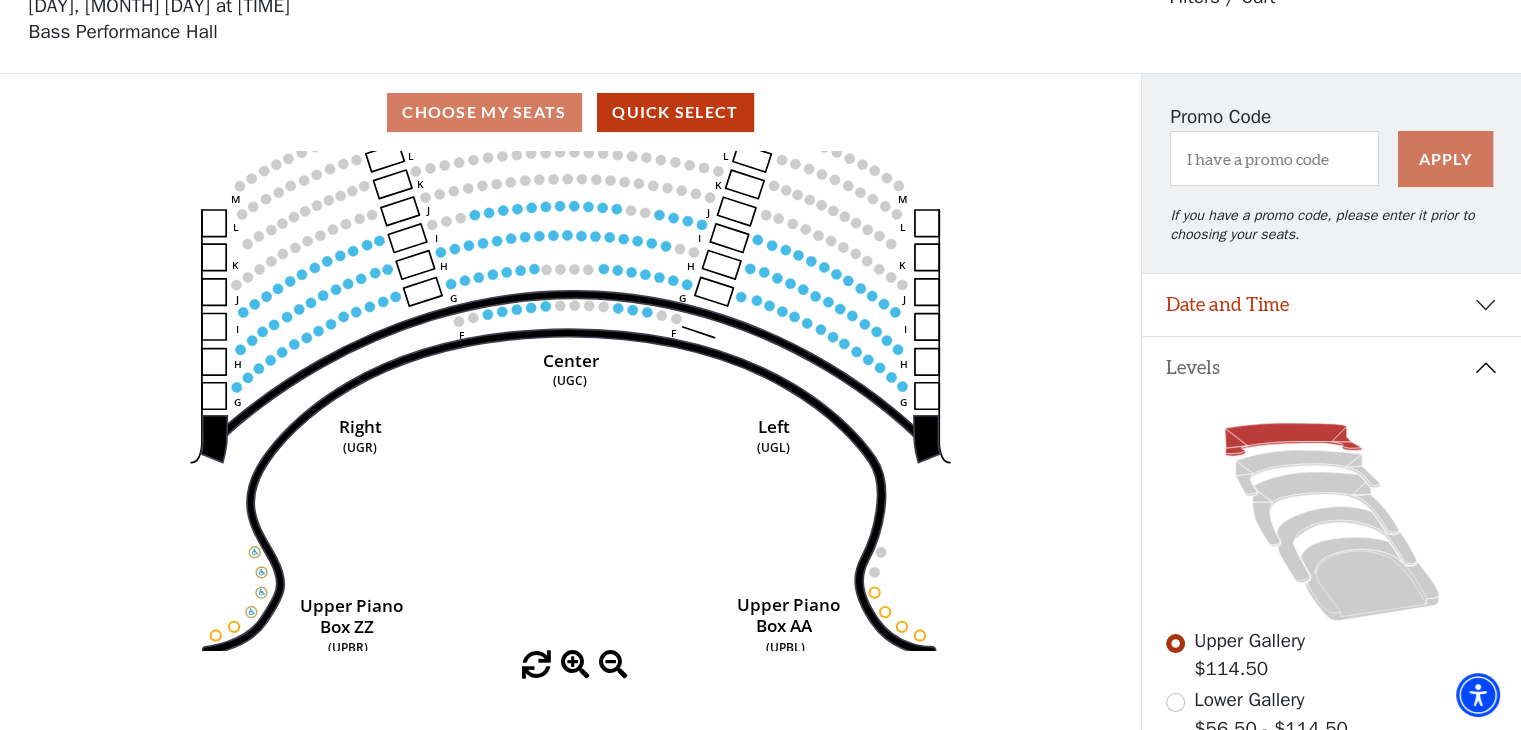 click at bounding box center (575, 665) 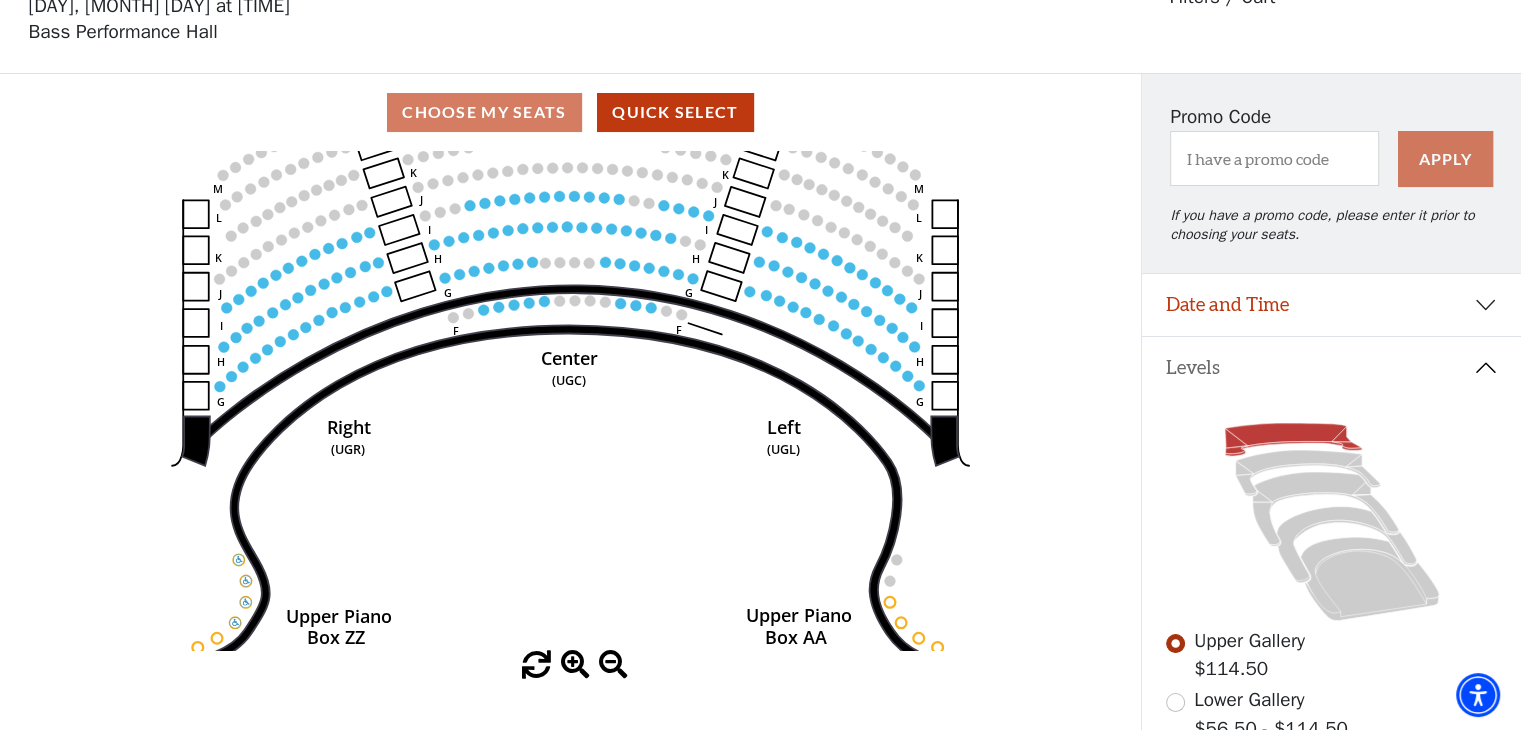 click at bounding box center (575, 665) 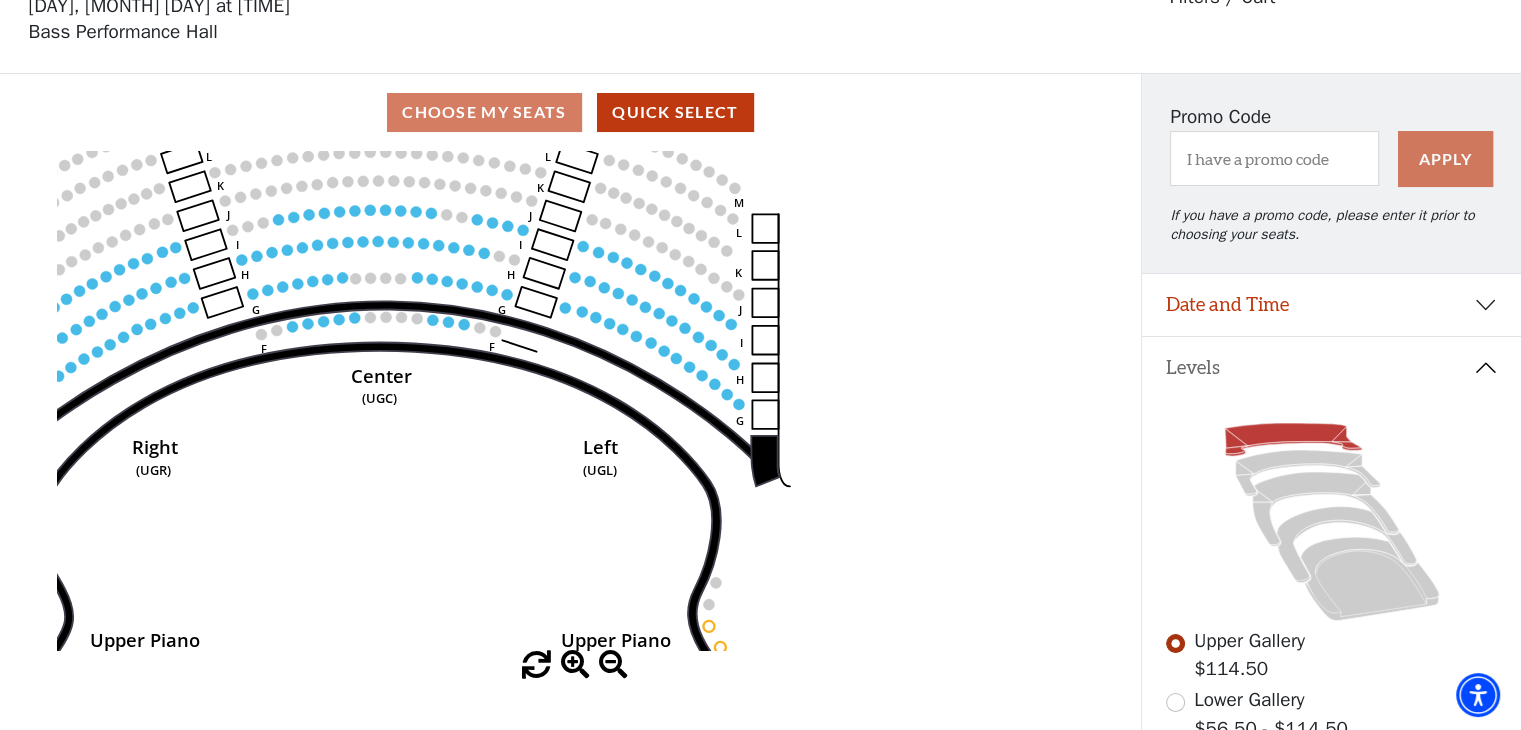 drag, startPoint x: 676, startPoint y: 488, endPoint x: 611, endPoint y: 489, distance: 65.00769 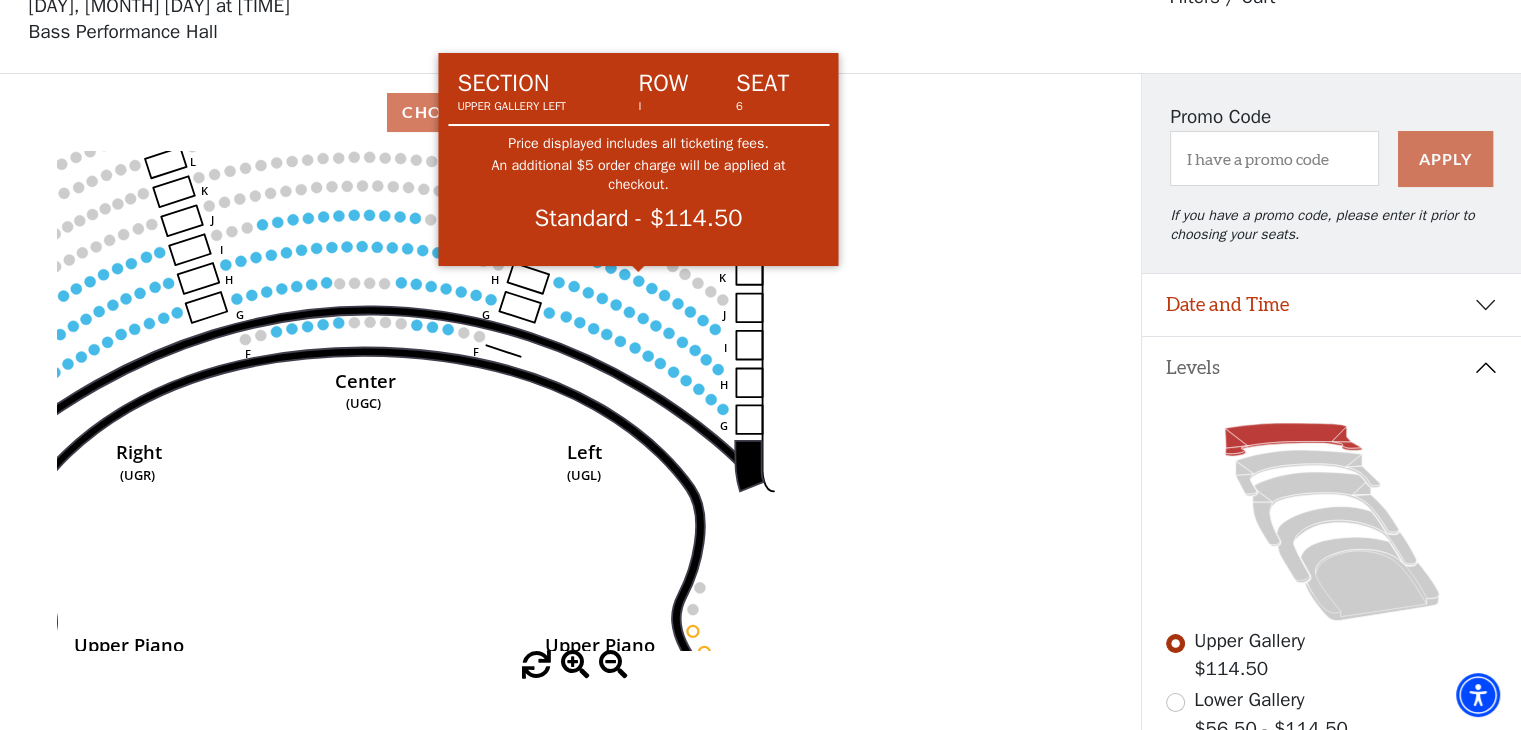 type 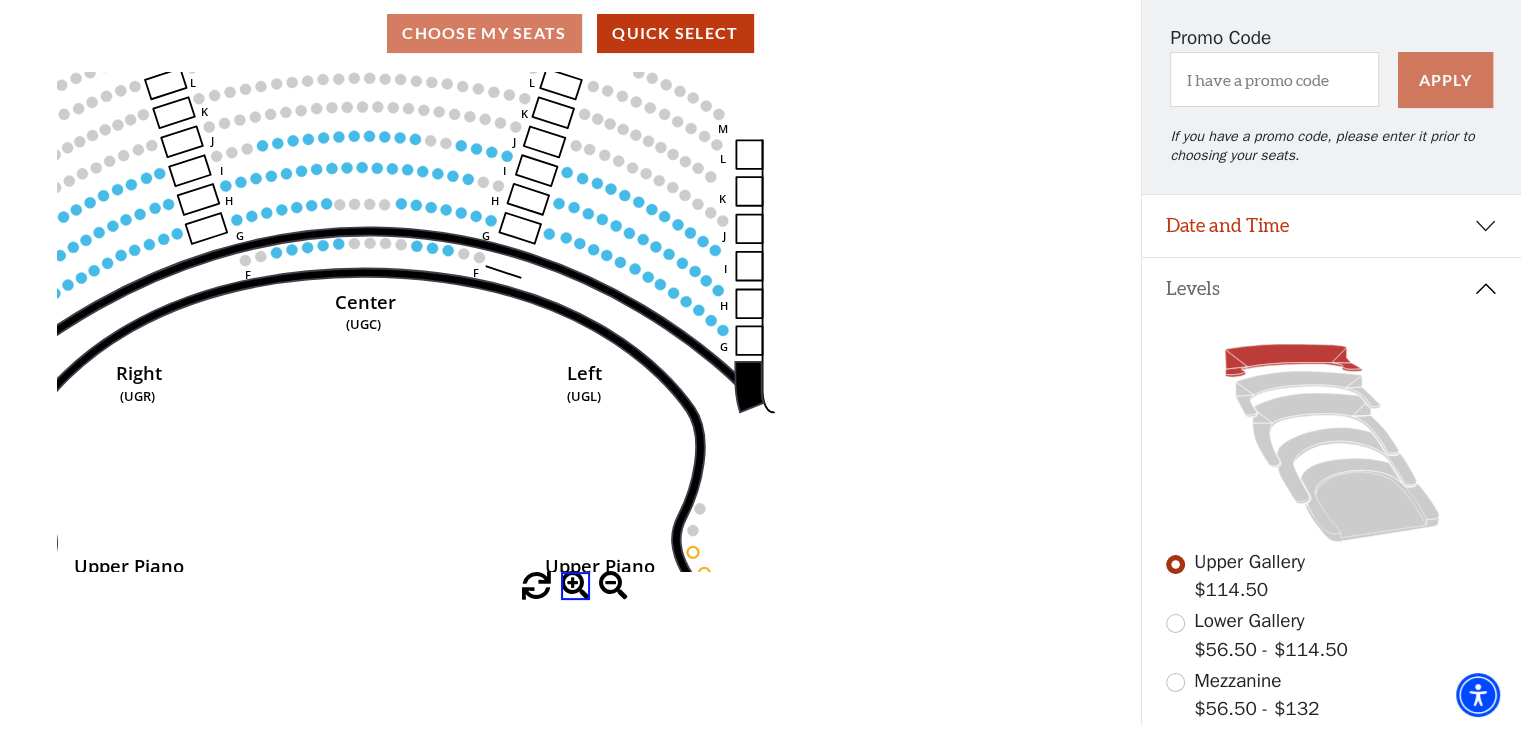 scroll, scrollTop: 300, scrollLeft: 0, axis: vertical 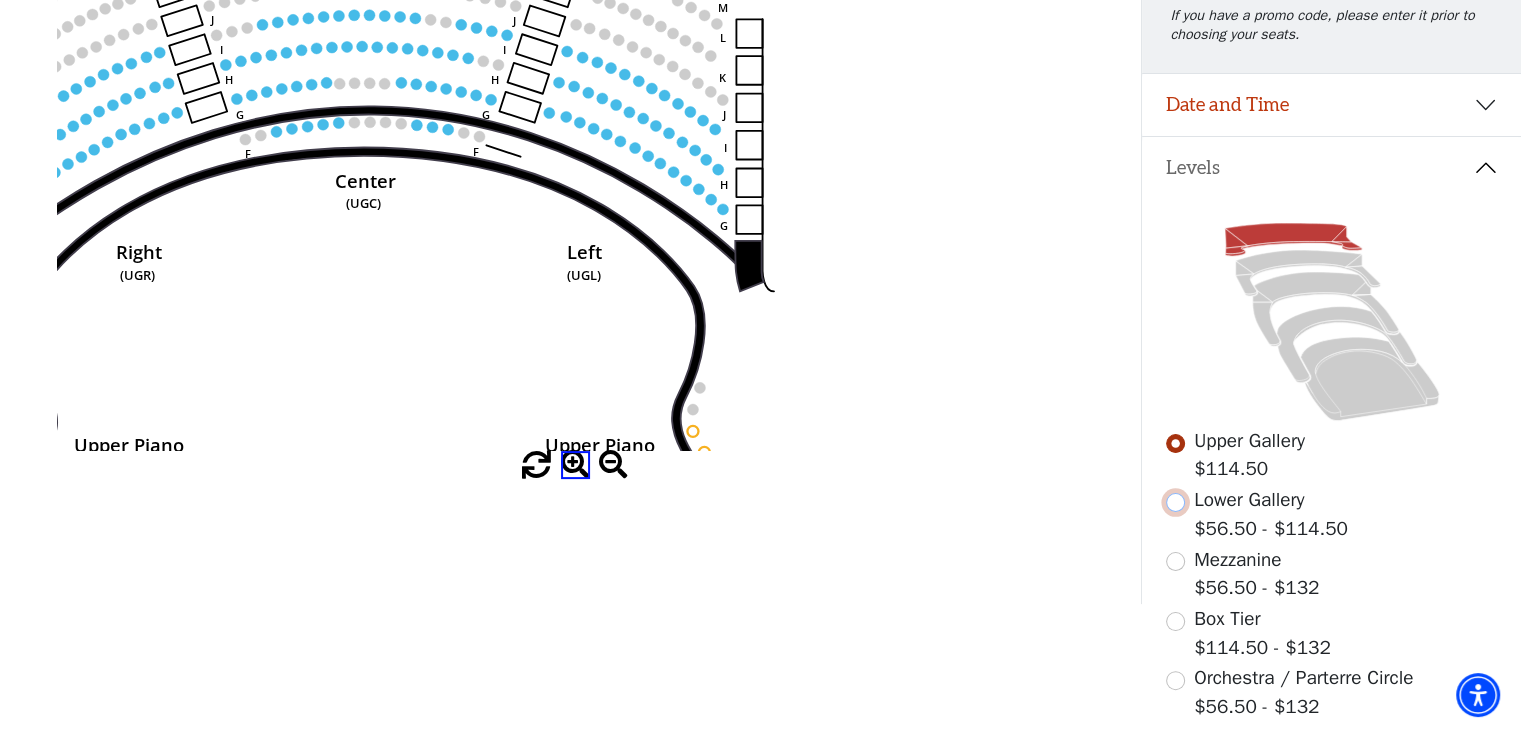 click at bounding box center (1175, 502) 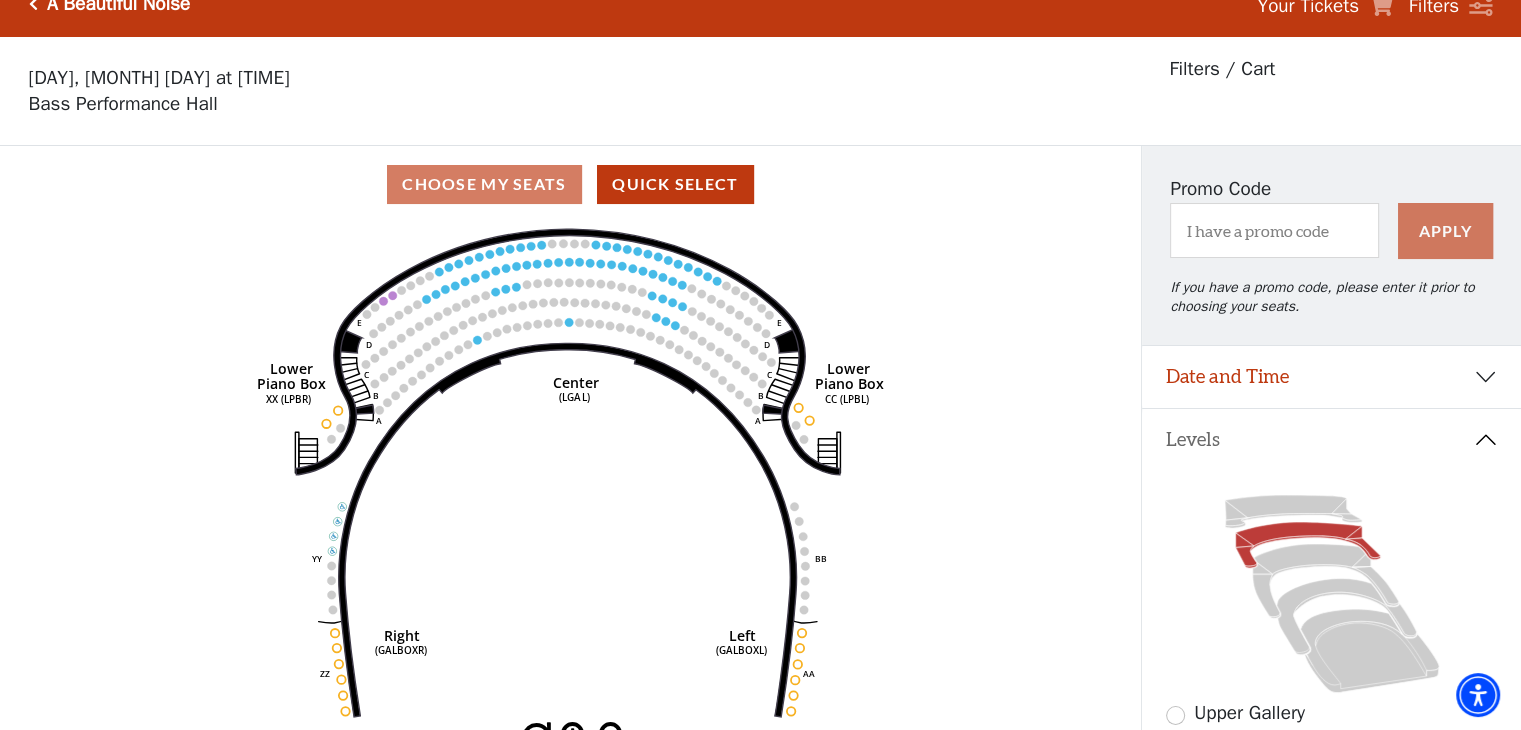 scroll, scrollTop: 0, scrollLeft: 0, axis: both 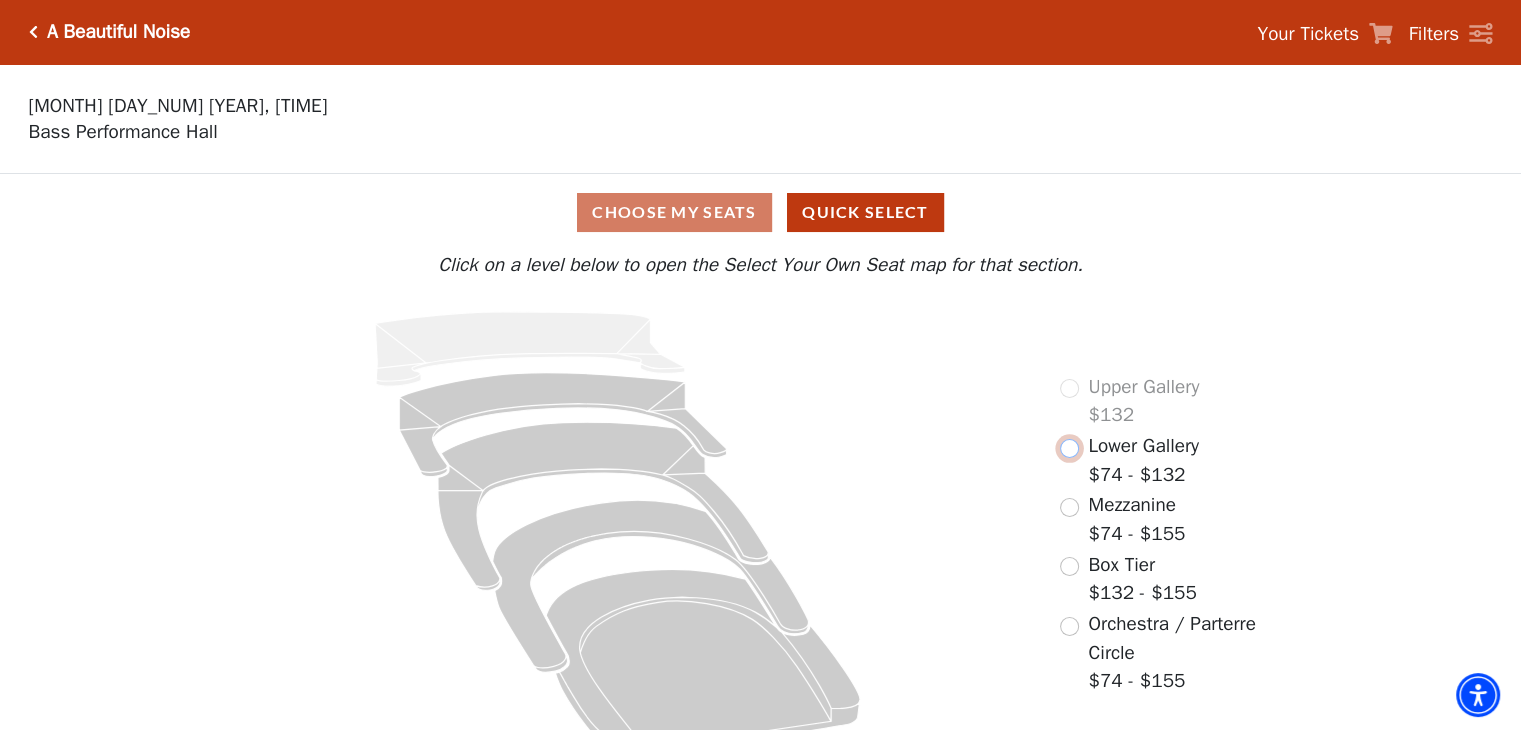 click at bounding box center (1069, 448) 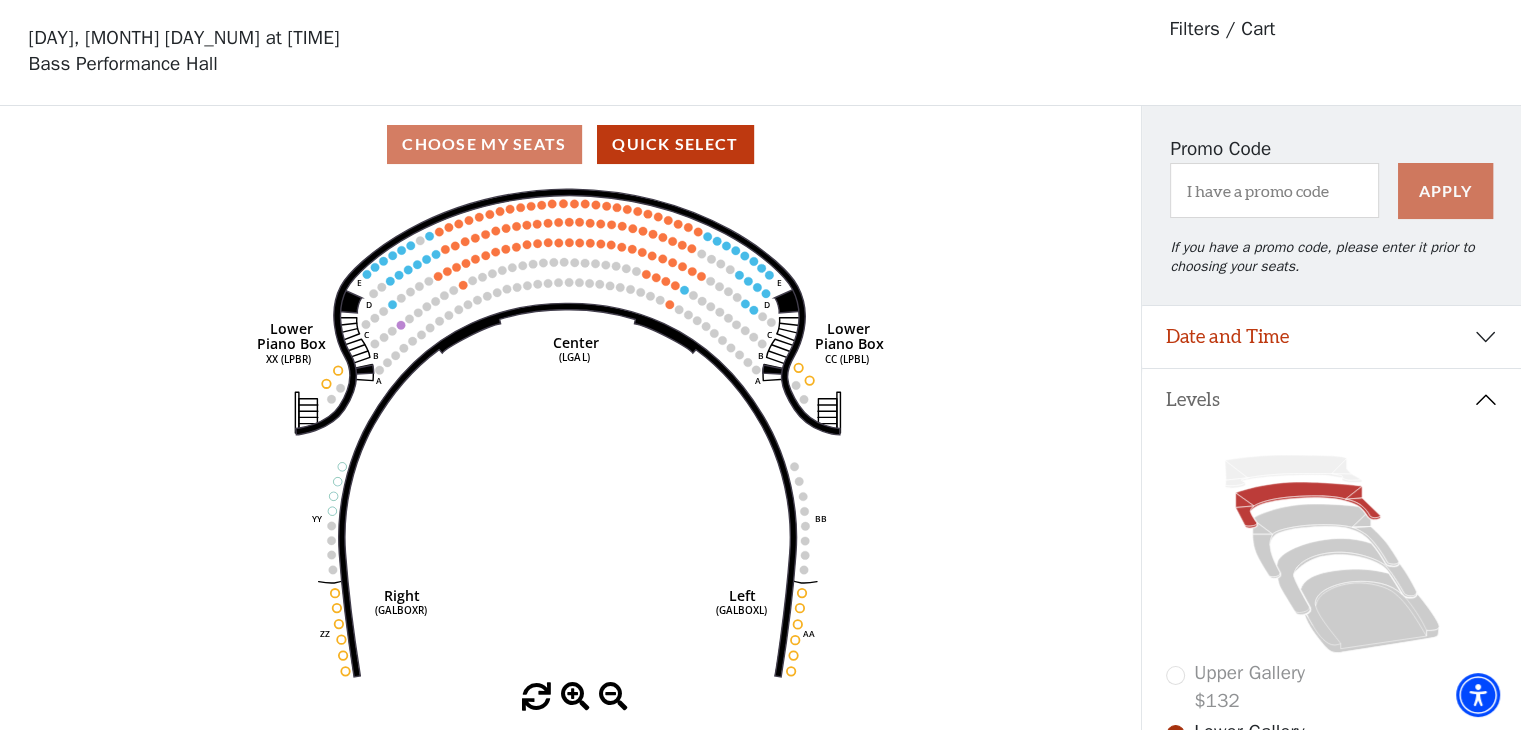 scroll, scrollTop: 92, scrollLeft: 0, axis: vertical 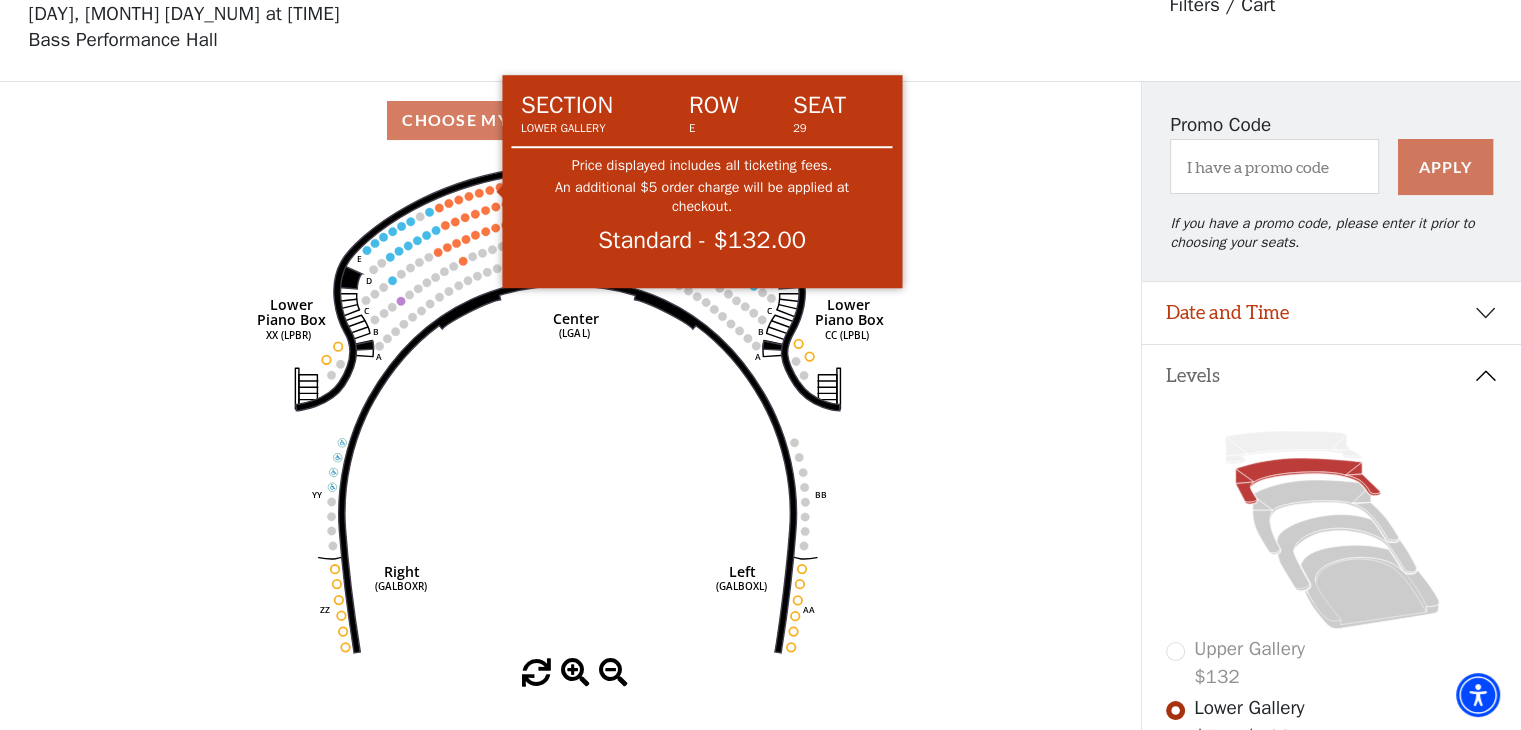 click 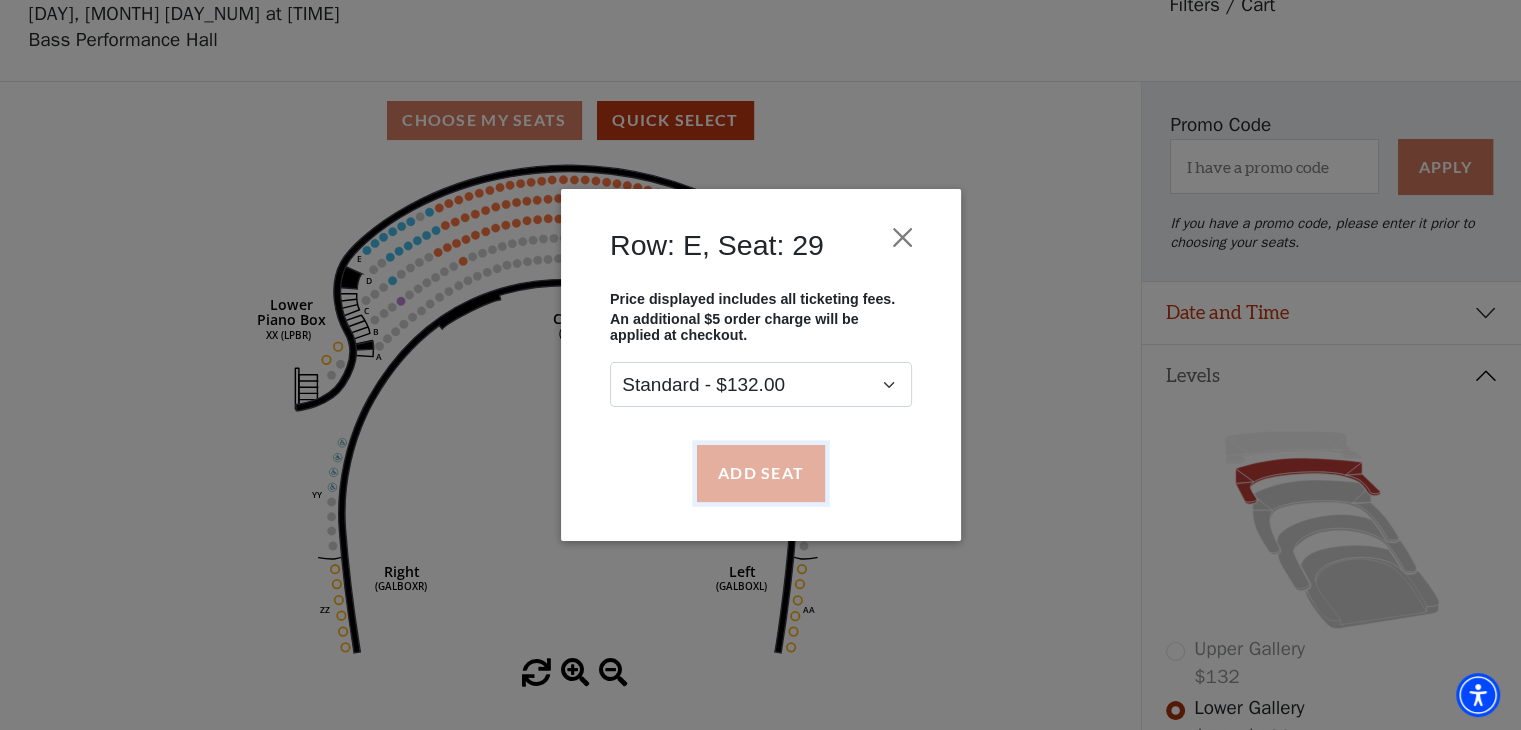 click on "Add Seat" at bounding box center (760, 473) 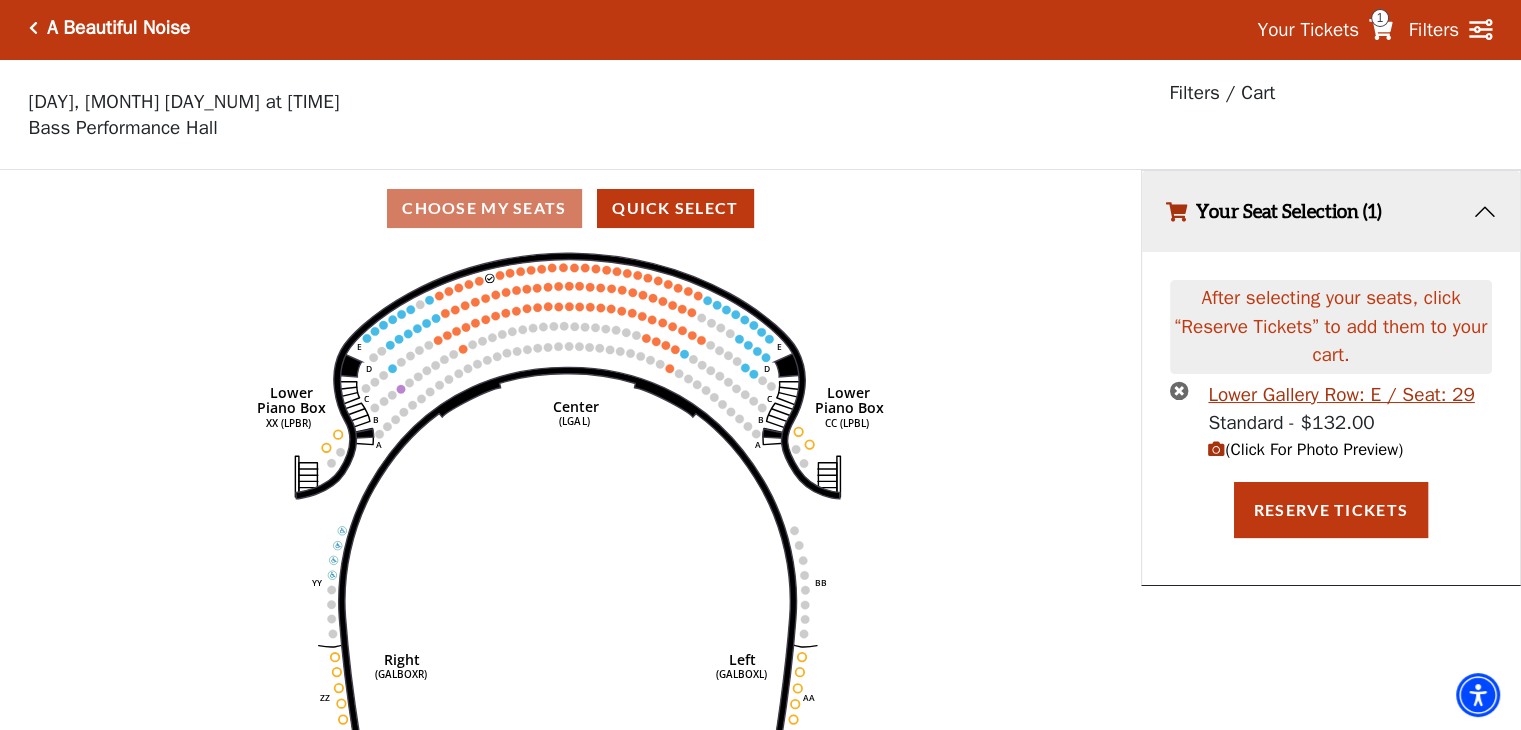 scroll, scrollTop: 0, scrollLeft: 0, axis: both 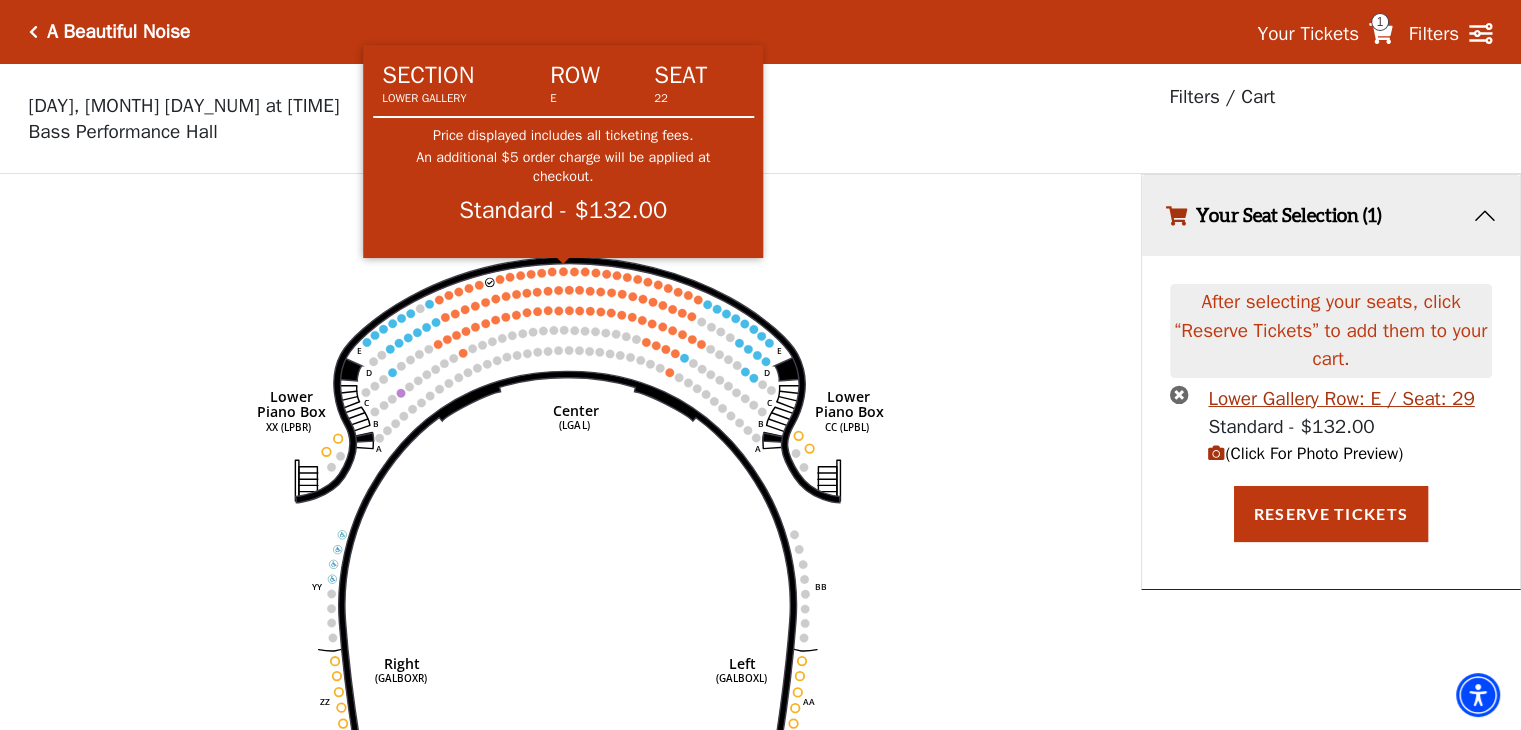 click 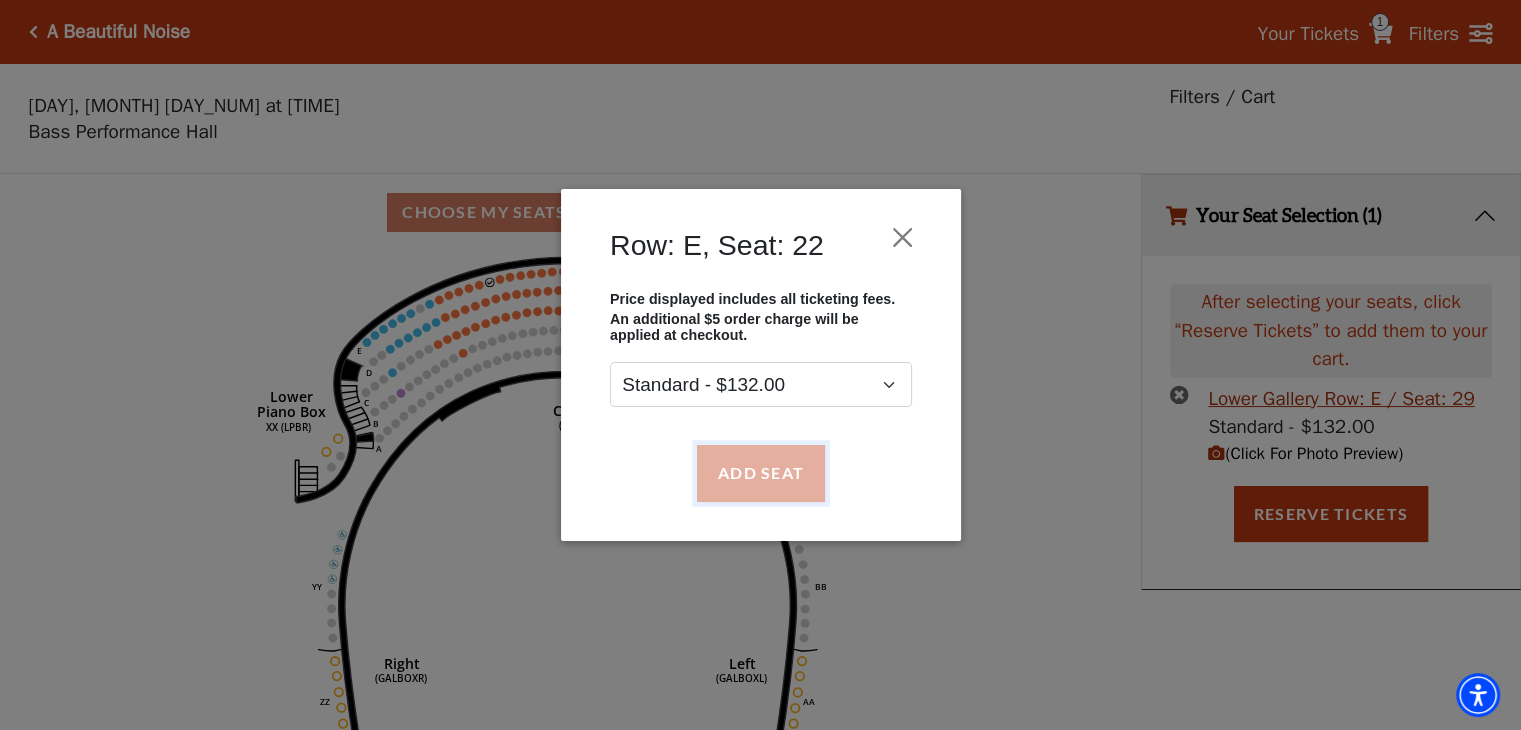 click on "Add Seat" at bounding box center [760, 473] 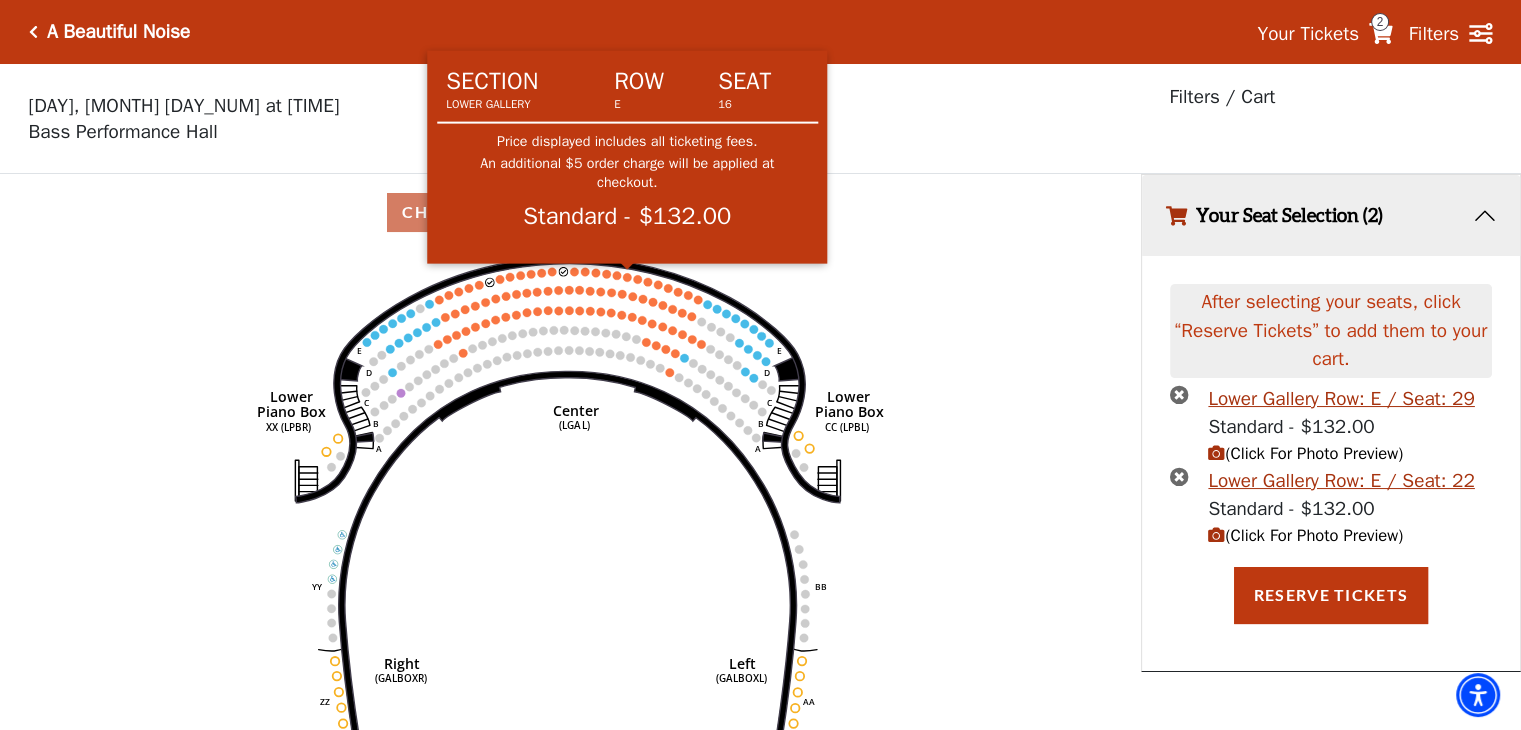 click 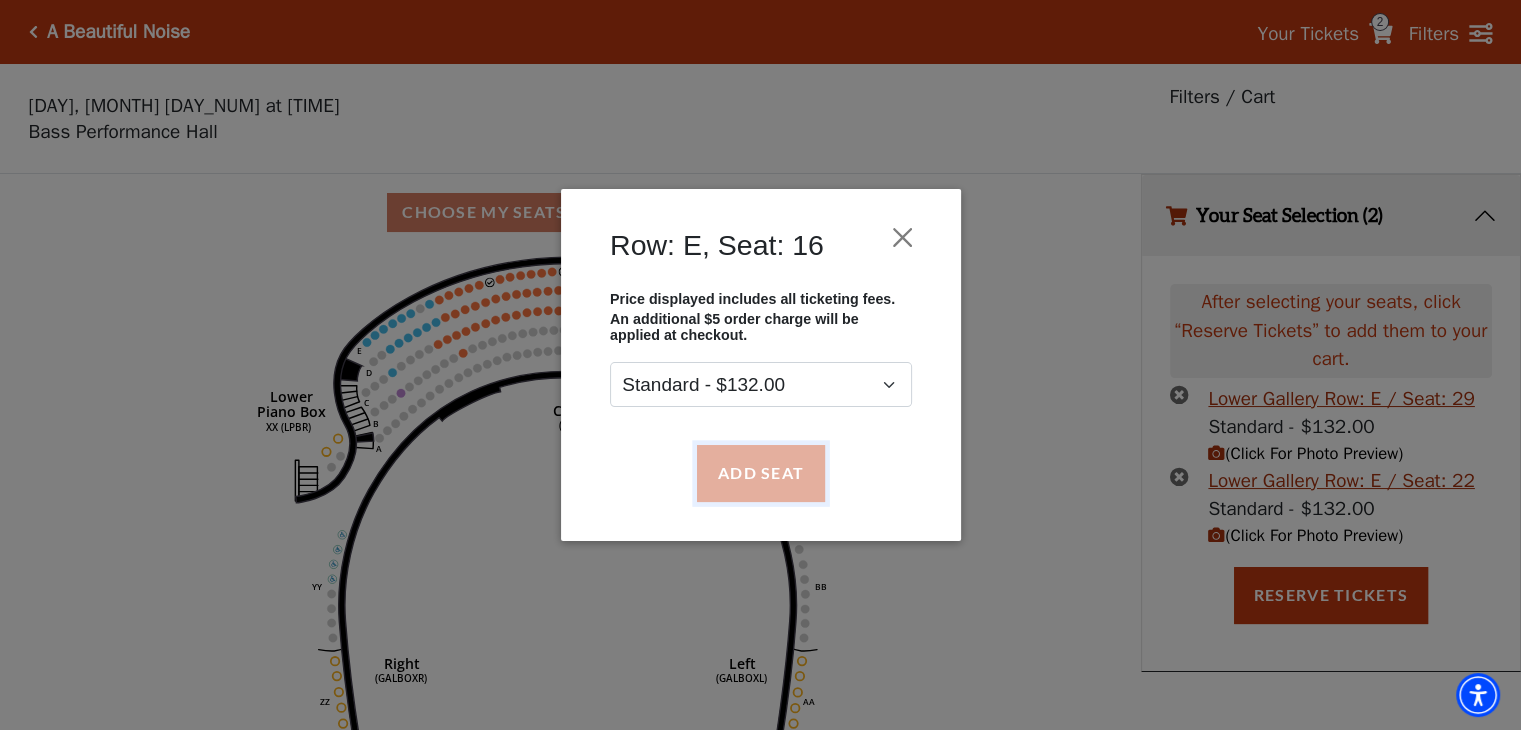 click on "Add Seat" at bounding box center (760, 473) 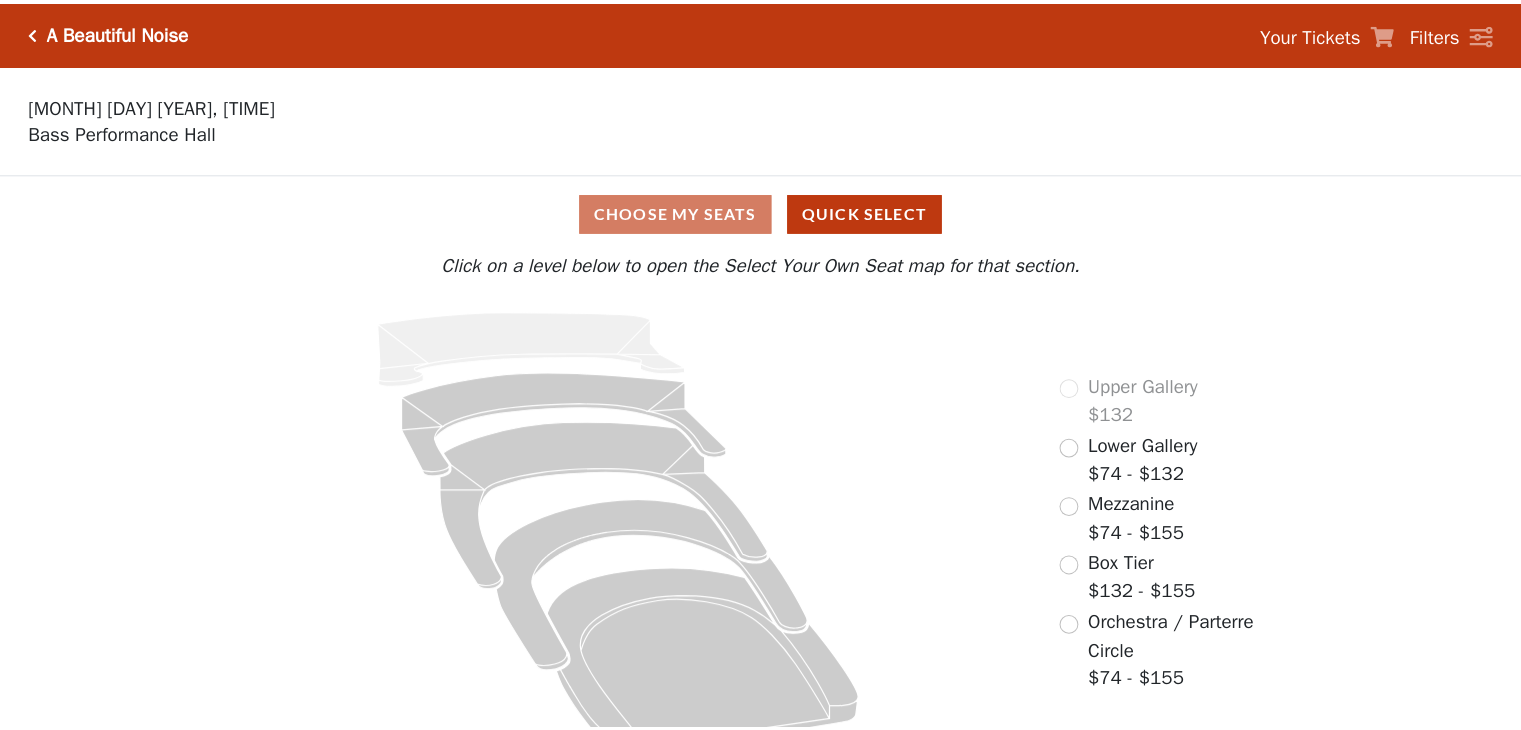 scroll, scrollTop: 0, scrollLeft: 0, axis: both 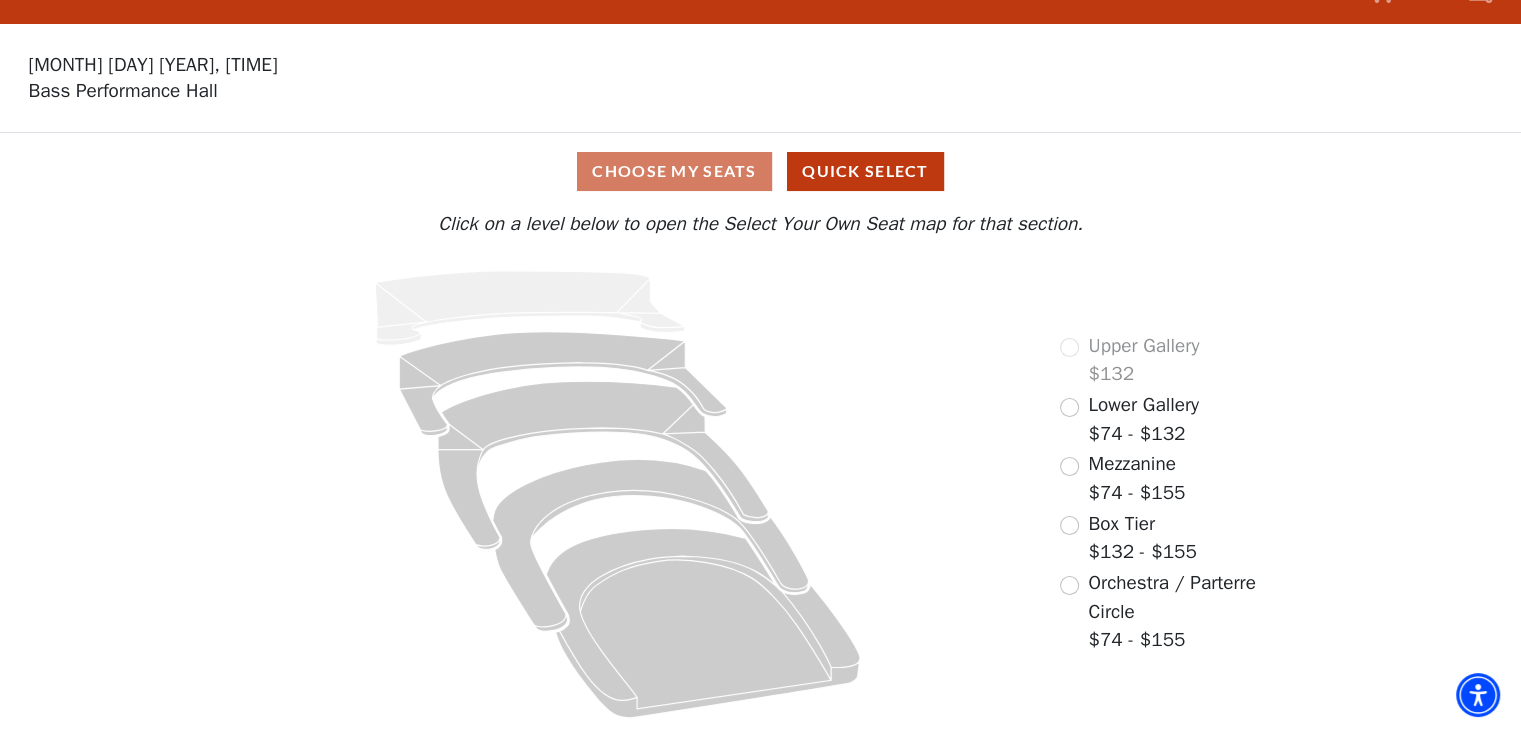 click on "Upper Gallery $132
Lower Gallery $74 - $132
Mezzanine $74 - $155
Box Tier $132 - $155
Orchestra / Parterre Circle $74 - $155" at bounding box center (1183, 494) 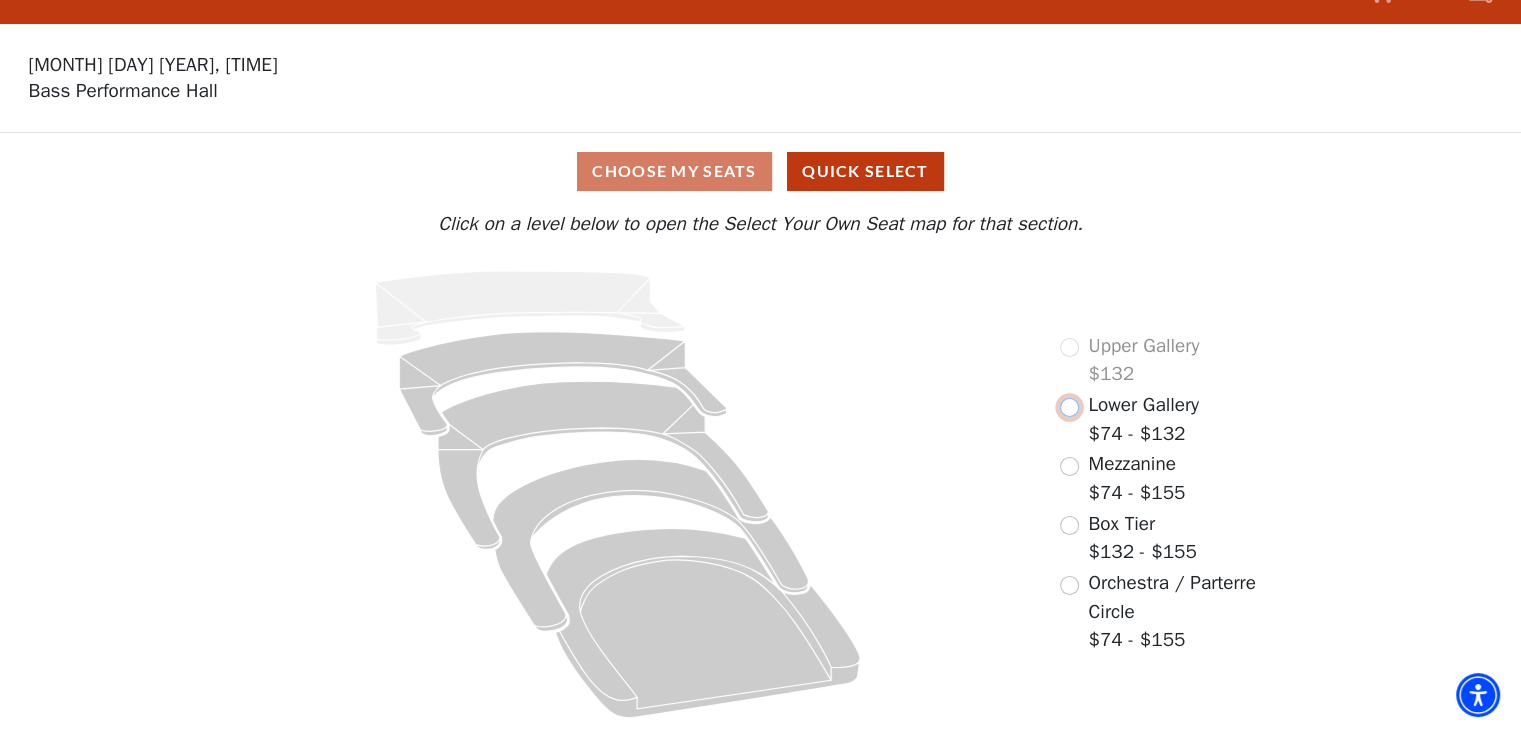 click at bounding box center [1069, 407] 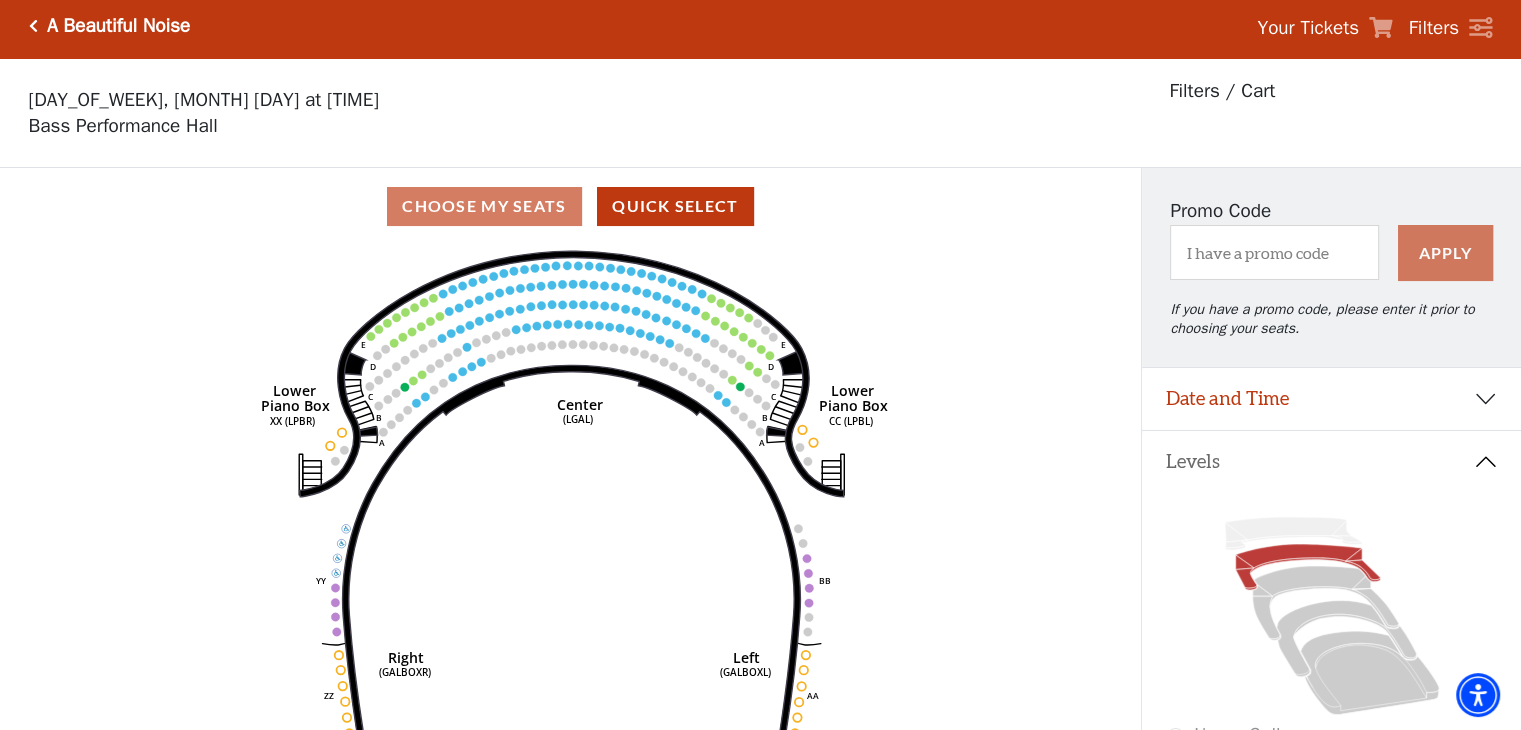 scroll, scrollTop: 92, scrollLeft: 0, axis: vertical 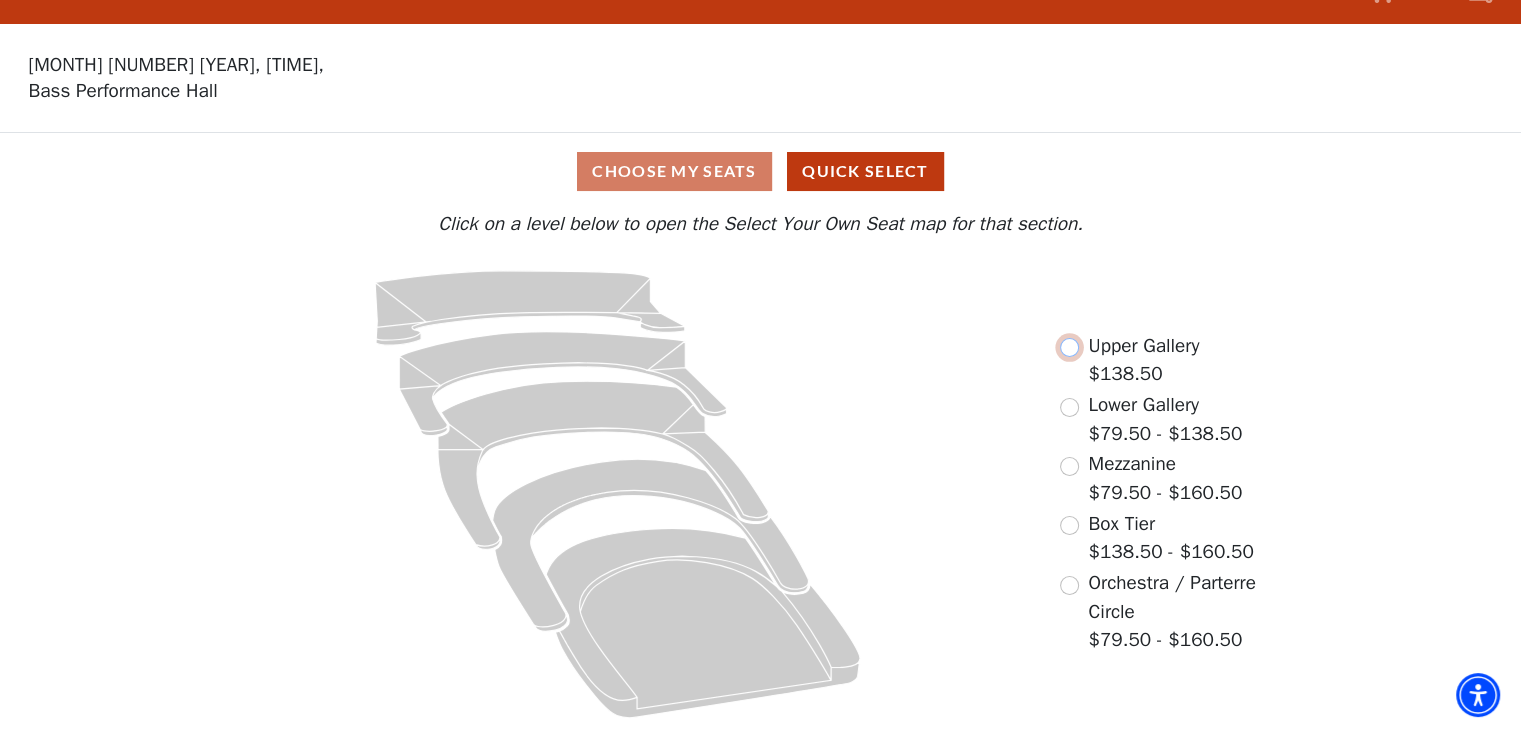 click at bounding box center (1069, 347) 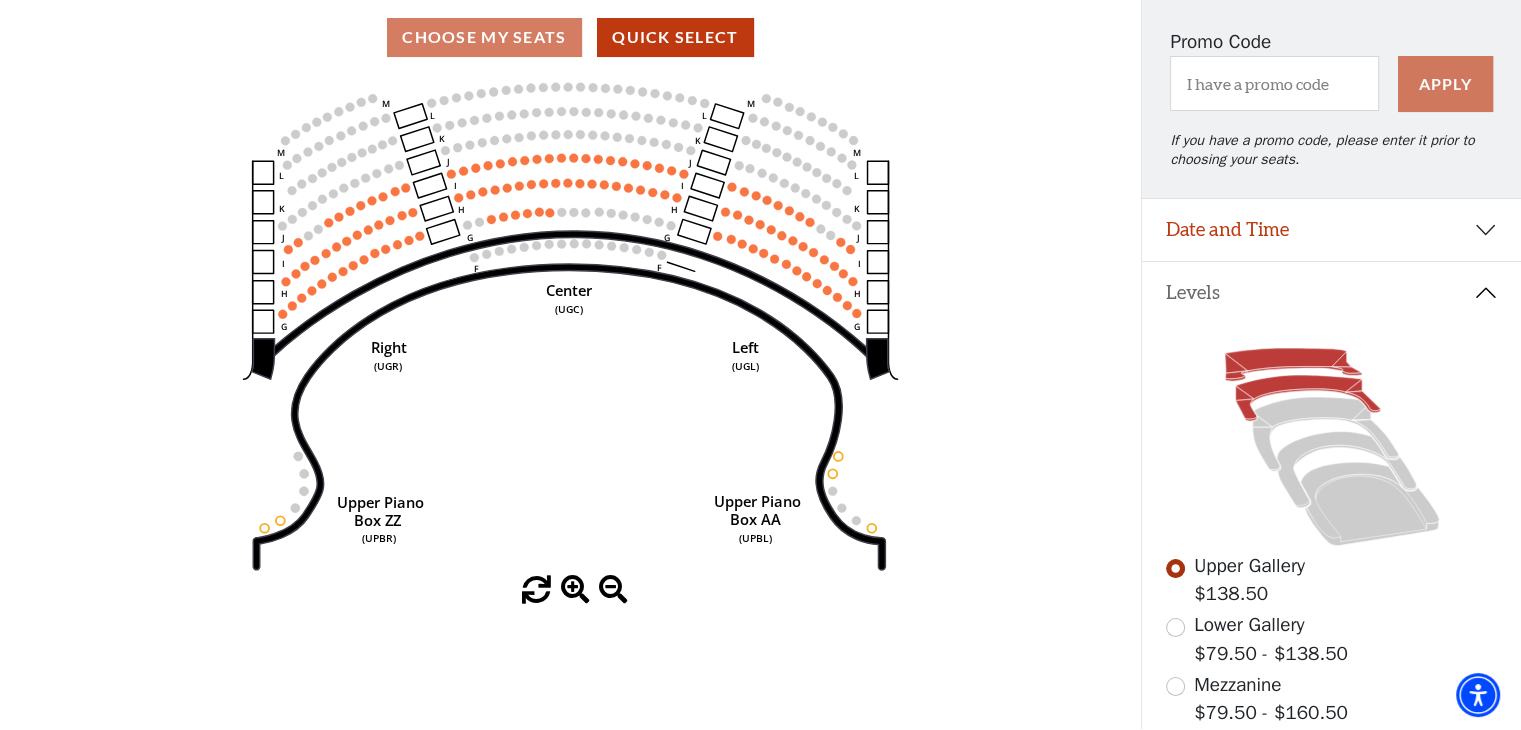 scroll, scrollTop: 292, scrollLeft: 0, axis: vertical 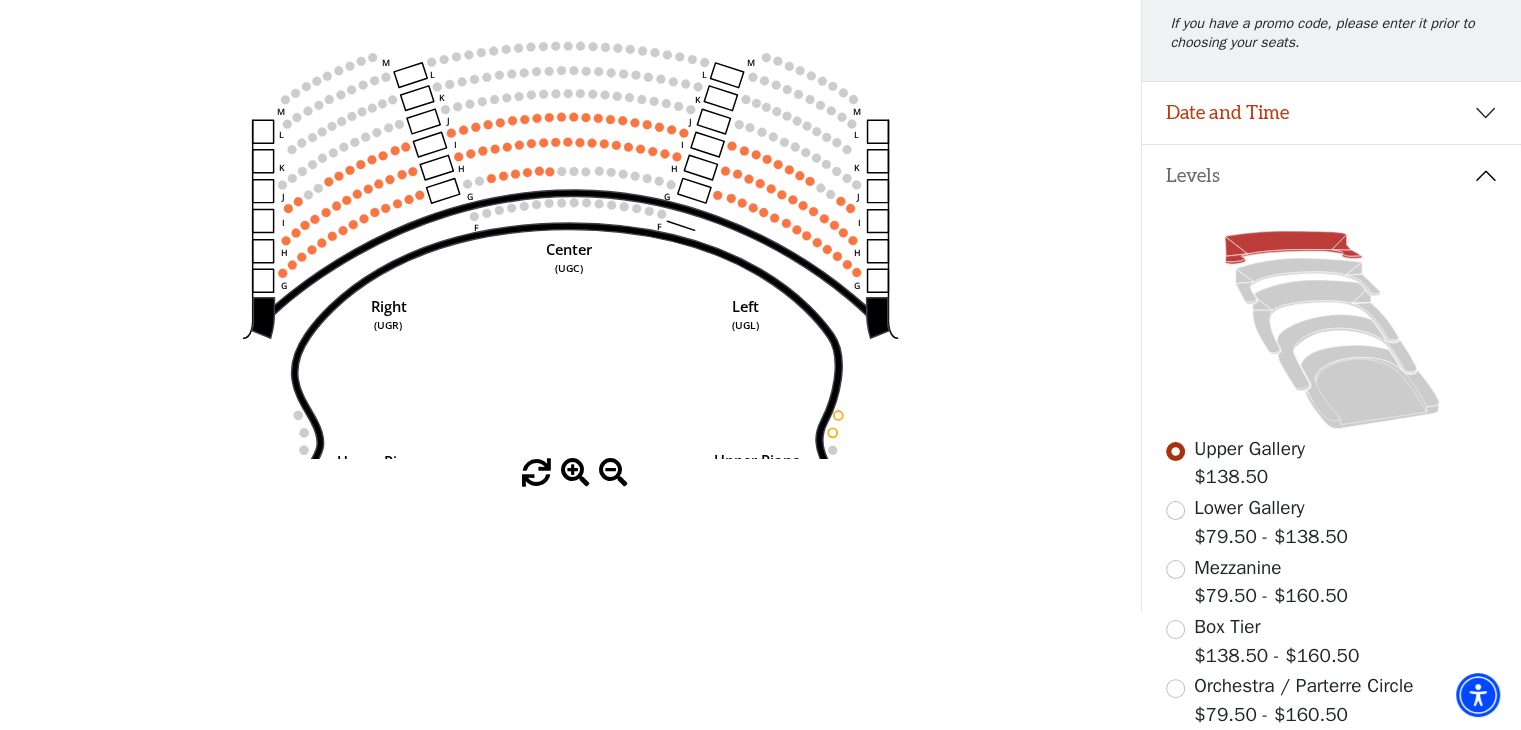 drag, startPoint x: 608, startPoint y: 273, endPoint x: 612, endPoint y: 392, distance: 119.06721 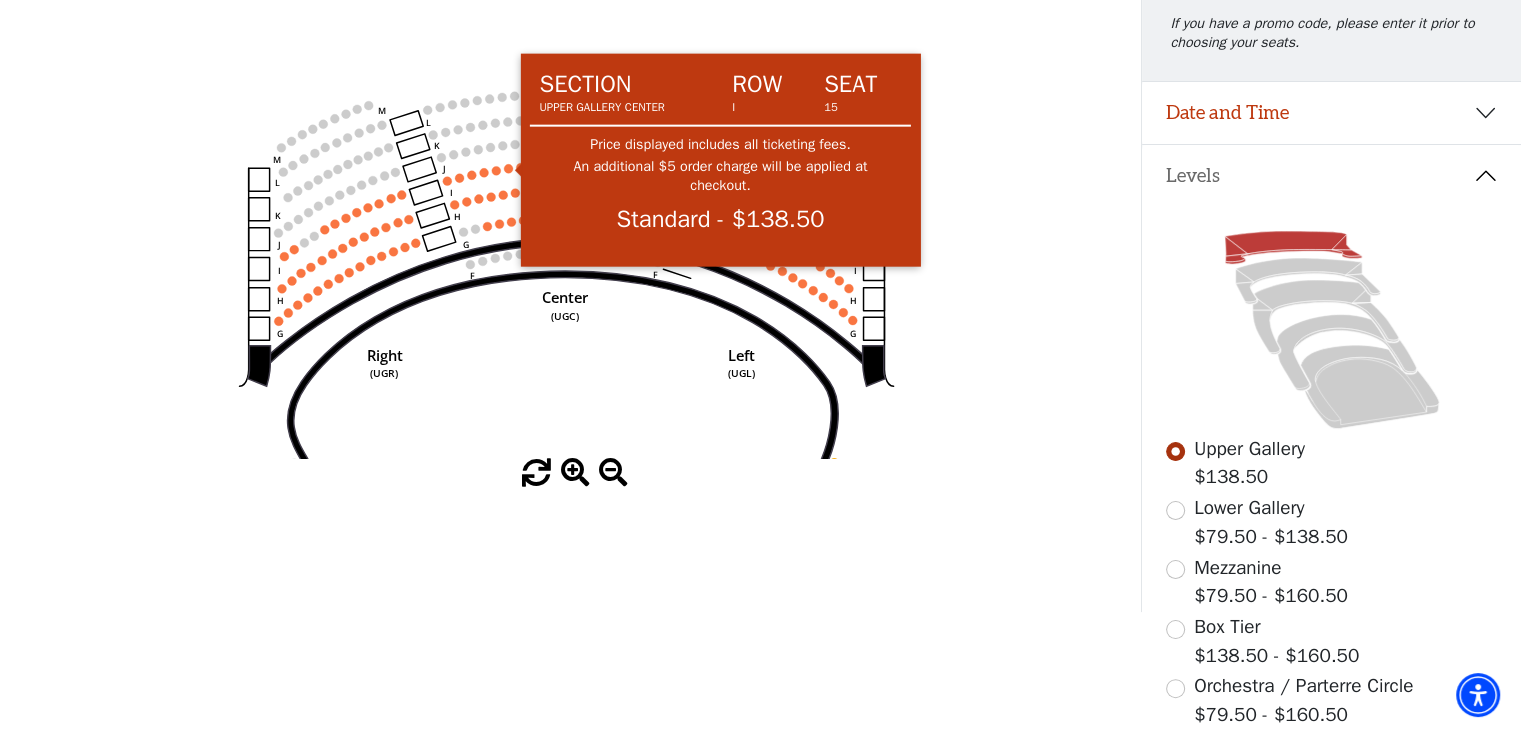 click 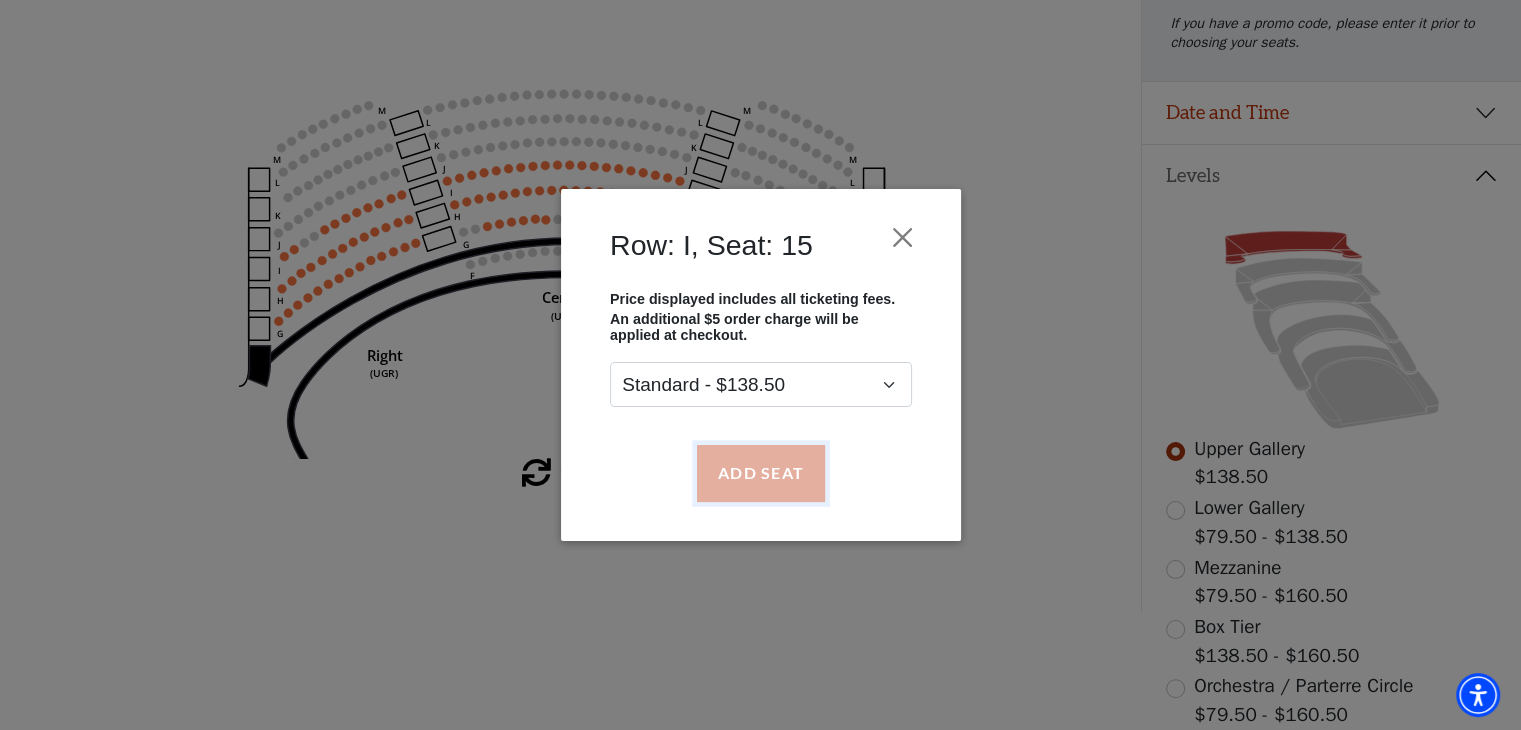 click on "Add Seat" at bounding box center [760, 473] 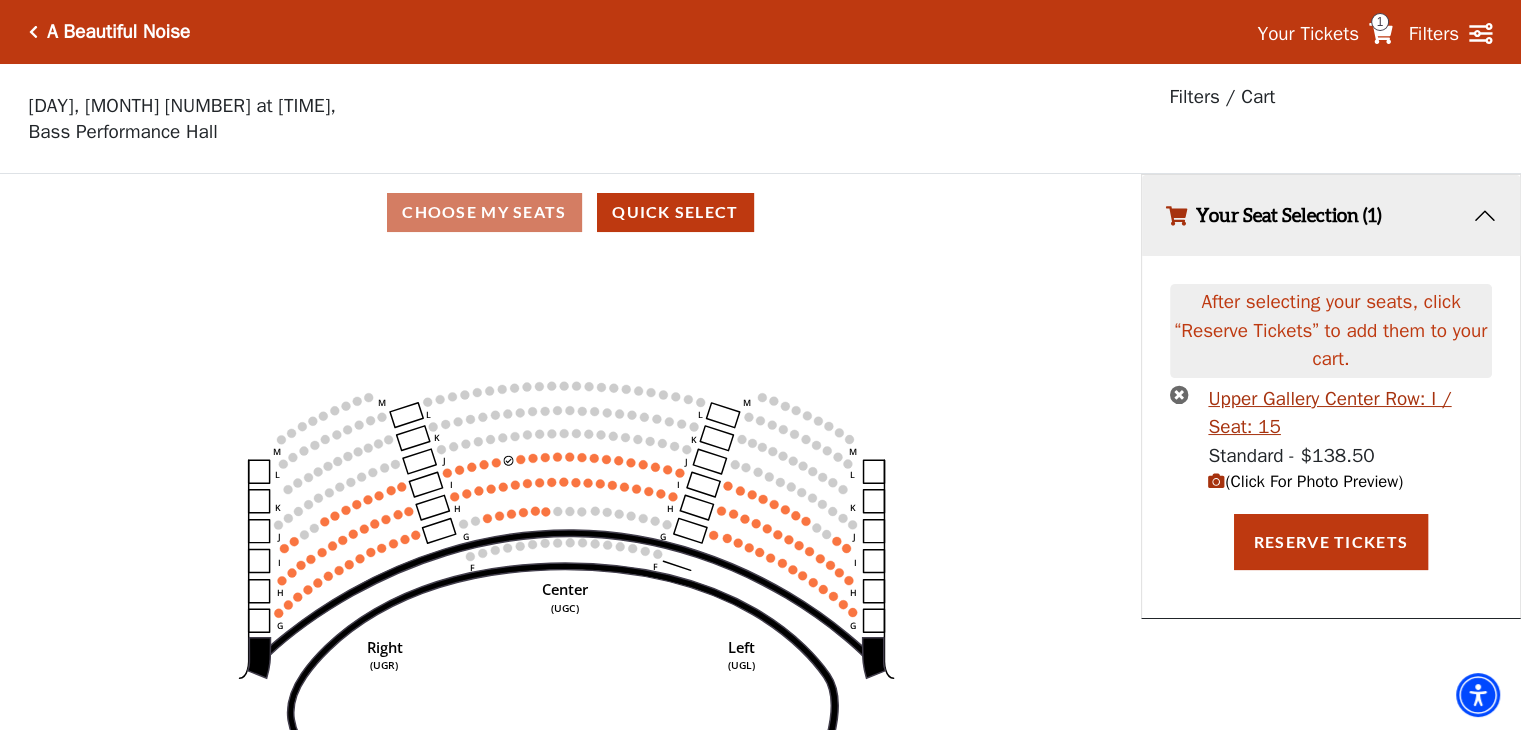 scroll, scrollTop: 48, scrollLeft: 0, axis: vertical 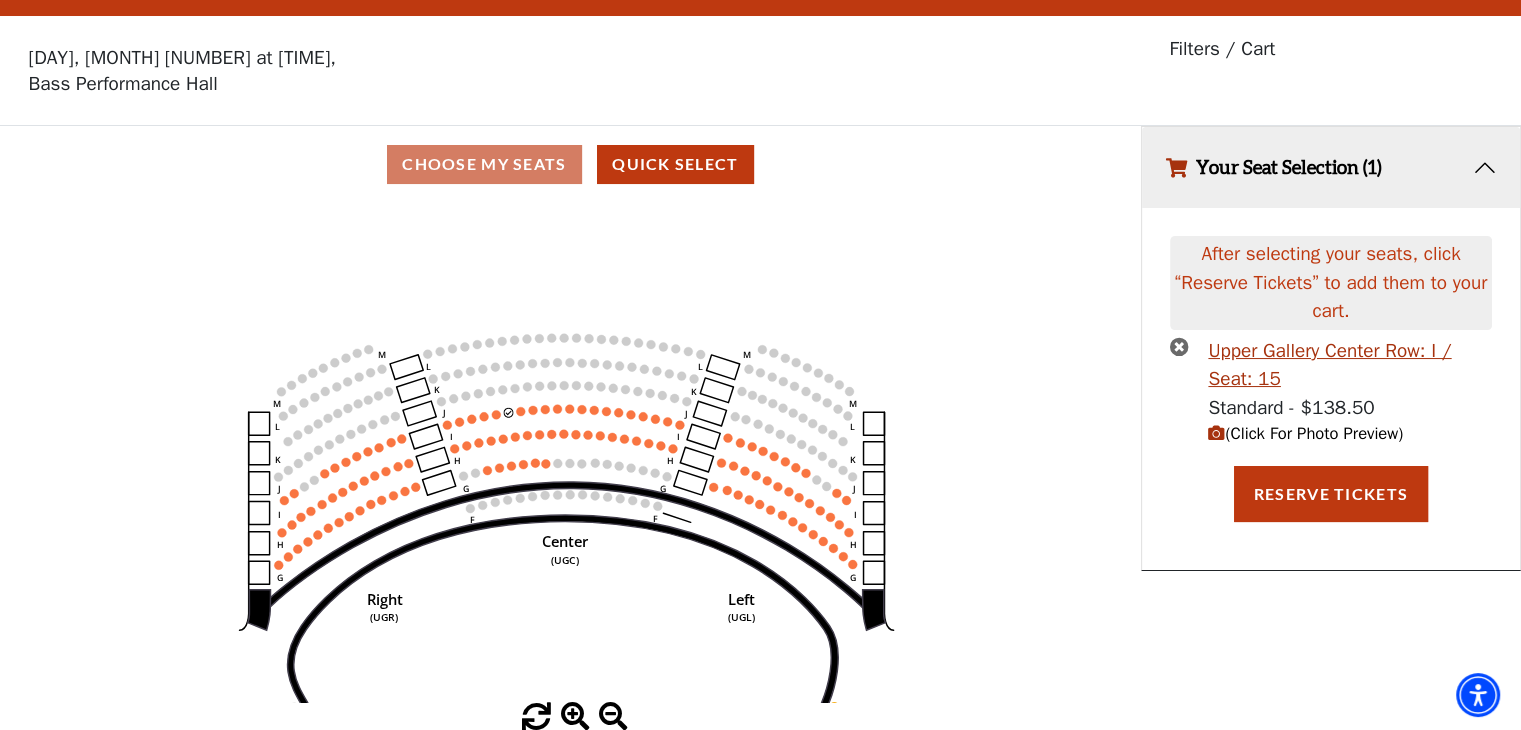 click at bounding box center [1179, 346] 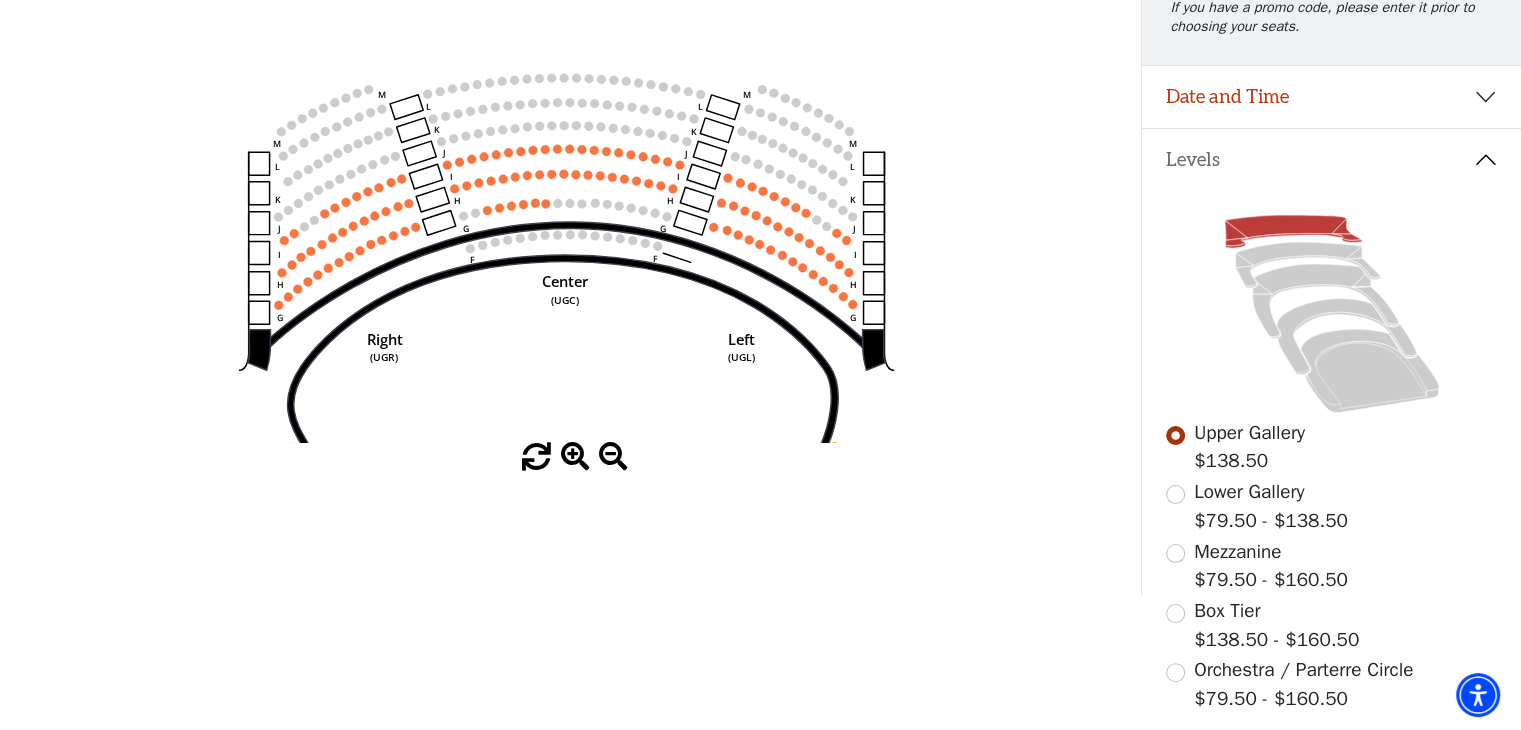 scroll, scrollTop: 370, scrollLeft: 0, axis: vertical 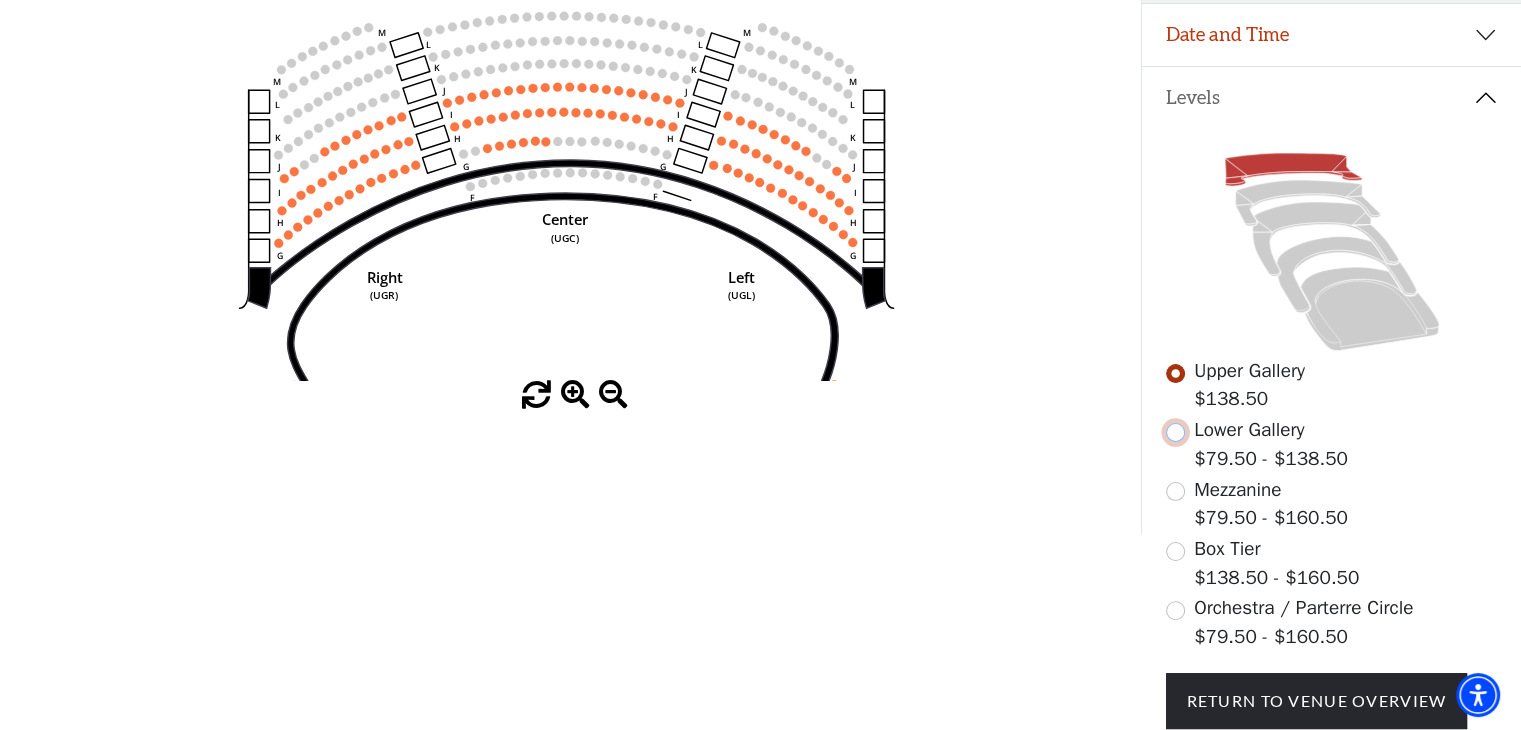 click at bounding box center (1175, 432) 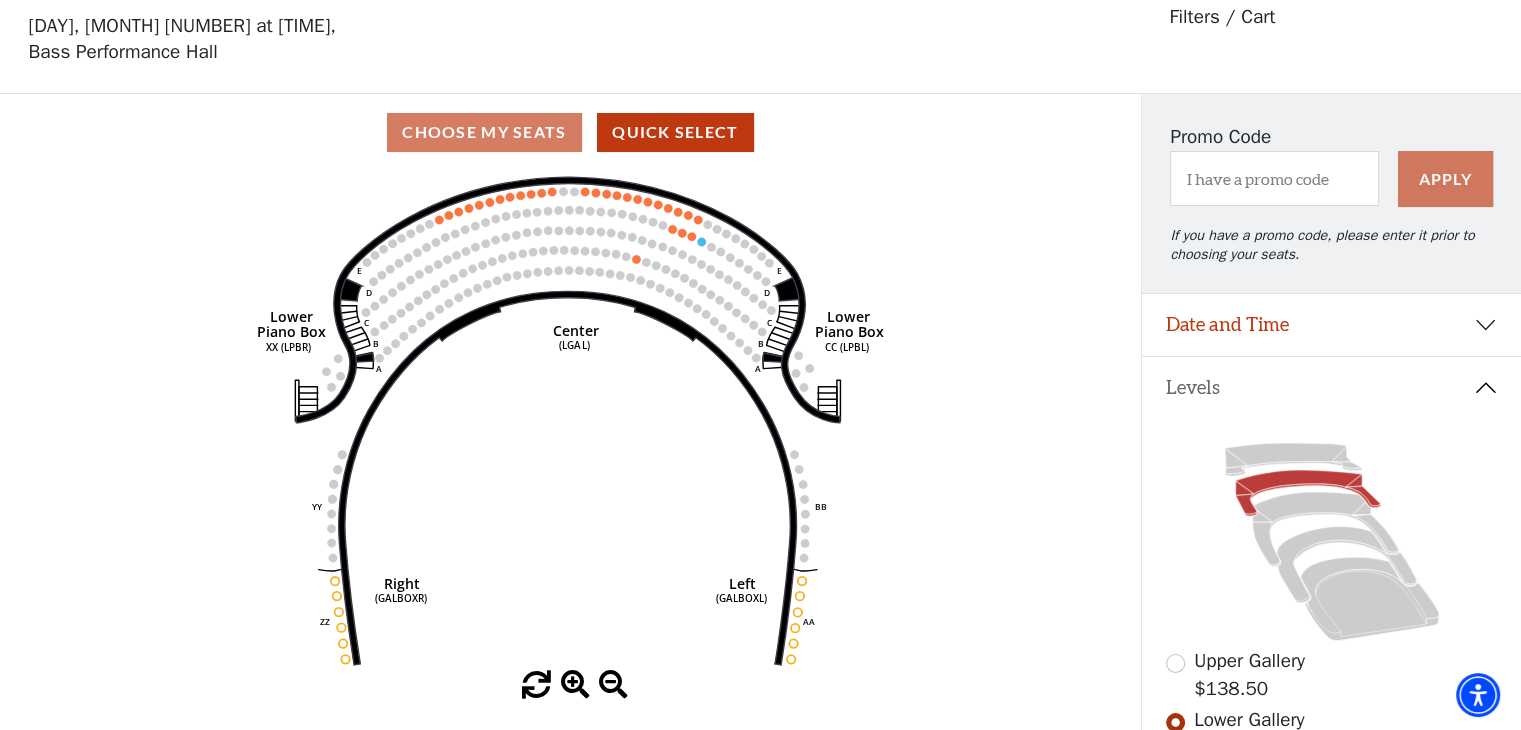 scroll, scrollTop: 92, scrollLeft: 0, axis: vertical 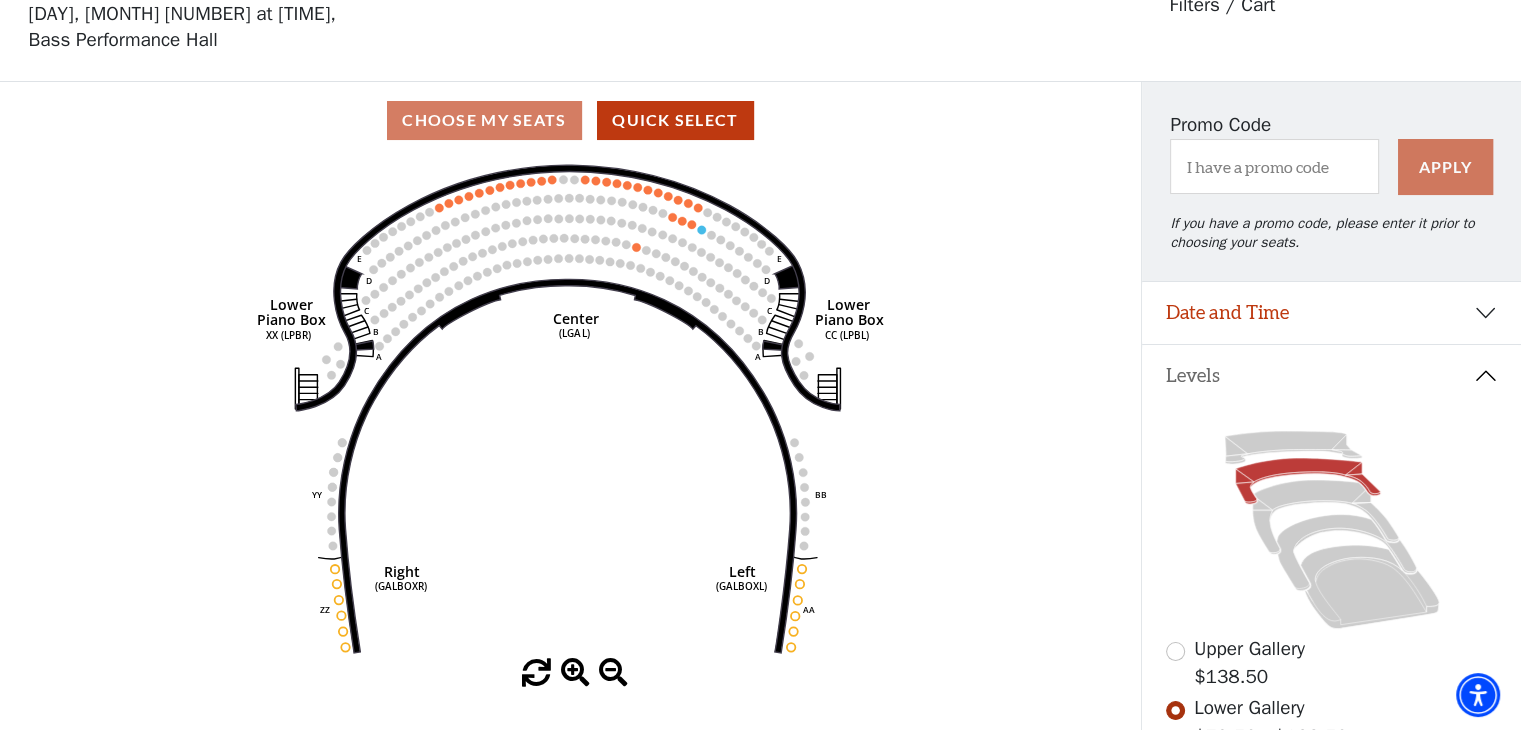 click 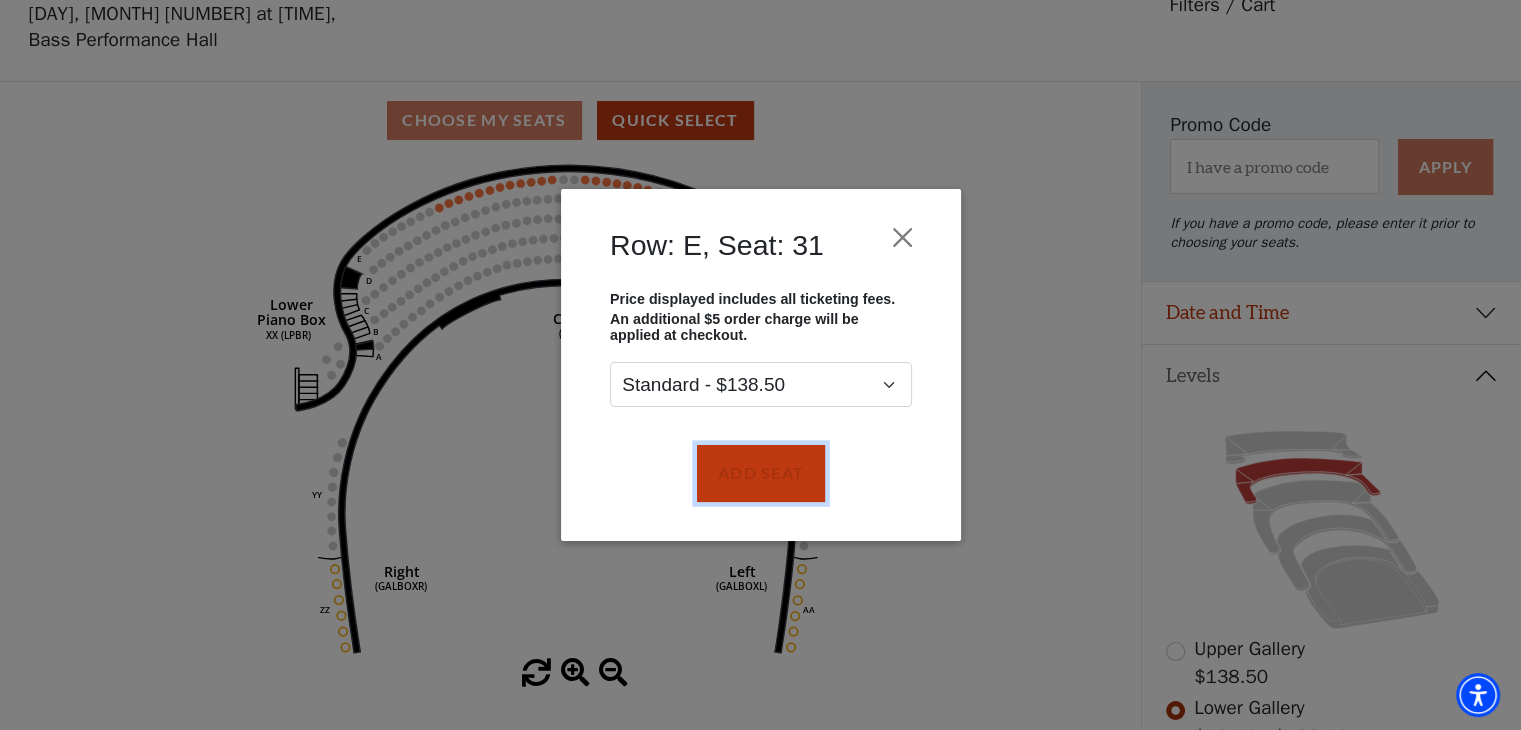 click on "Add Seat" at bounding box center [760, 473] 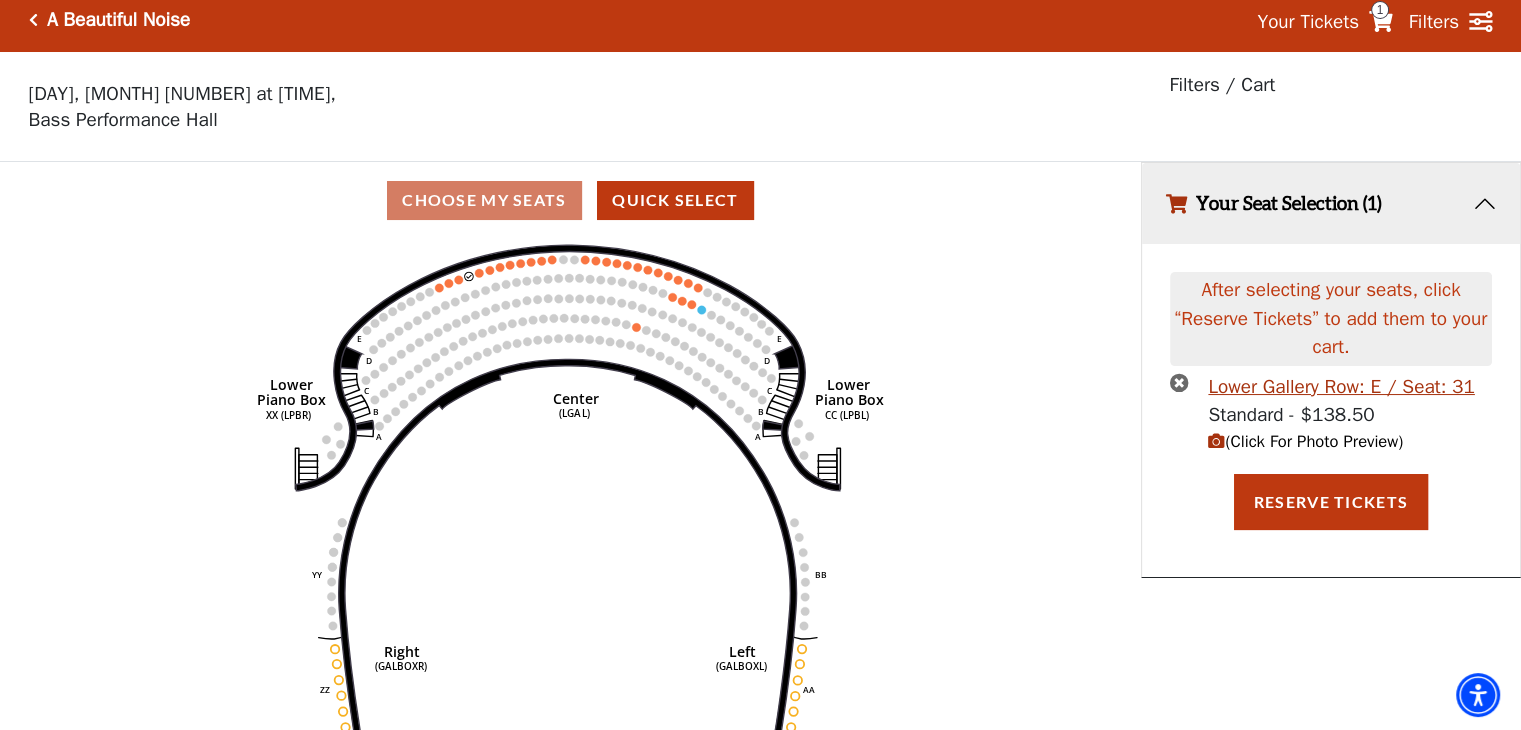 scroll, scrollTop: 0, scrollLeft: 0, axis: both 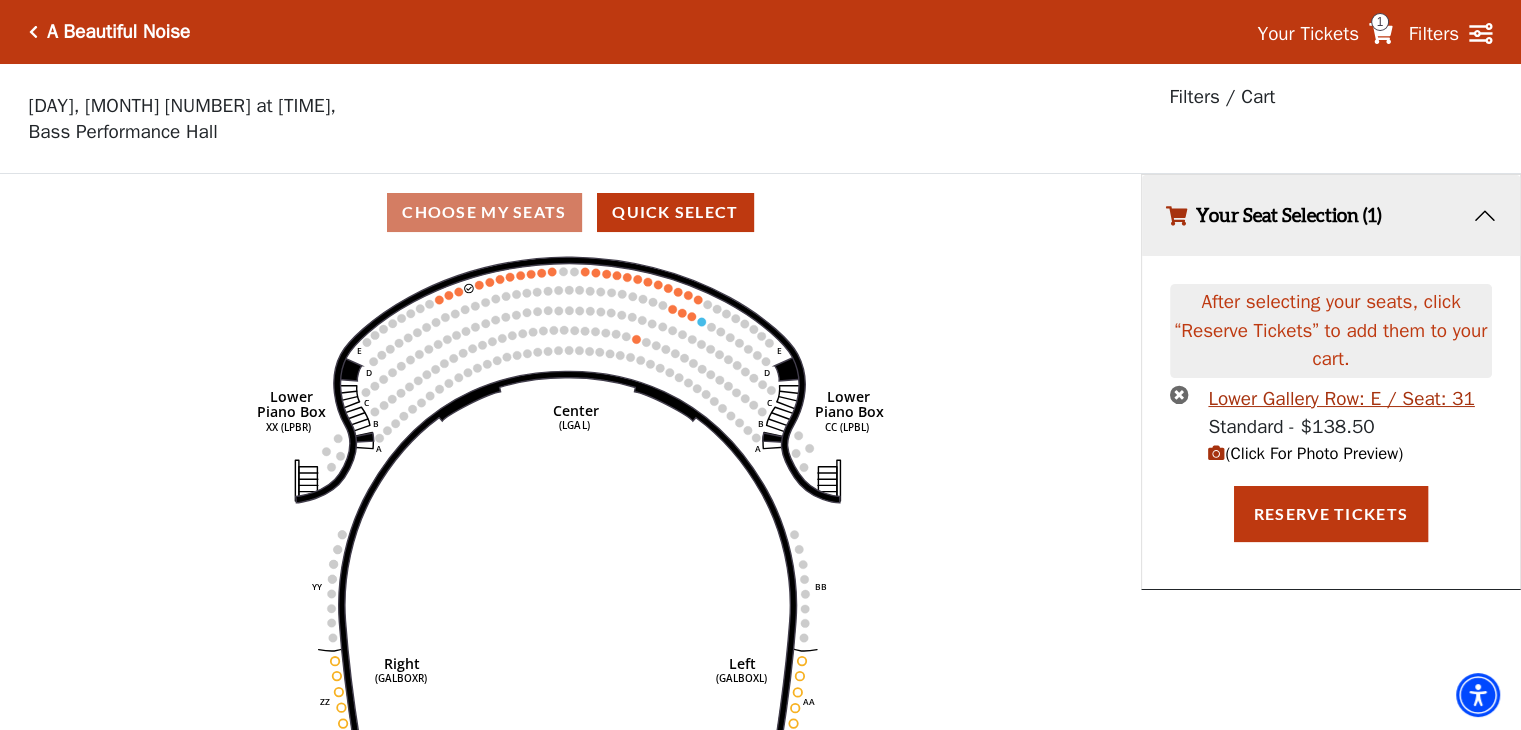 click on "Lower Gallery Row: E / Seat: 31
Standard - $138.50    (Click For Photo Preview)" at bounding box center [1330, 426] 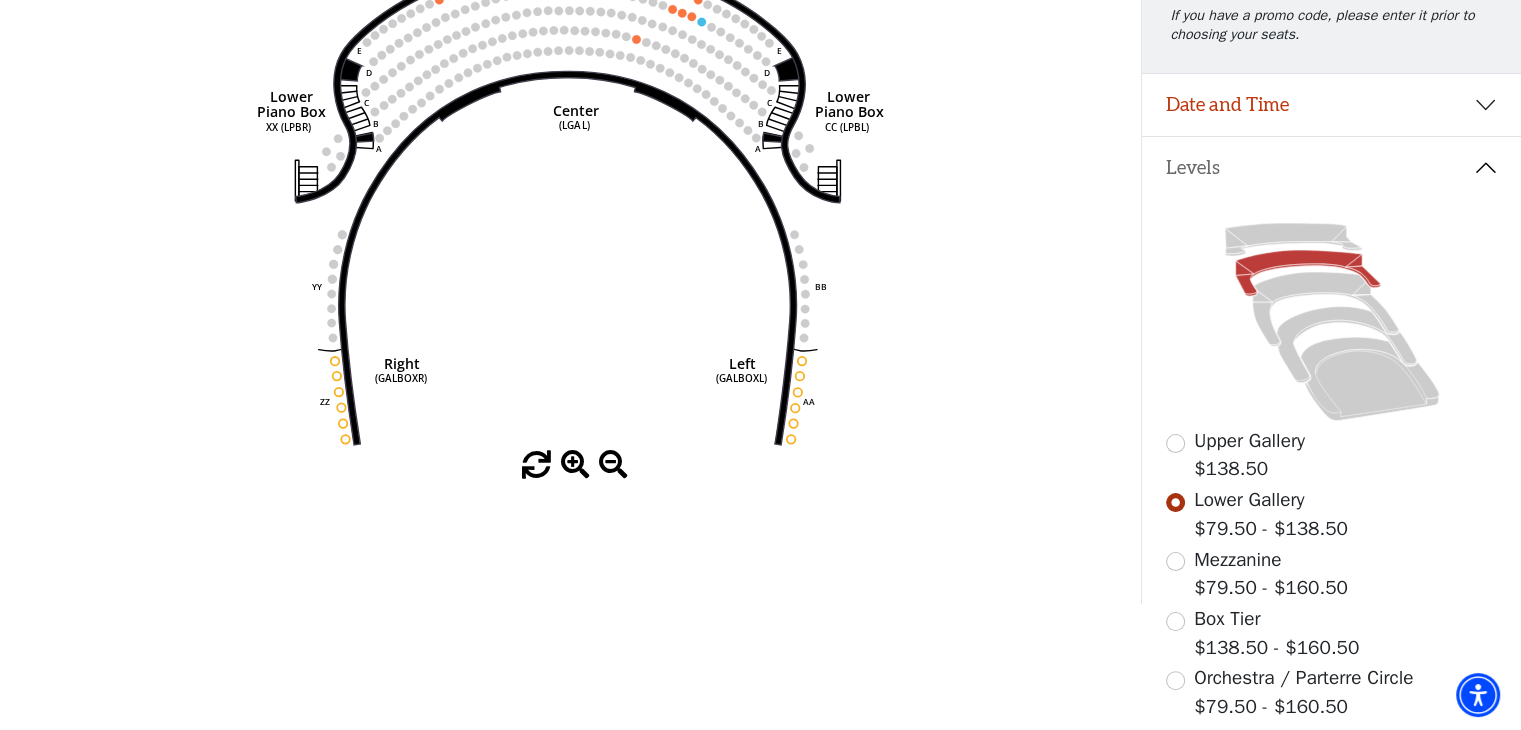 scroll, scrollTop: 370, scrollLeft: 0, axis: vertical 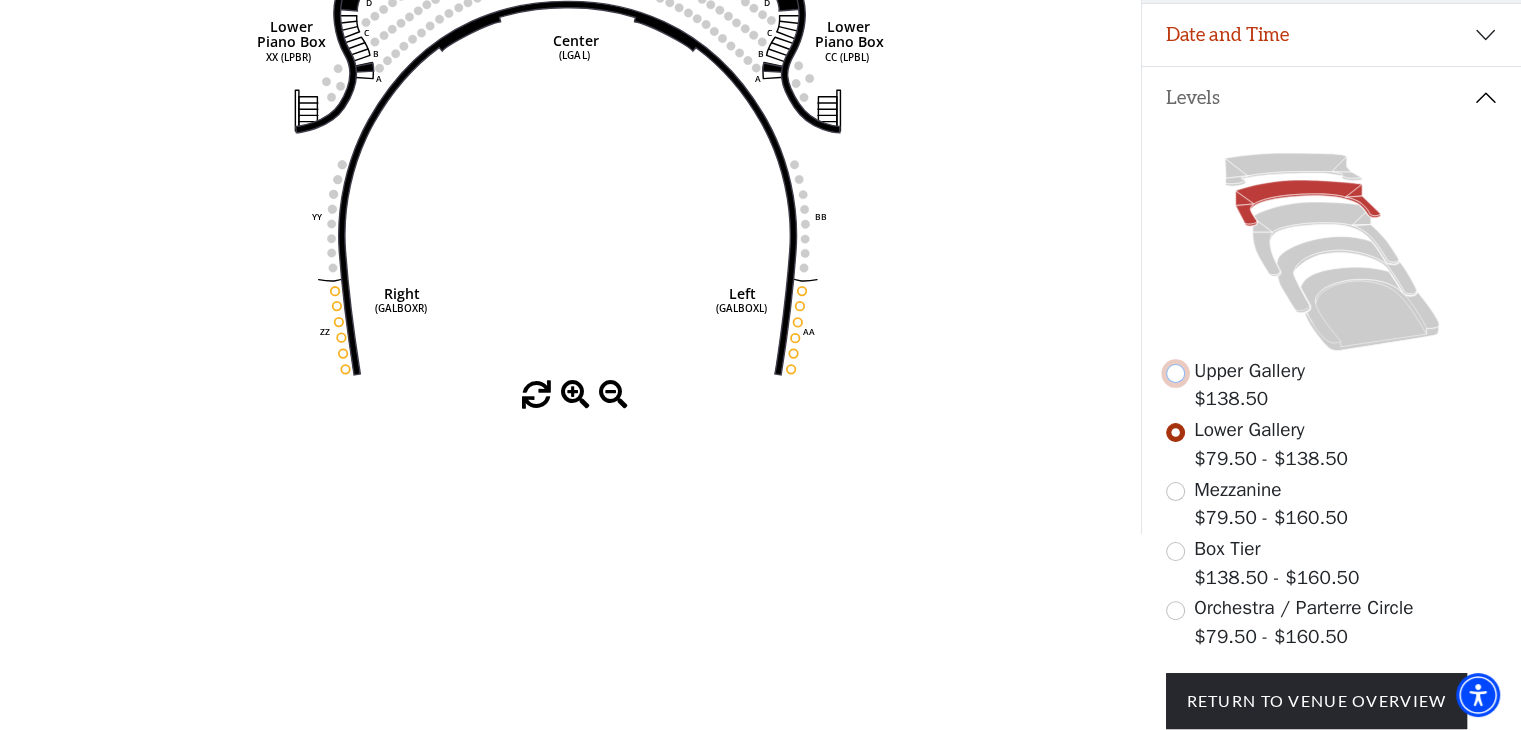 click at bounding box center [1175, 373] 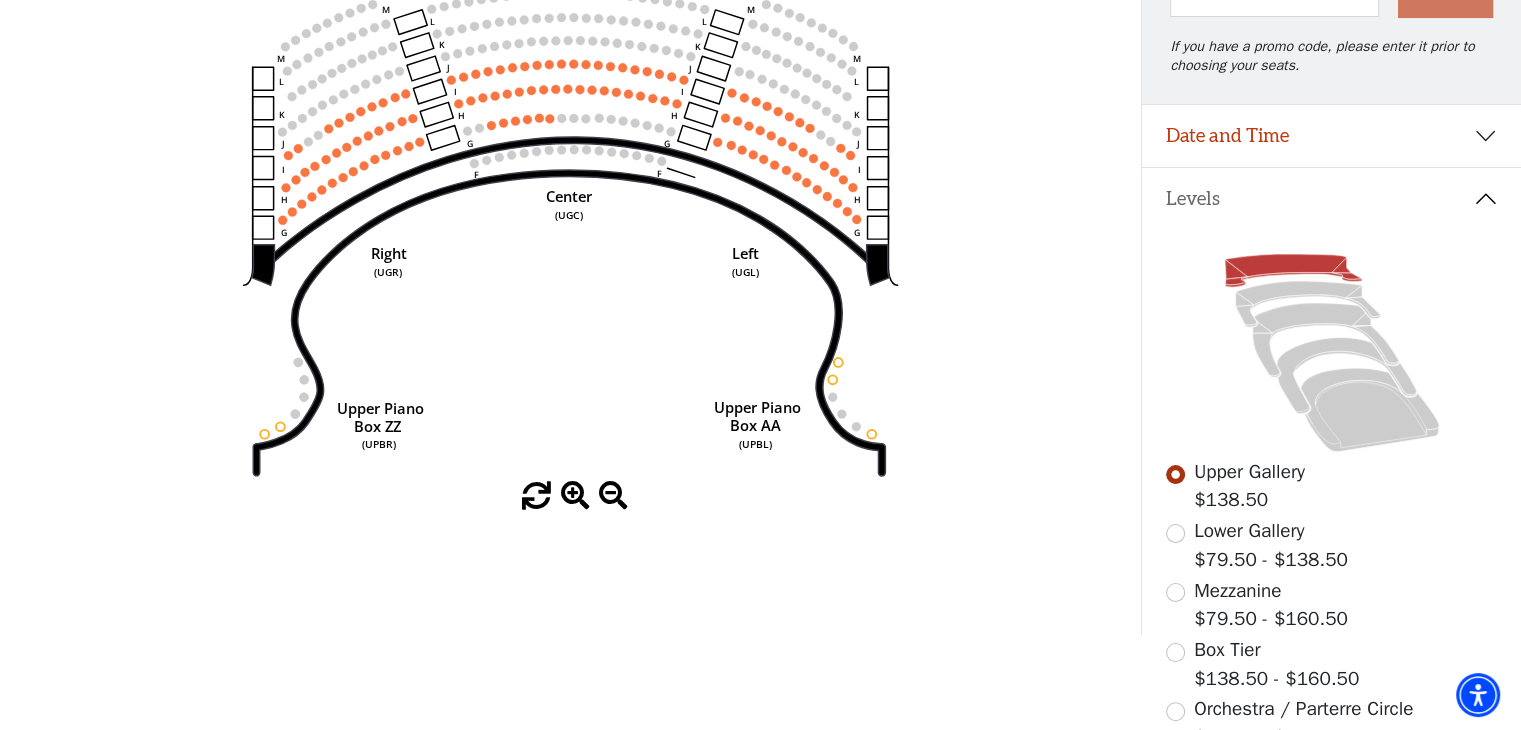 scroll, scrollTop: 292, scrollLeft: 0, axis: vertical 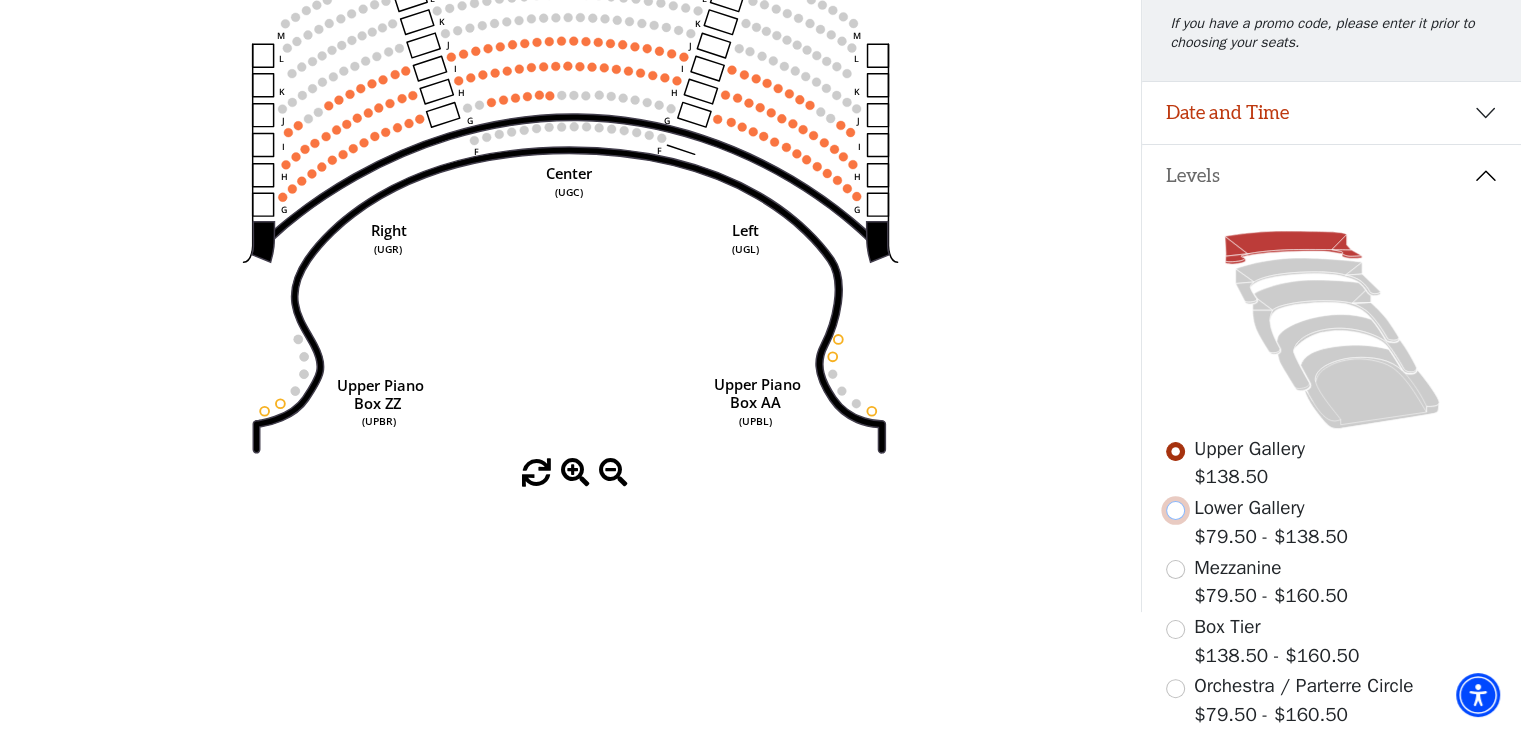 click at bounding box center (1175, 510) 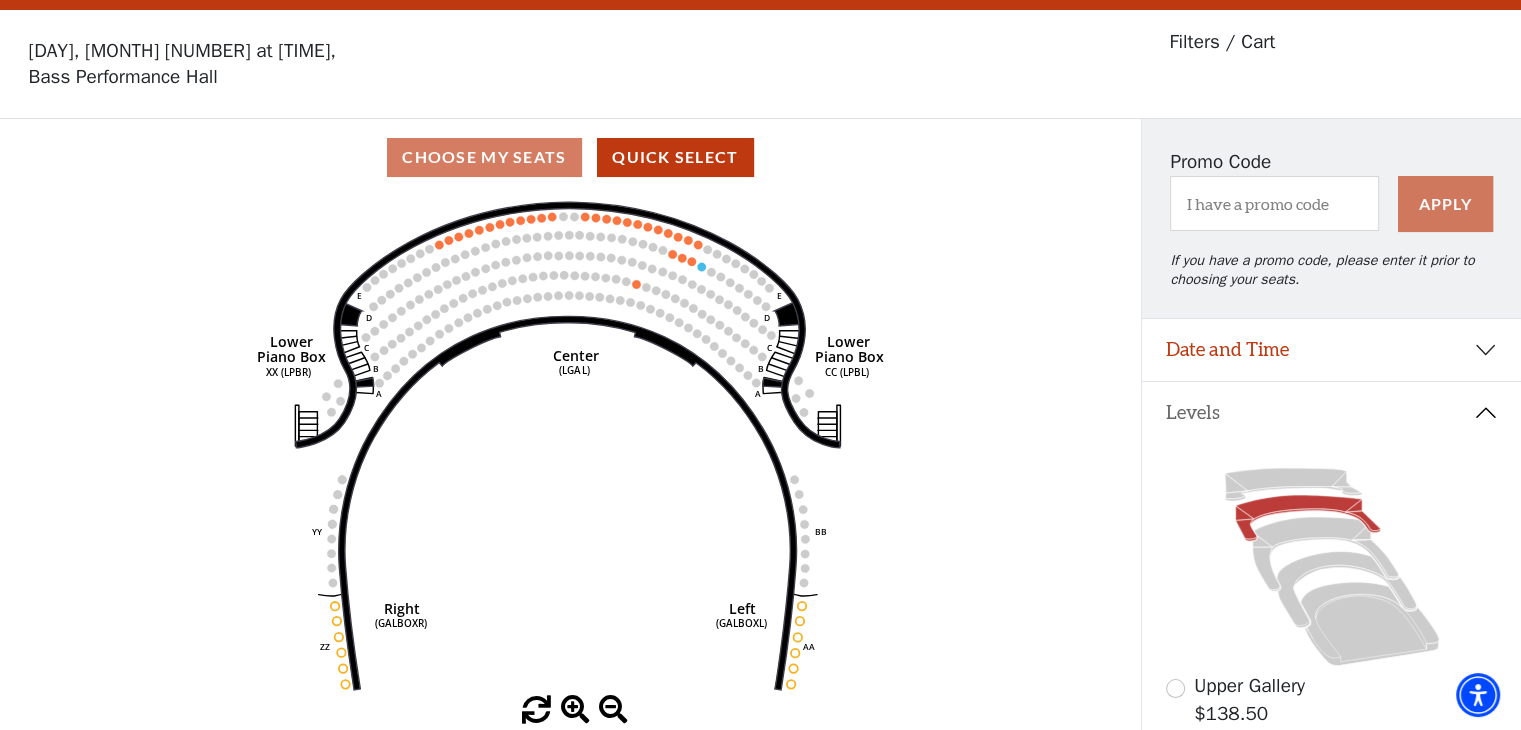 scroll, scrollTop: 92, scrollLeft: 0, axis: vertical 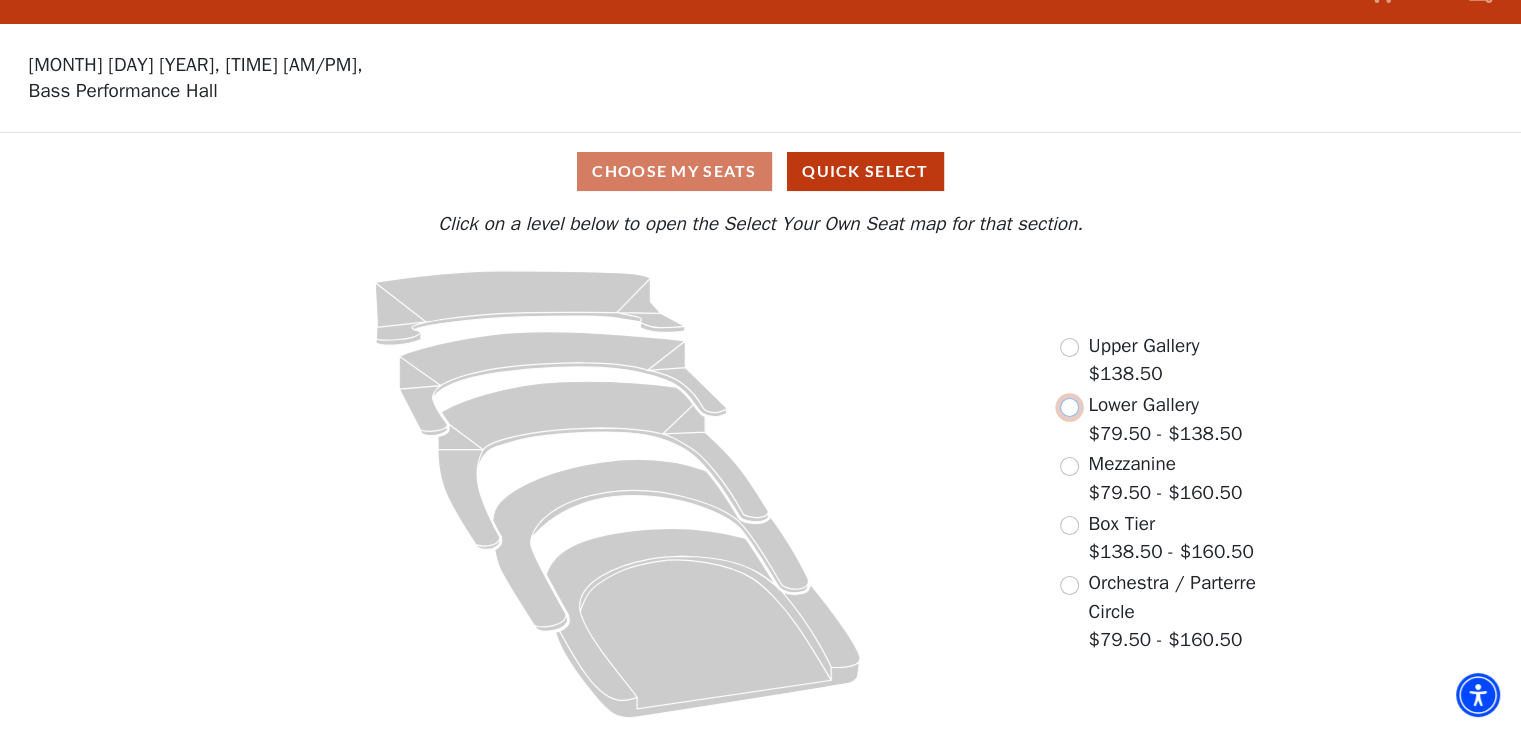 click at bounding box center (1069, 407) 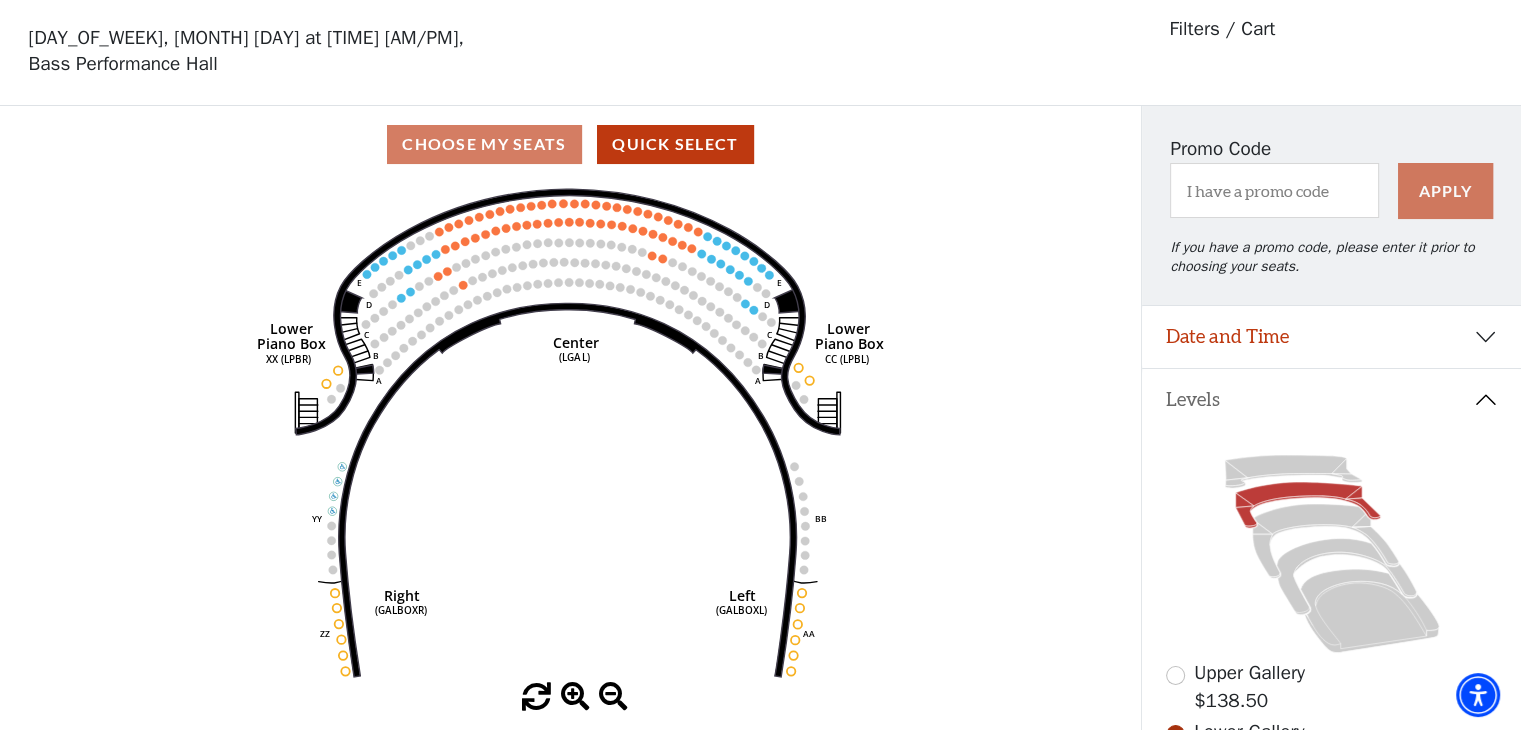 scroll, scrollTop: 92, scrollLeft: 0, axis: vertical 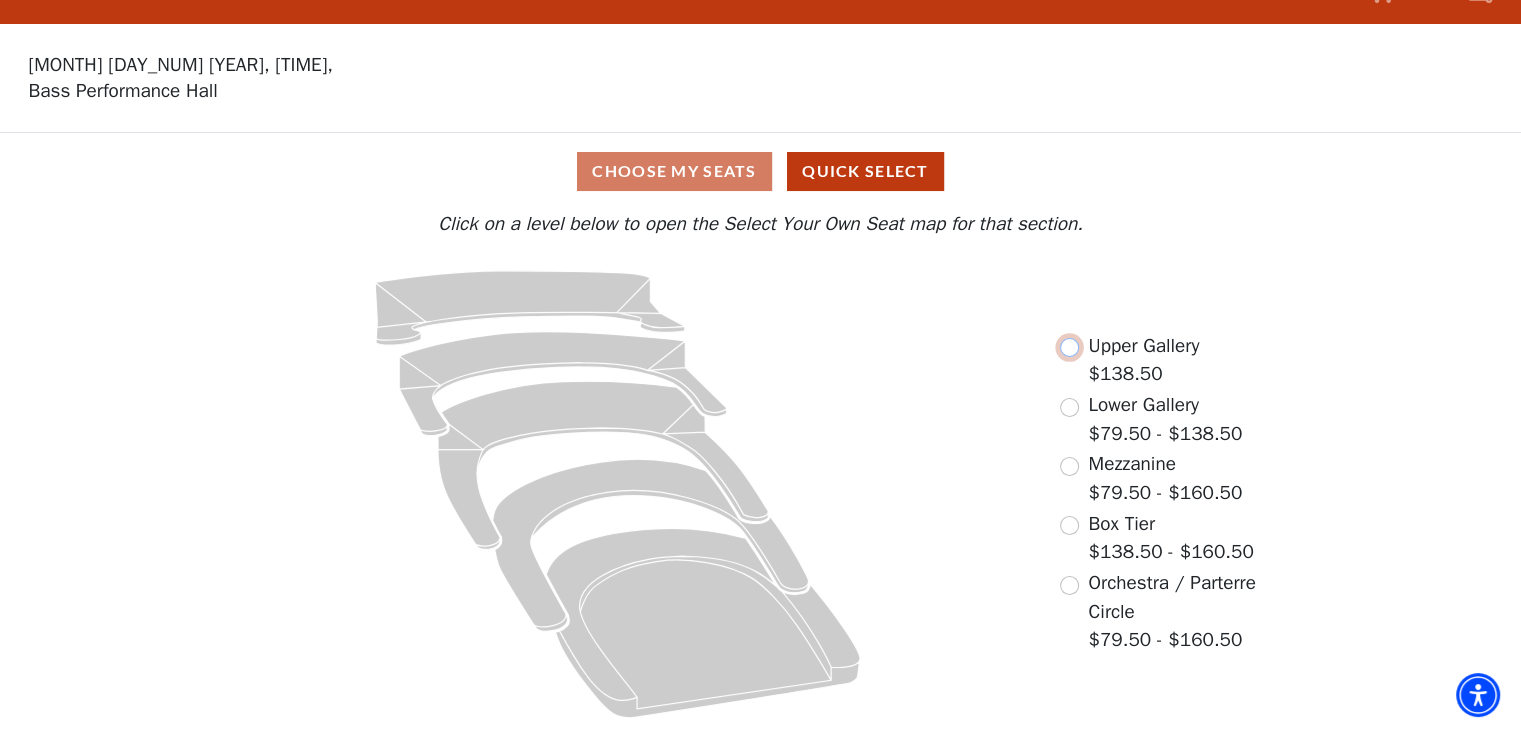 click at bounding box center [1069, 347] 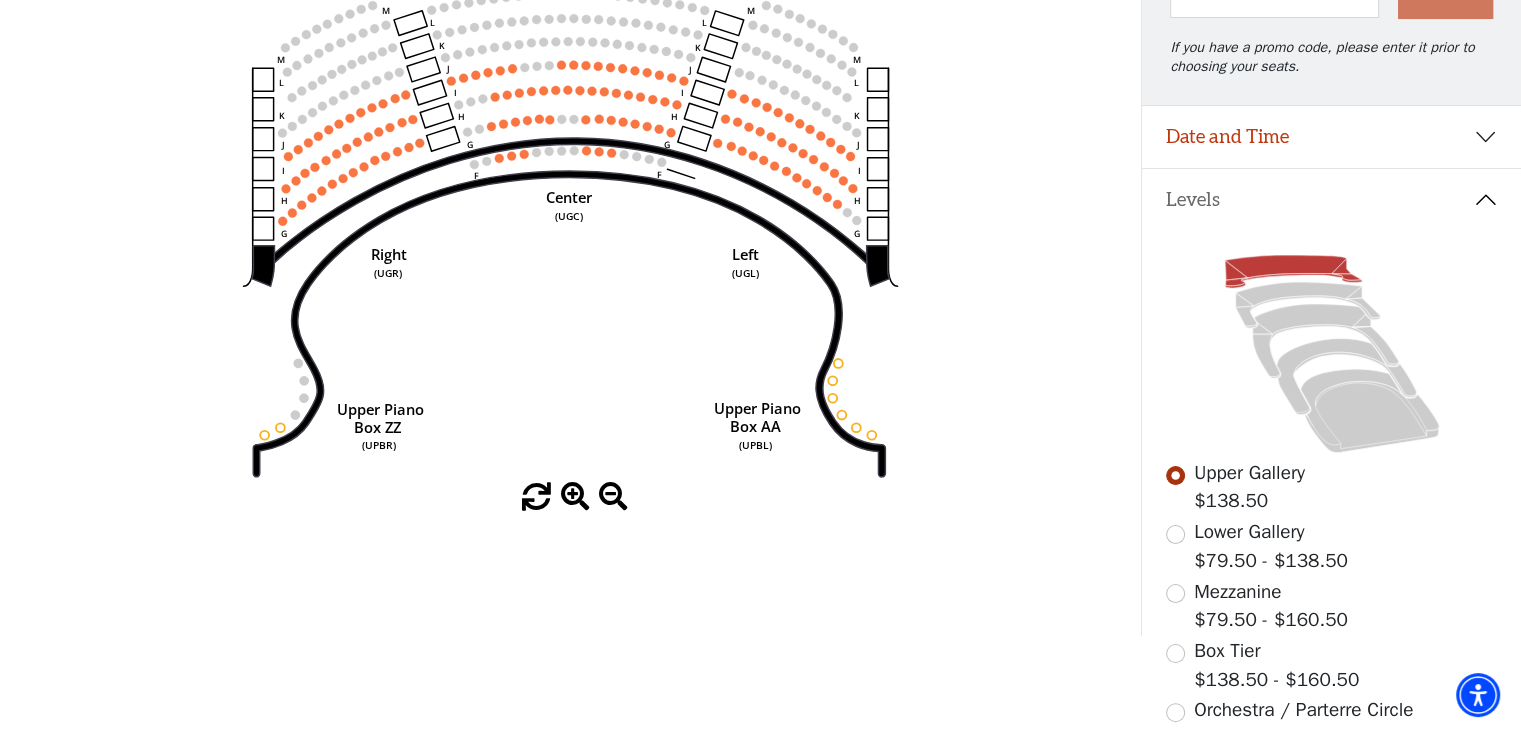 scroll, scrollTop: 292, scrollLeft: 0, axis: vertical 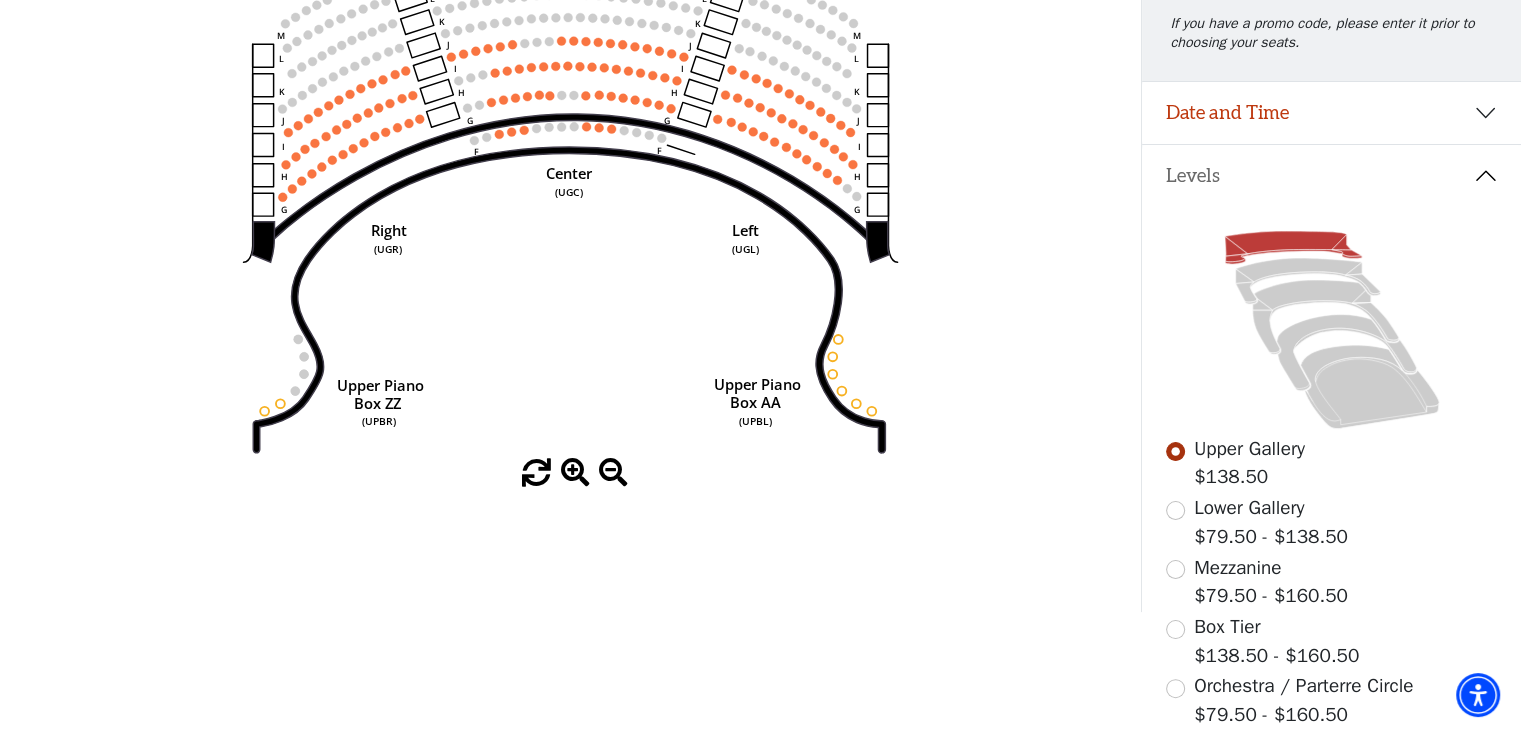 click on "Upper Gallery $138.50
Lower Gallery $79.50 - $138.50
Mezzanine $79.50 - $160.50
Box Tier $138.50 - $160.50
Orchestra / Parterre Circle $79.50 - $160.50
Return To Venue Overview" at bounding box center [1331, 516] 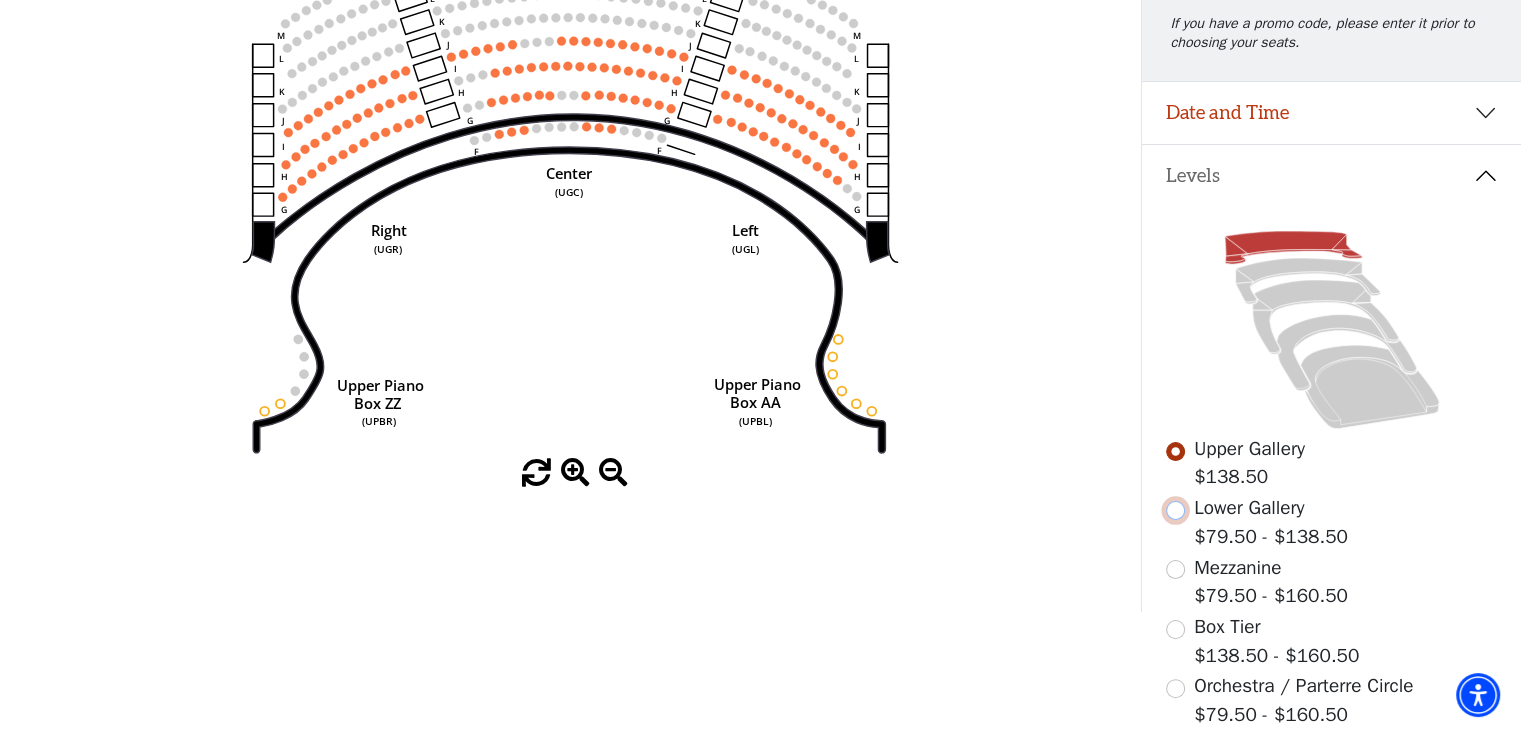 click at bounding box center (1175, 510) 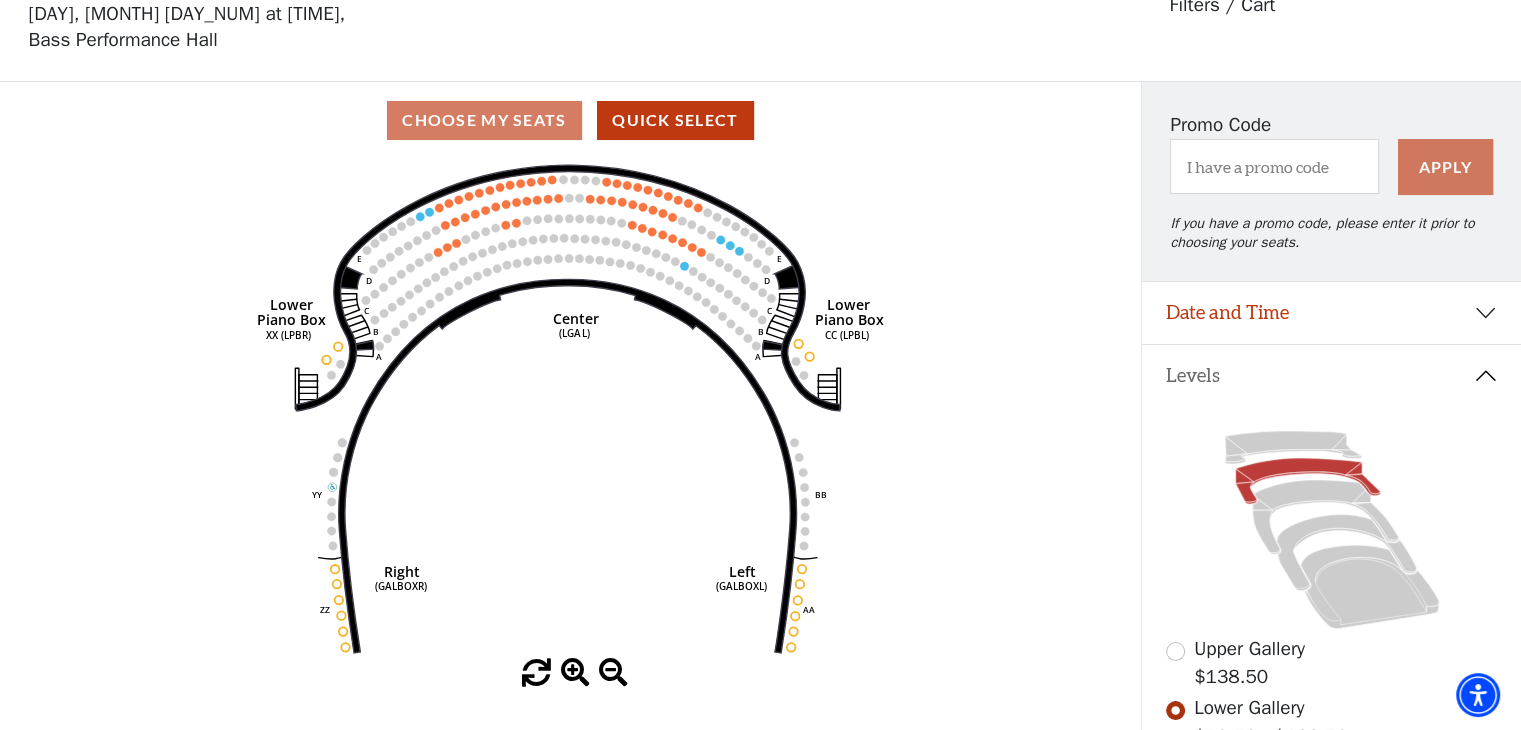 scroll, scrollTop: 92, scrollLeft: 0, axis: vertical 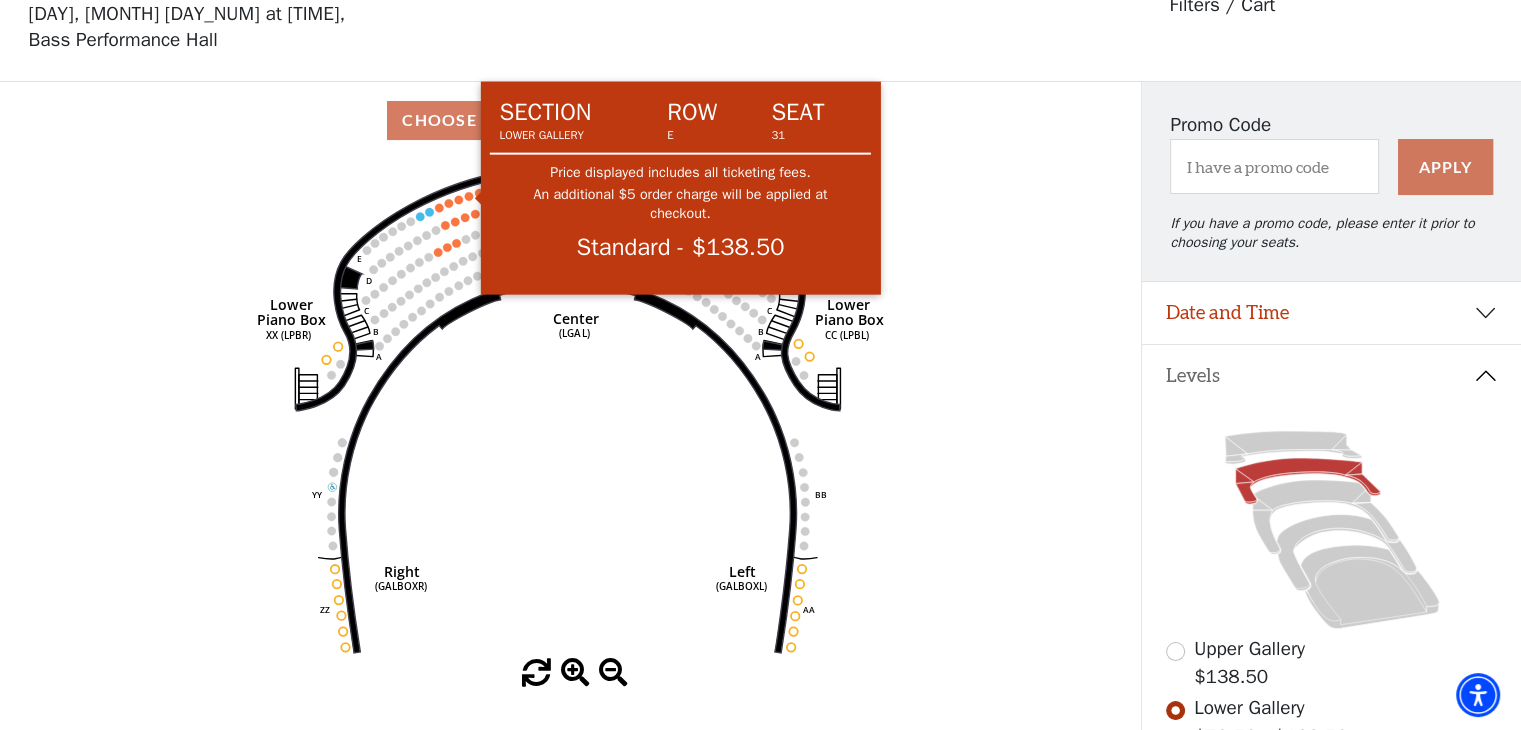 click 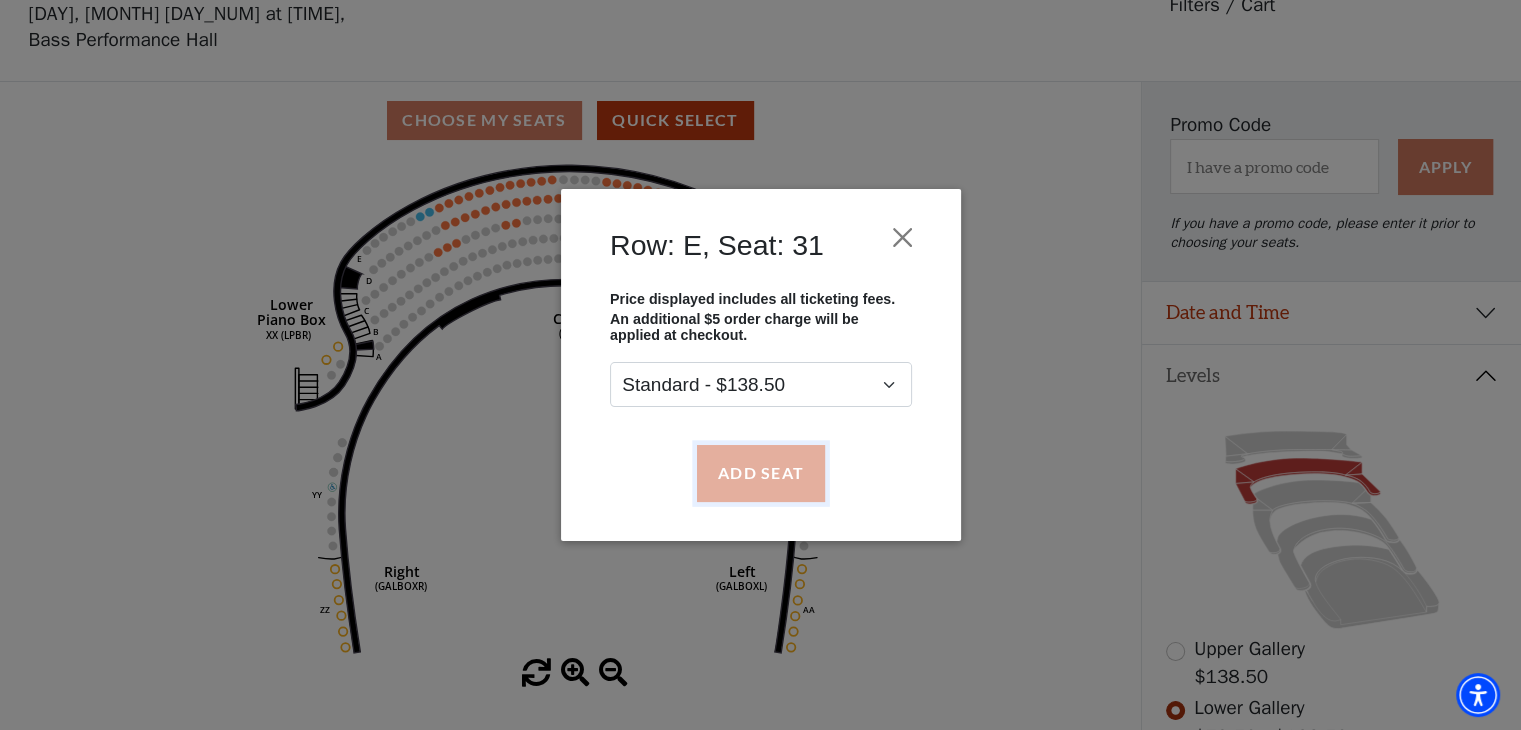 click on "Add Seat" at bounding box center (760, 473) 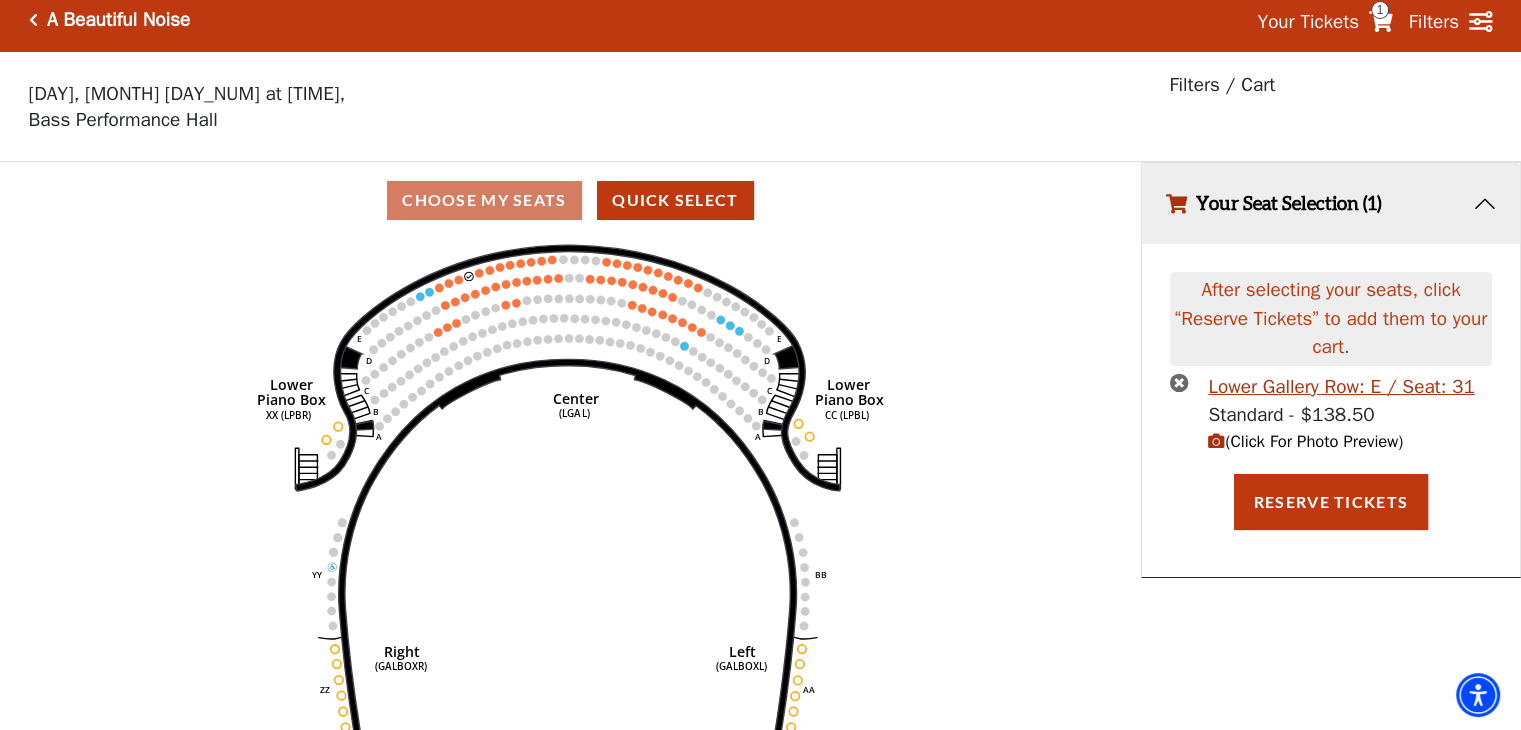 scroll, scrollTop: 0, scrollLeft: 0, axis: both 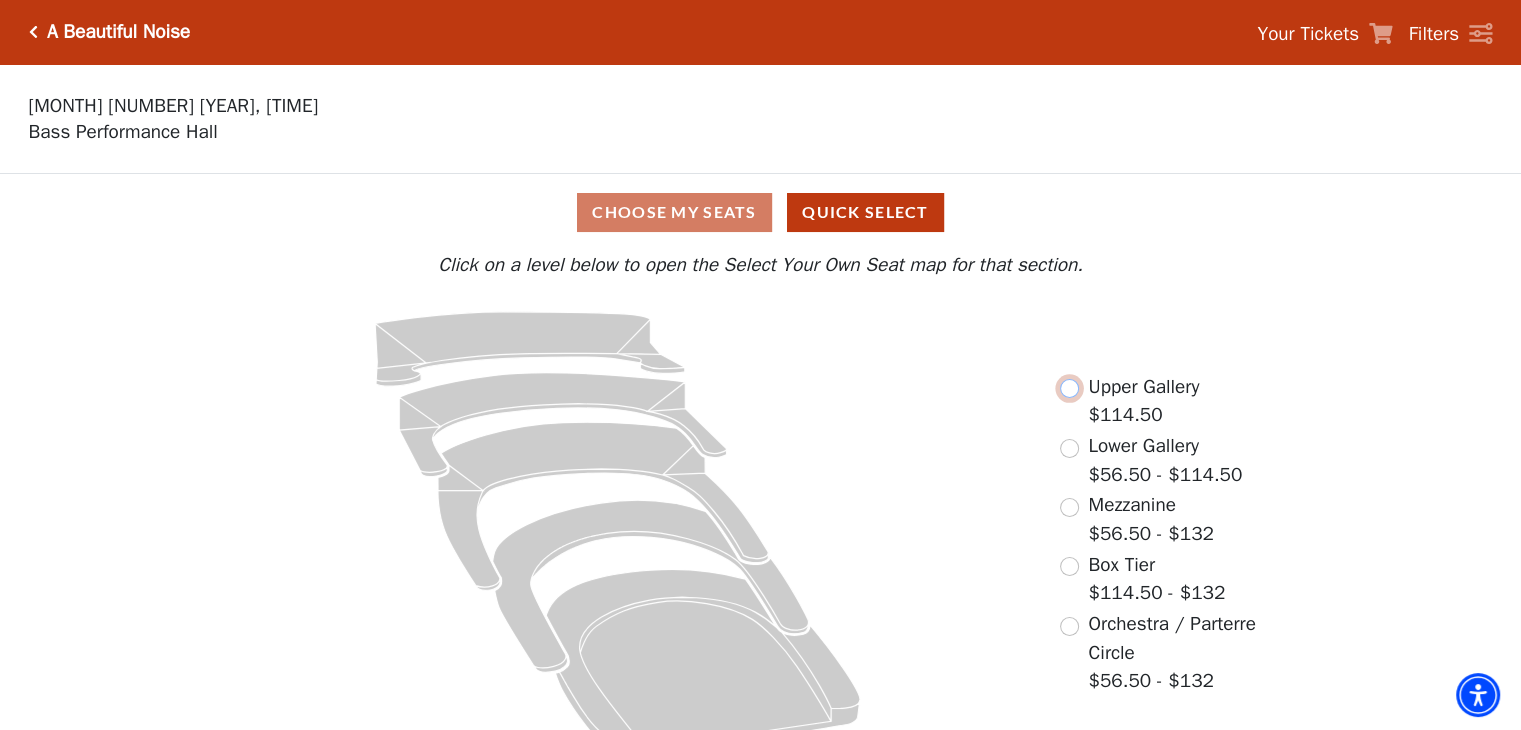 click at bounding box center (1069, 388) 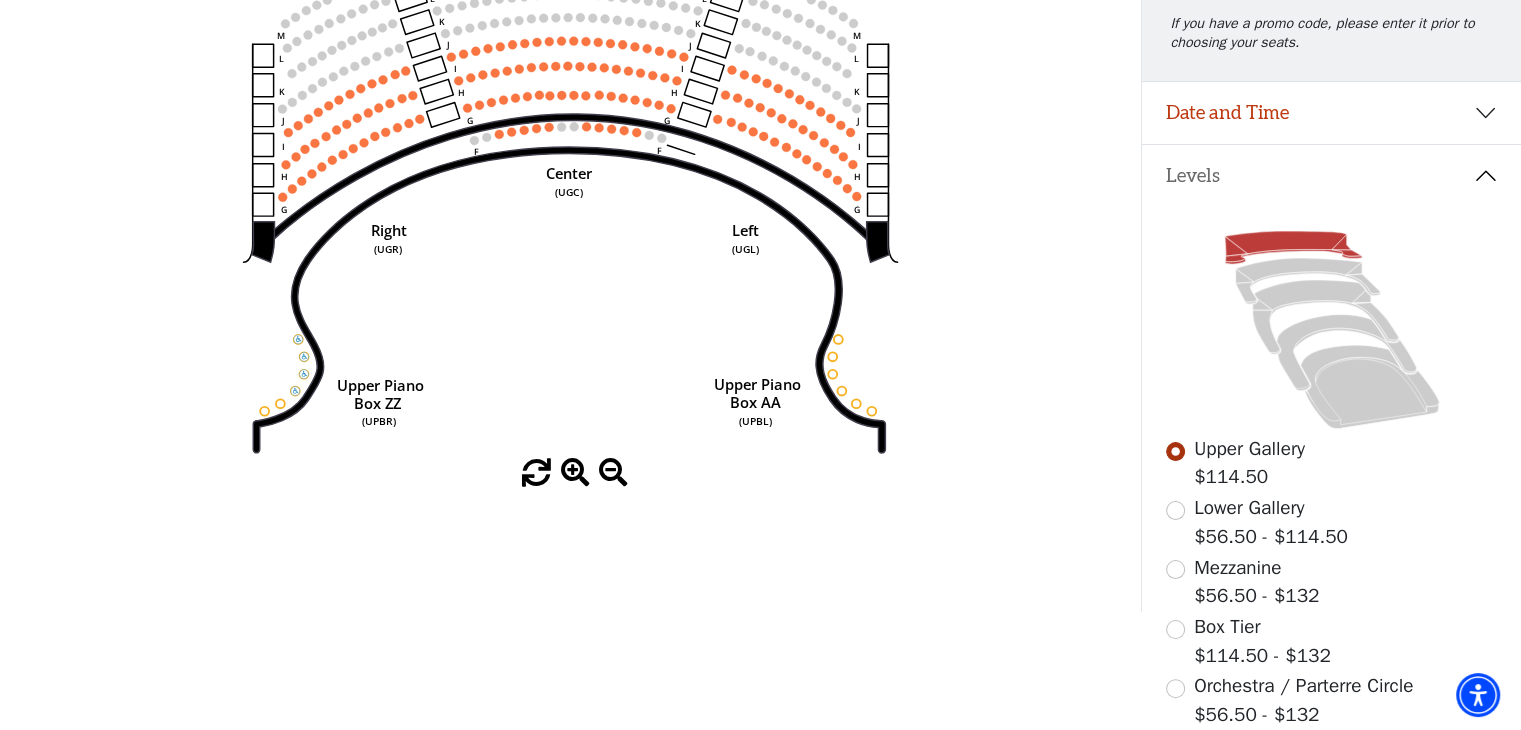 scroll, scrollTop: 192, scrollLeft: 0, axis: vertical 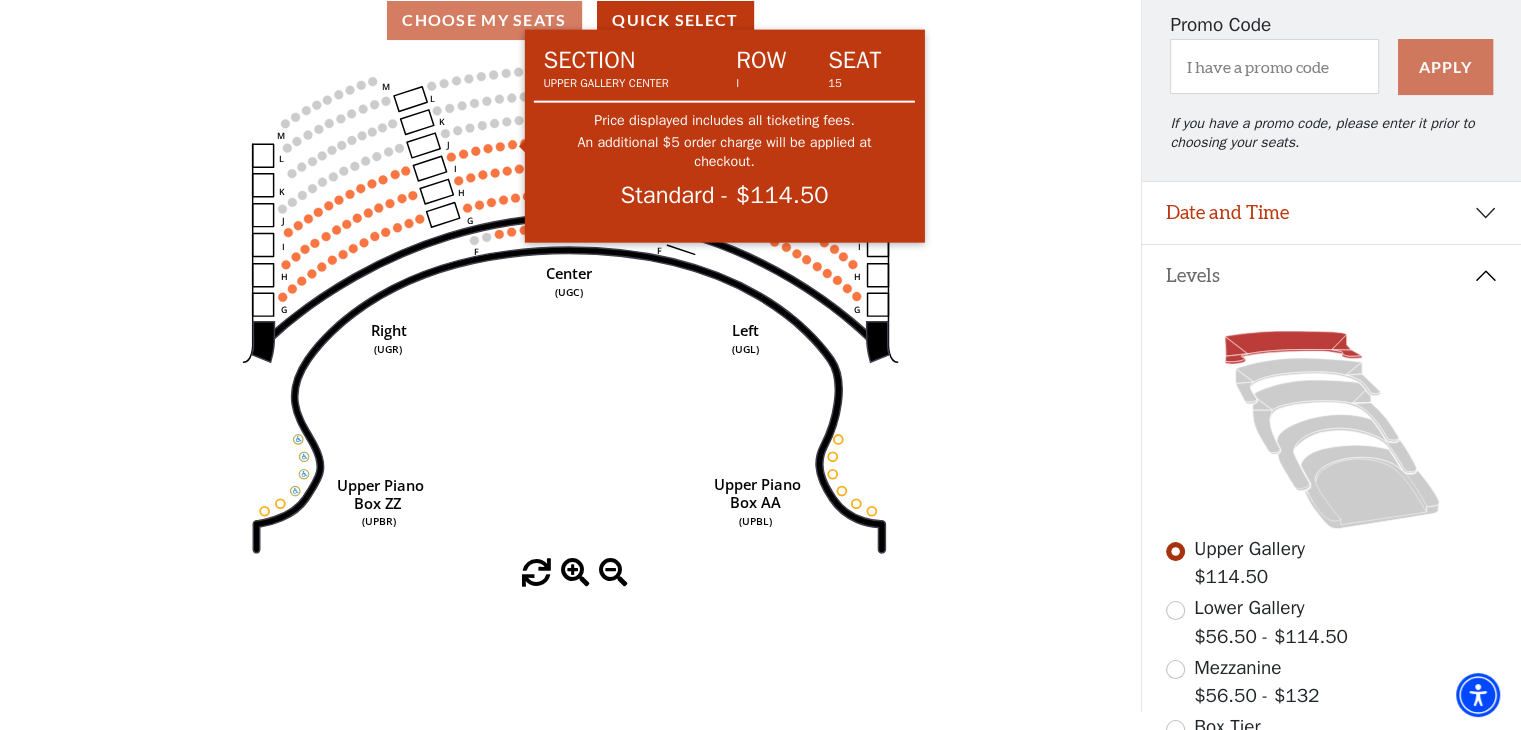 click 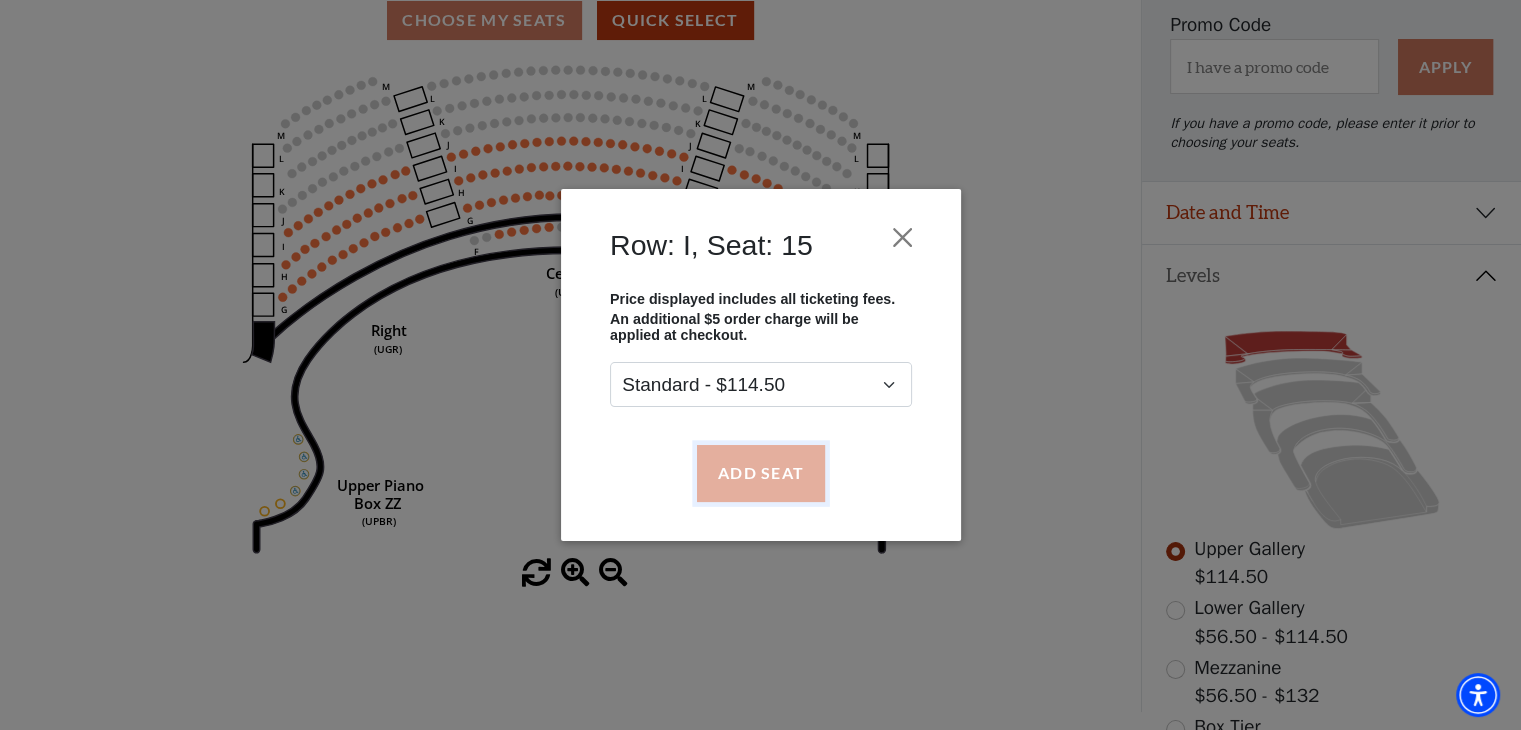 click on "Add Seat" at bounding box center (760, 473) 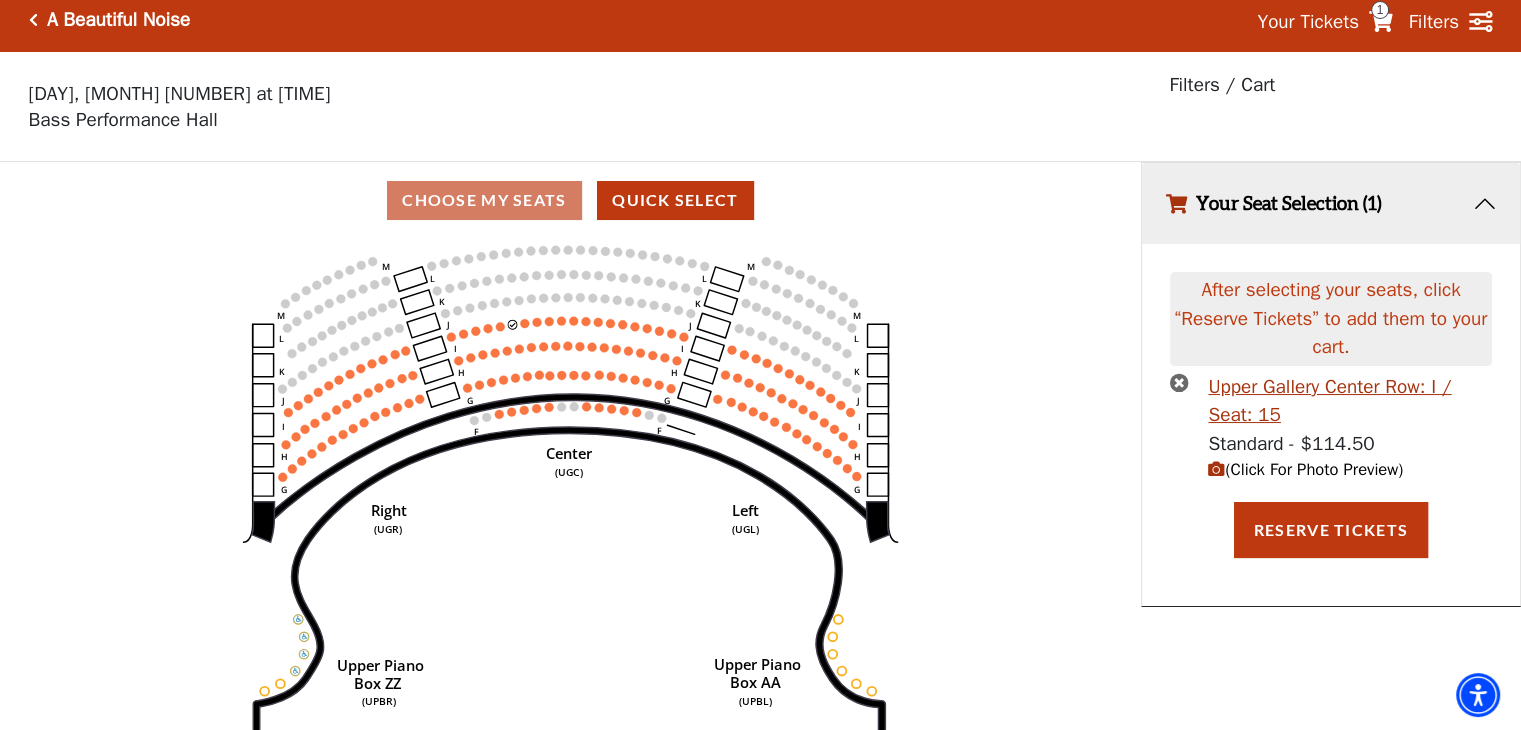 scroll, scrollTop: 0, scrollLeft: 0, axis: both 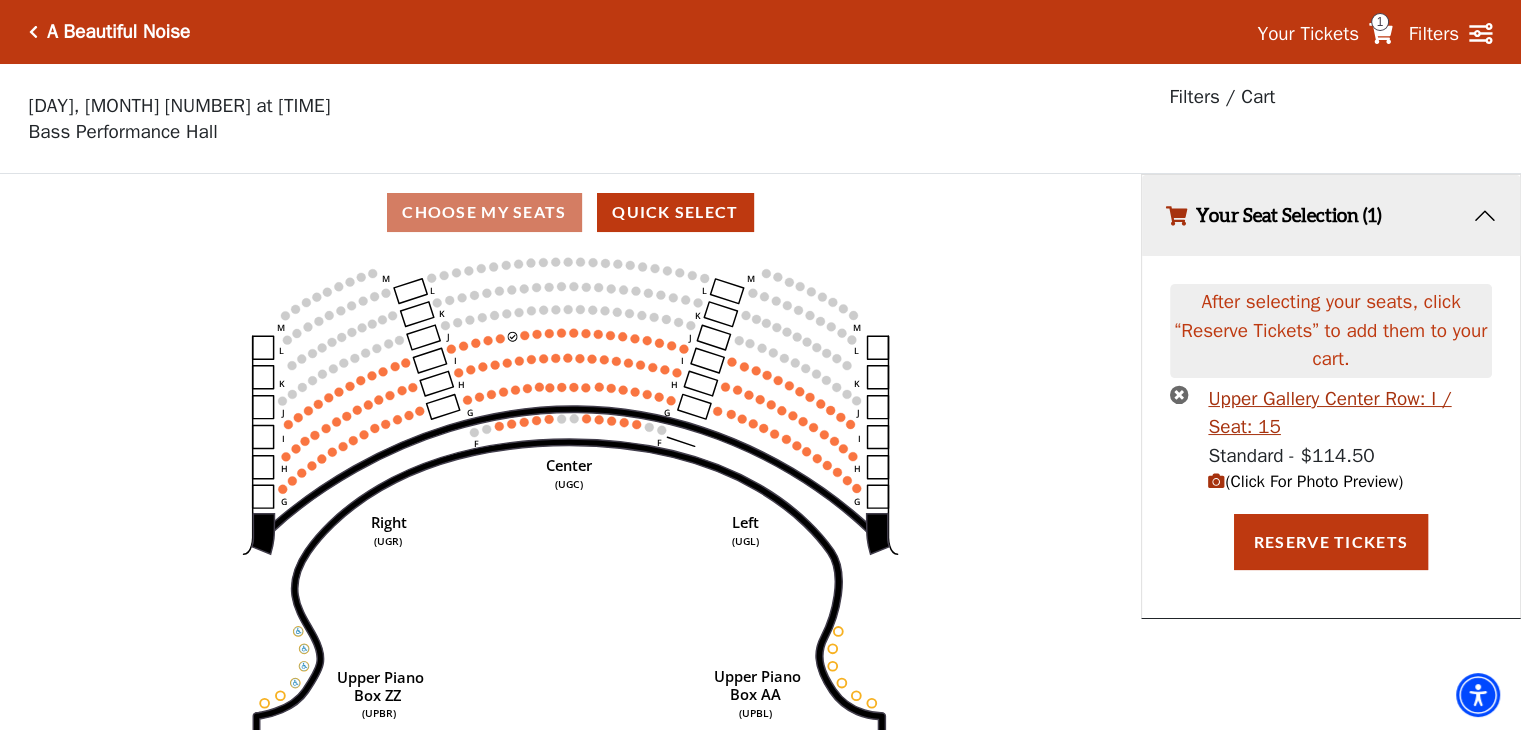 click 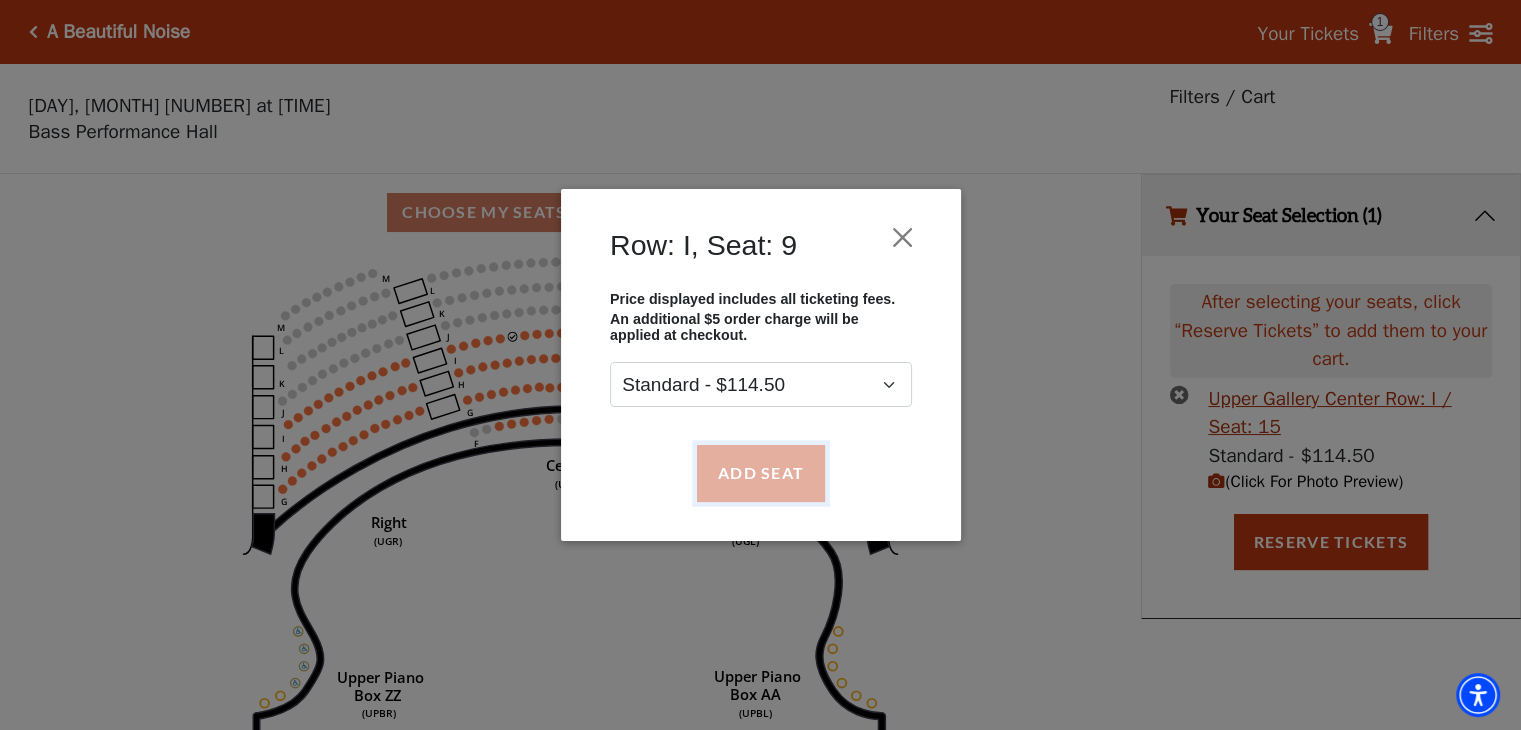 click on "Add Seat" at bounding box center (760, 473) 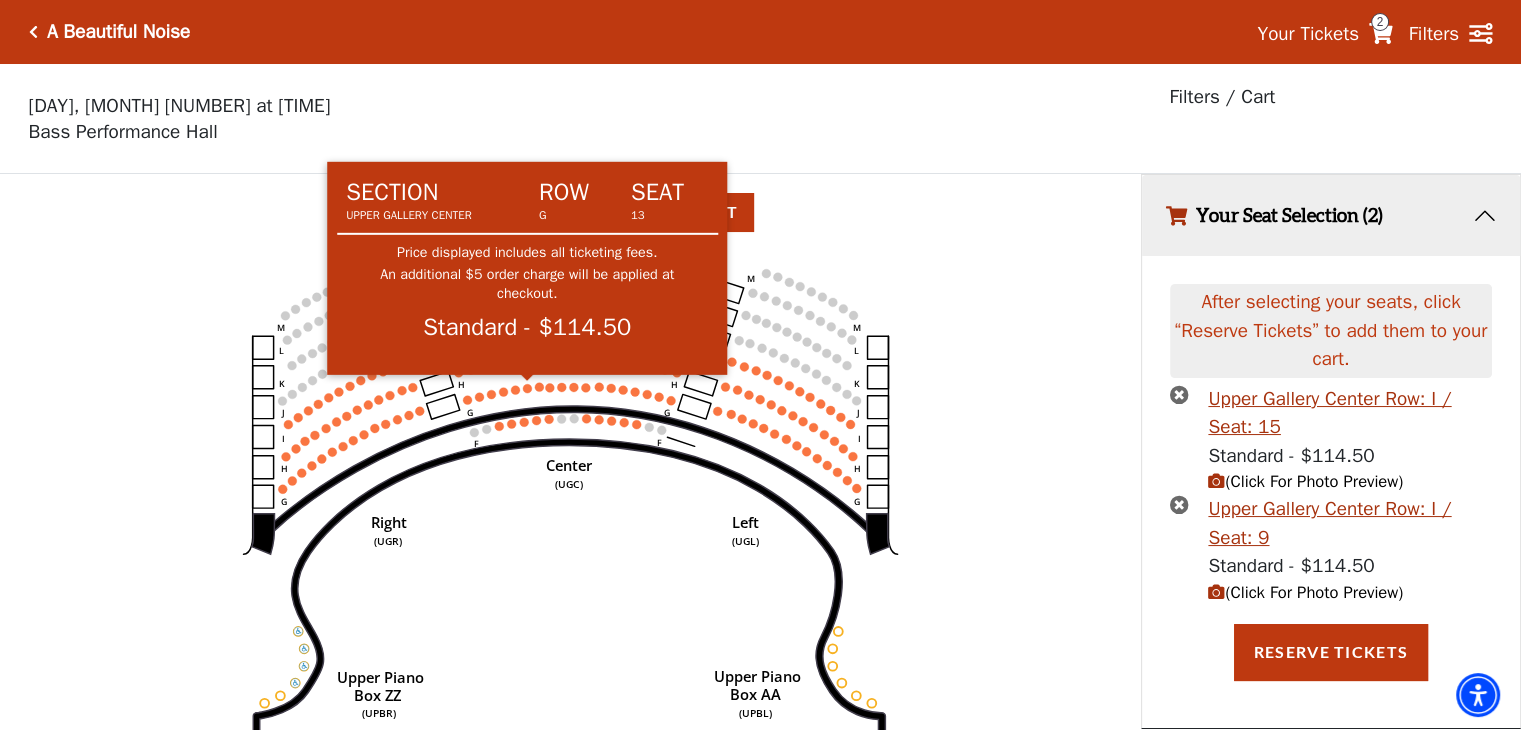 click 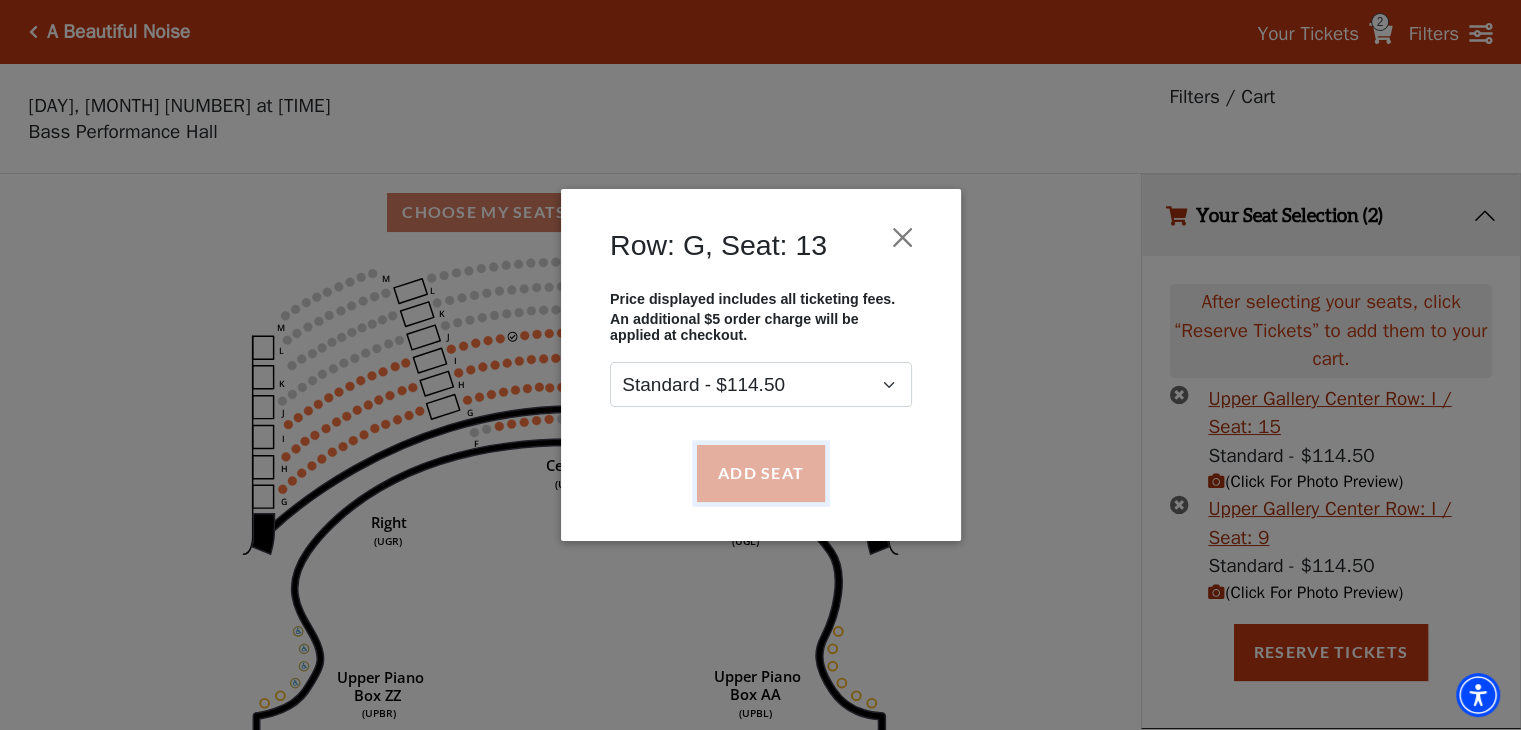 drag, startPoint x: 774, startPoint y: 489, endPoint x: 712, endPoint y: 466, distance: 66.12866 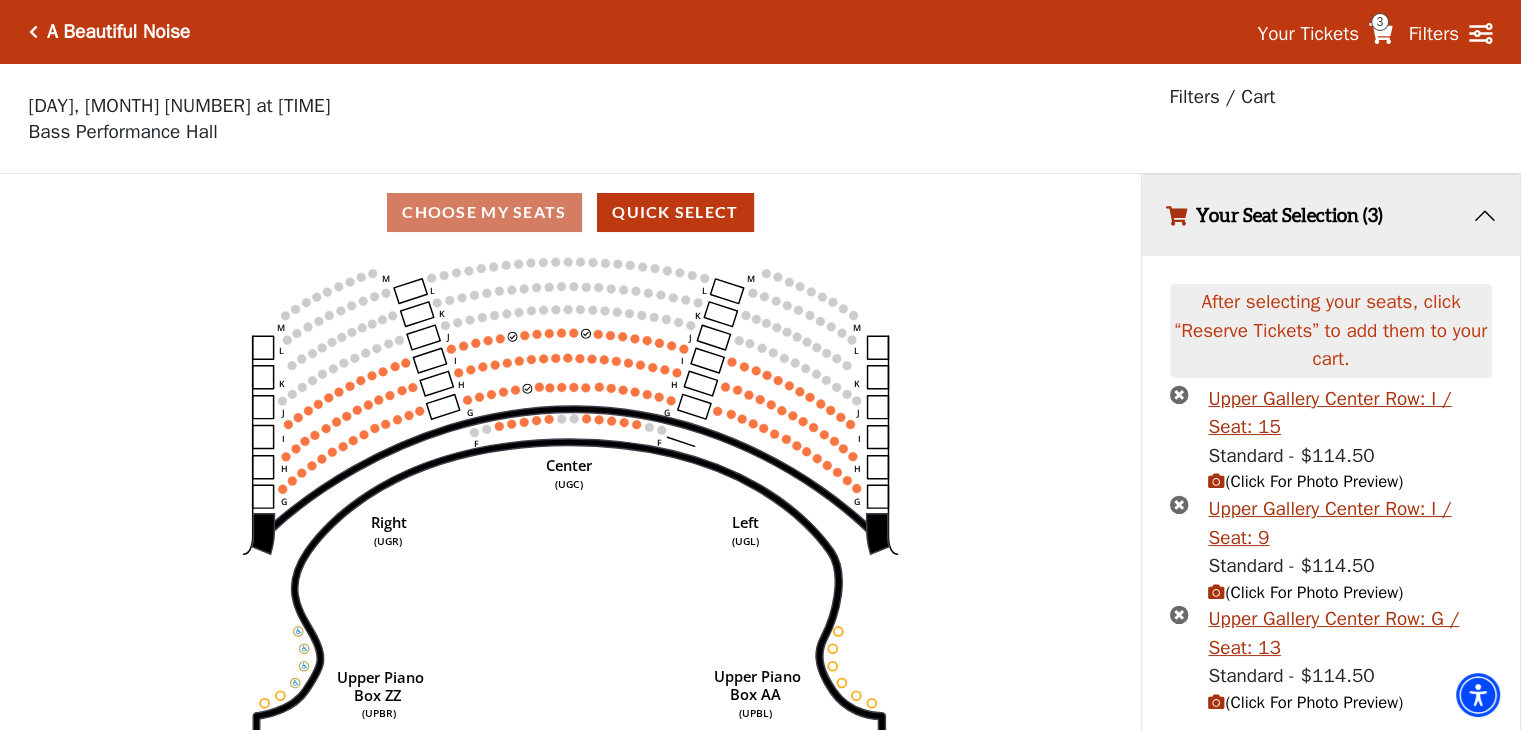 scroll, scrollTop: 60, scrollLeft: 0, axis: vertical 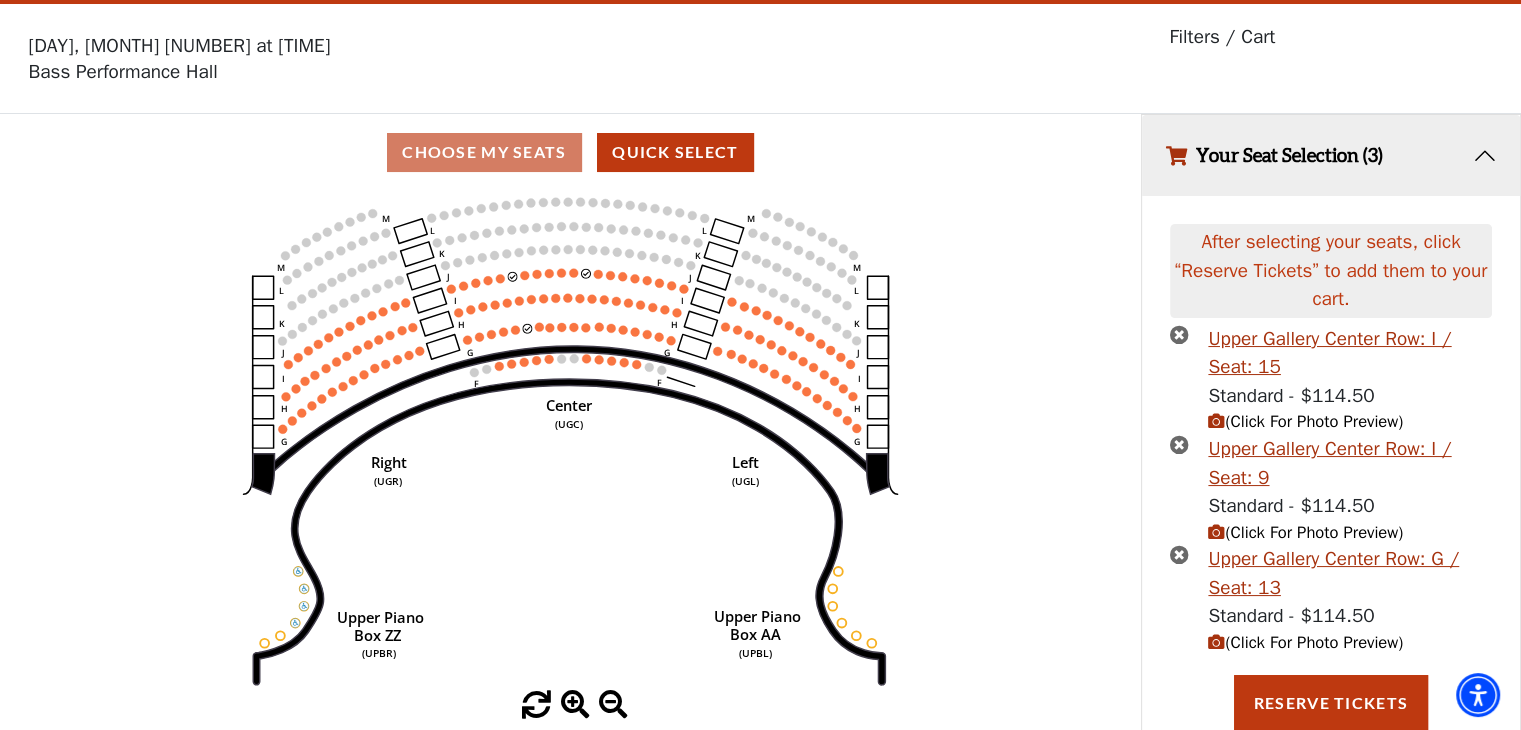click at bounding box center (1179, 334) 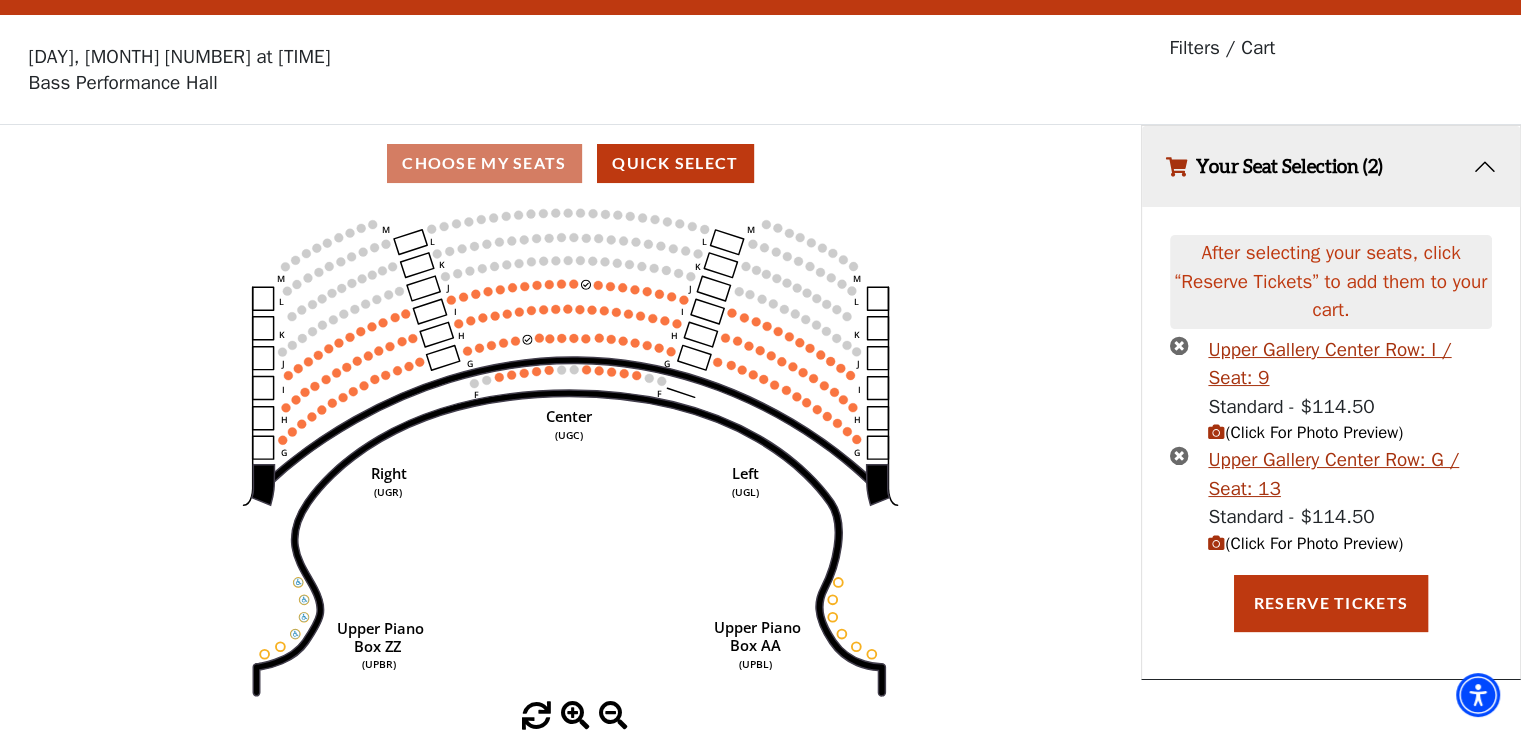 scroll, scrollTop: 48, scrollLeft: 0, axis: vertical 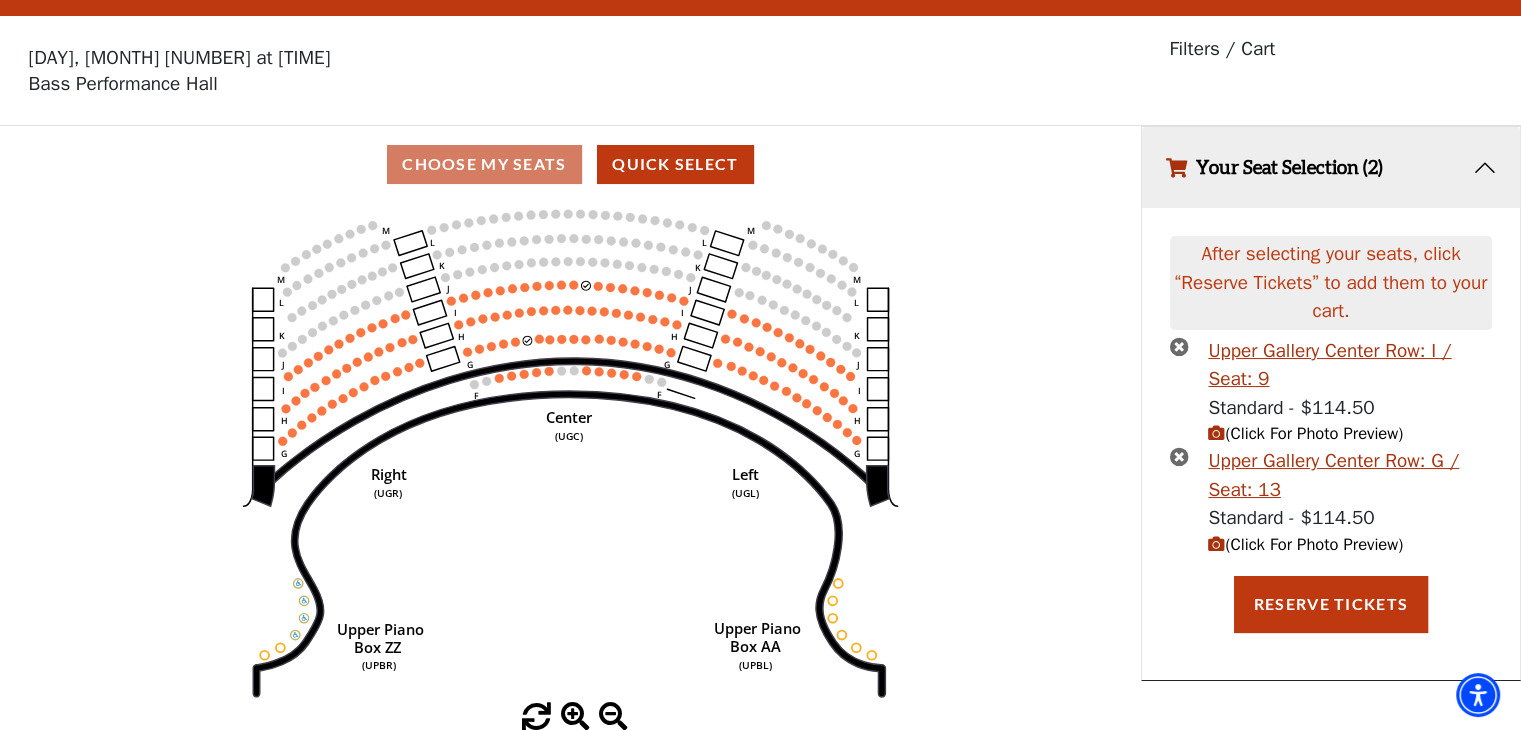 click on "After selecting your seats, click “Reserve Tickets” to add them to your cart." at bounding box center (1330, 283) 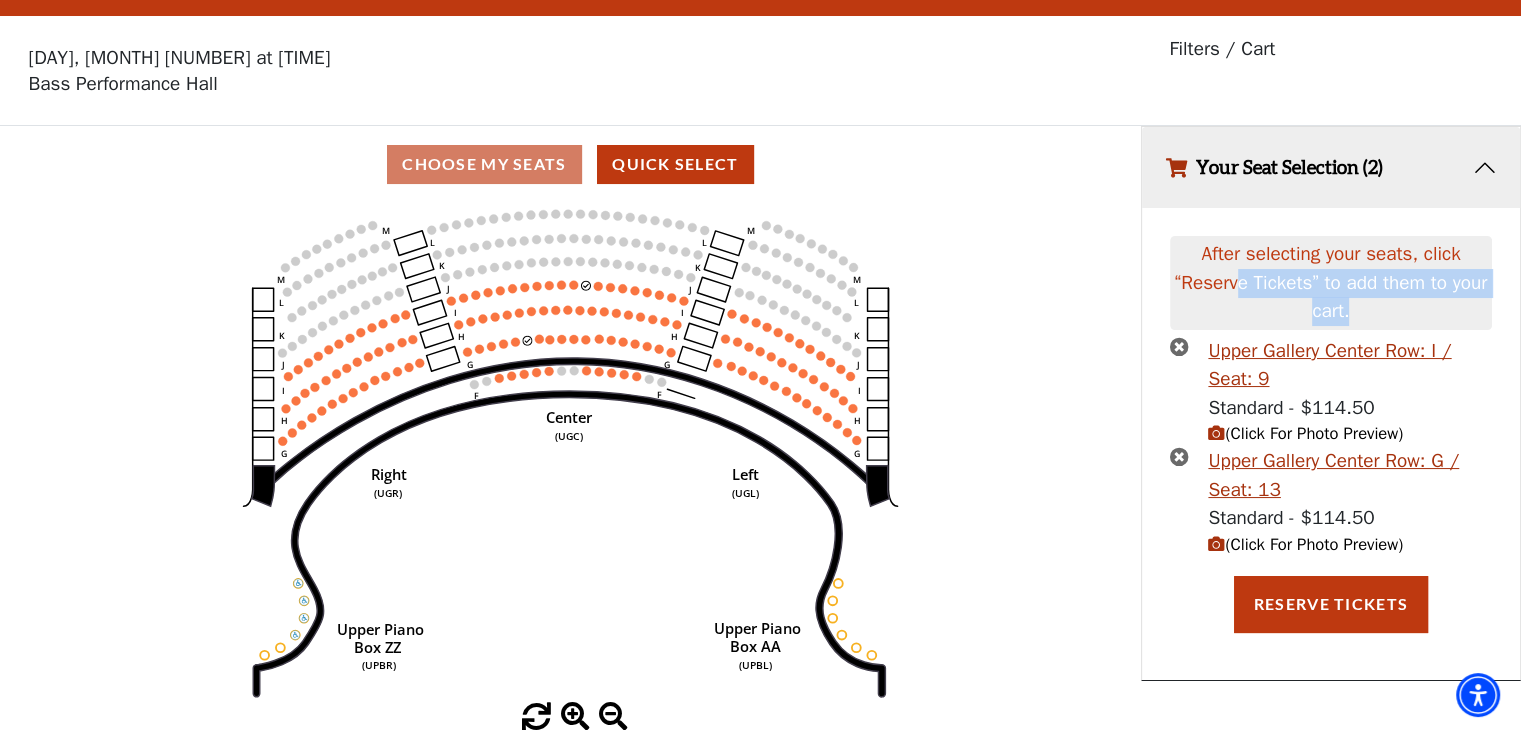 click on "After selecting your seats, click “Reserve Tickets” to add them to your cart." at bounding box center (1330, 283) 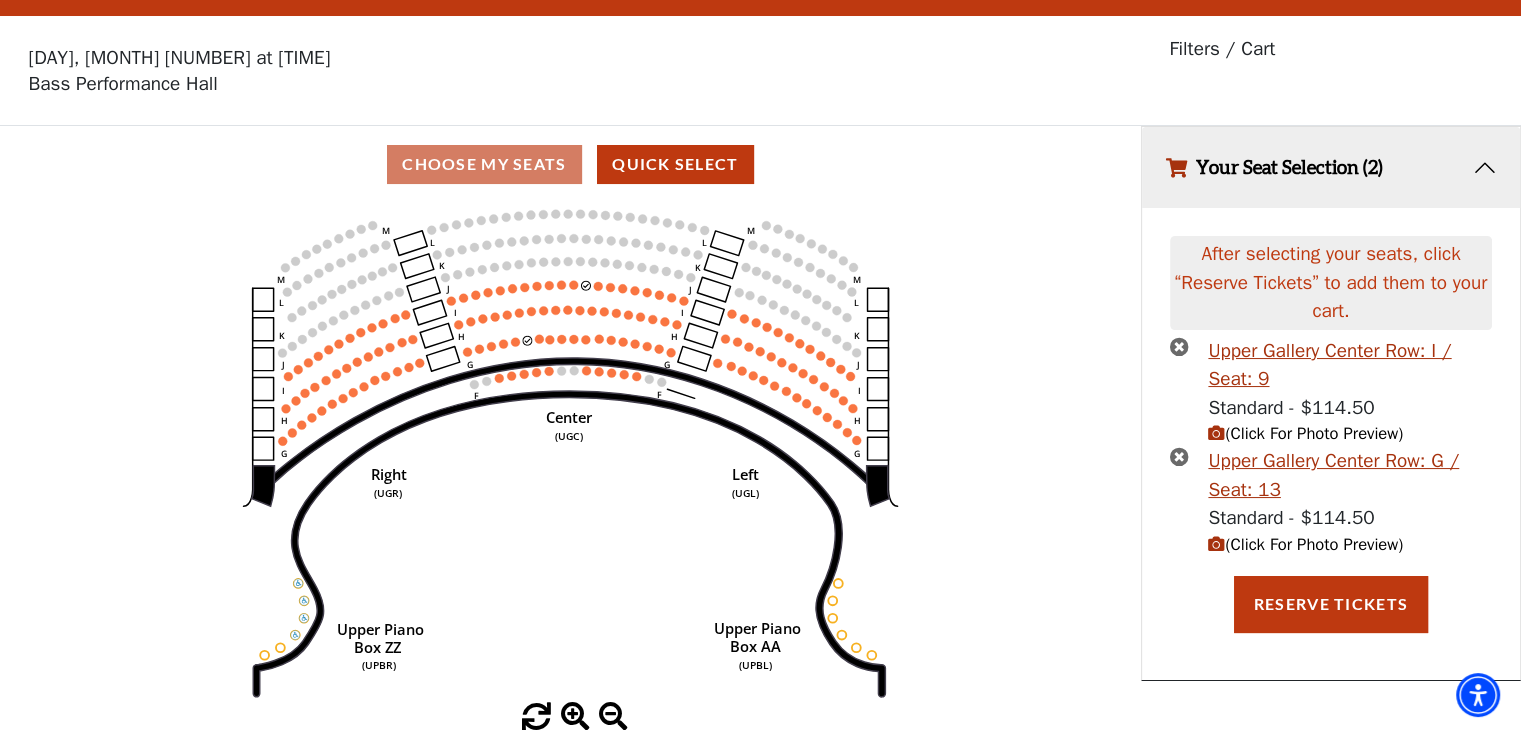 click at bounding box center [1179, 346] 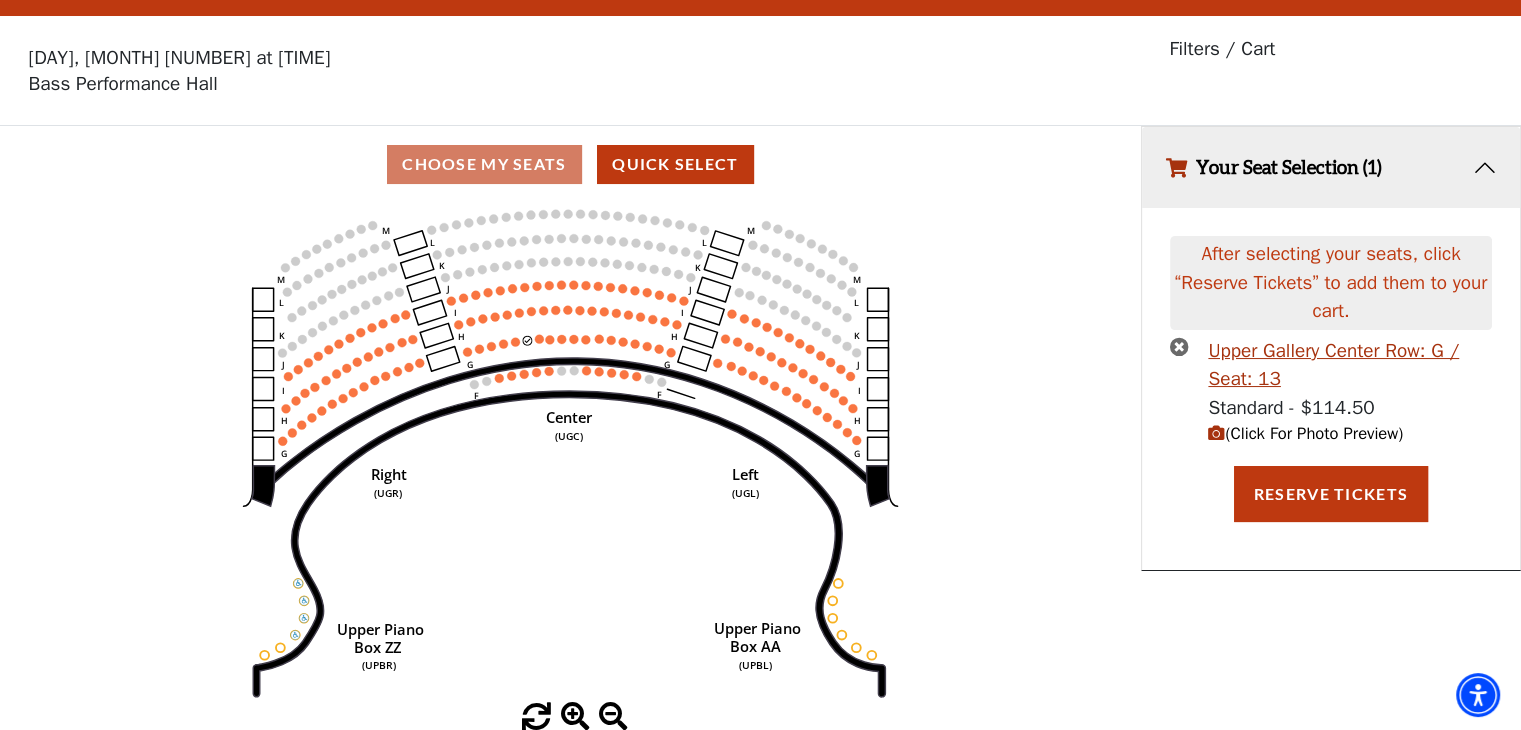 click at bounding box center [1179, 346] 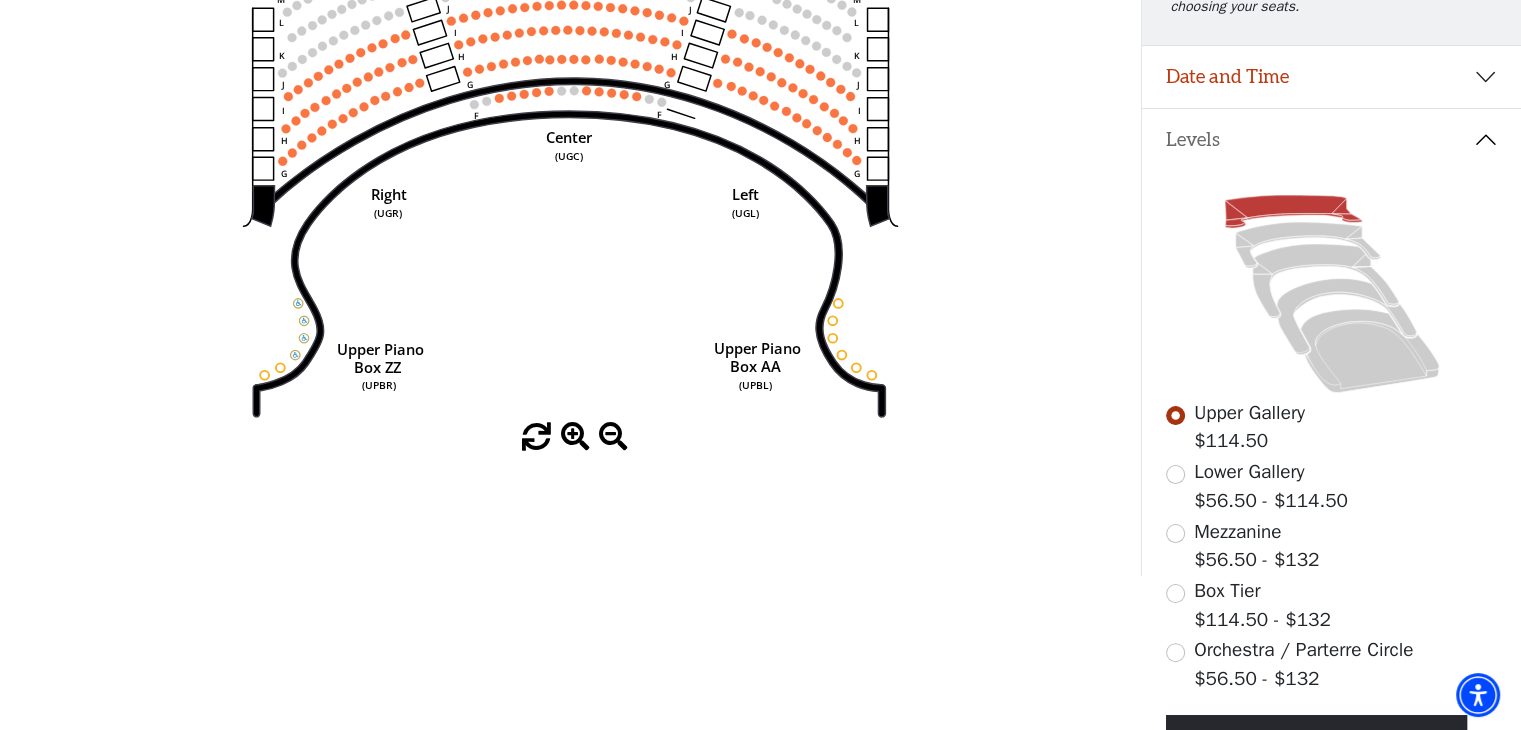 scroll, scrollTop: 370, scrollLeft: 0, axis: vertical 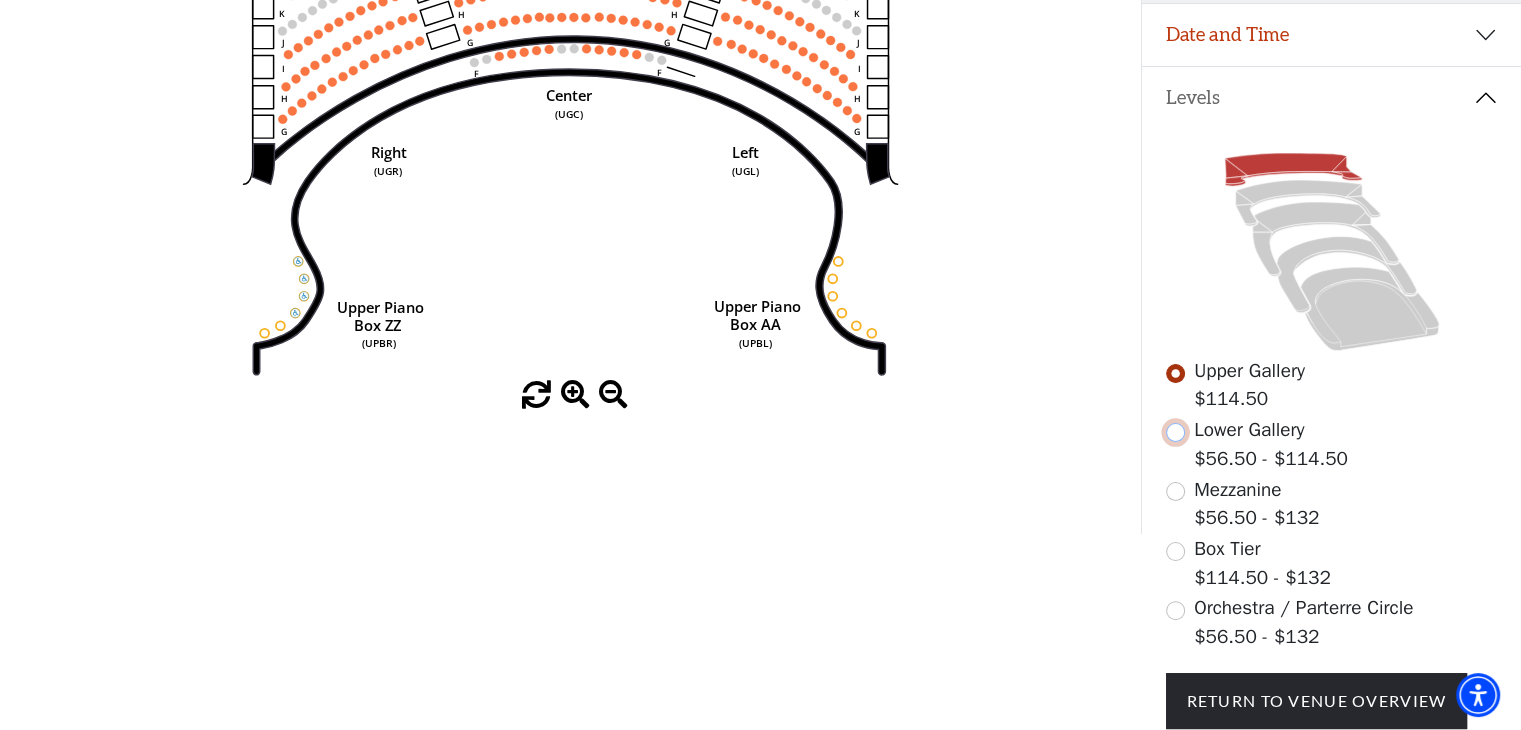 click at bounding box center [1175, 432] 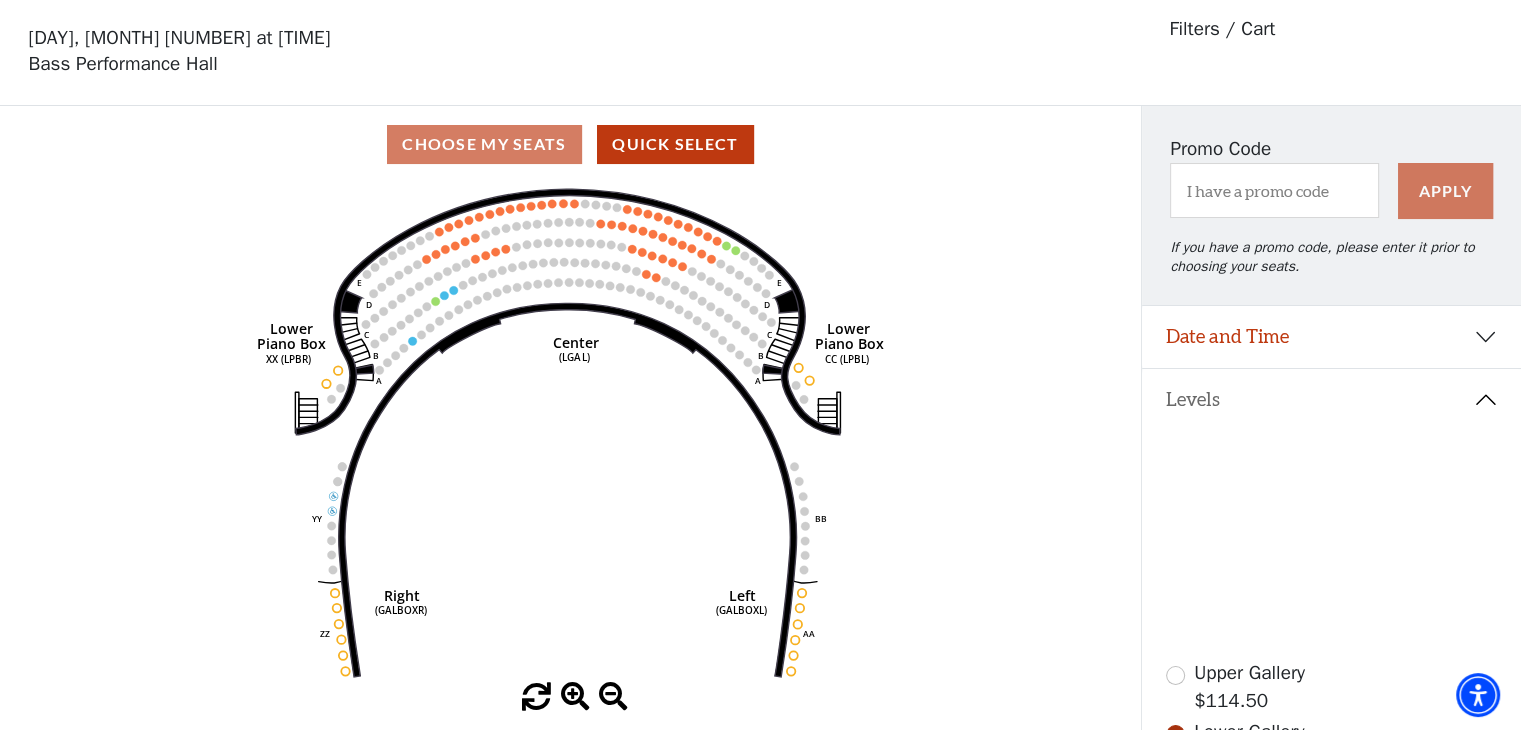scroll, scrollTop: 92, scrollLeft: 0, axis: vertical 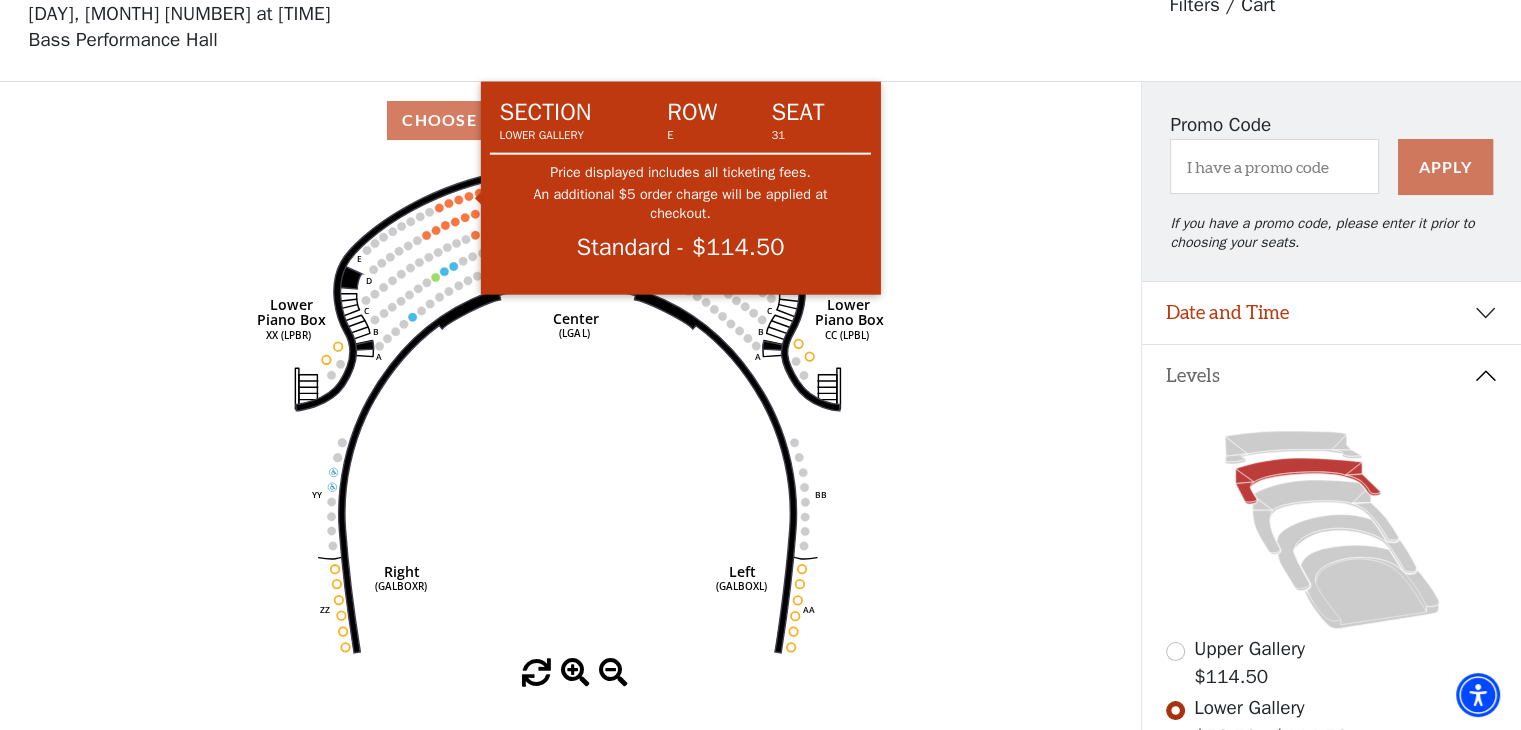 click 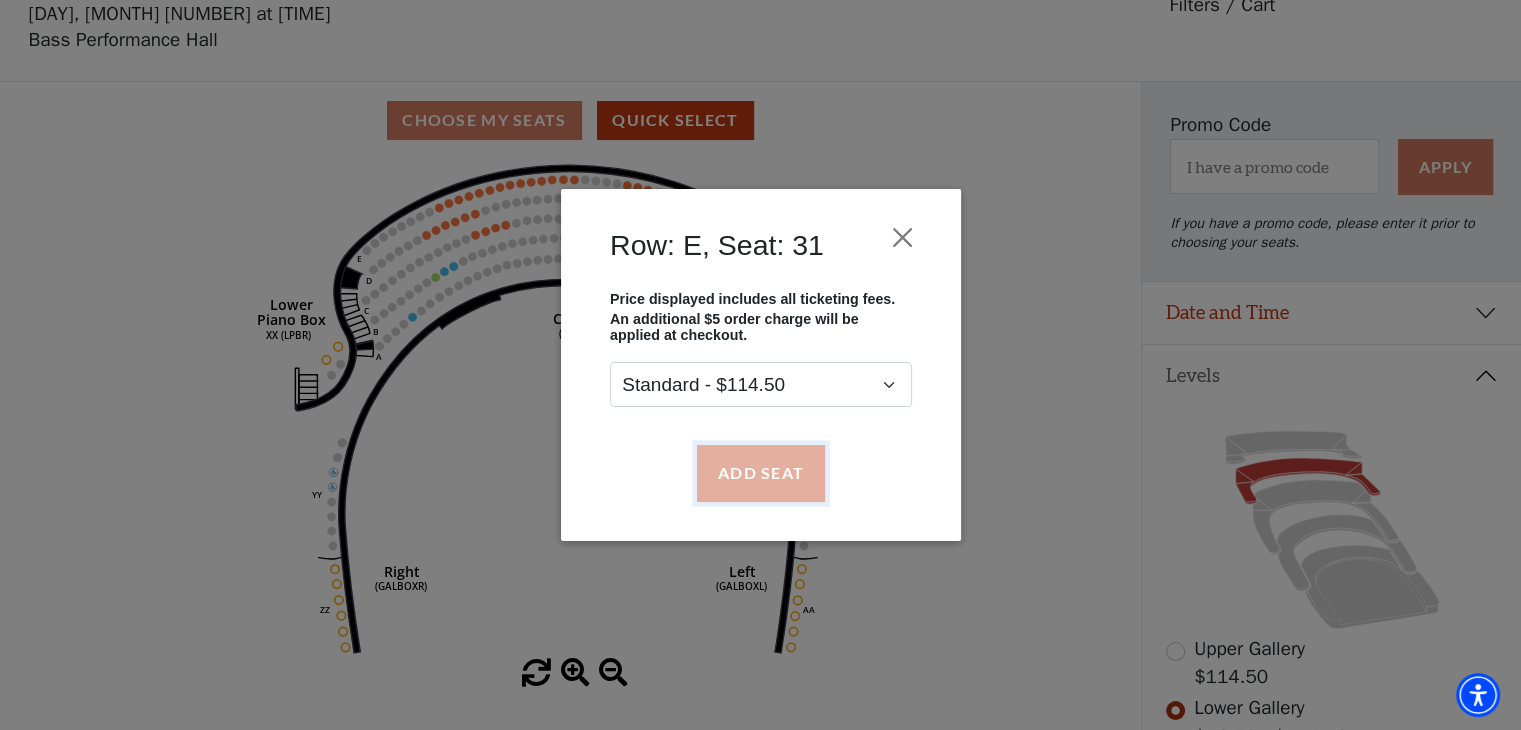 drag, startPoint x: 750, startPoint y: 469, endPoint x: 738, endPoint y: 454, distance: 19.209373 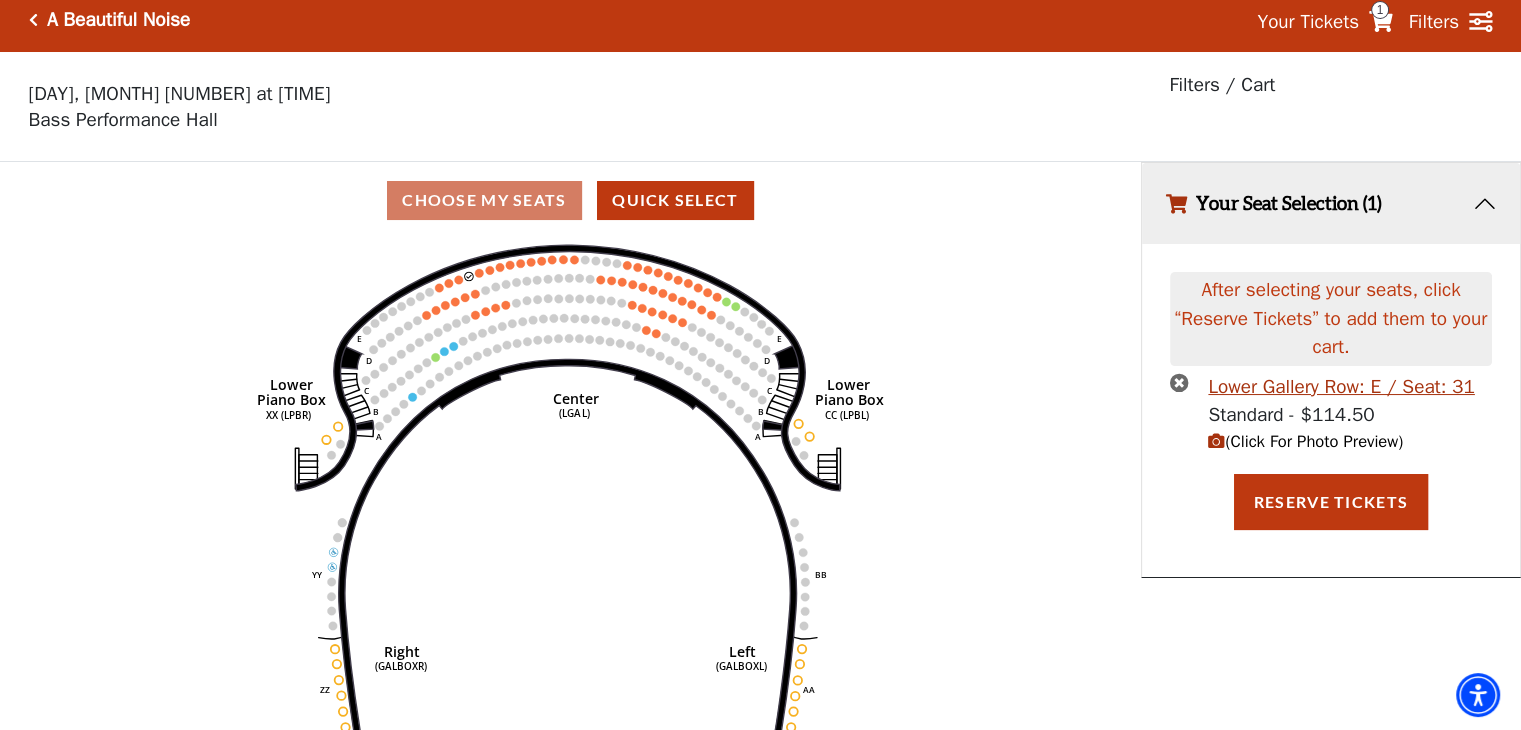 scroll, scrollTop: 0, scrollLeft: 0, axis: both 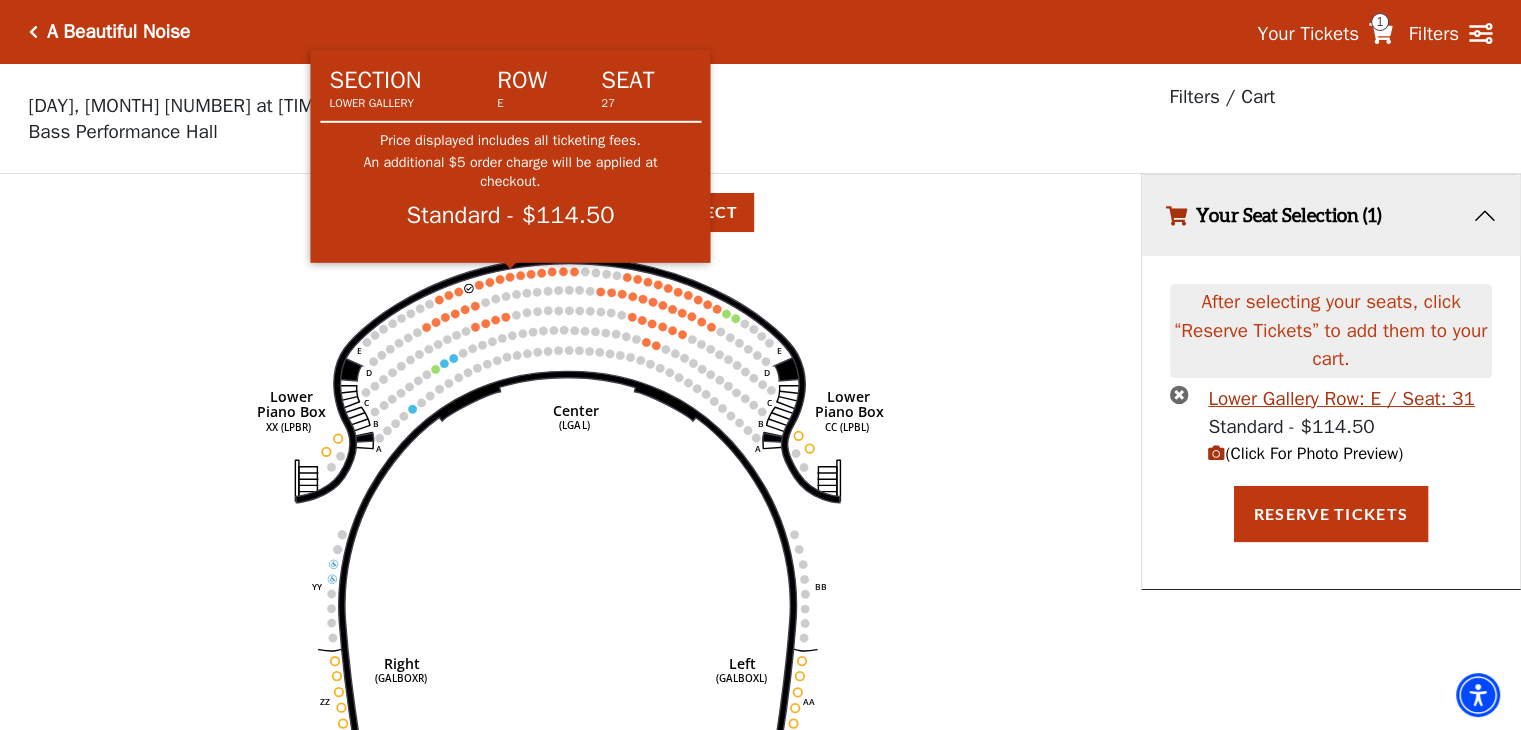 click 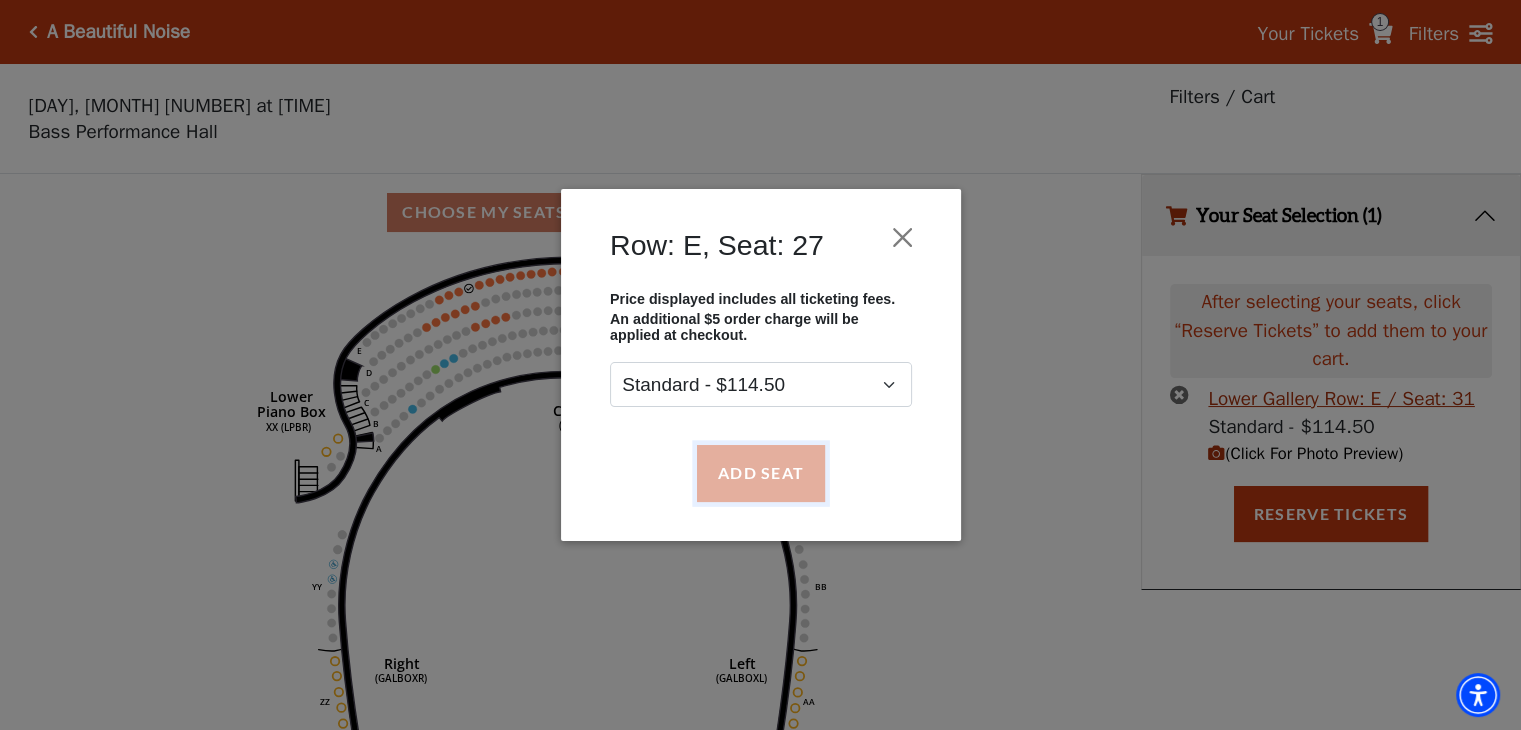 drag, startPoint x: 770, startPoint y: 453, endPoint x: 759, endPoint y: 443, distance: 14.866069 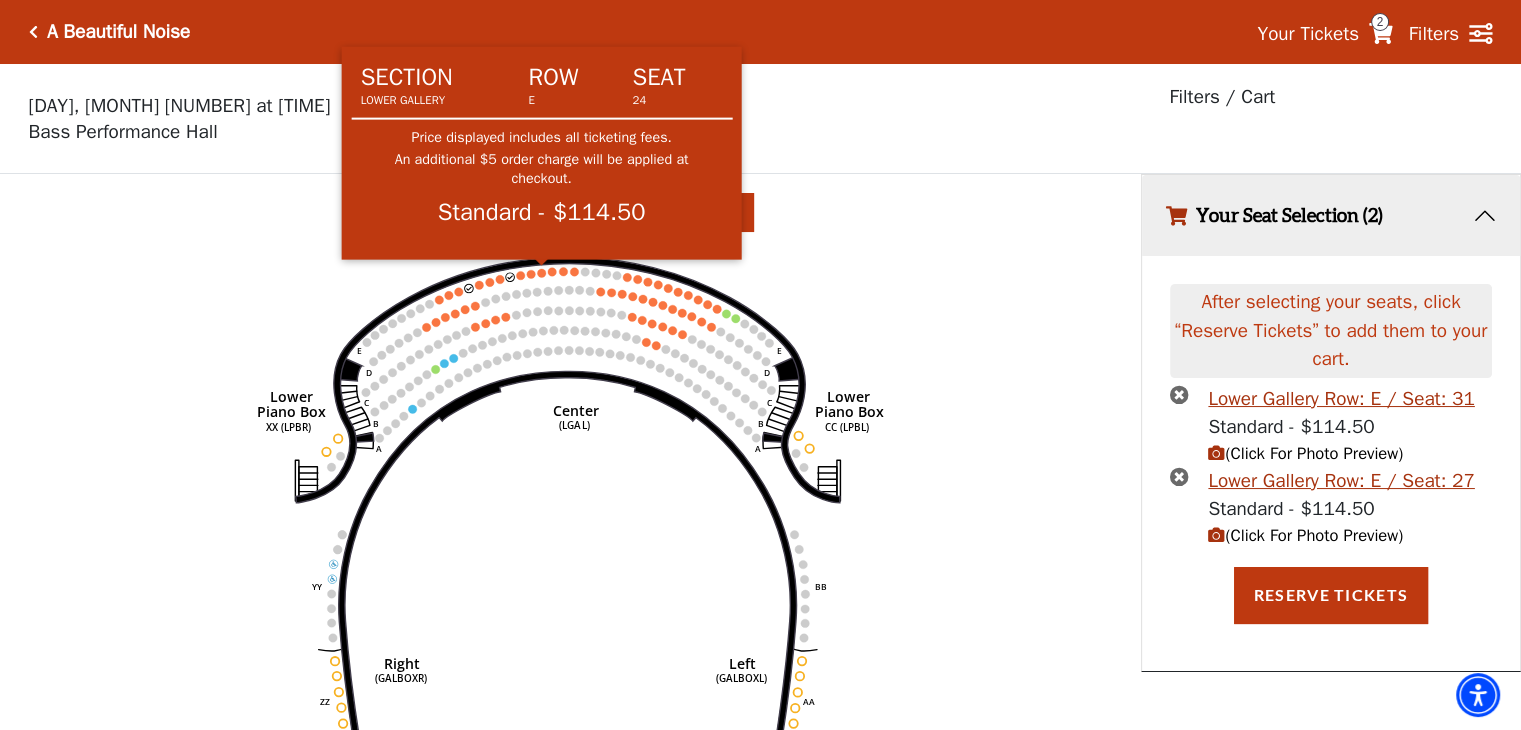 click 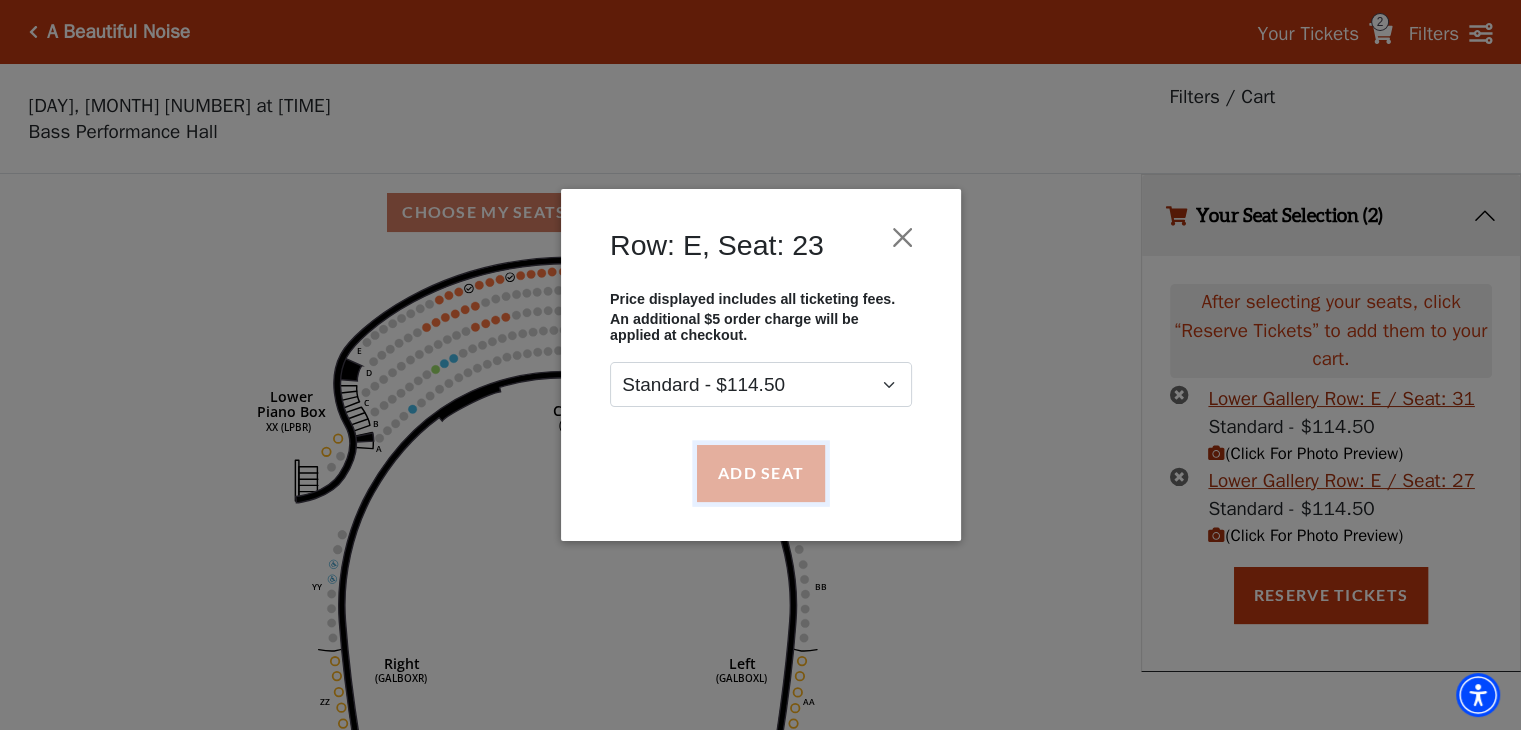 click on "Add Seat" at bounding box center (760, 473) 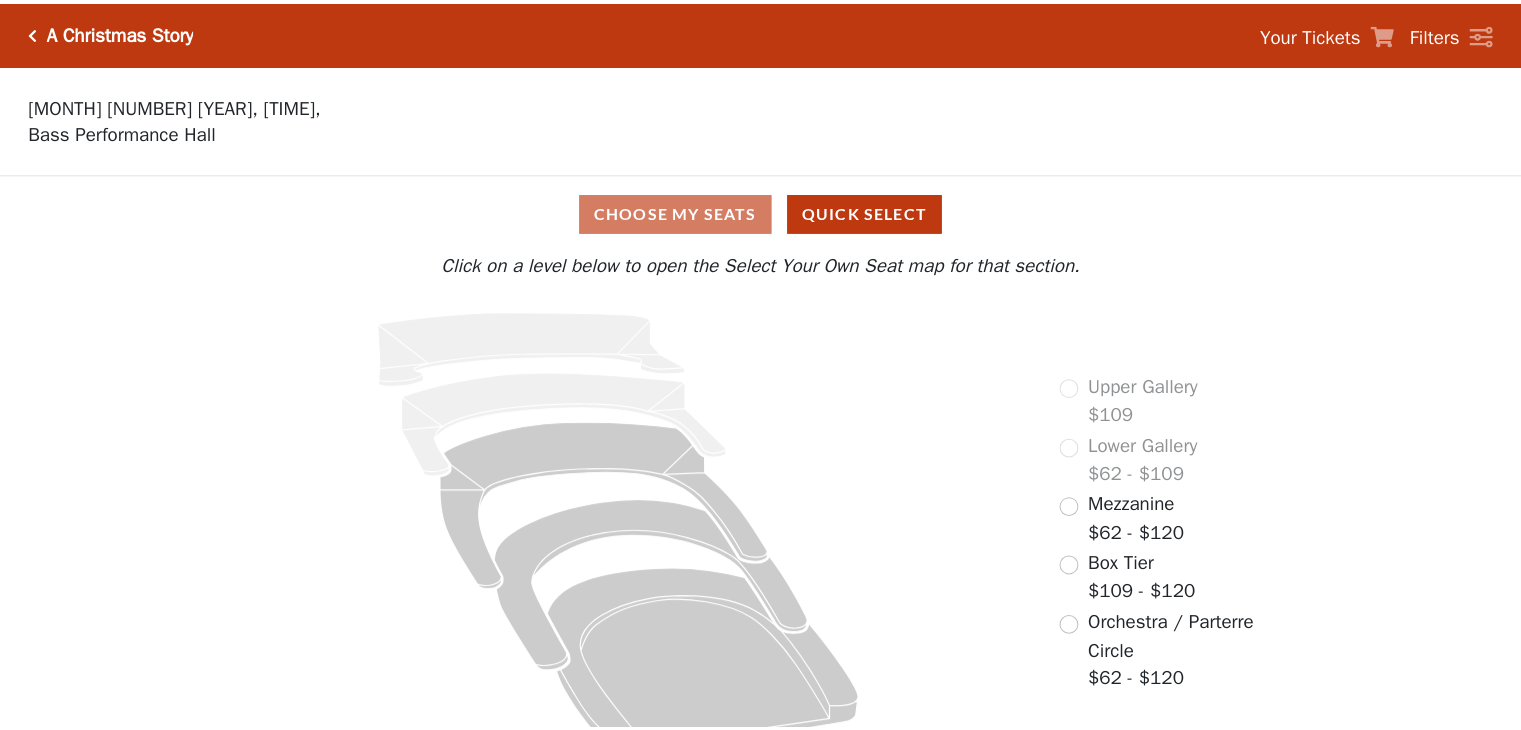 scroll, scrollTop: 0, scrollLeft: 0, axis: both 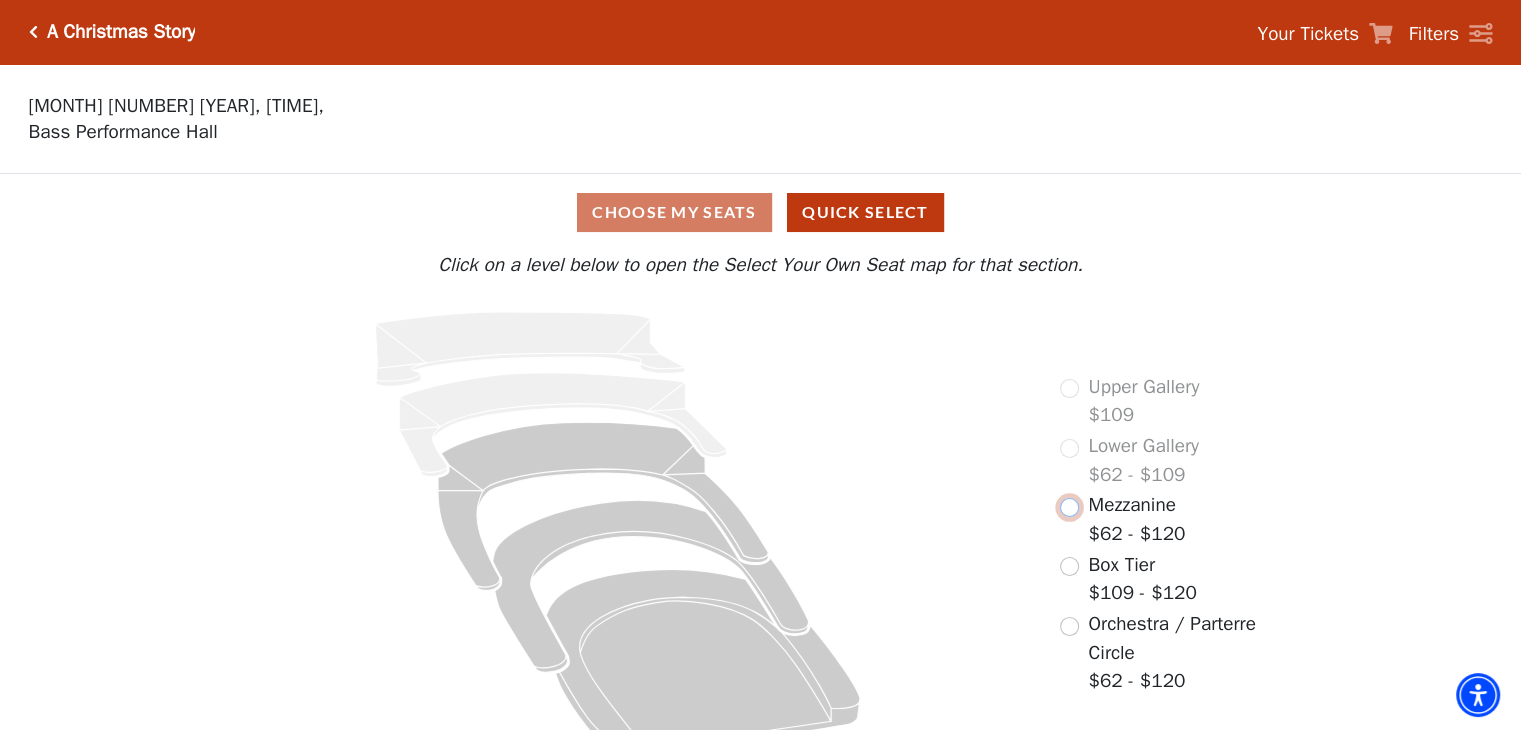 click at bounding box center [1069, 507] 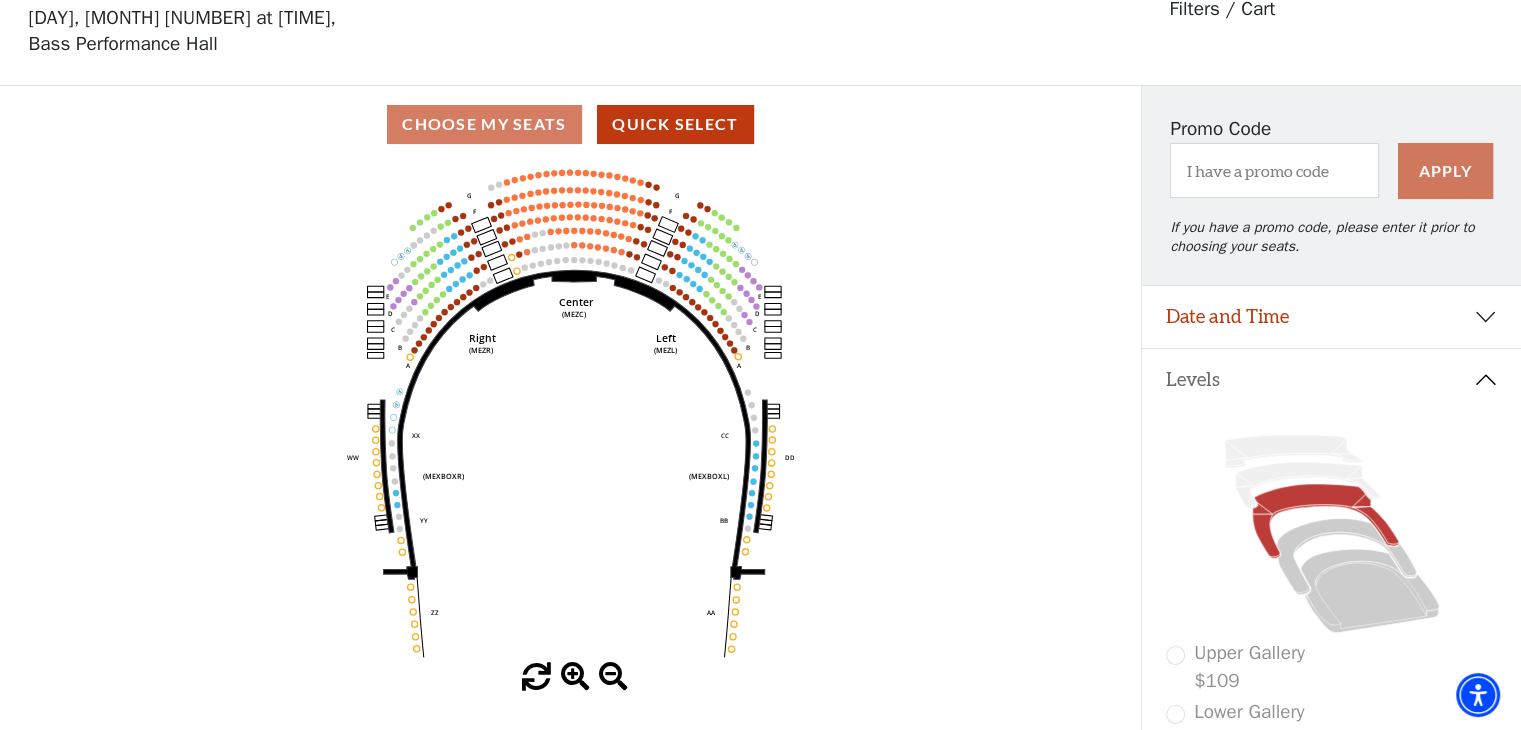 scroll, scrollTop: 92, scrollLeft: 0, axis: vertical 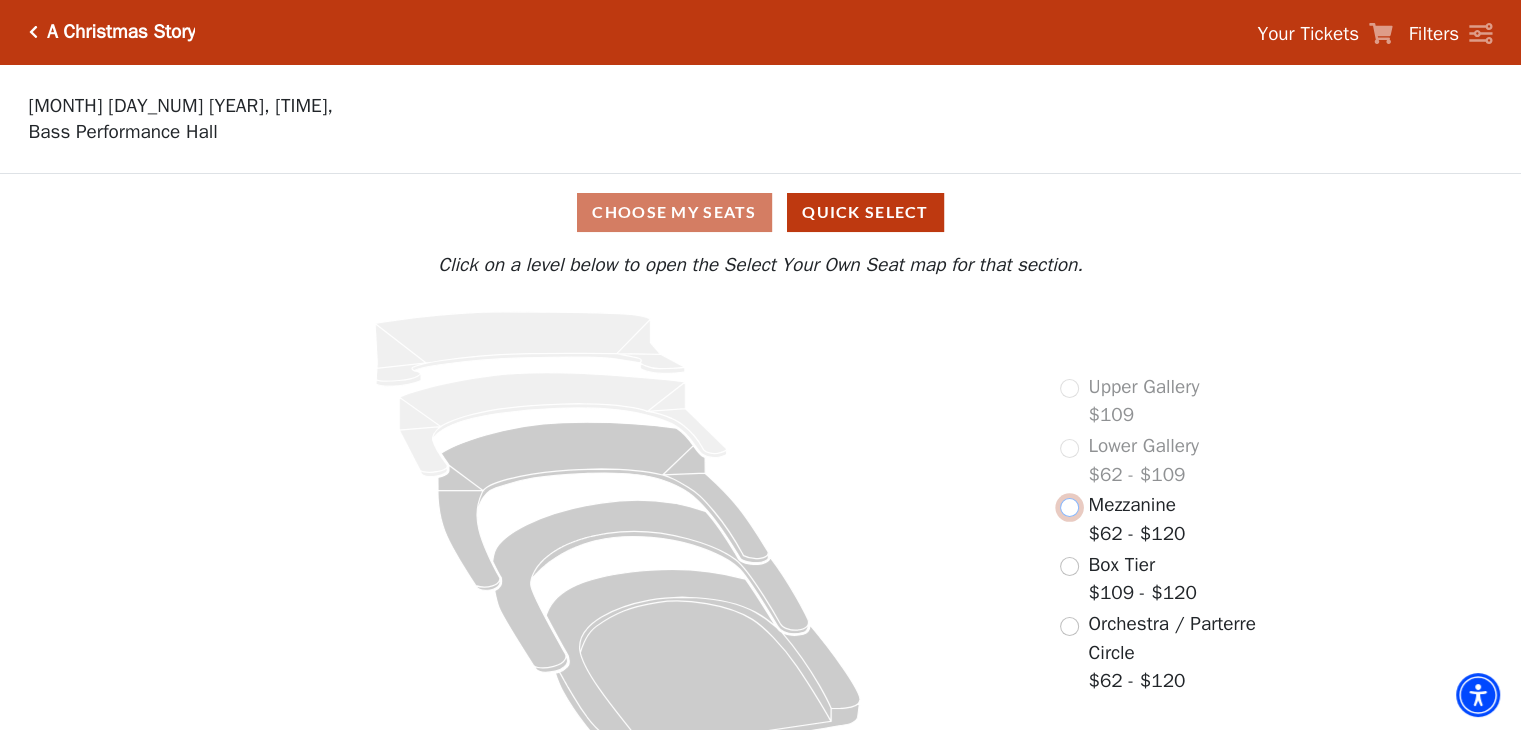 click at bounding box center (1069, 507) 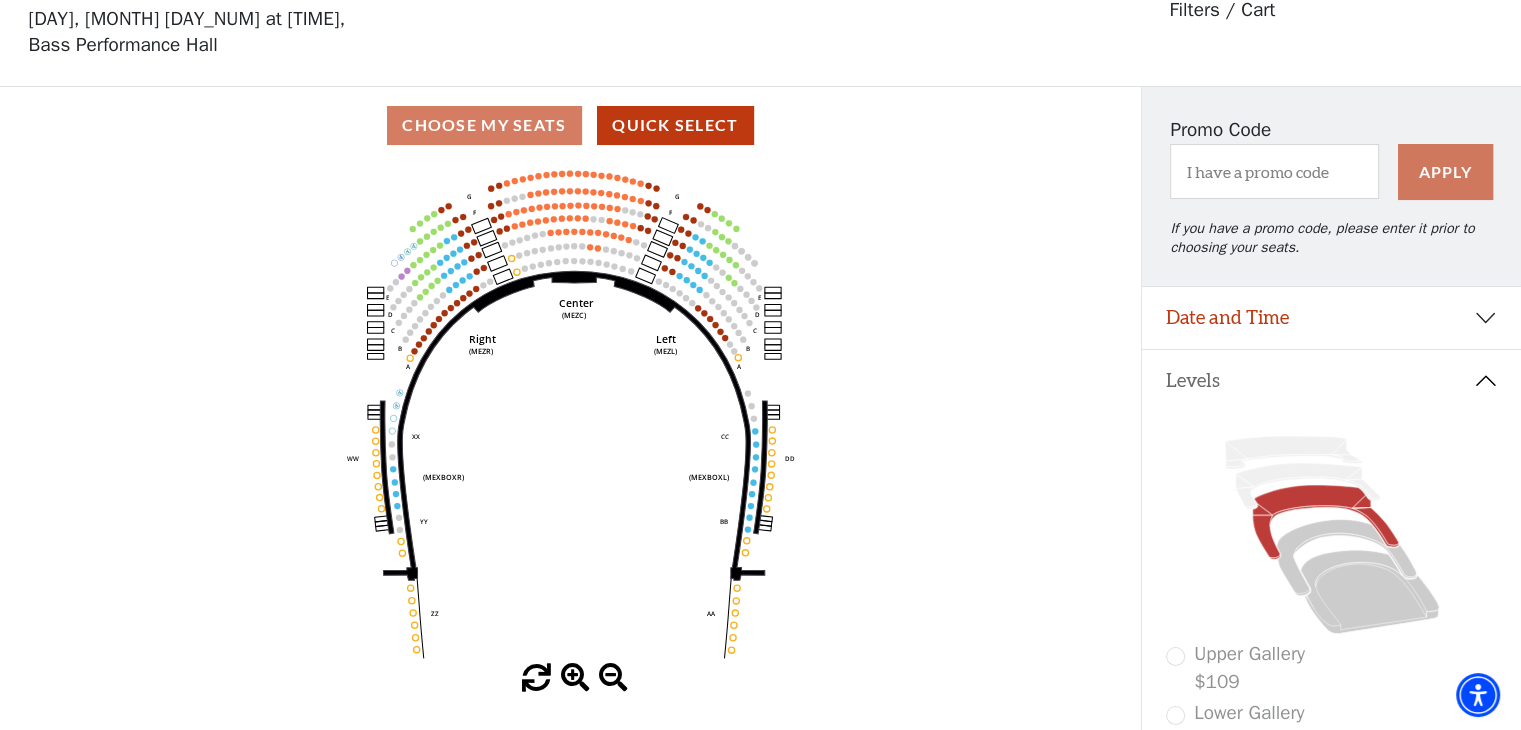scroll, scrollTop: 92, scrollLeft: 0, axis: vertical 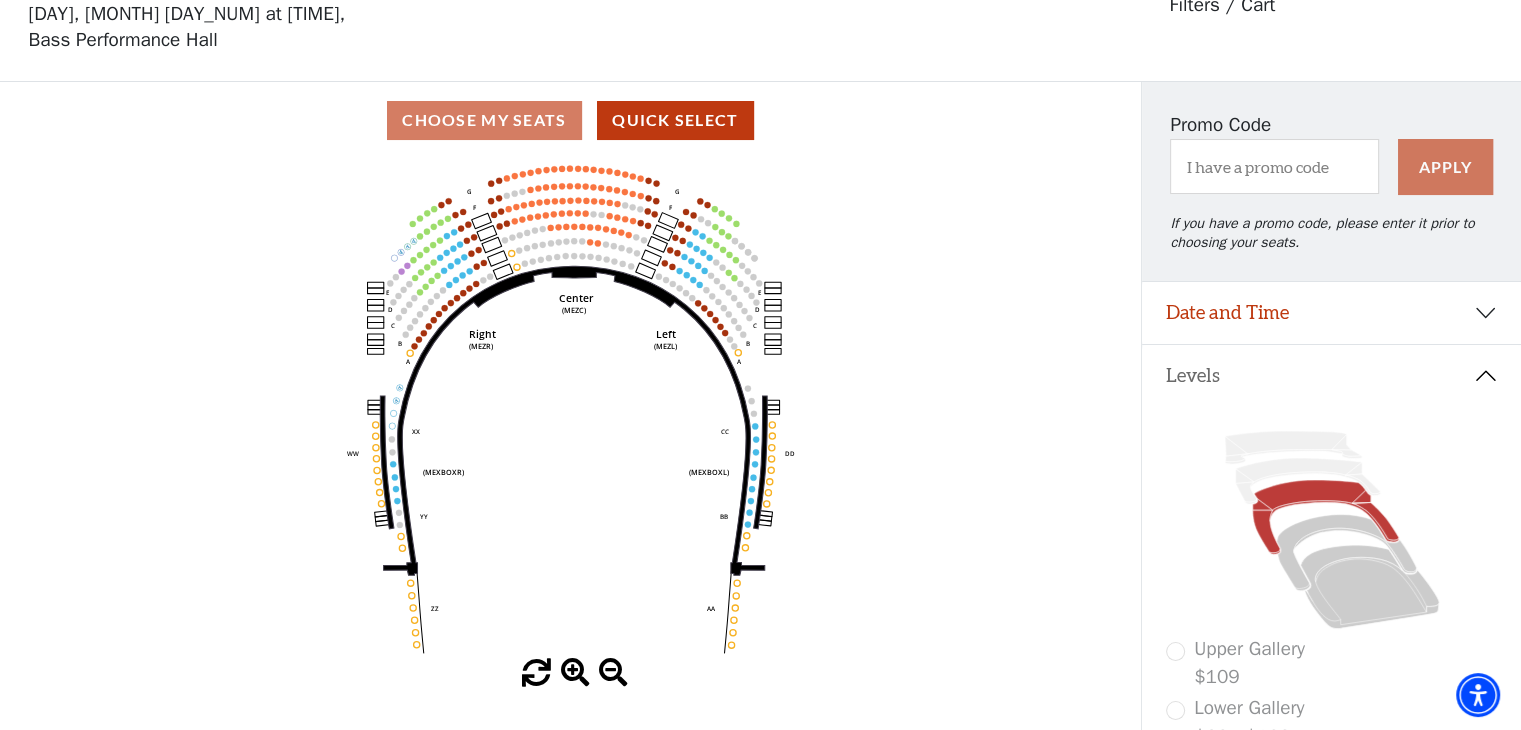 click at bounding box center (575, 673) 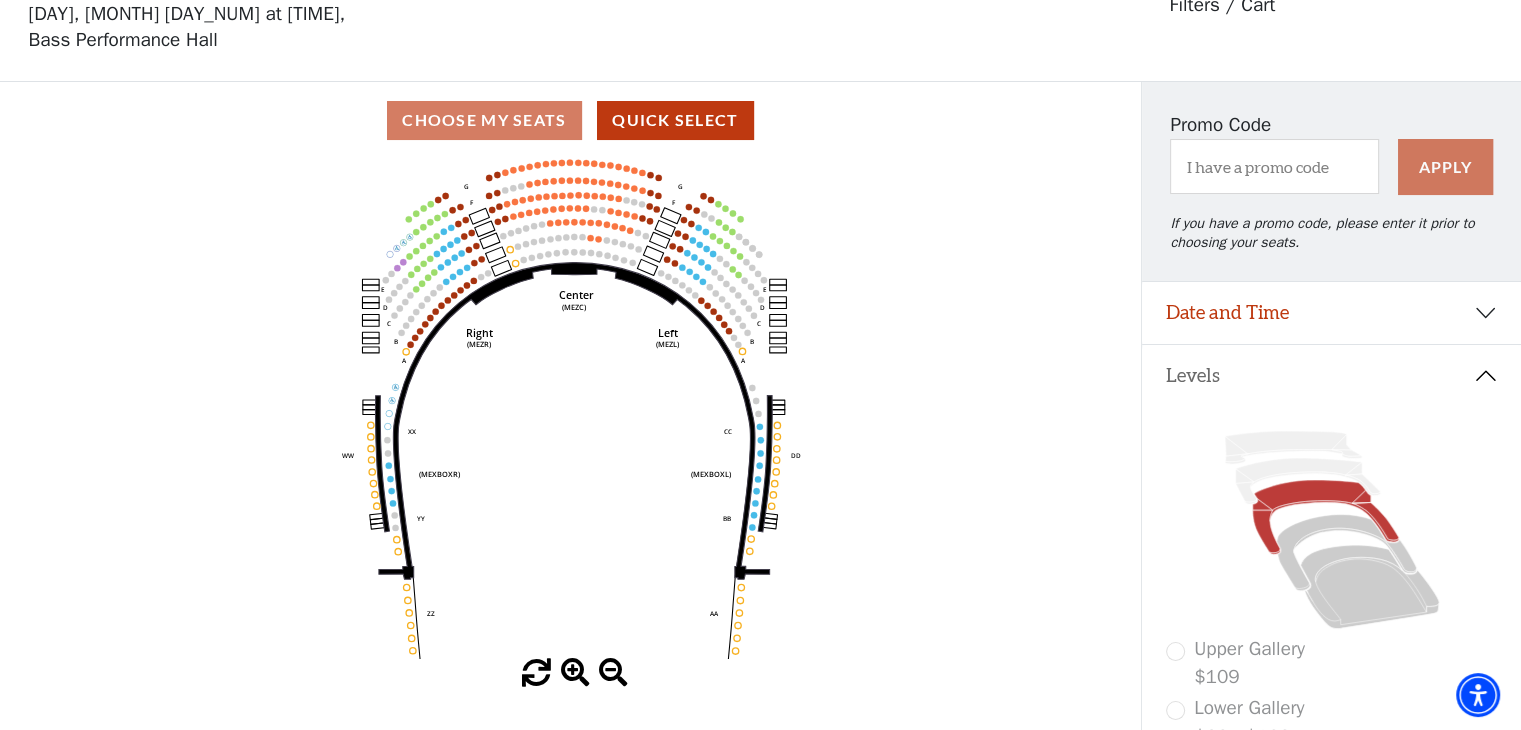 click at bounding box center (575, 673) 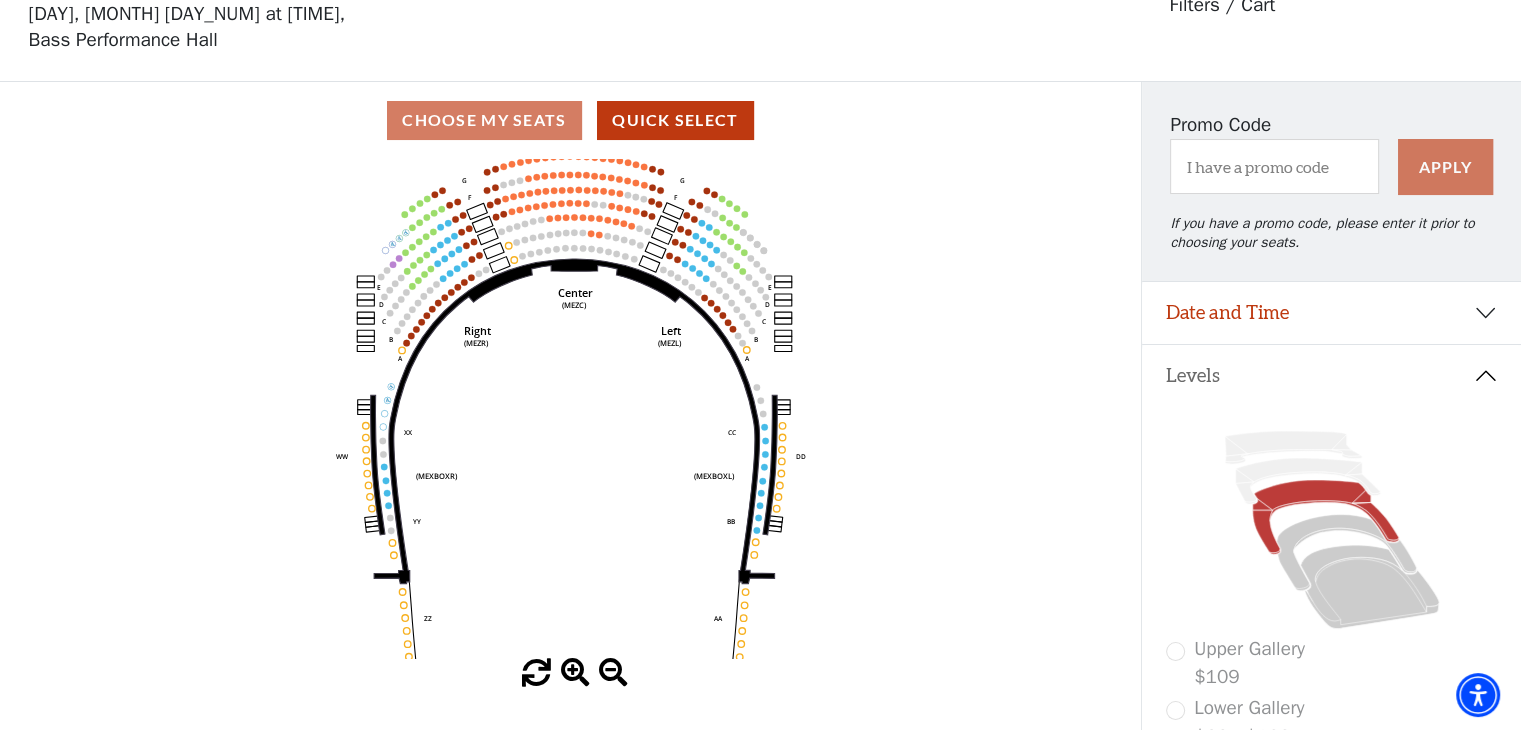 click at bounding box center (575, 673) 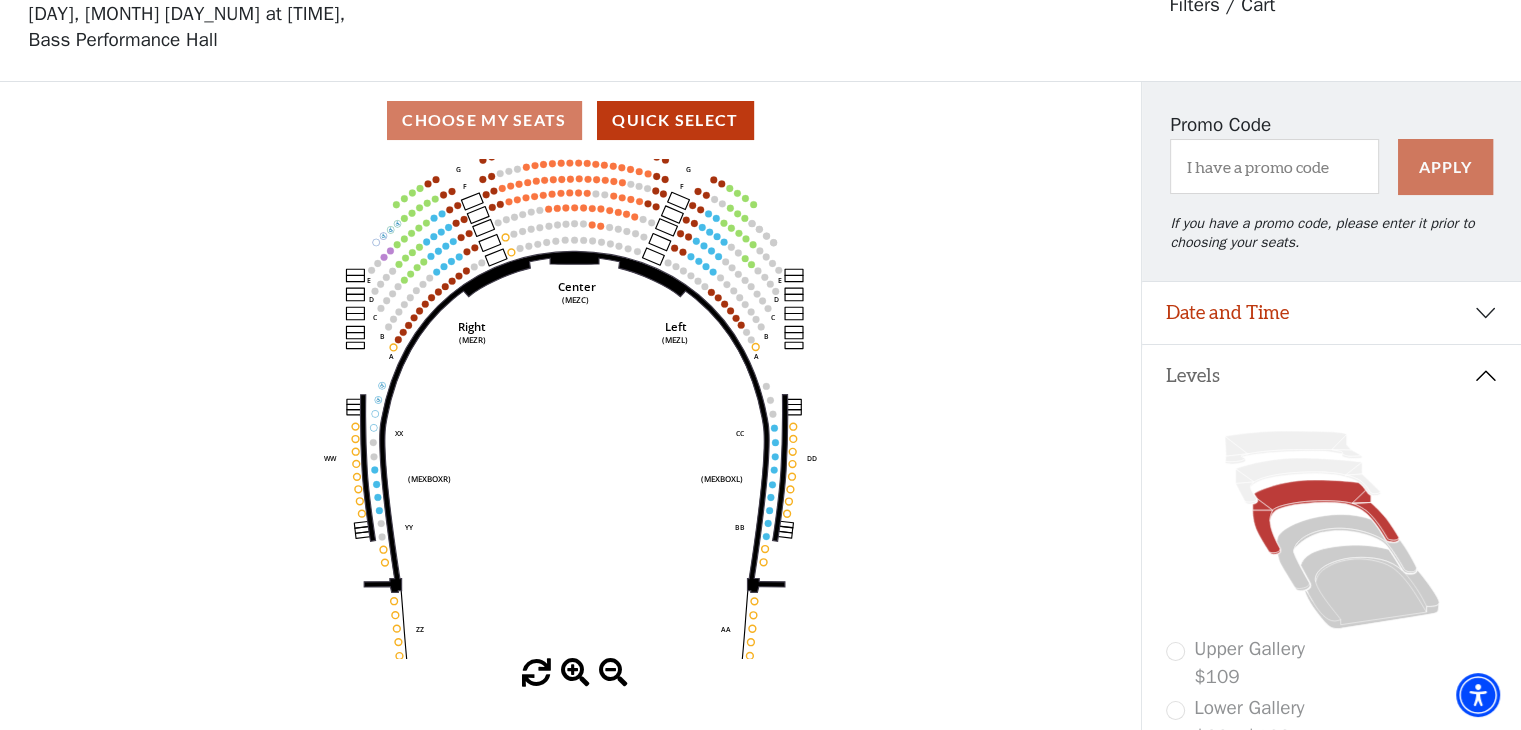 click at bounding box center [575, 673] 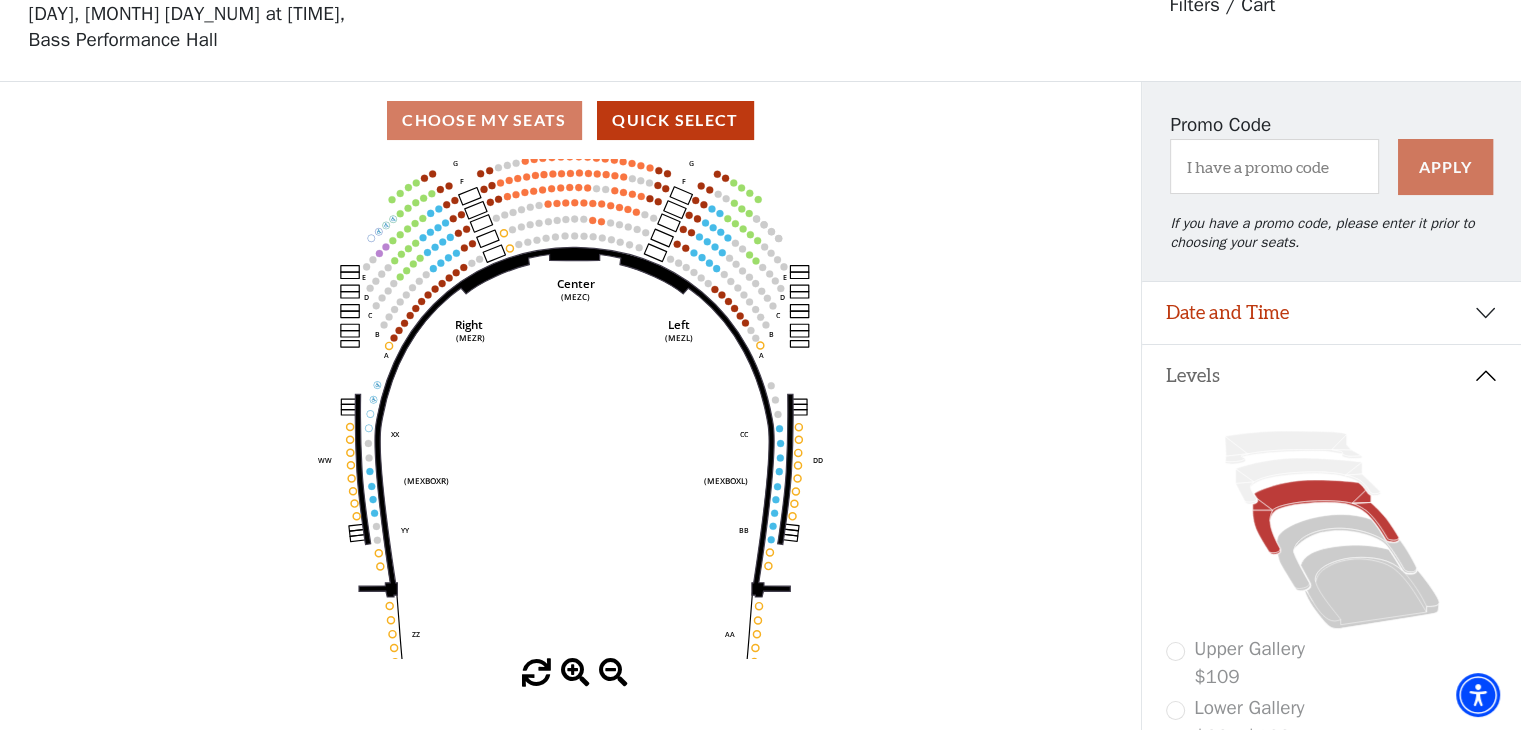 click at bounding box center [575, 673] 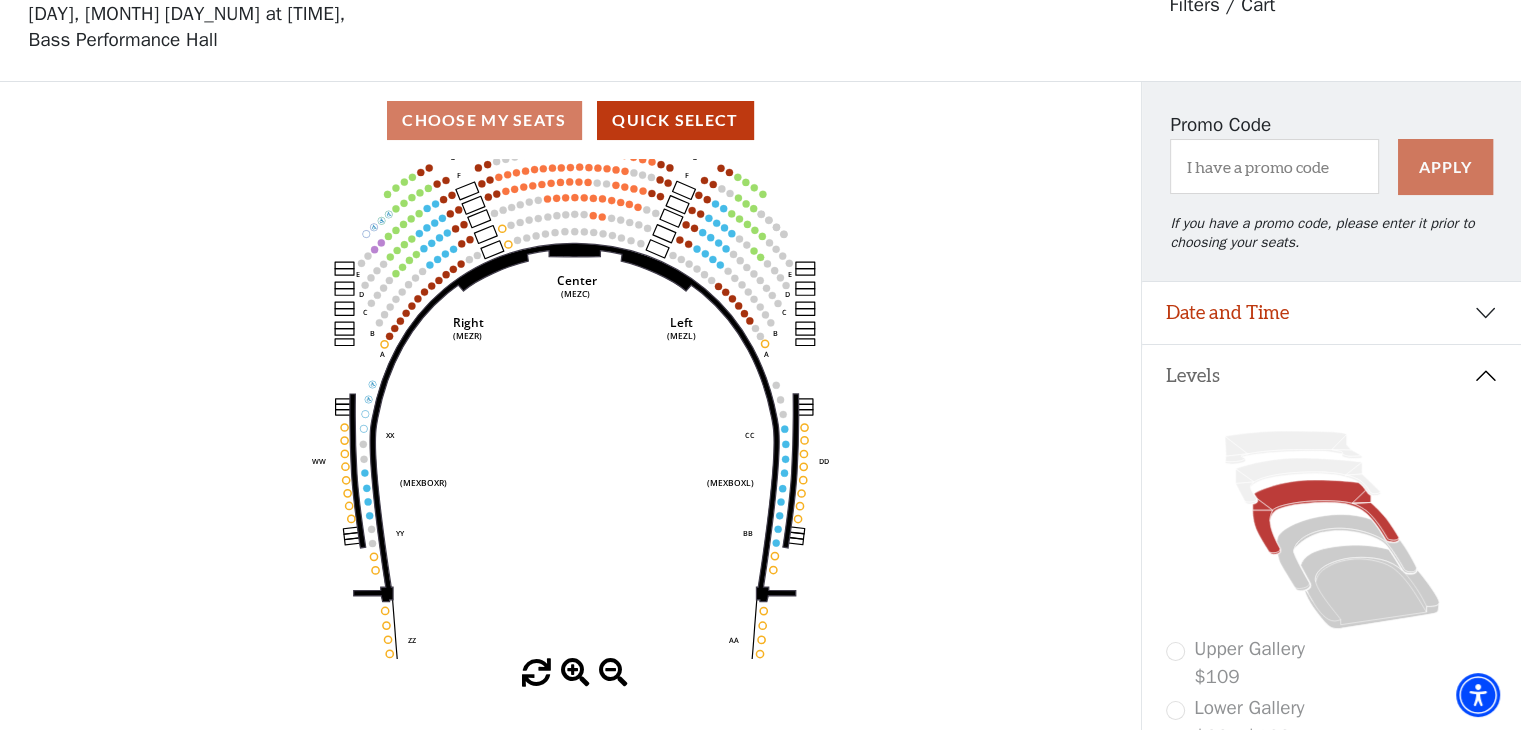 click at bounding box center (575, 673) 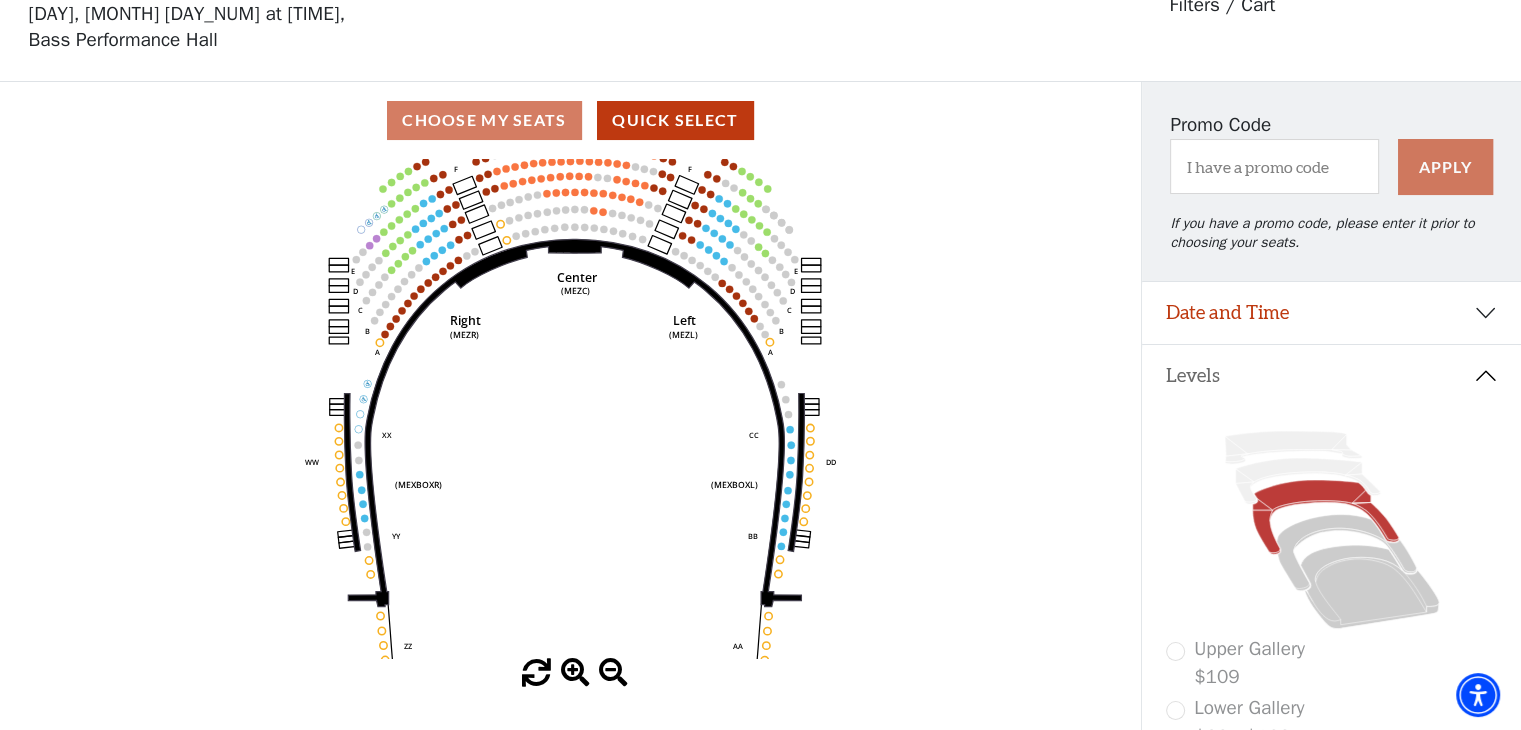 click at bounding box center [575, 673] 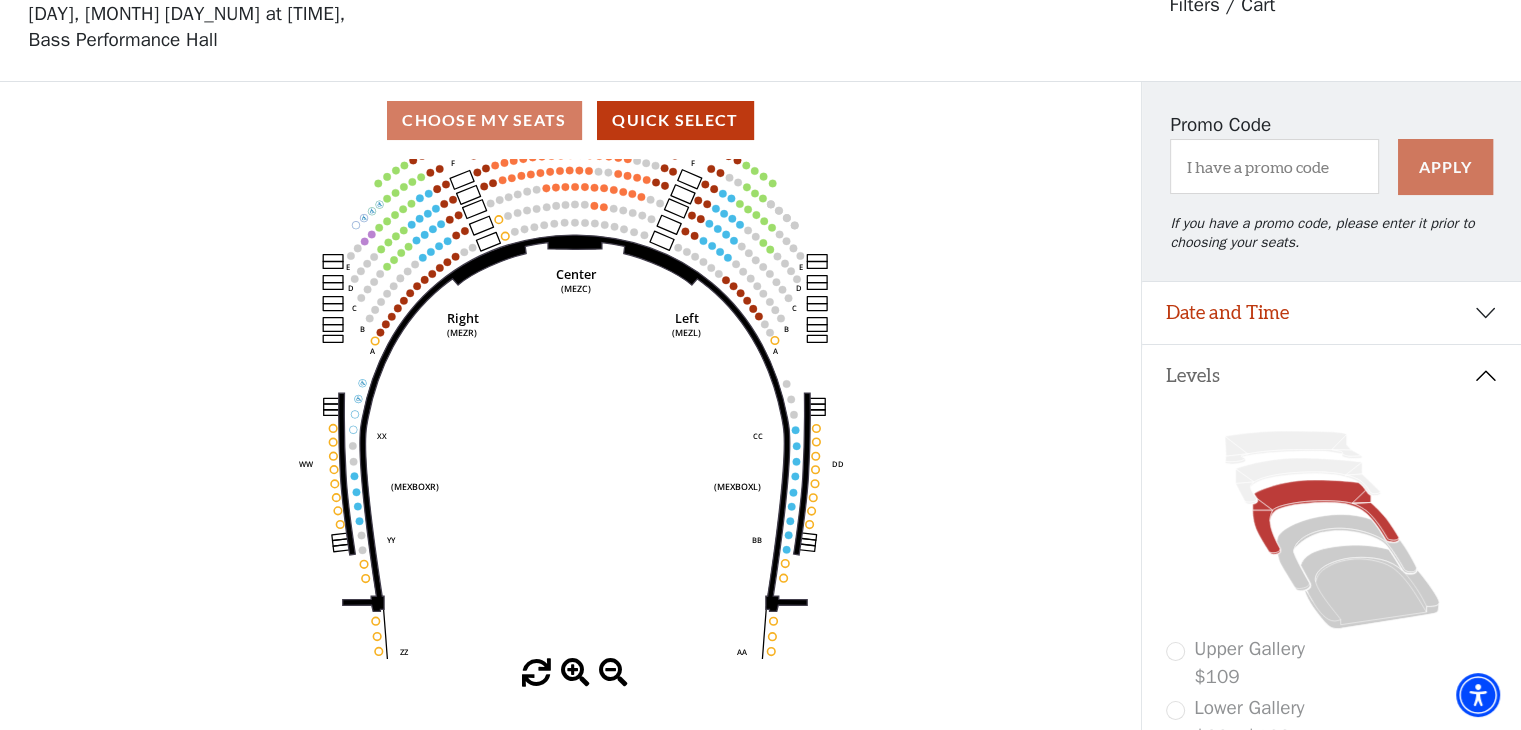 click at bounding box center [575, 673] 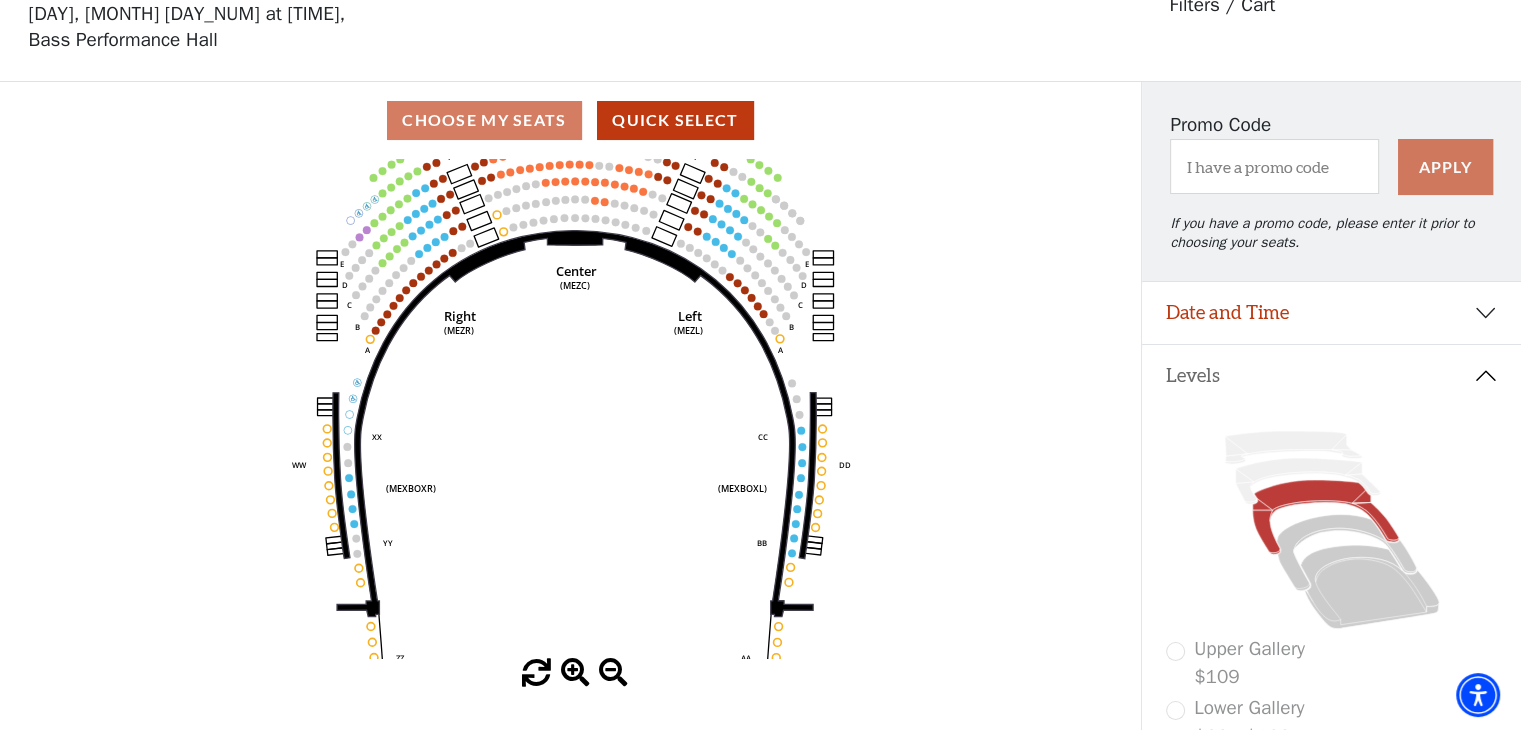click at bounding box center [575, 673] 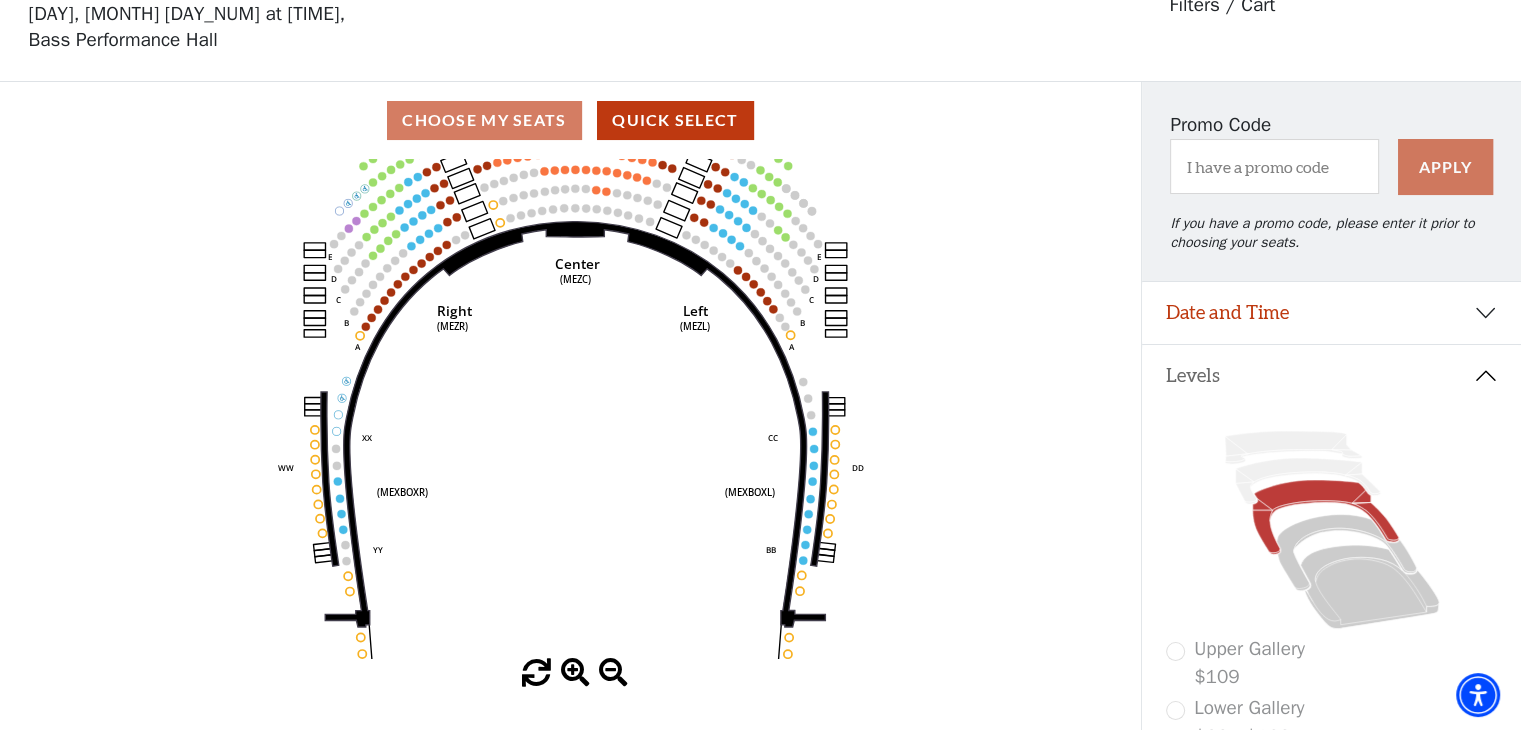 click at bounding box center (575, 673) 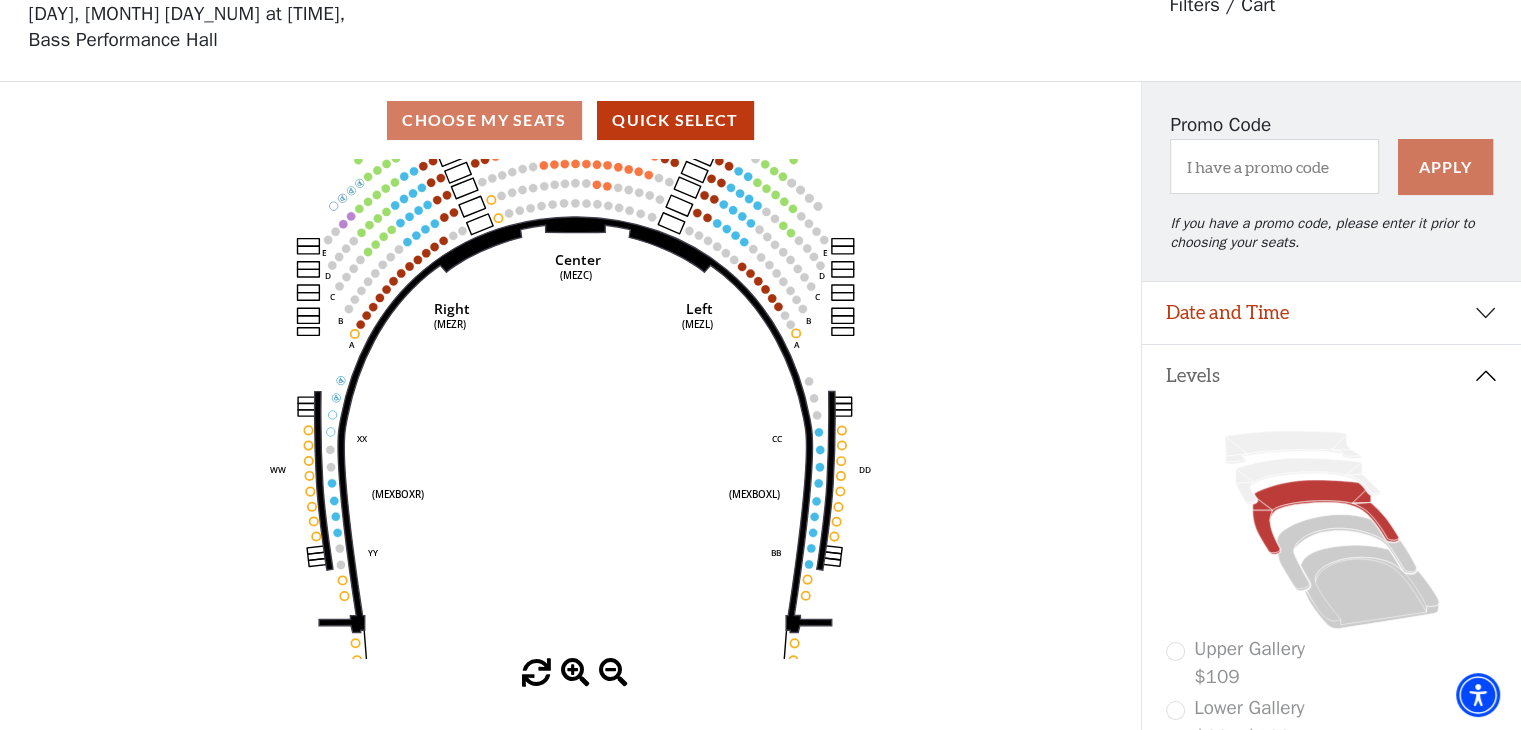 click at bounding box center [575, 673] 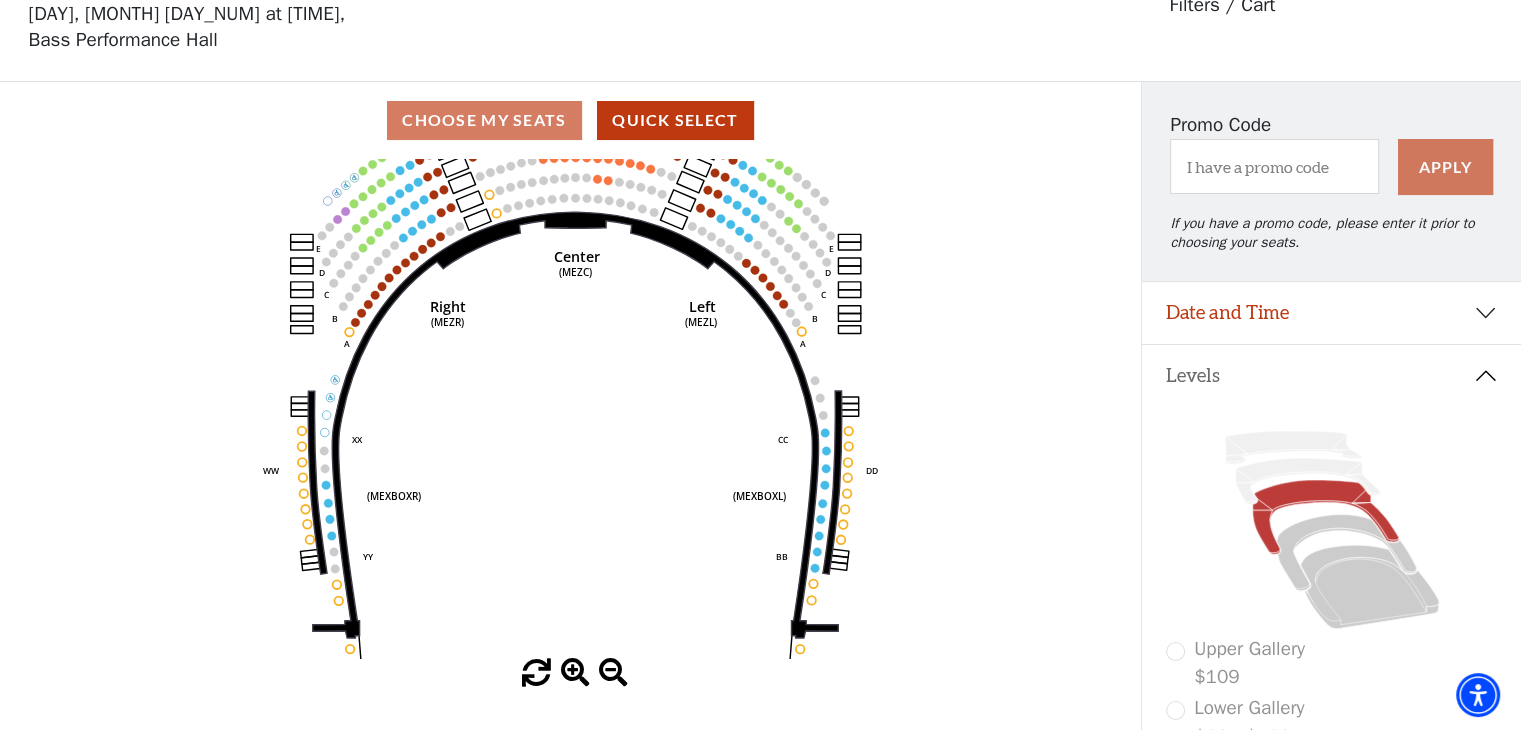 click at bounding box center [575, 673] 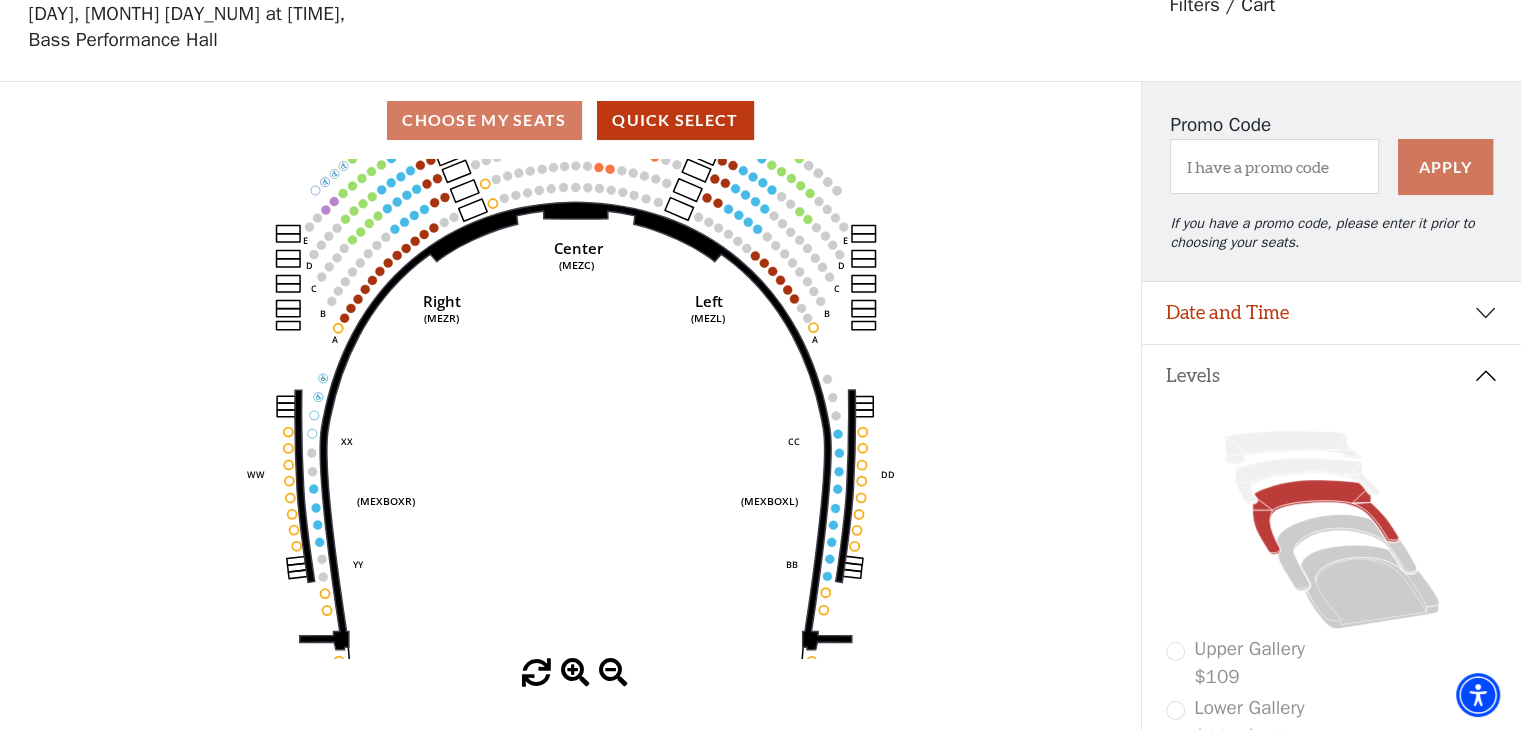 click at bounding box center [575, 673] 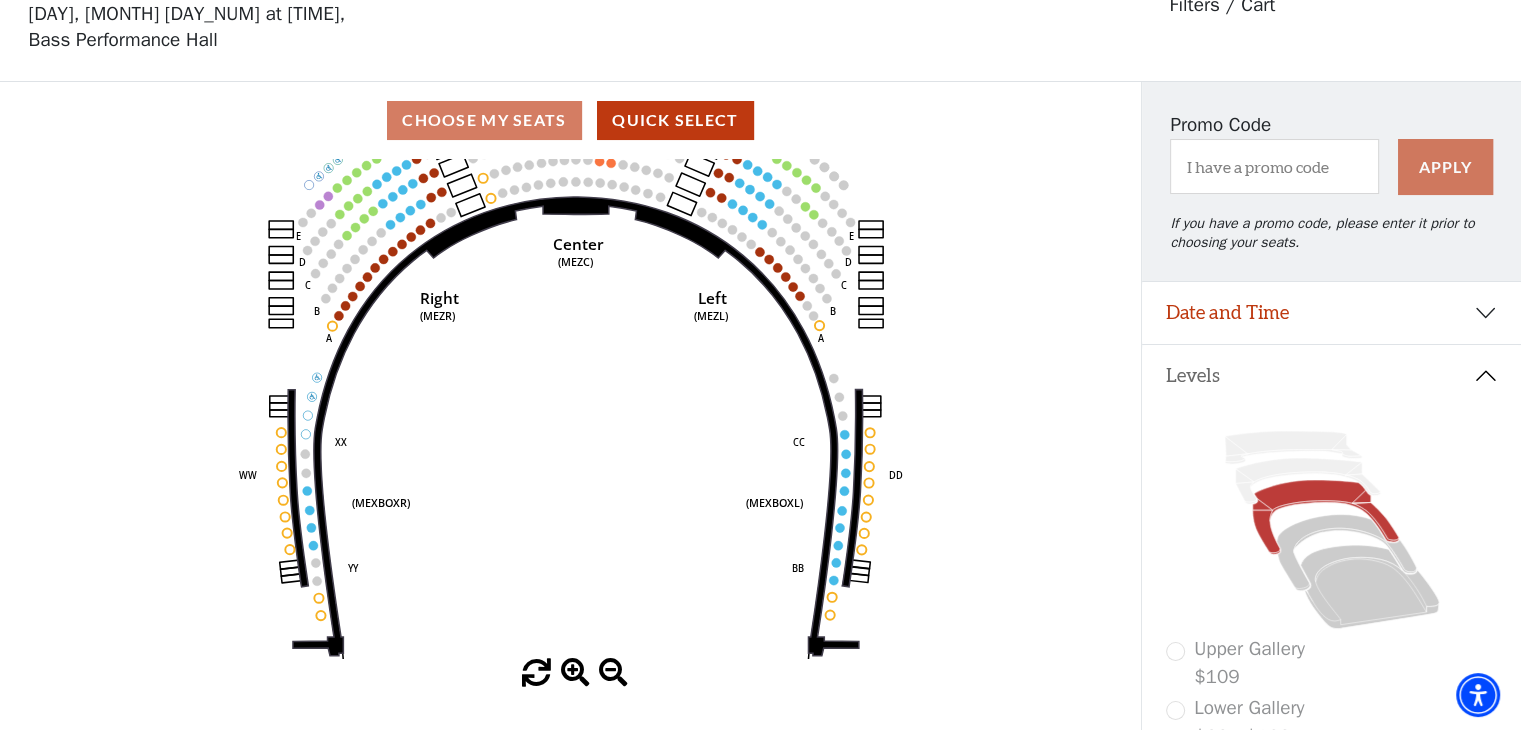 click at bounding box center [575, 673] 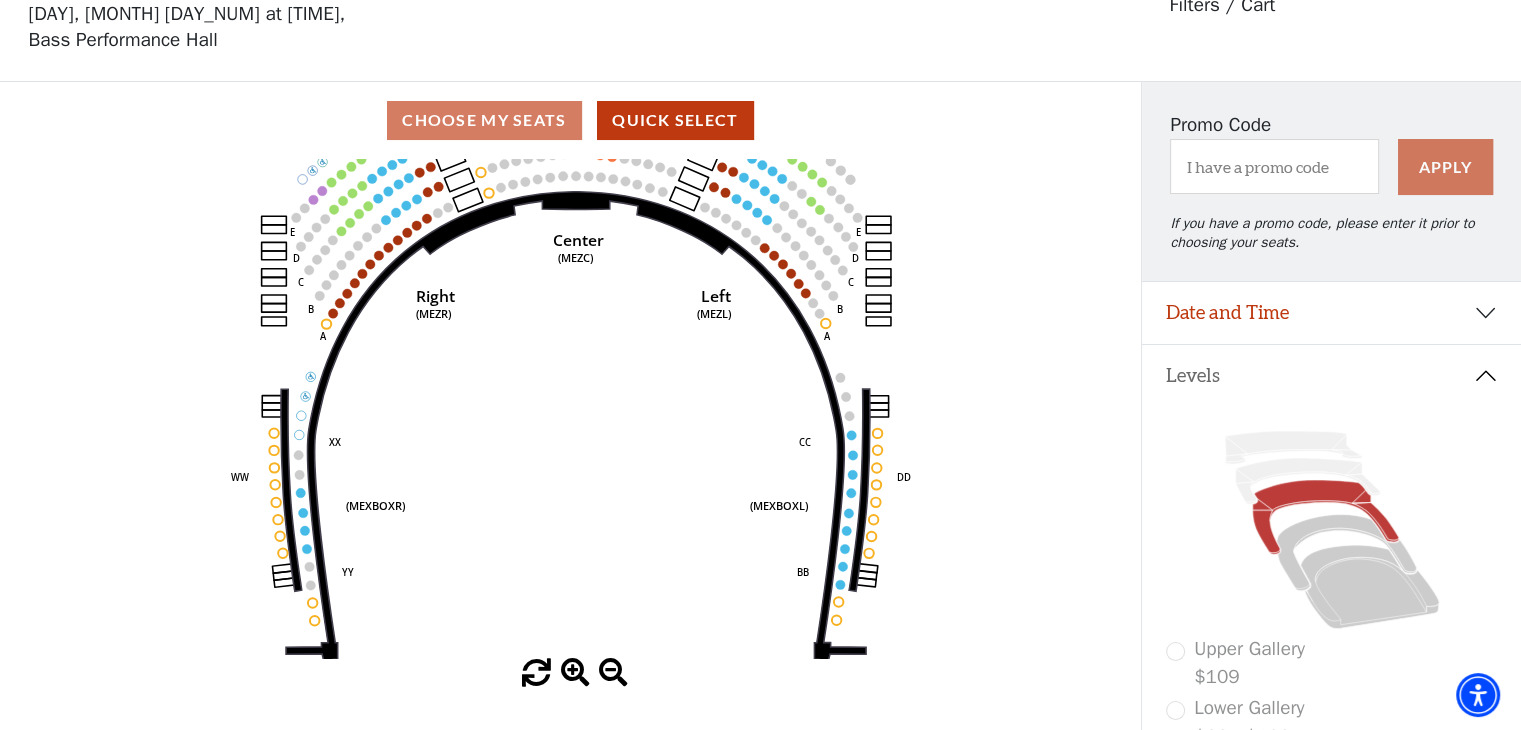 click at bounding box center (575, 673) 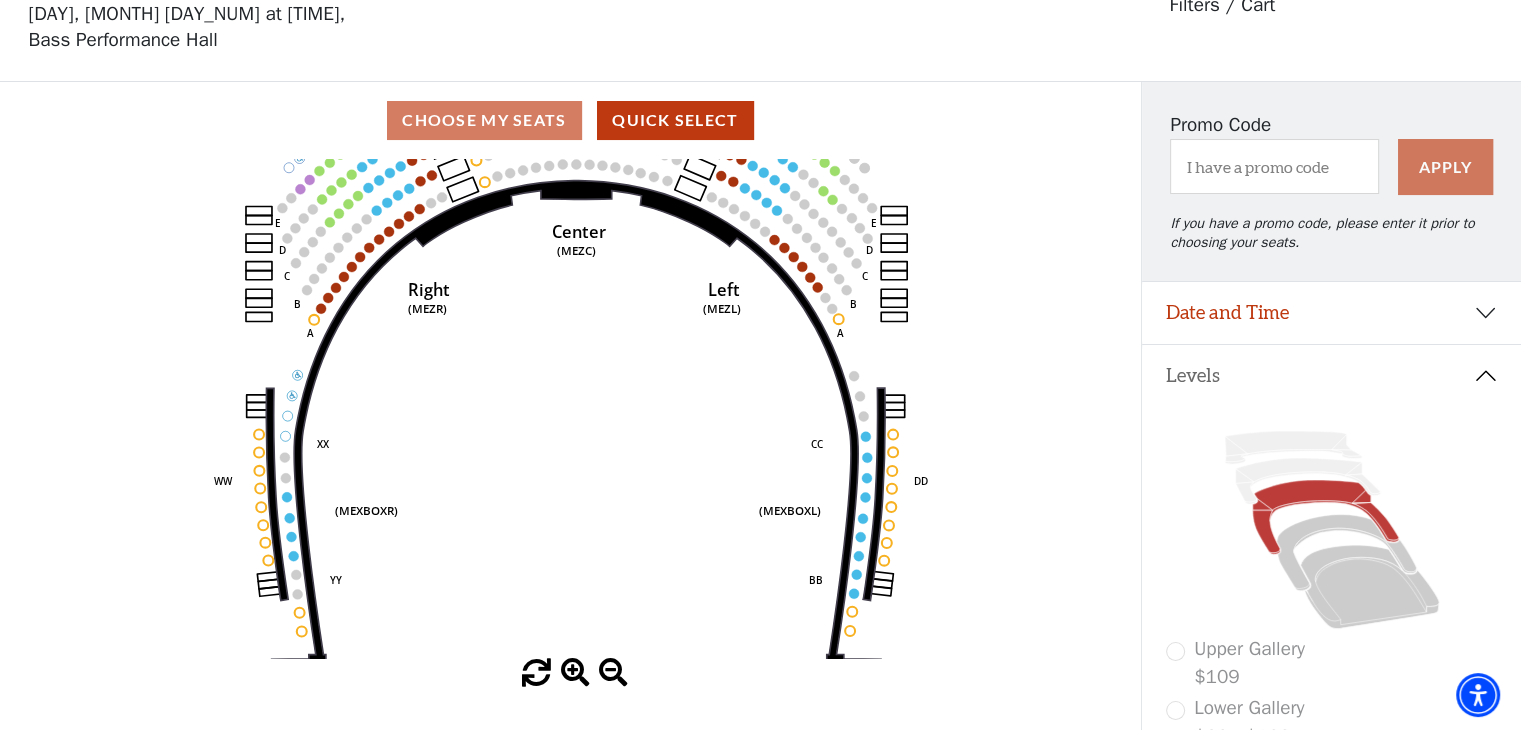 click at bounding box center (575, 673) 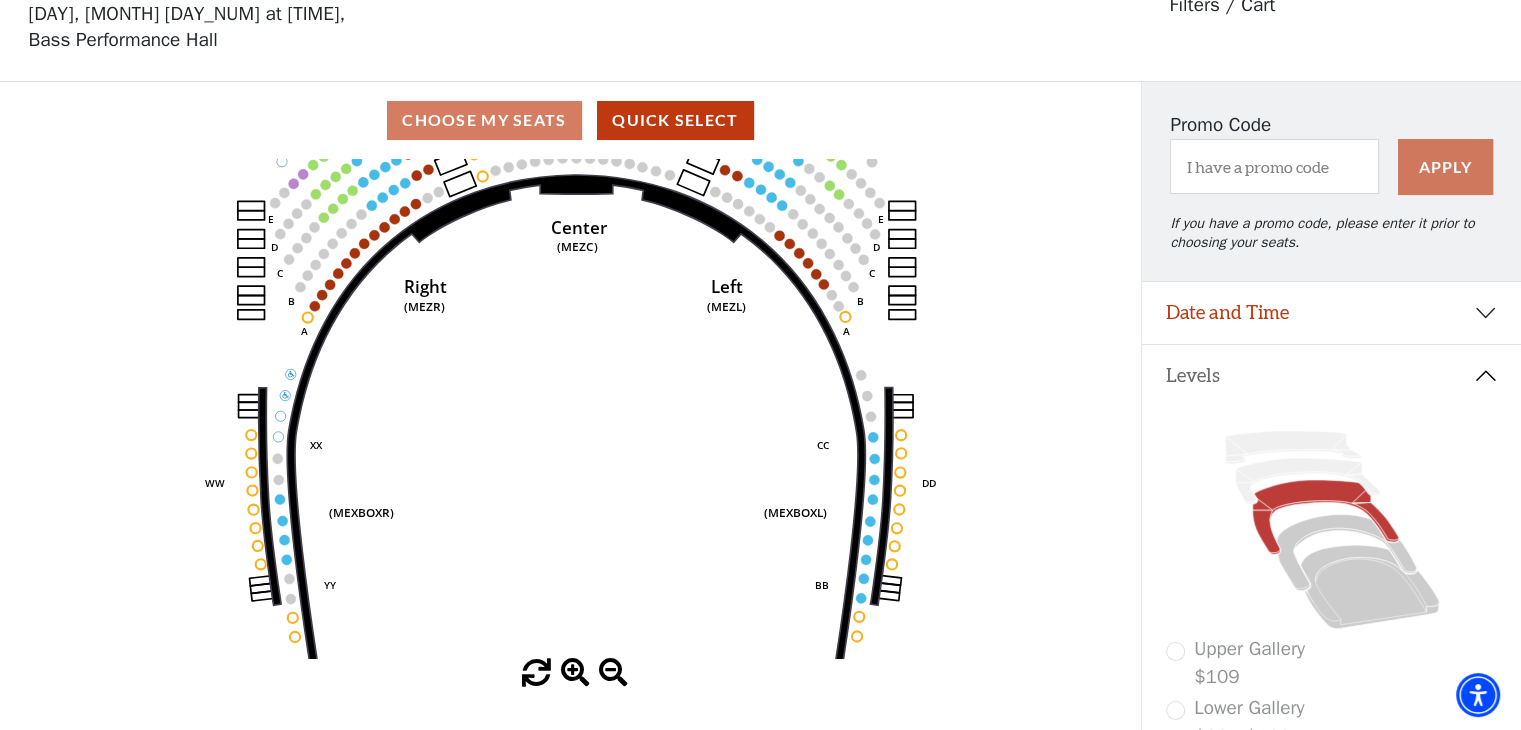 click at bounding box center [575, 673] 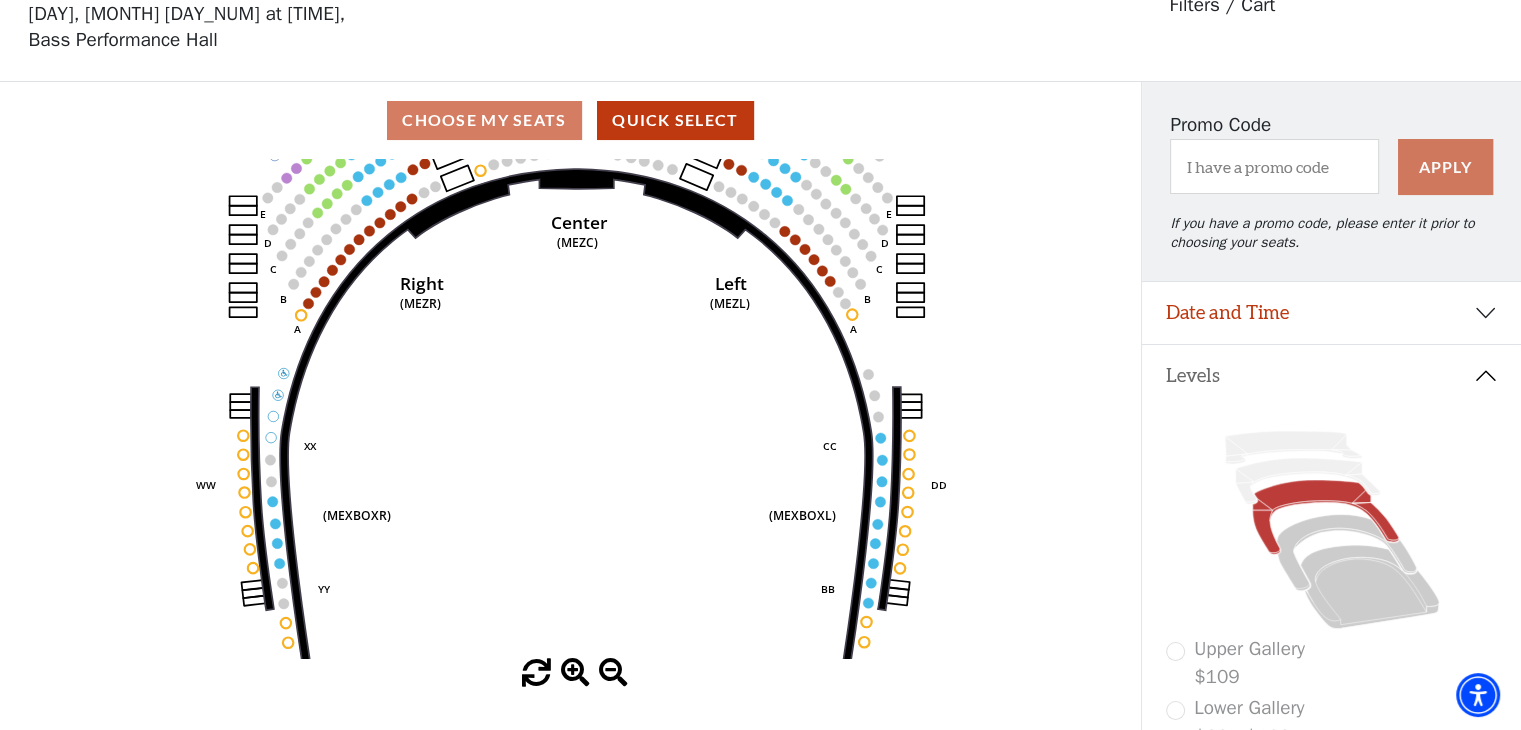 click at bounding box center [575, 673] 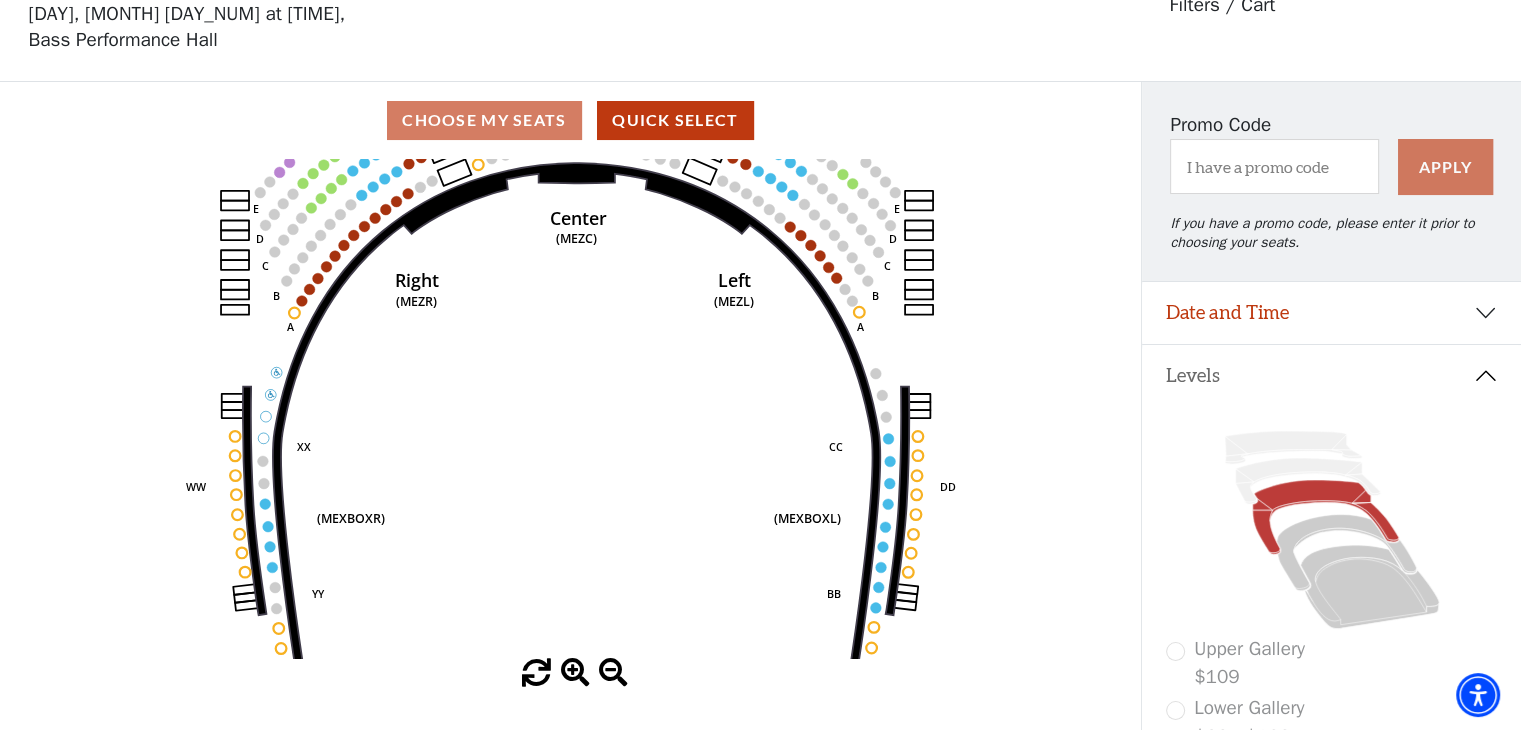 click at bounding box center (575, 673) 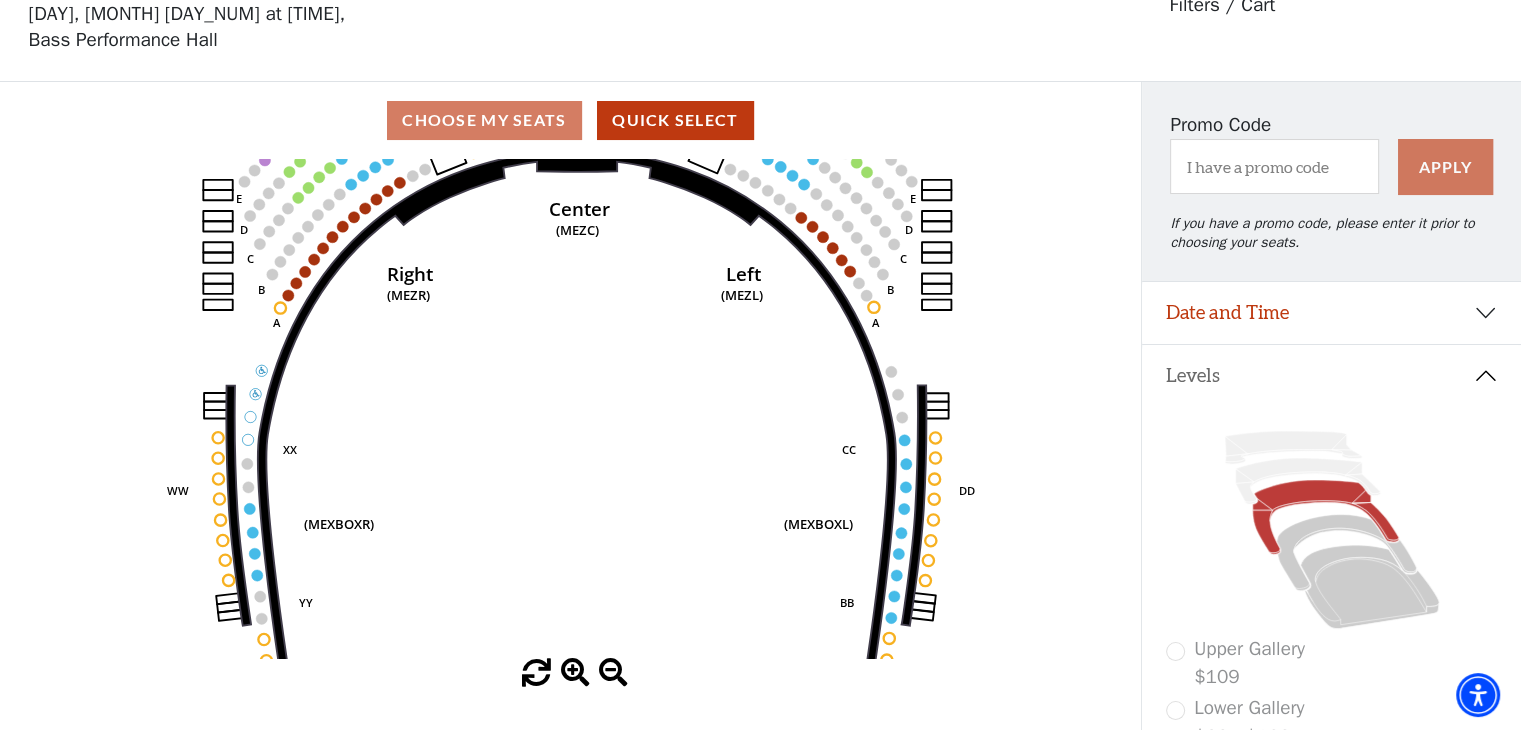 click at bounding box center (575, 673) 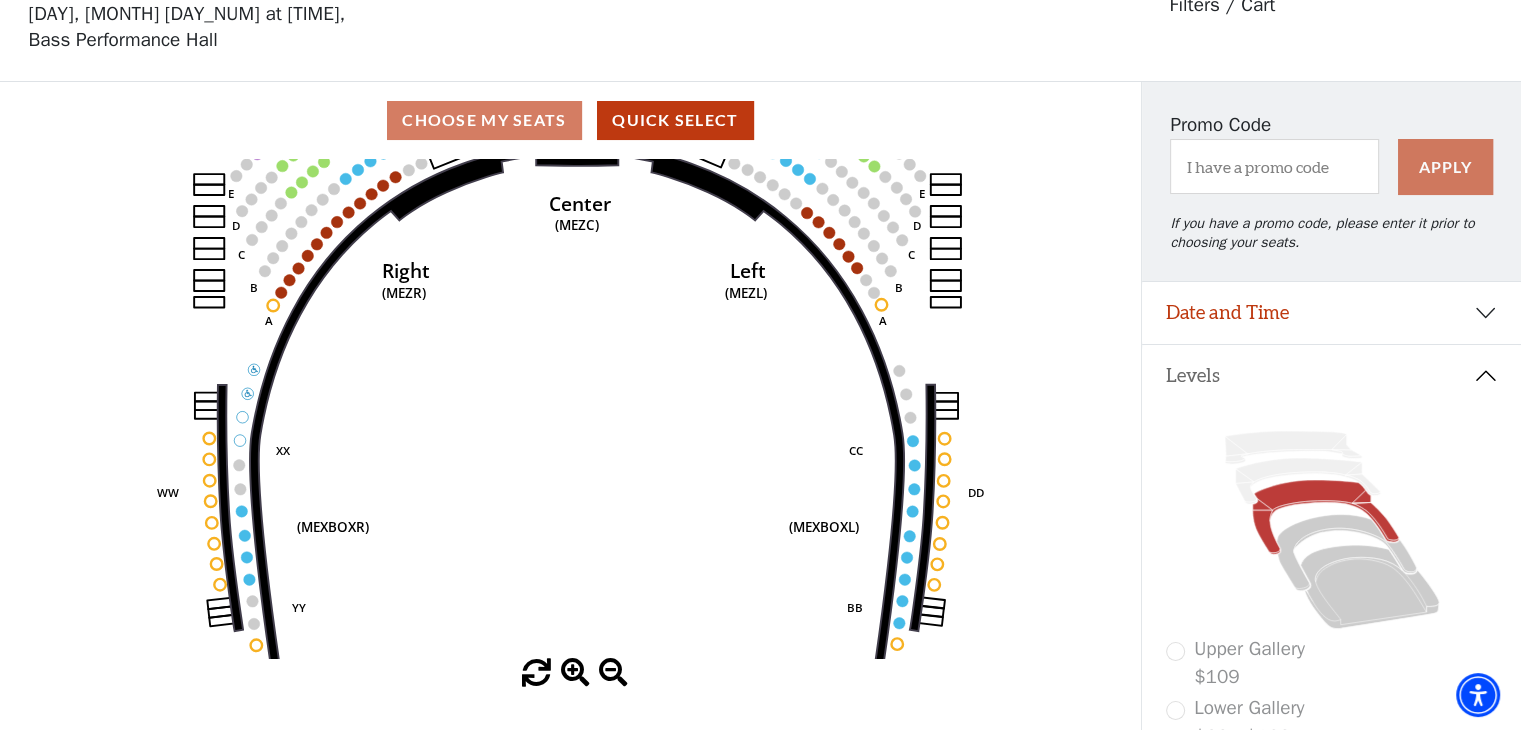 click at bounding box center (575, 673) 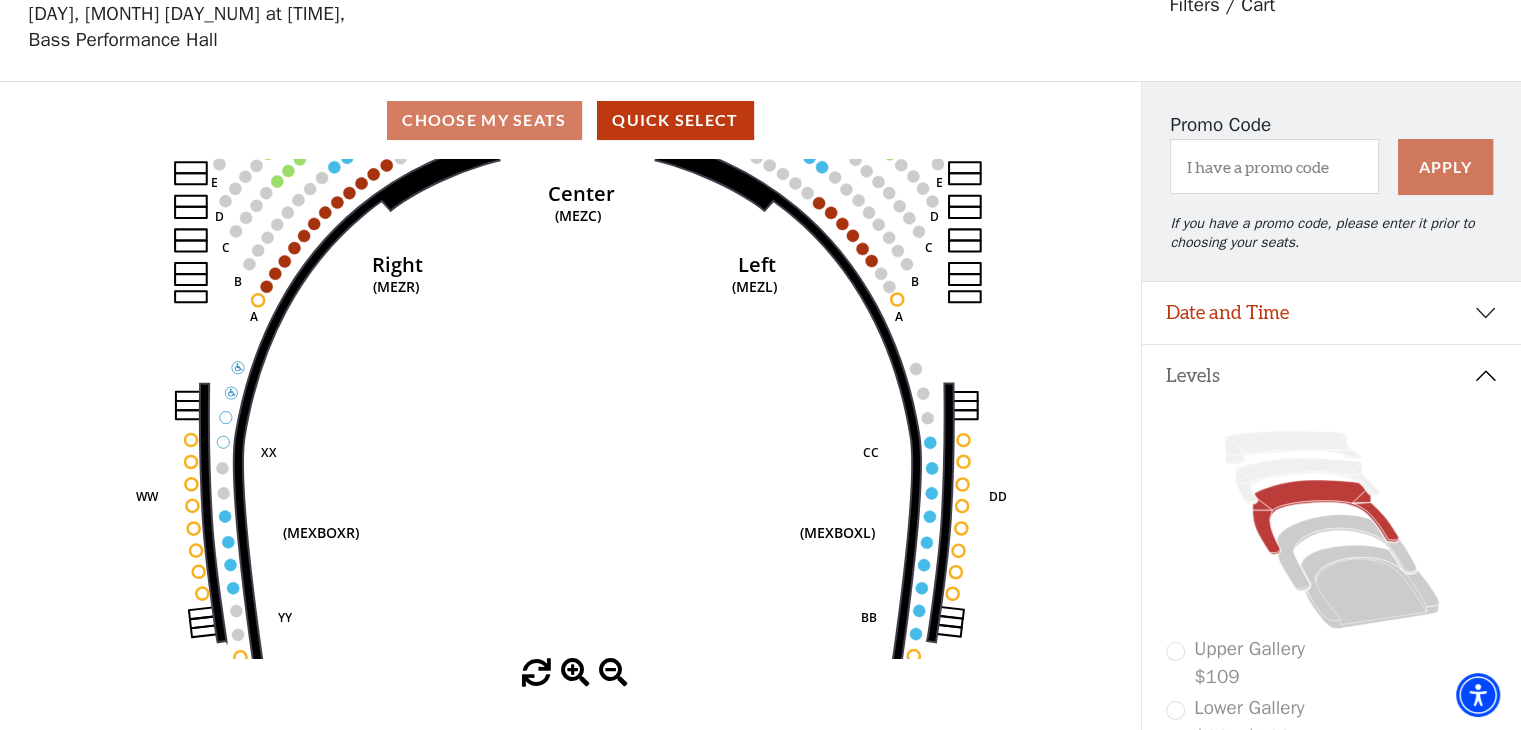 click at bounding box center [575, 673] 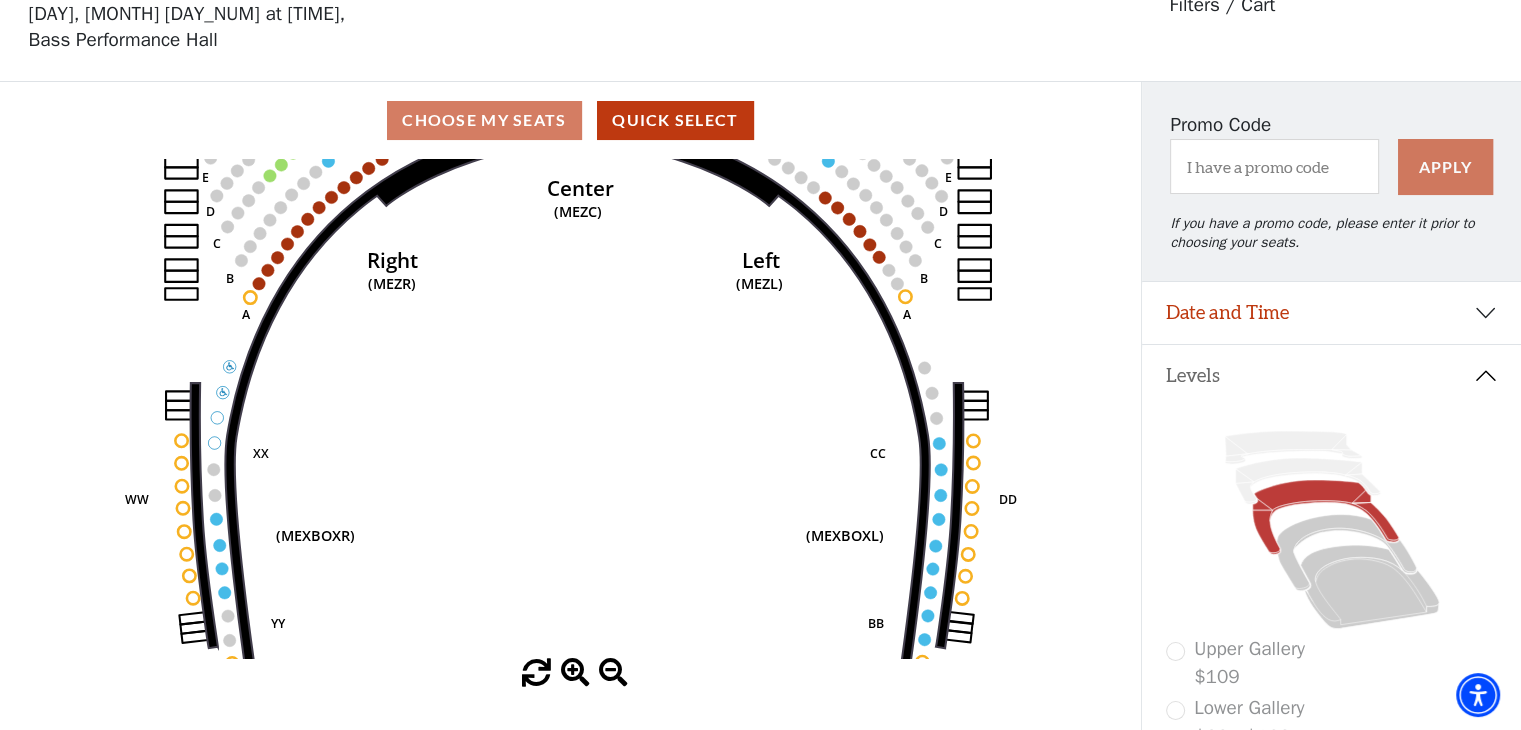 drag, startPoint x: 656, startPoint y: 234, endPoint x: 639, endPoint y: 589, distance: 355.4068 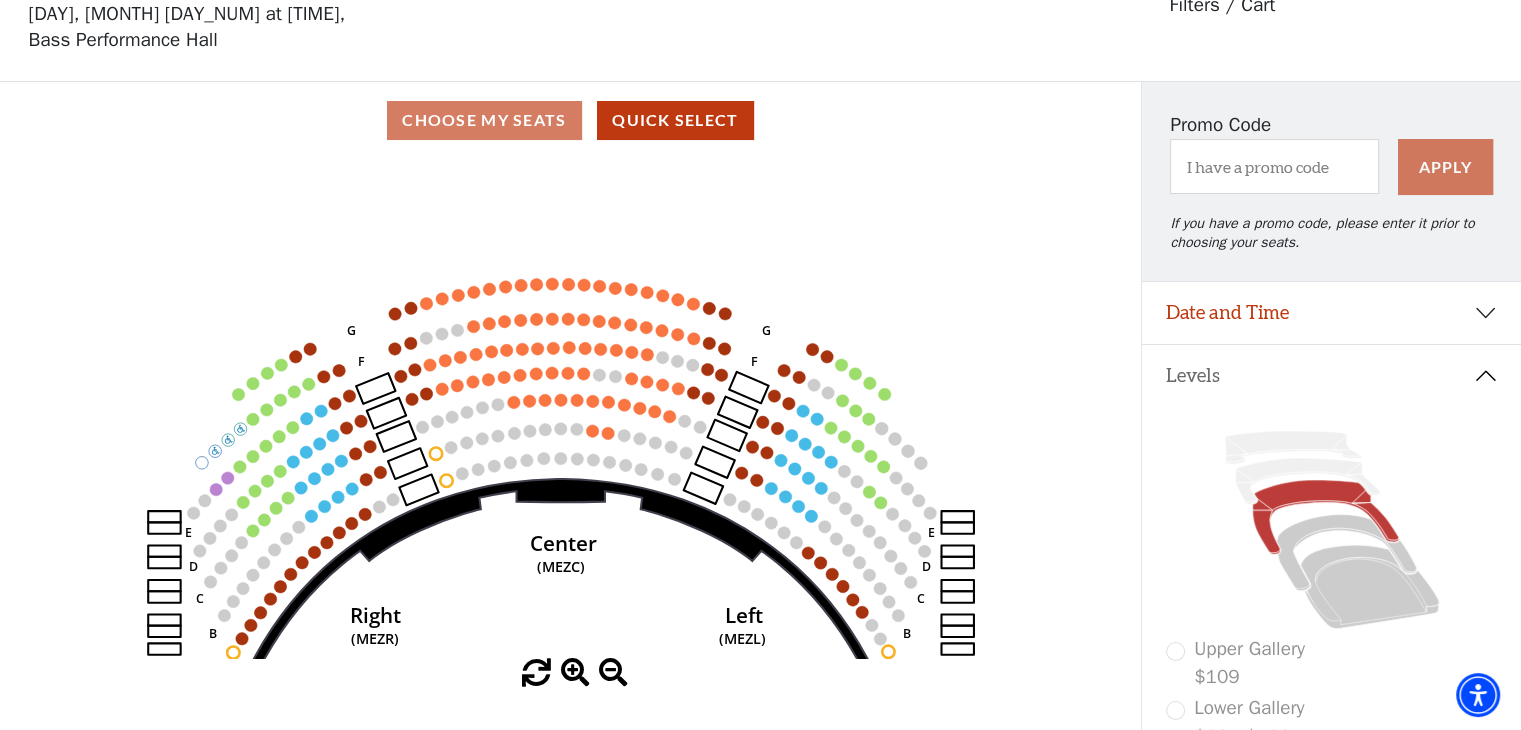 type 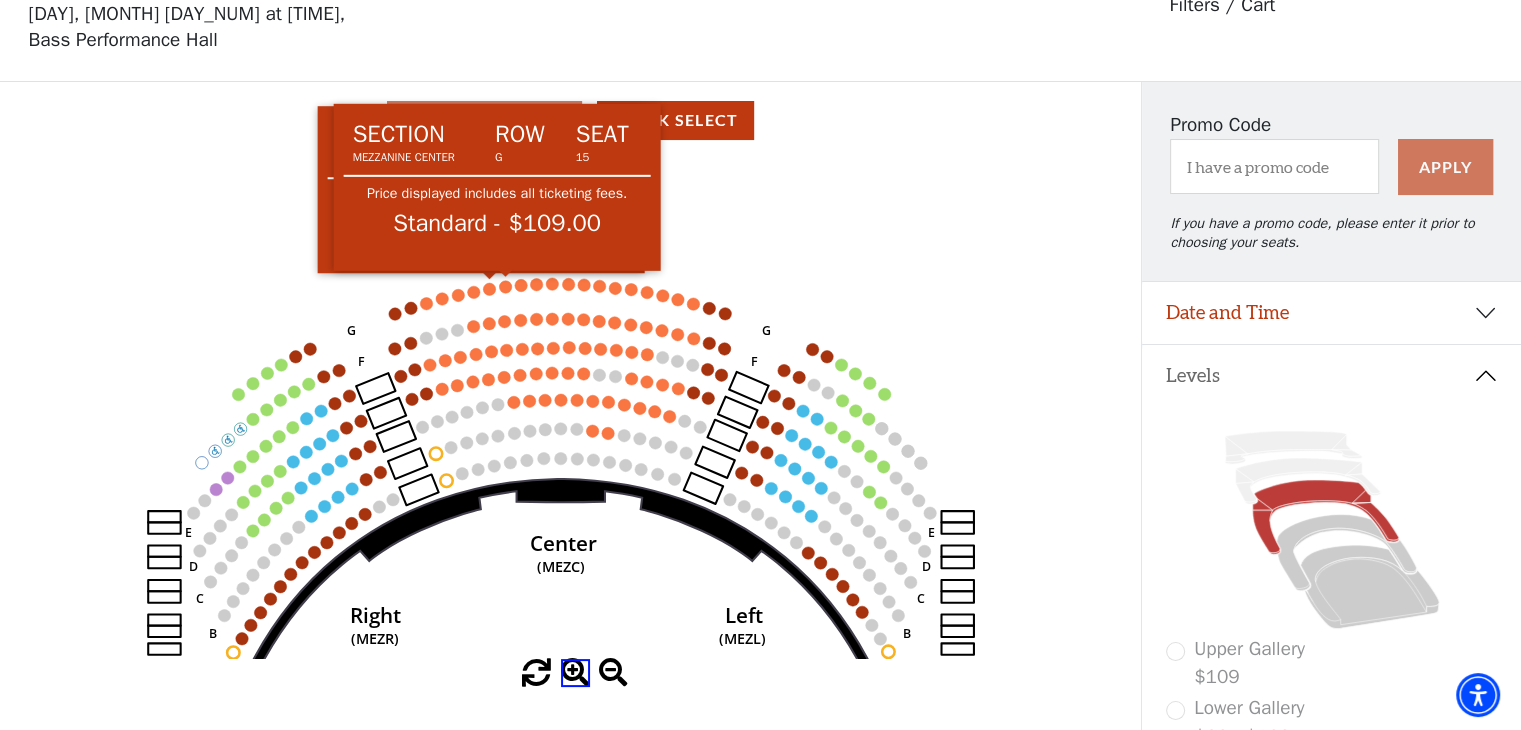 click 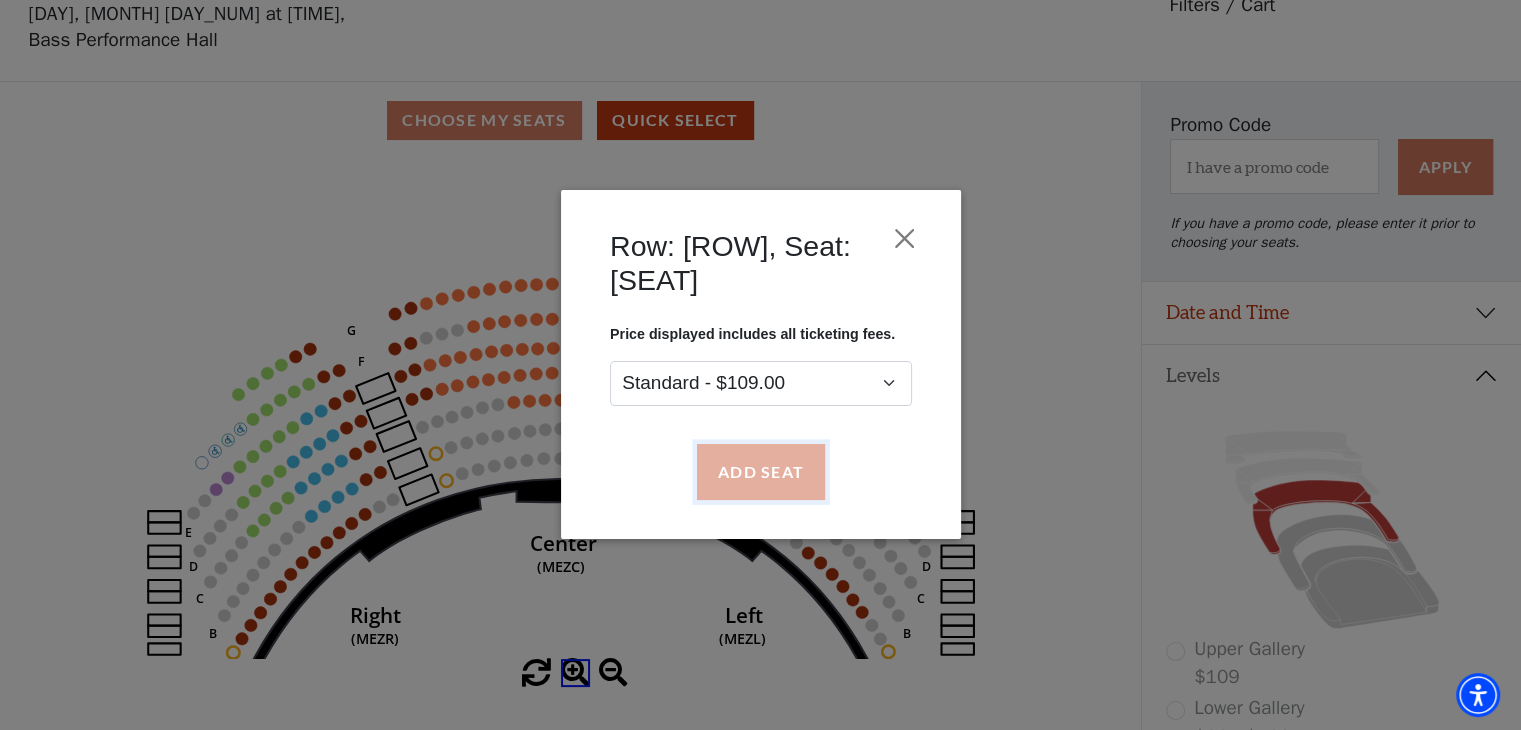 click on "Add Seat" at bounding box center (760, 472) 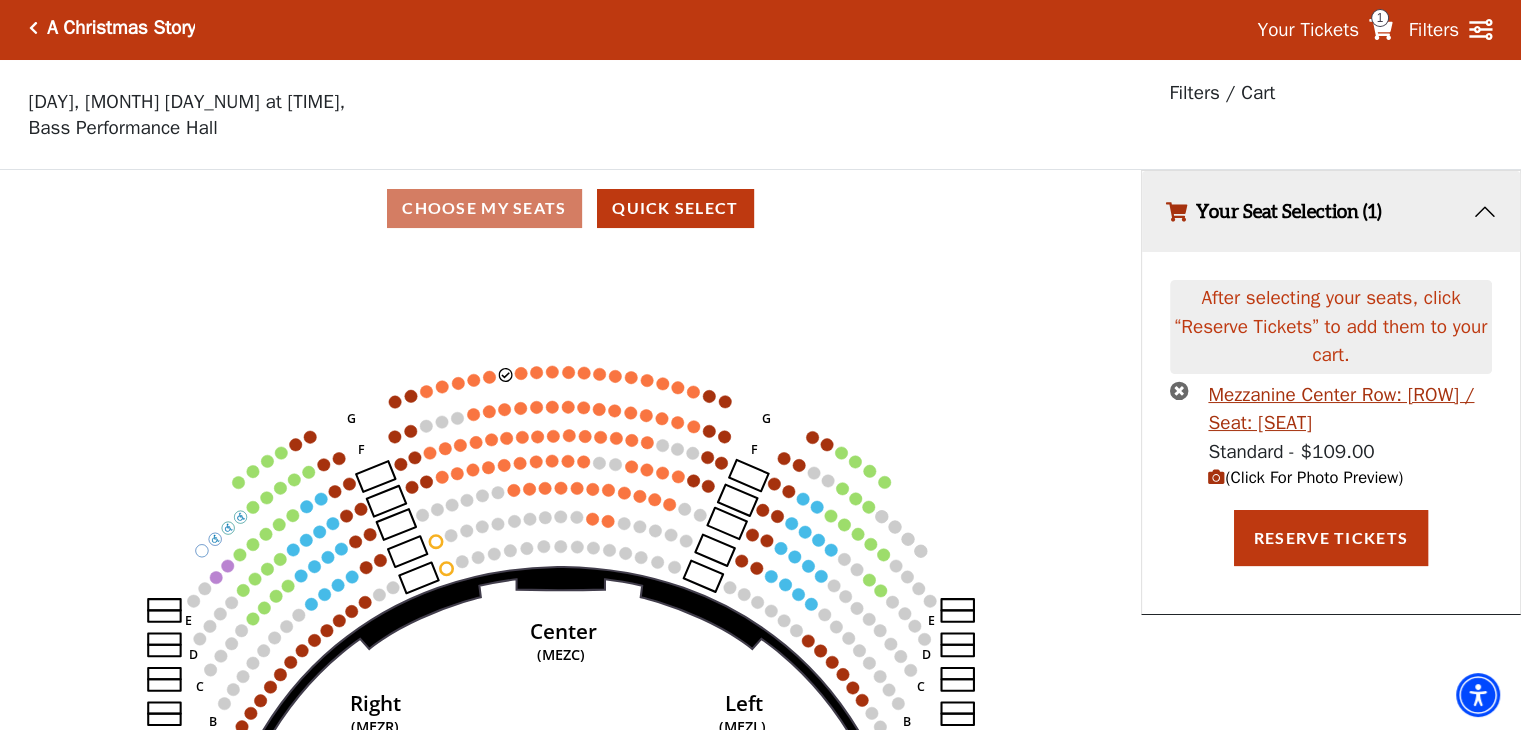 scroll, scrollTop: 0, scrollLeft: 0, axis: both 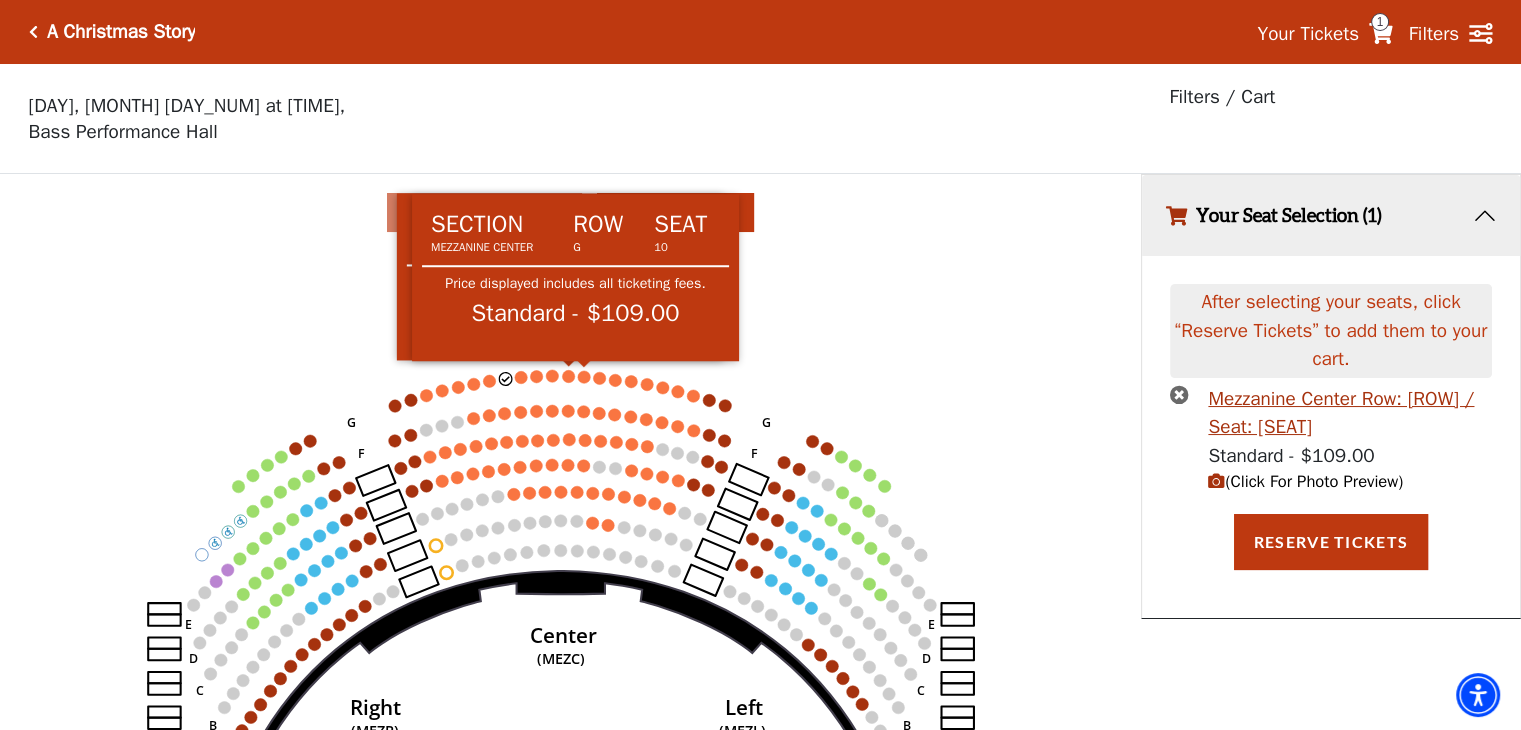 click 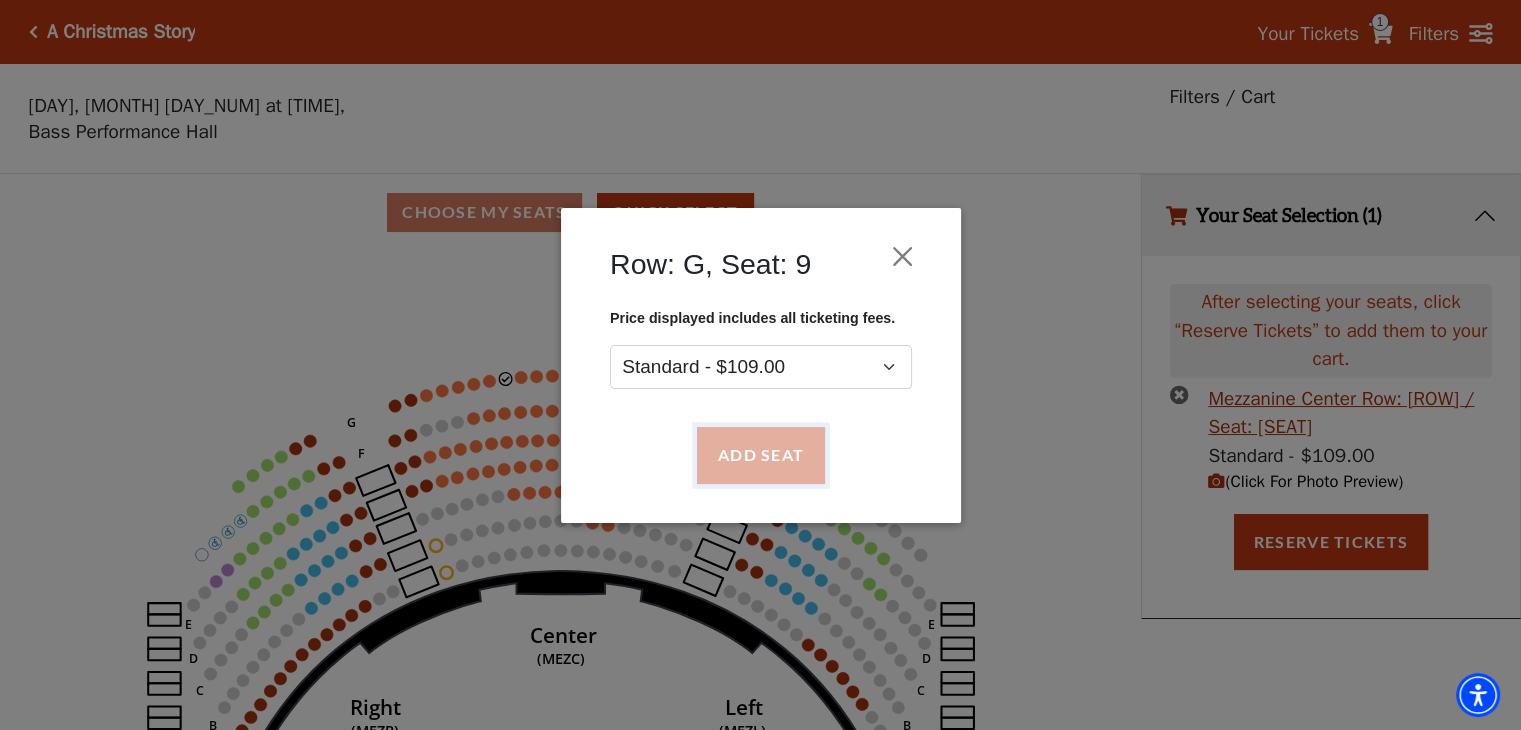 click on "Add Seat" at bounding box center (760, 455) 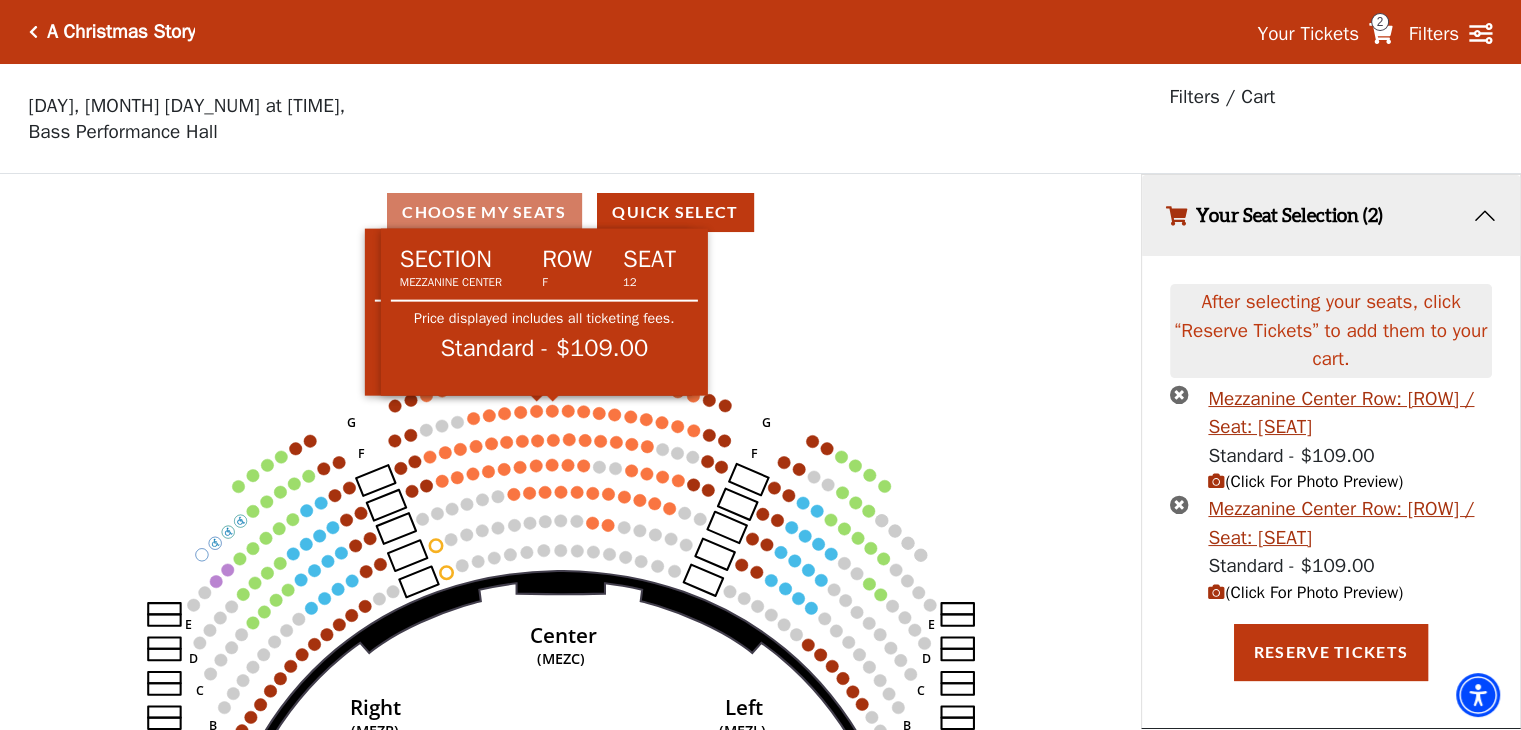 click 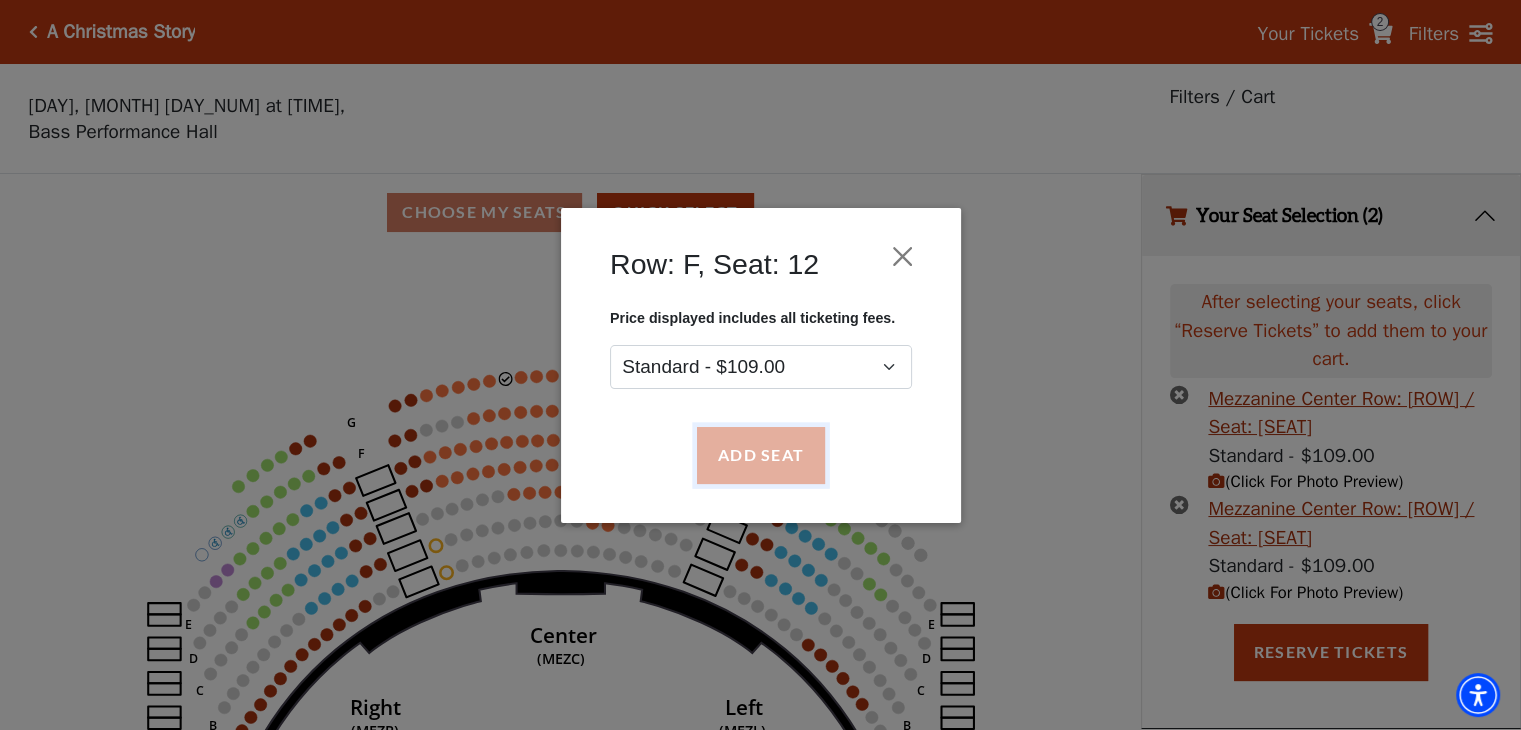 click on "Add Seat" at bounding box center (760, 455) 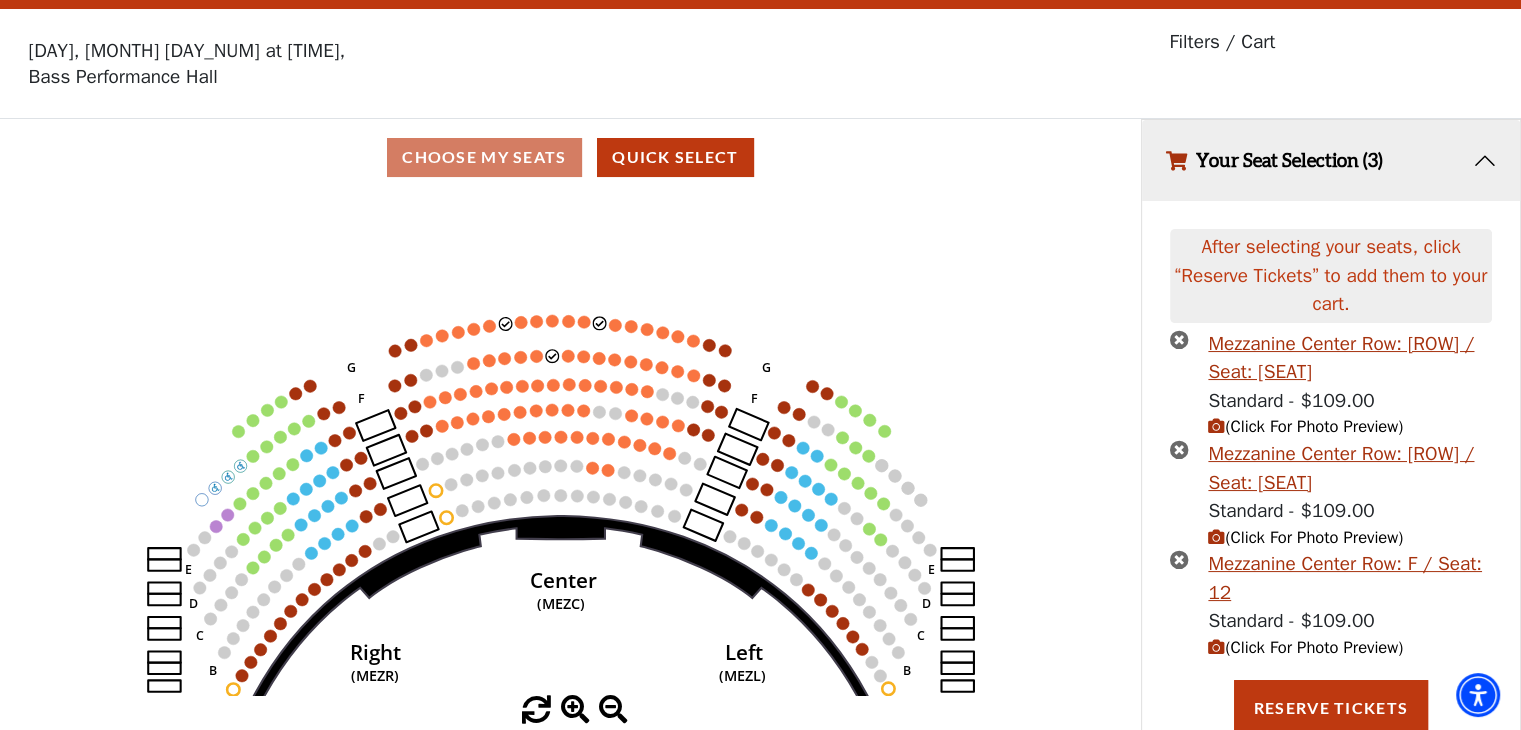scroll, scrollTop: 60, scrollLeft: 0, axis: vertical 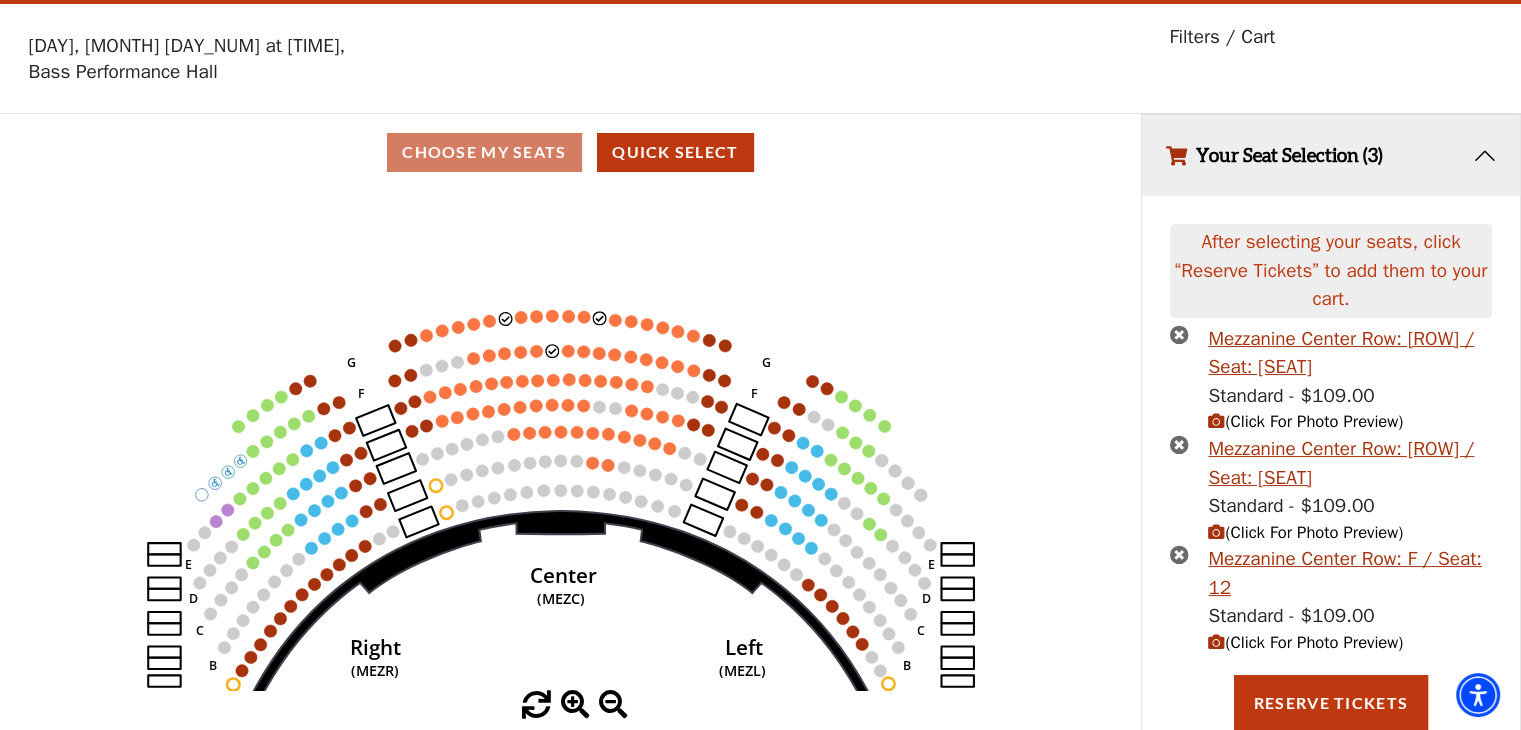 click 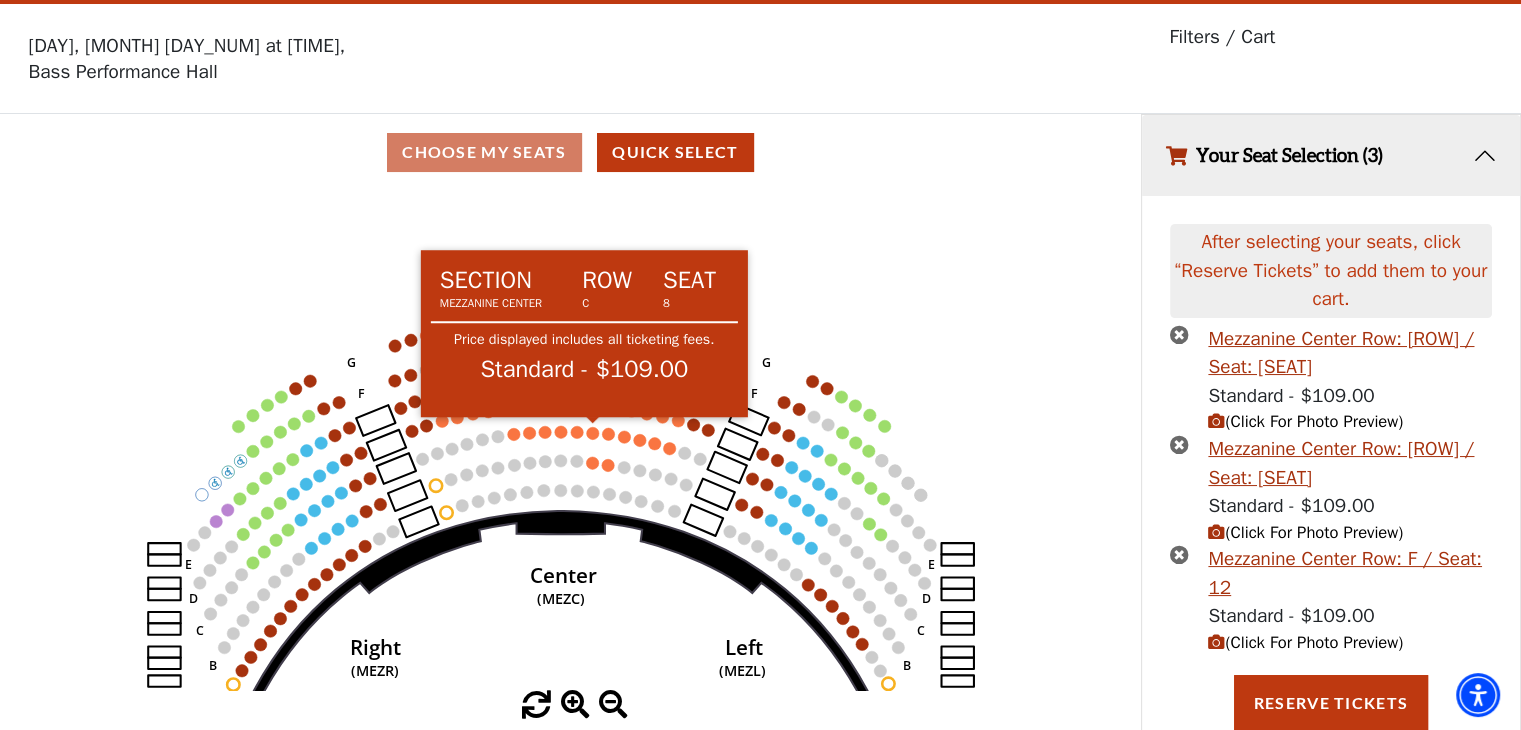 click 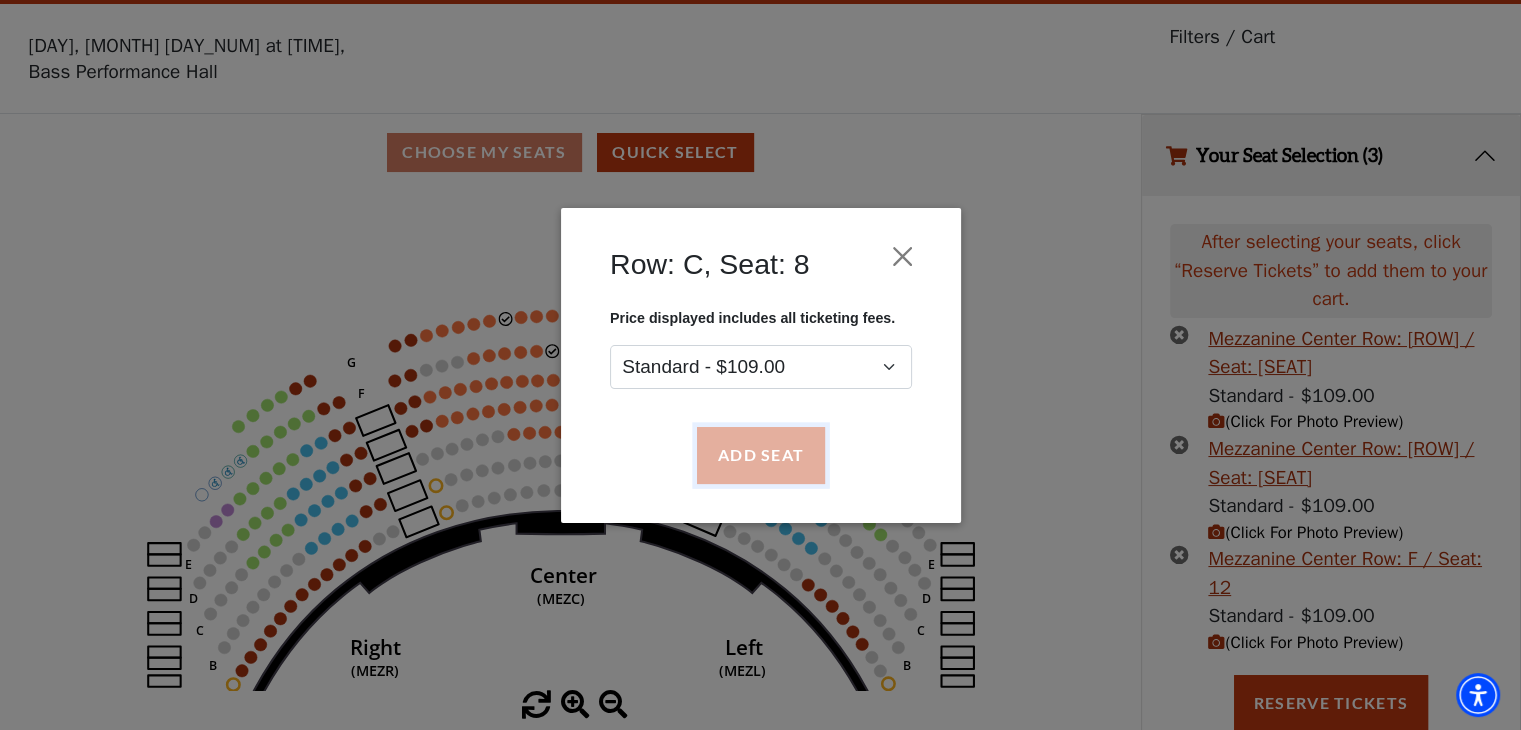 click on "Add Seat" at bounding box center (760, 455) 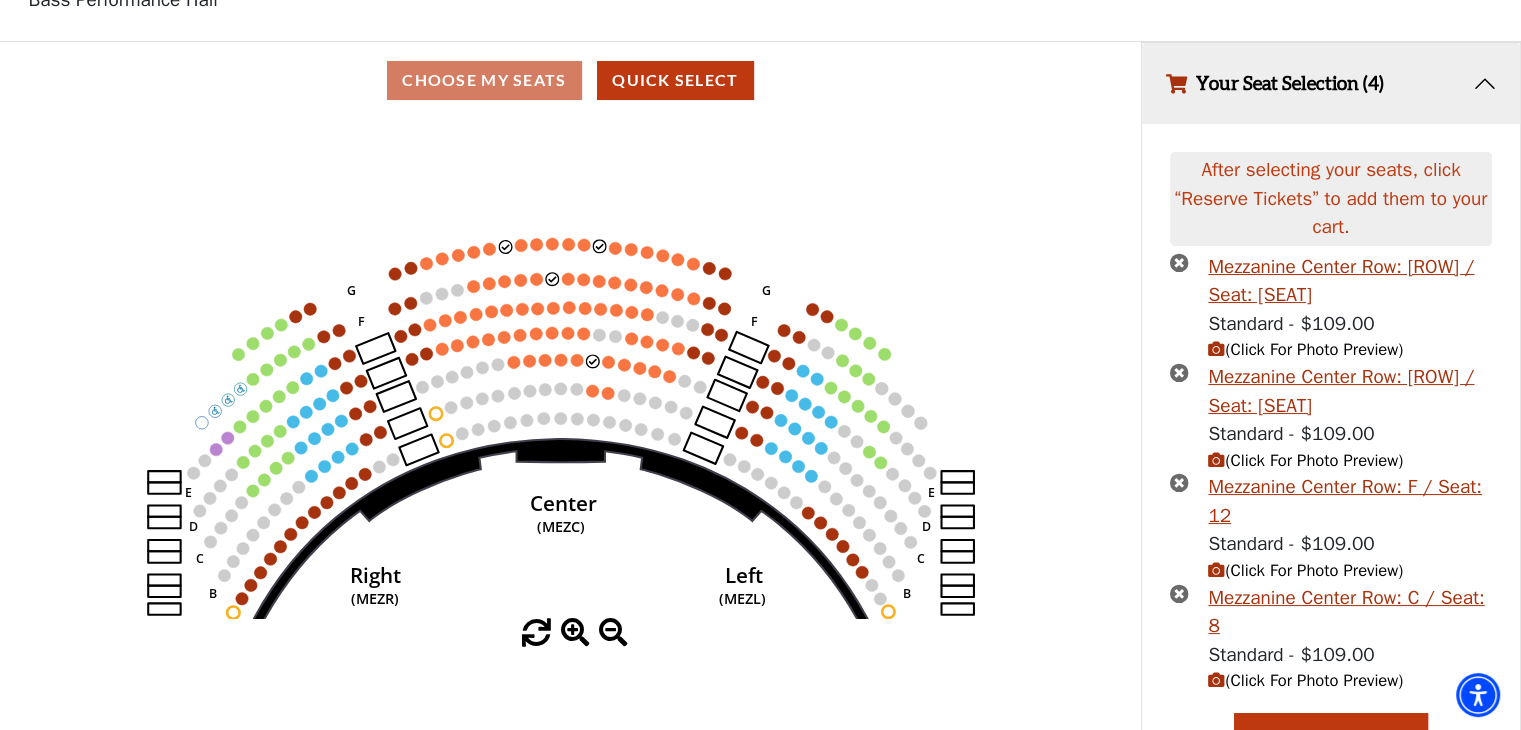 scroll, scrollTop: 170, scrollLeft: 0, axis: vertical 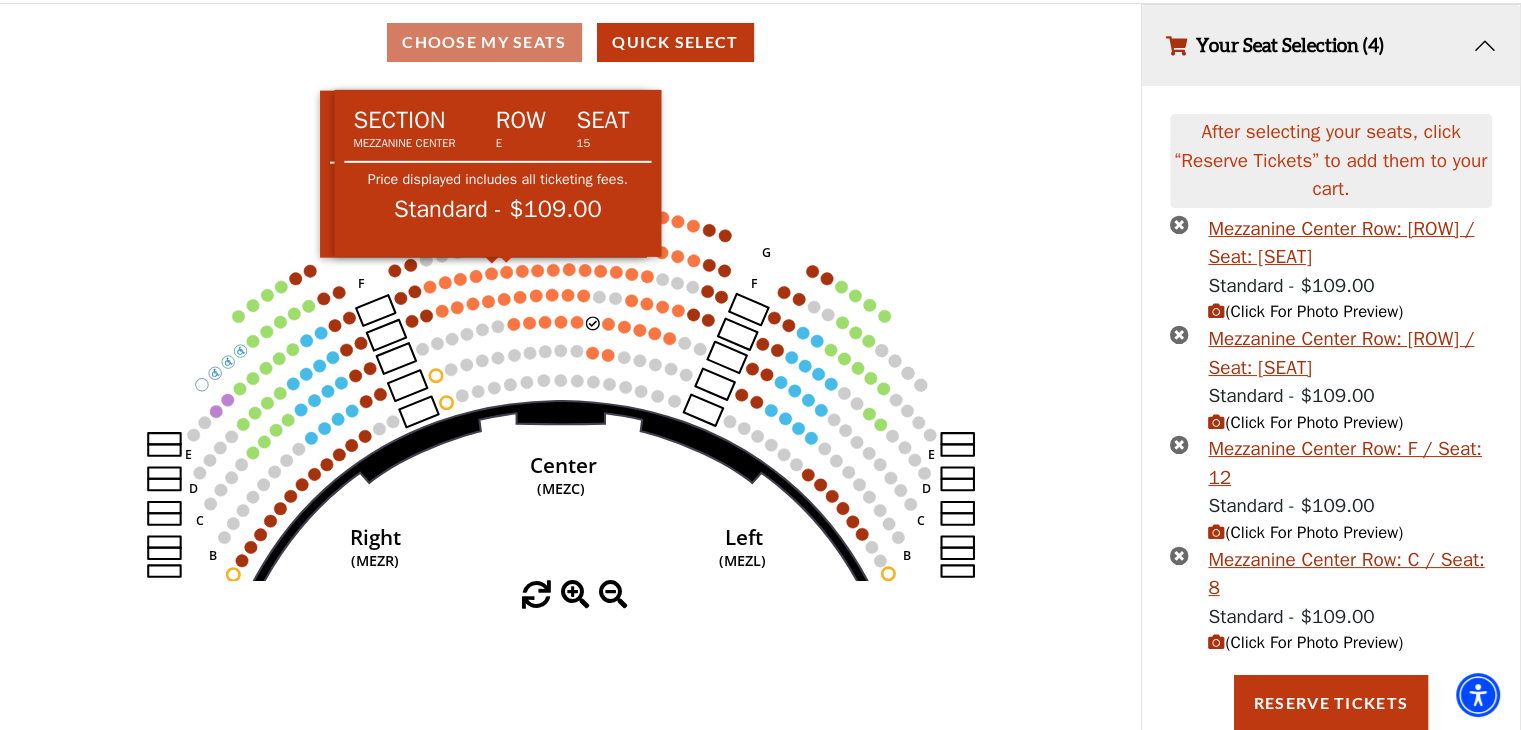 click 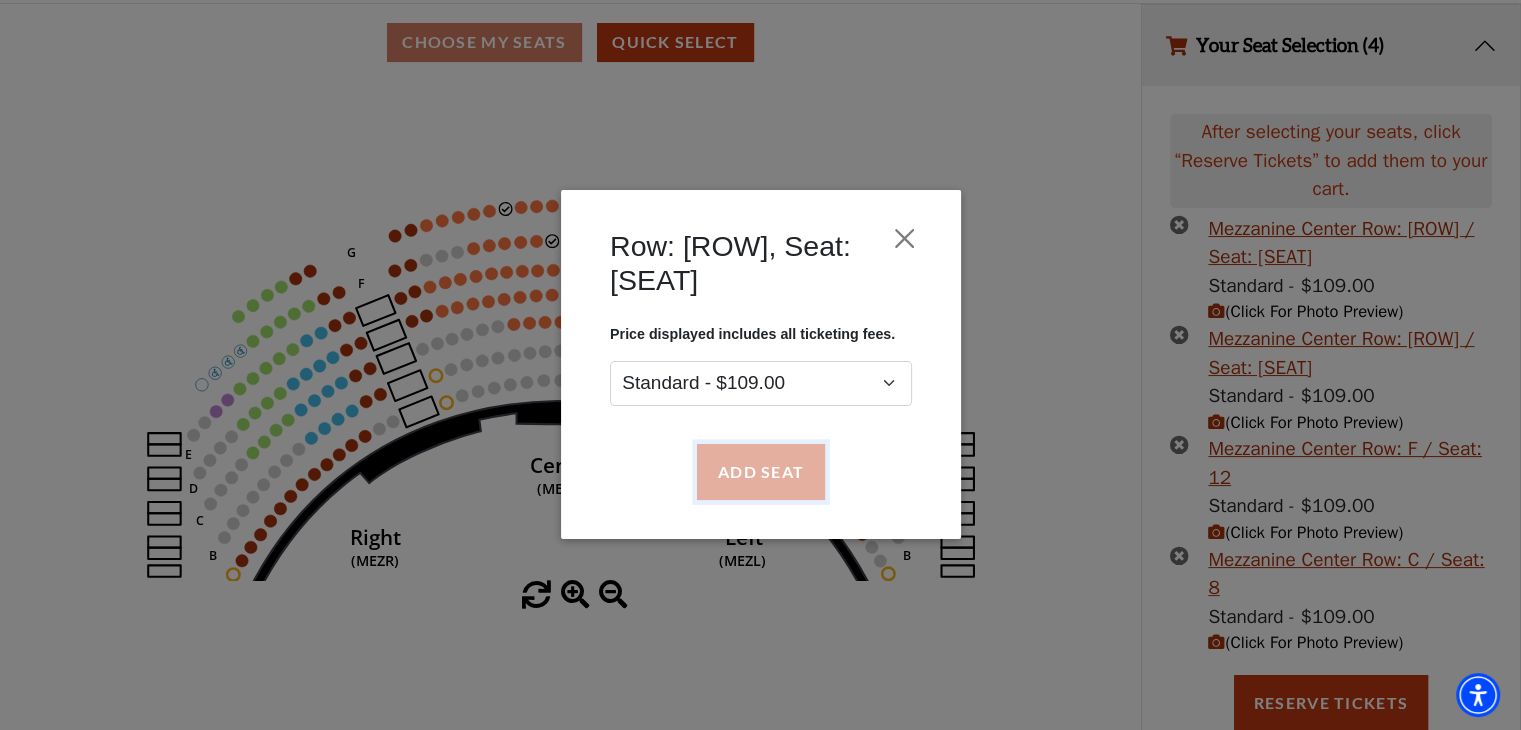 click on "Add Seat" at bounding box center [760, 472] 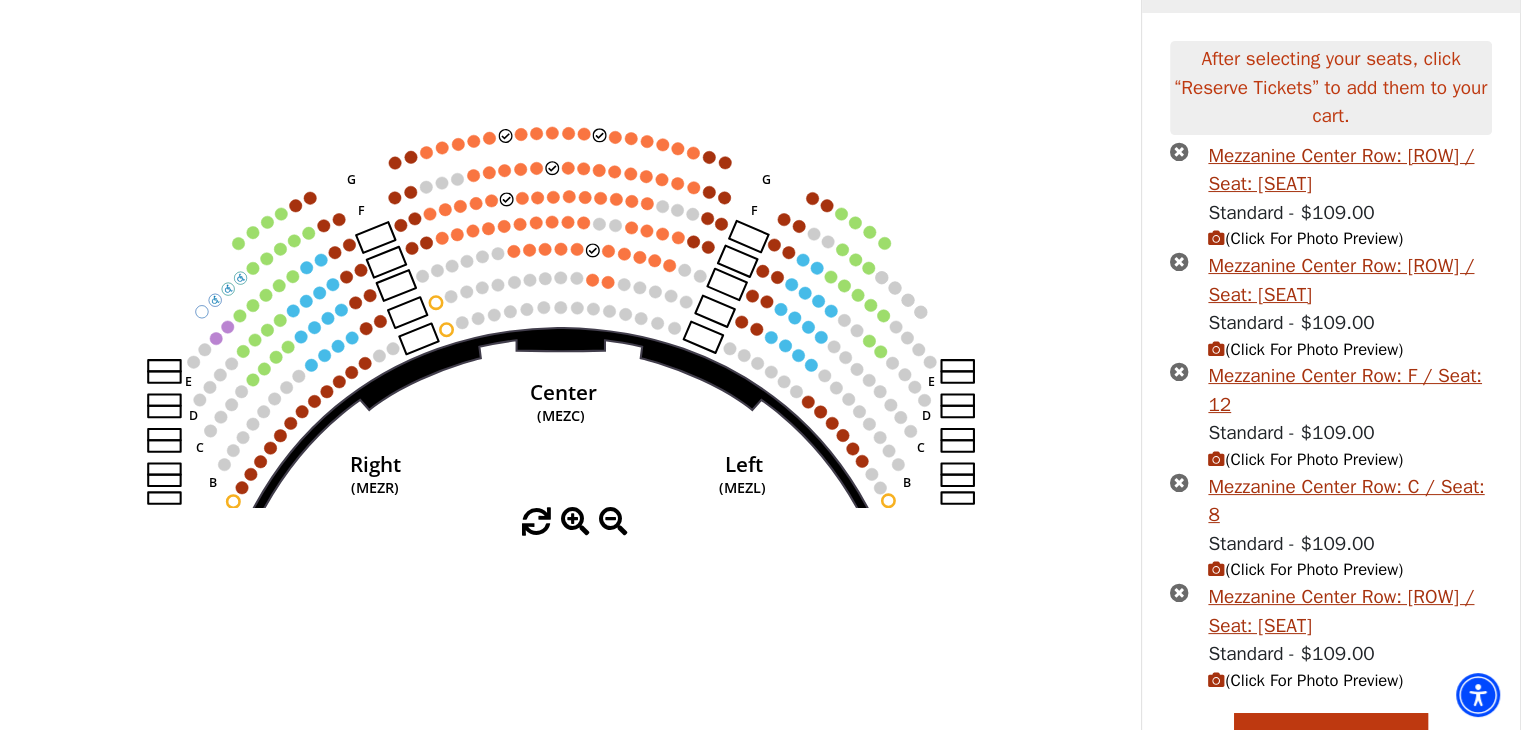 scroll, scrollTop: 280, scrollLeft: 0, axis: vertical 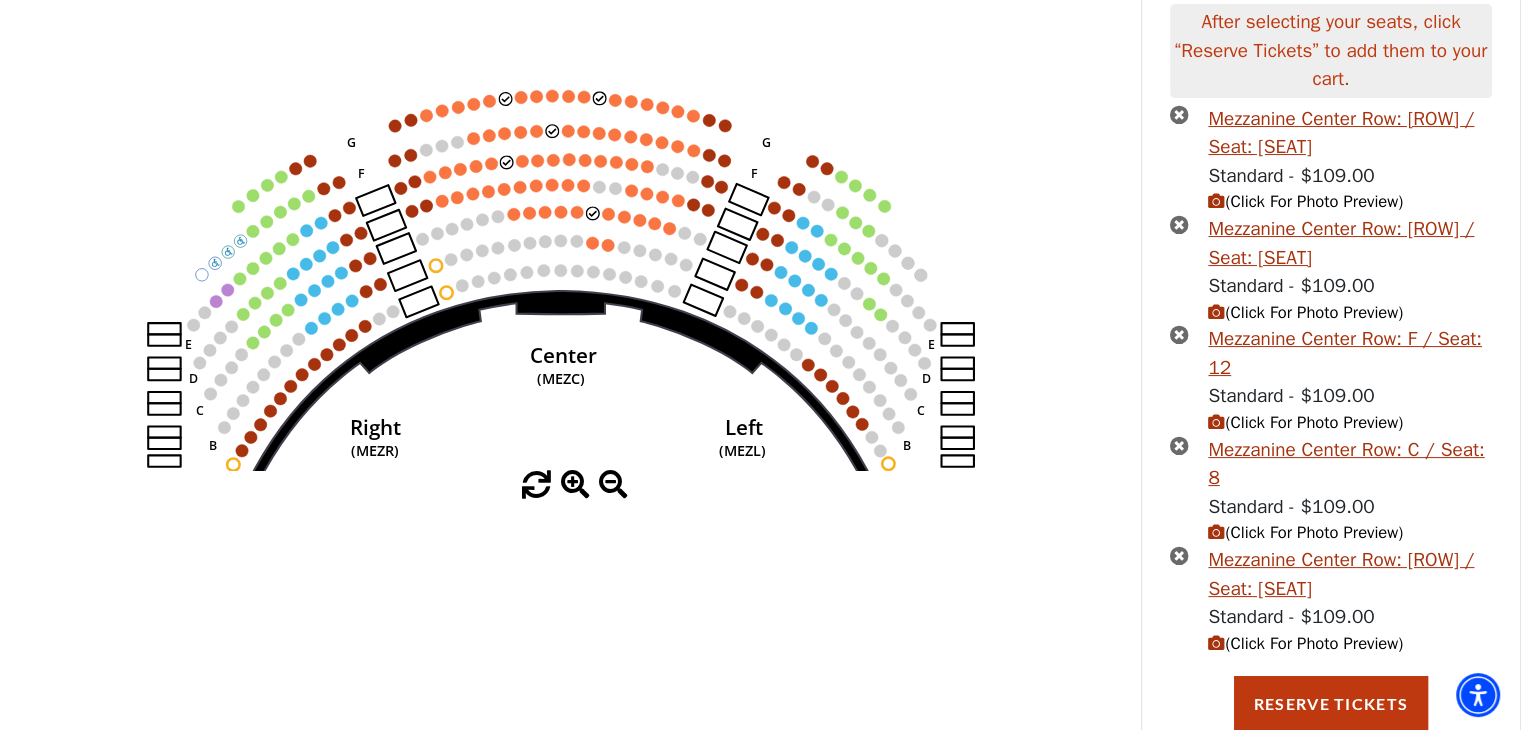 click on "After selecting your seats, click “Reserve Tickets” to add them to your cart." at bounding box center (1330, 51) 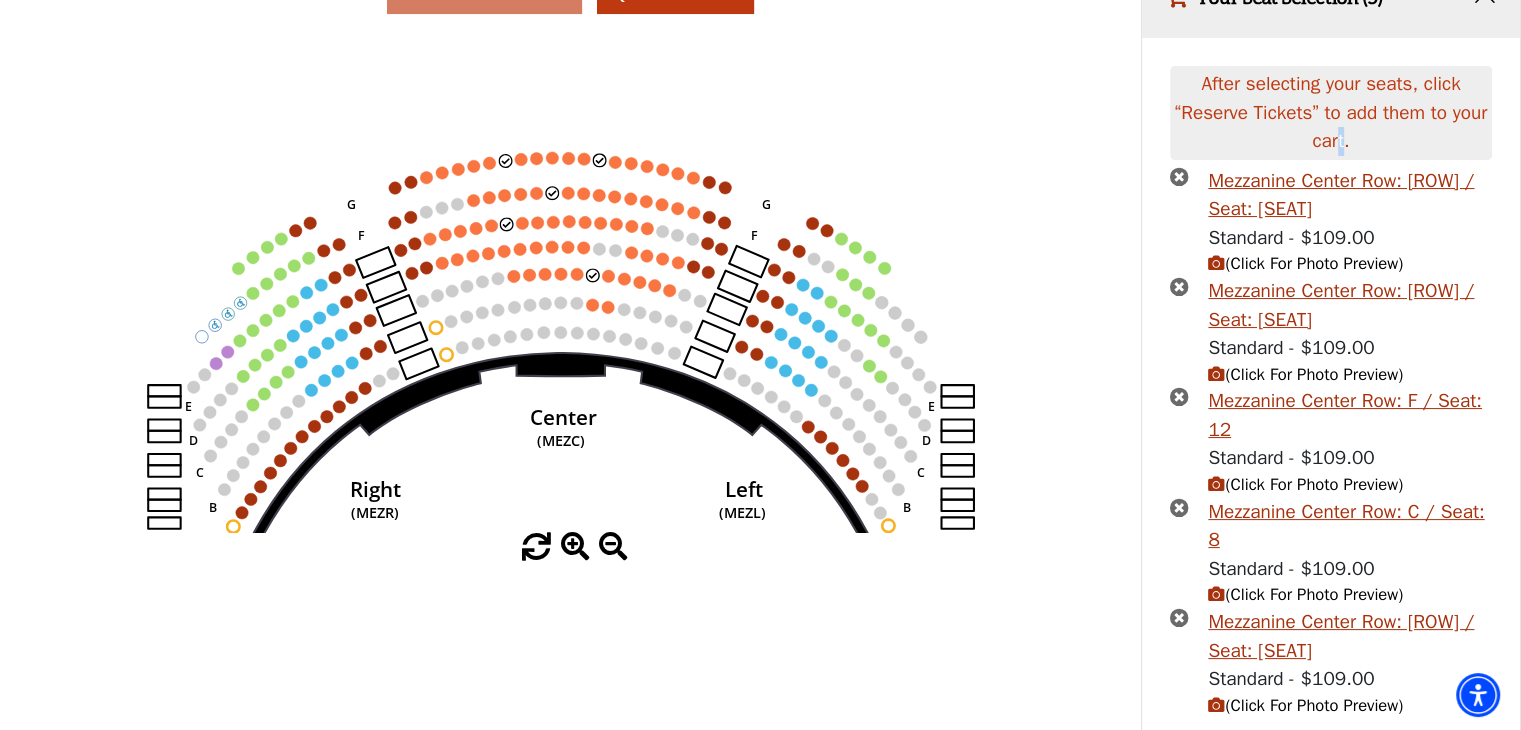 click on "After selecting your seats, click “Reserve Tickets” to add them to your cart." at bounding box center (1330, 113) 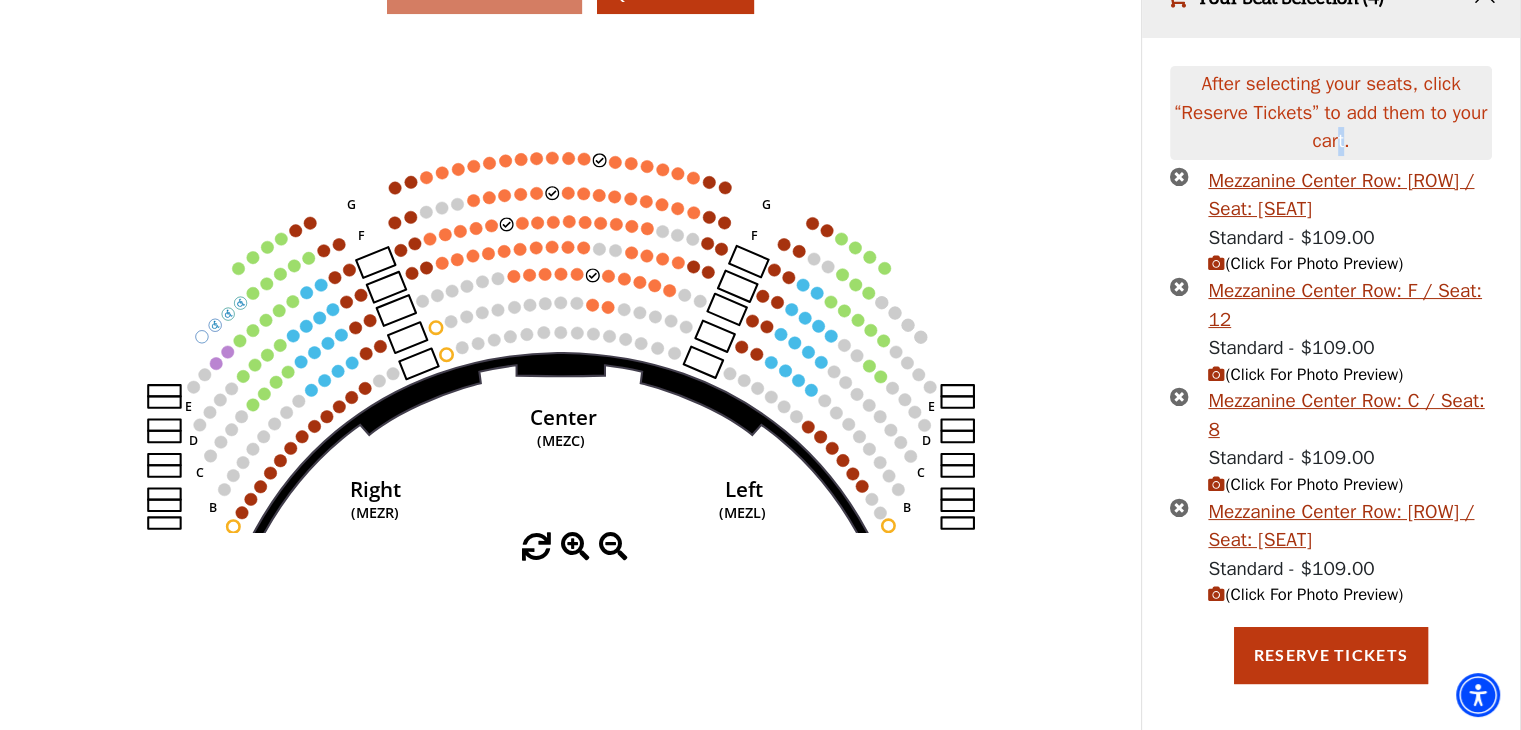 click at bounding box center (1179, 176) 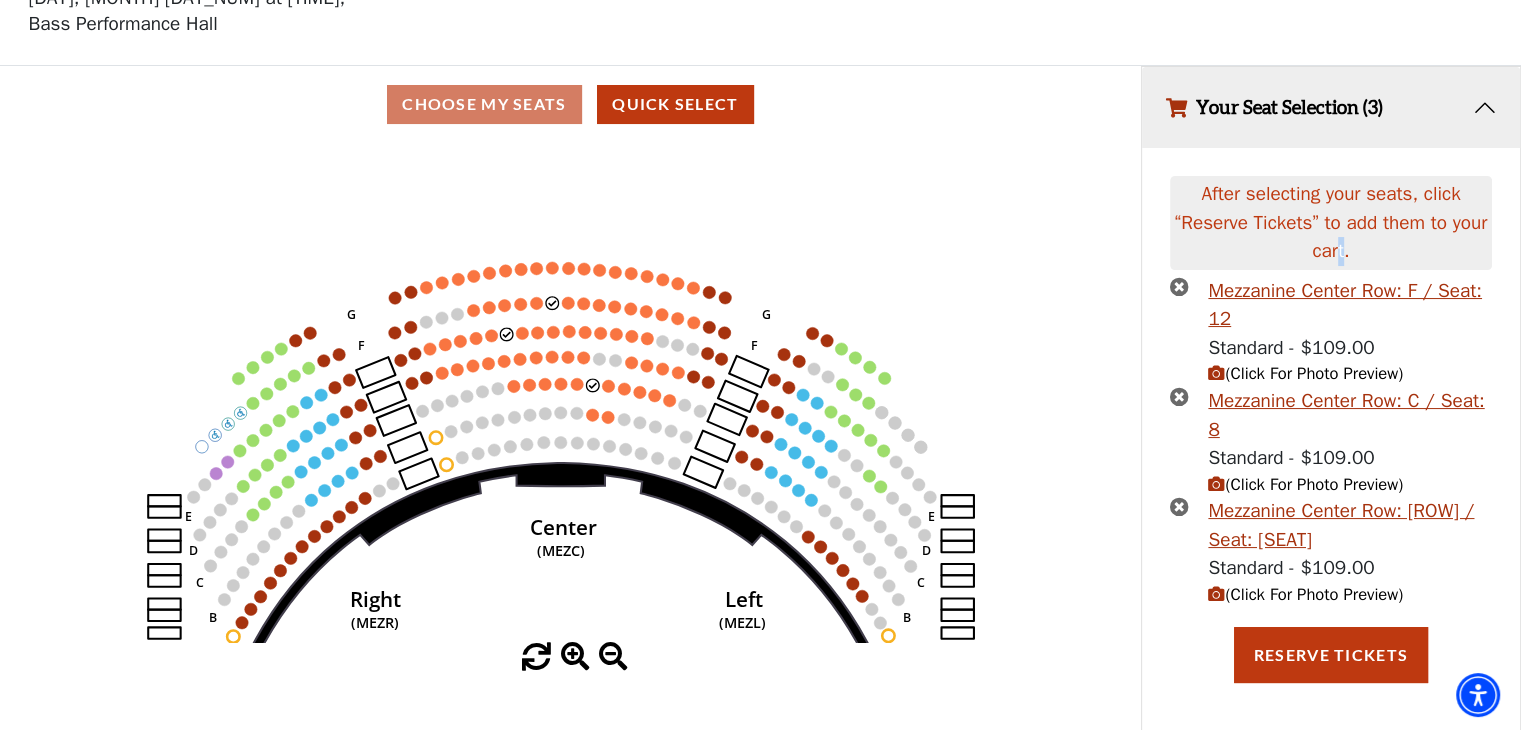 click at bounding box center (1179, 286) 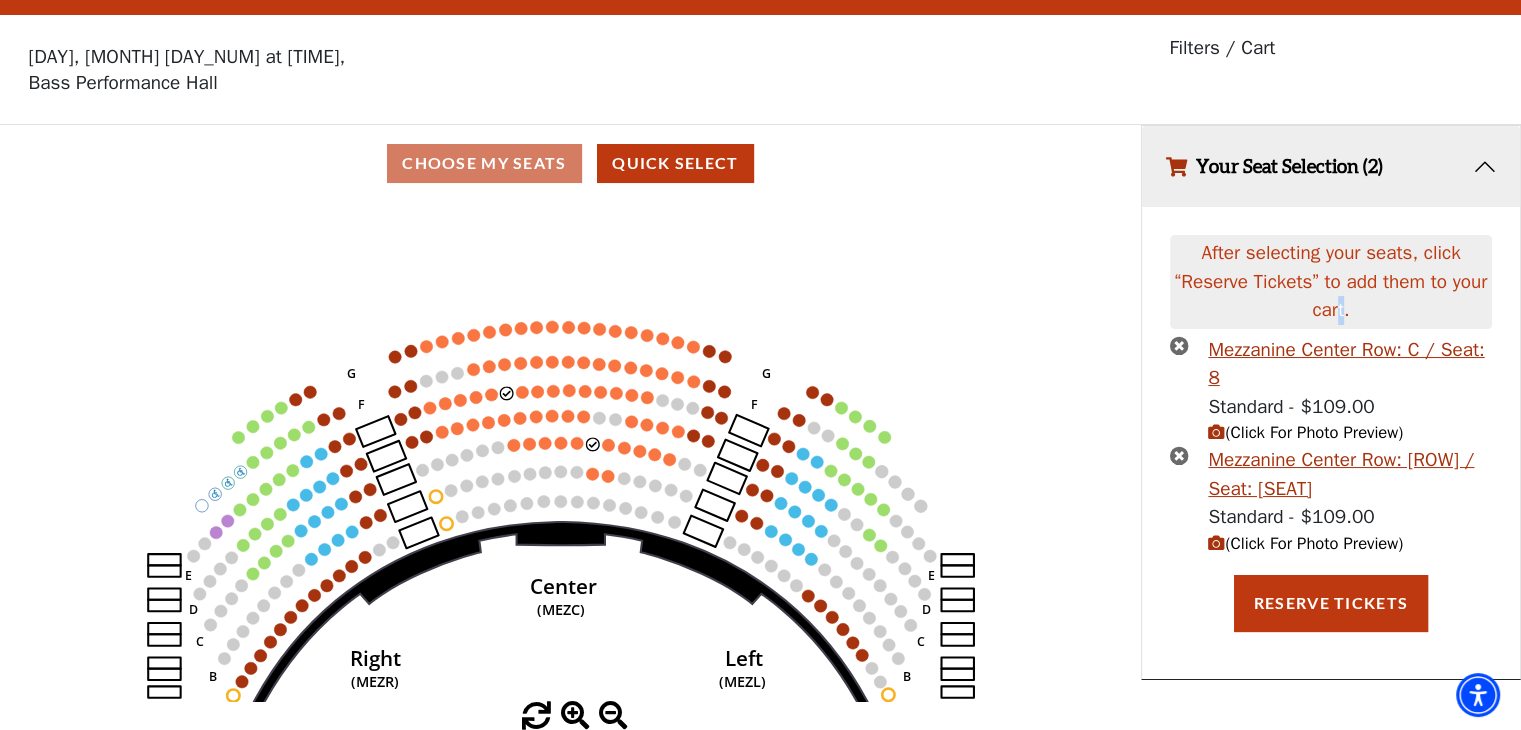 scroll, scrollTop: 48, scrollLeft: 0, axis: vertical 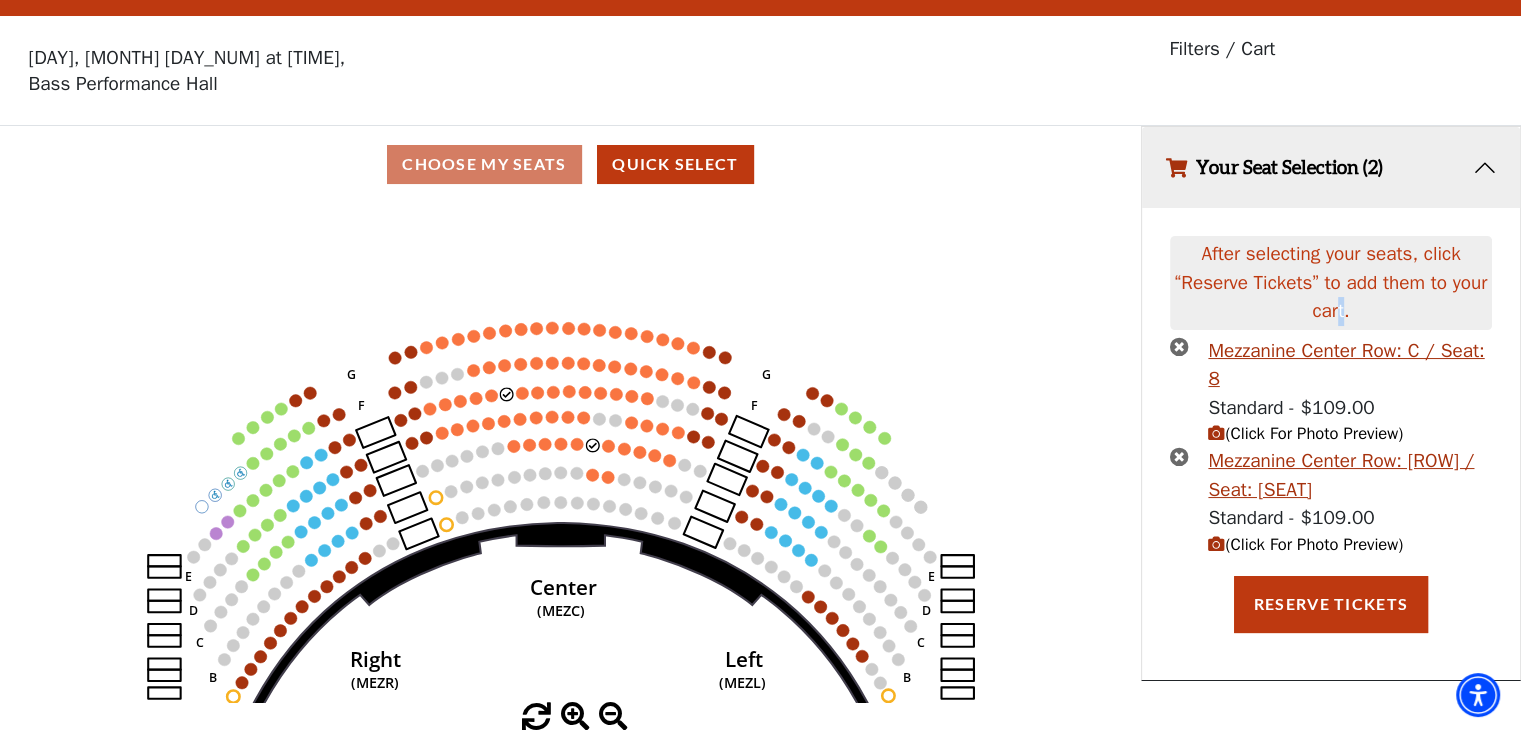 click at bounding box center [1179, 346] 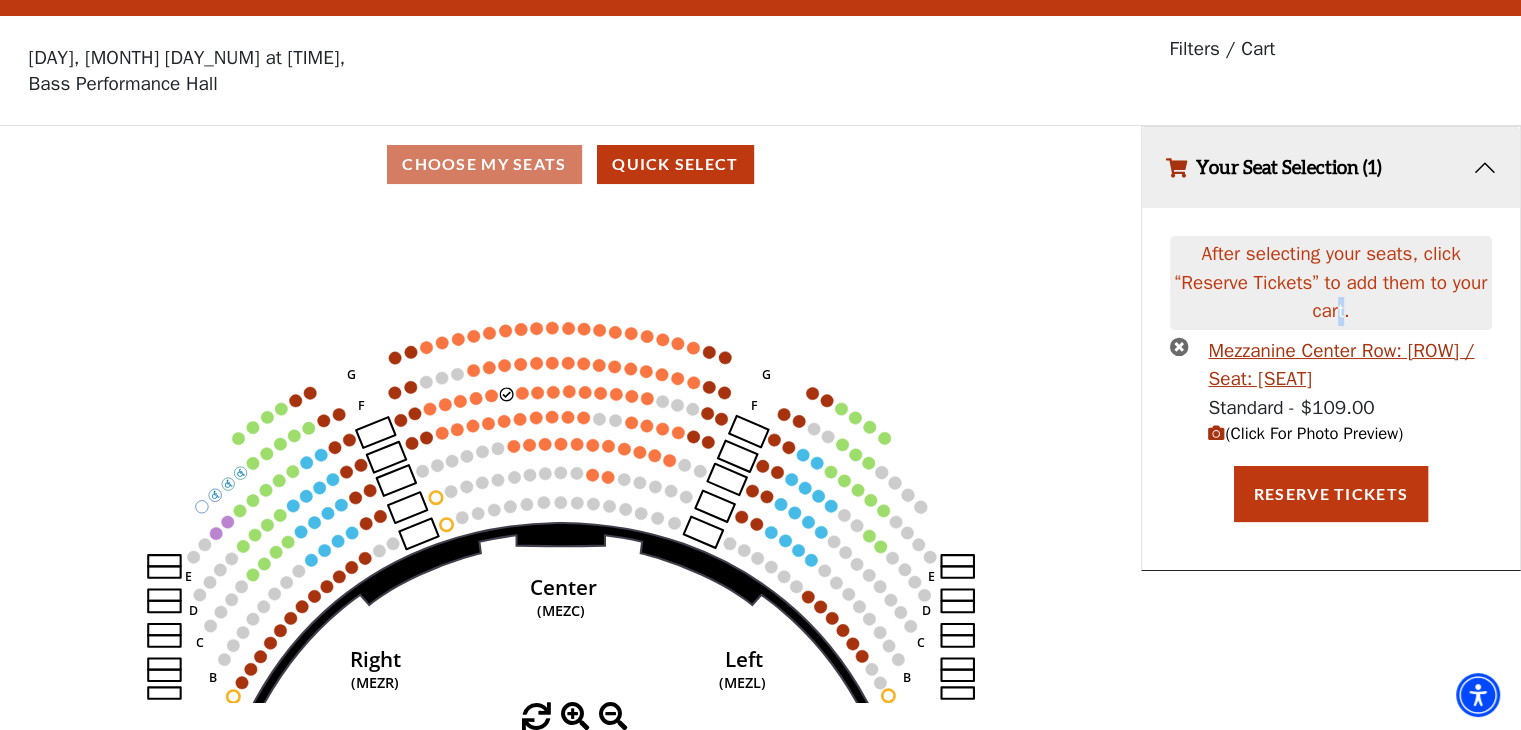 click at bounding box center (1179, 346) 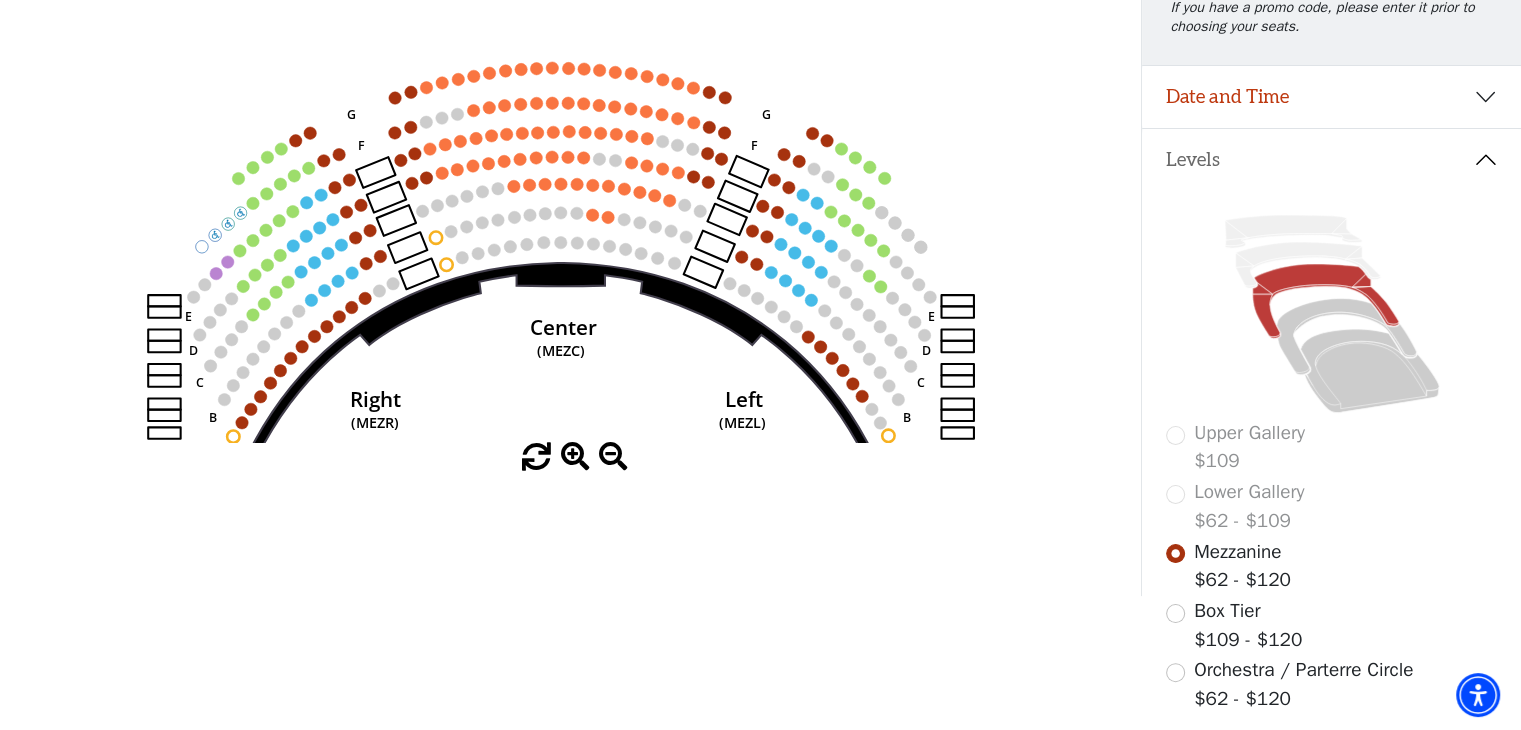 scroll, scrollTop: 370, scrollLeft: 0, axis: vertical 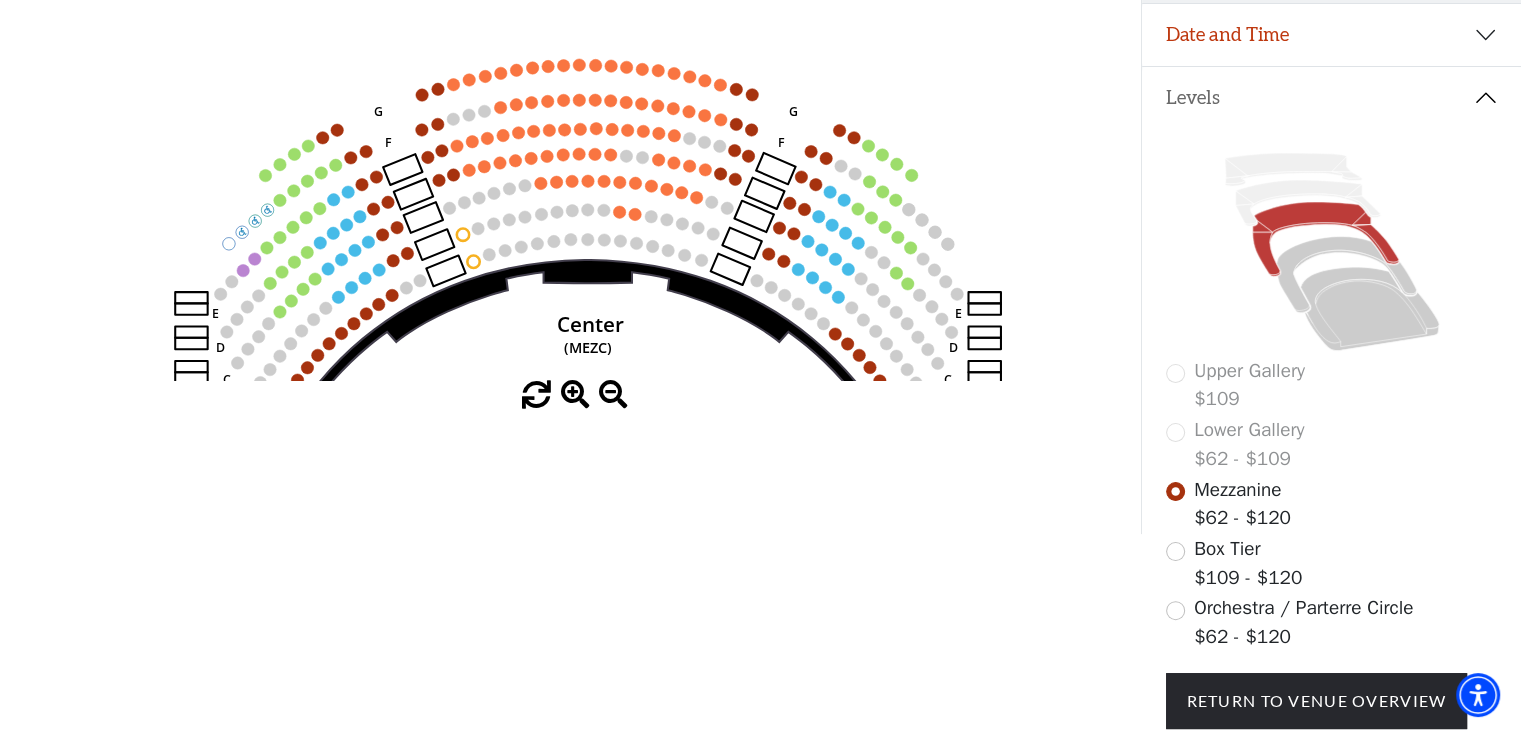 drag, startPoint x: 468, startPoint y: 189, endPoint x: 500, endPoint y: 214, distance: 40.60788 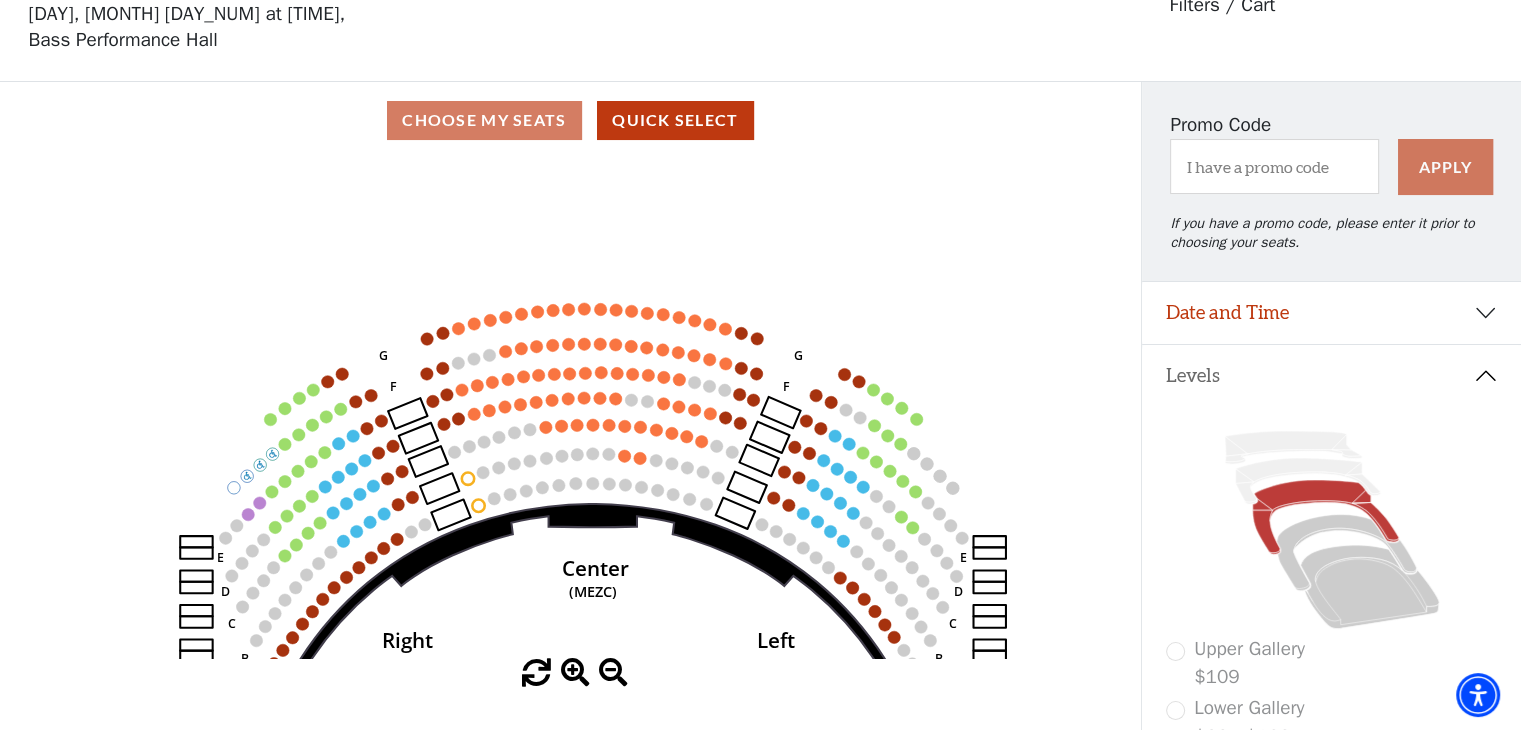 scroll, scrollTop: 70, scrollLeft: 0, axis: vertical 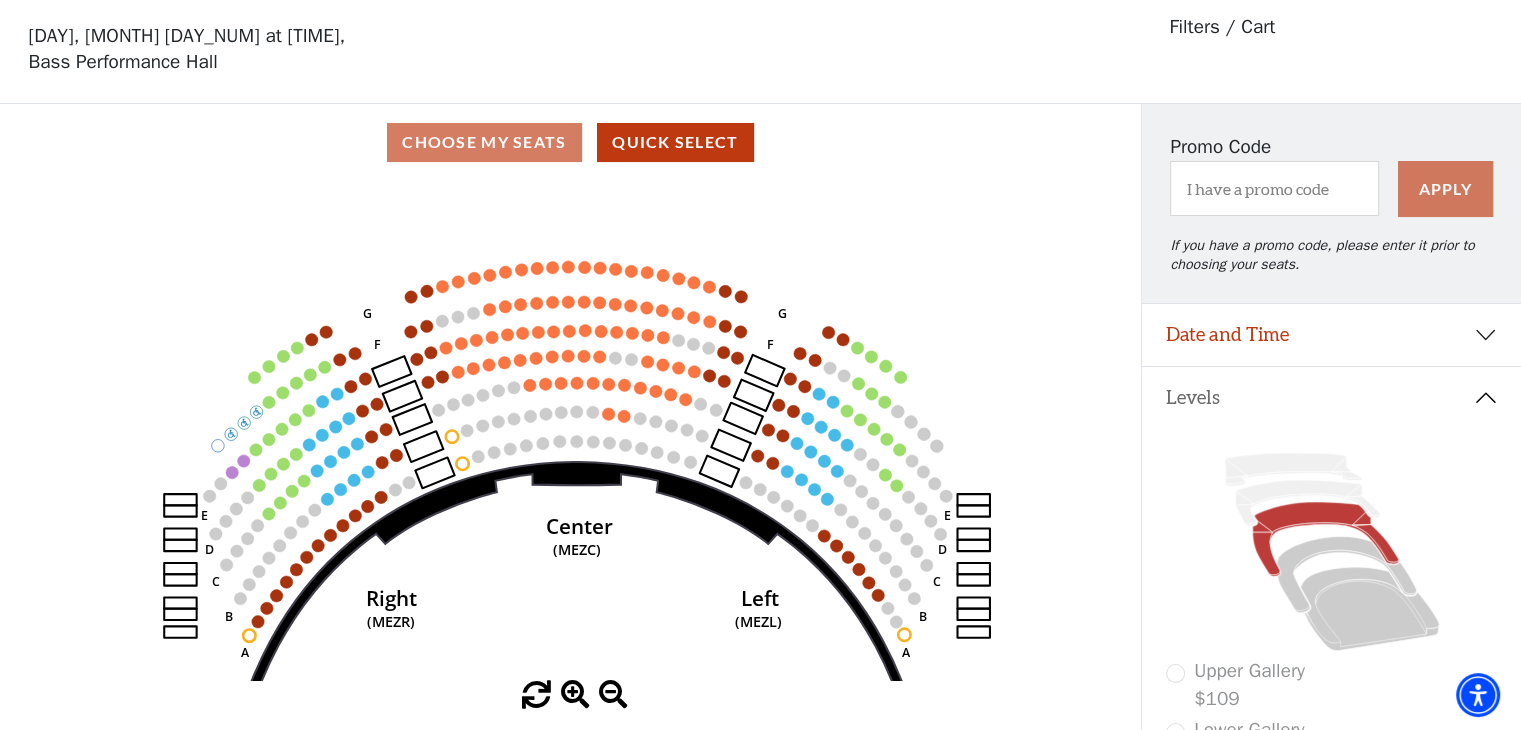 drag, startPoint x: 396, startPoint y: 359, endPoint x: 380, endPoint y: 306, distance: 55.362442 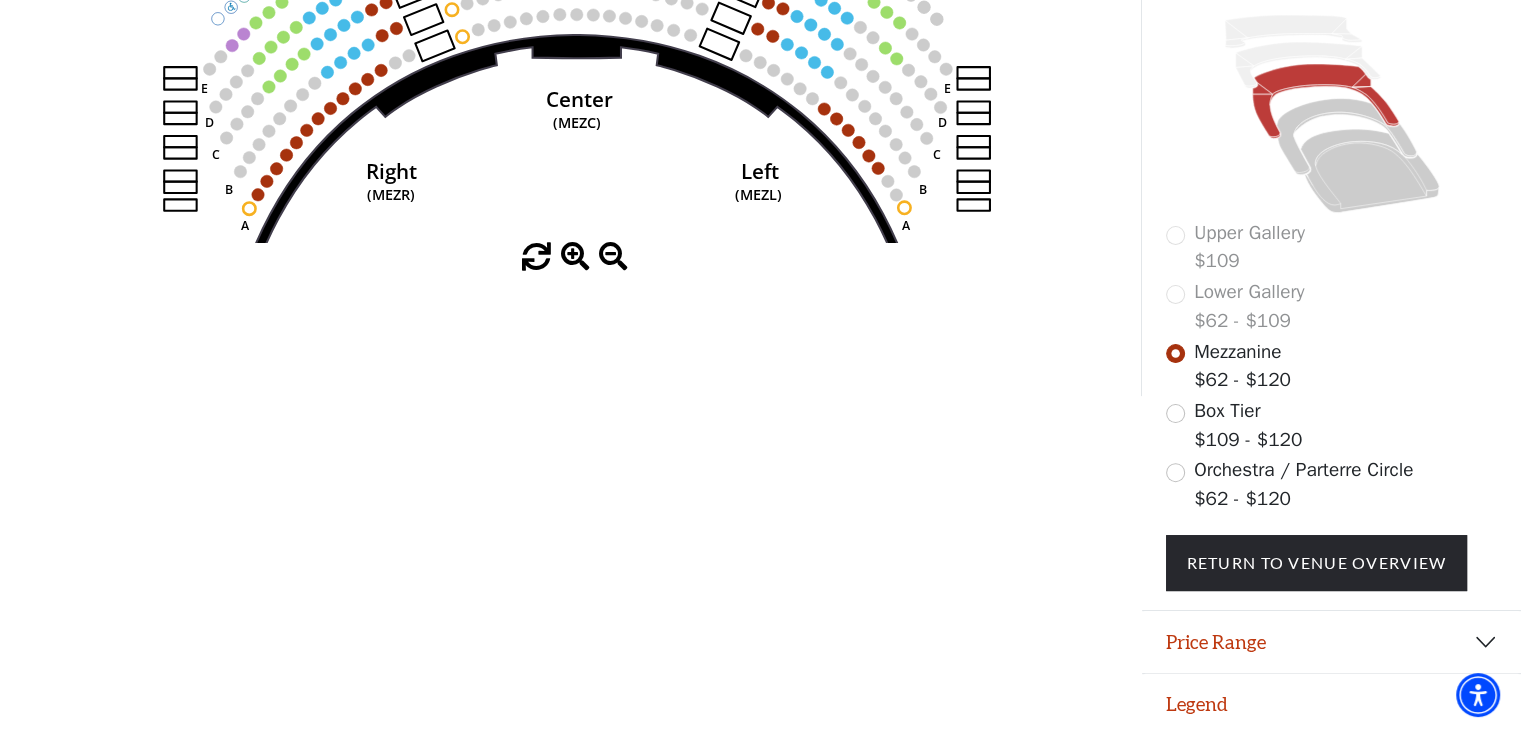 scroll, scrollTop: 510, scrollLeft: 0, axis: vertical 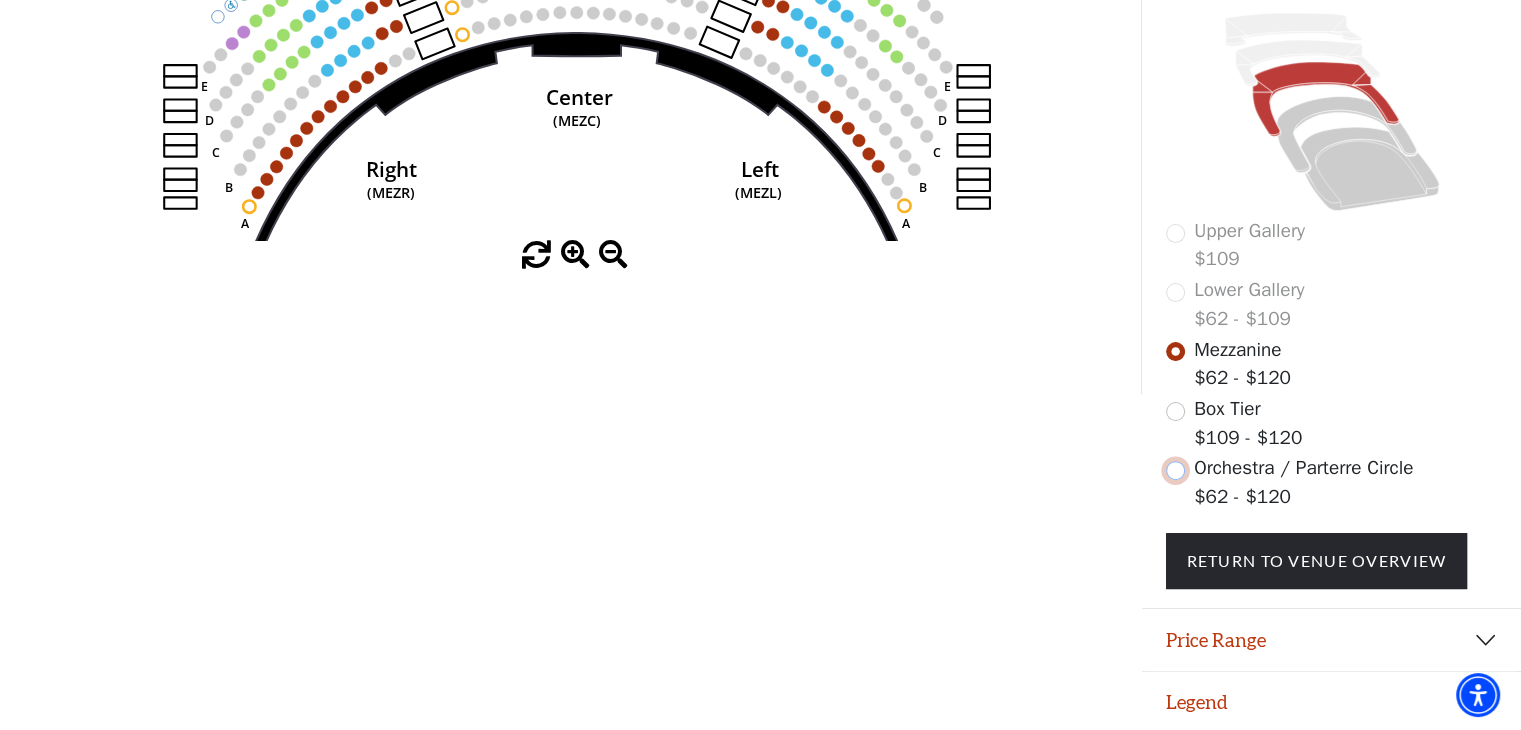 click at bounding box center [1175, 470] 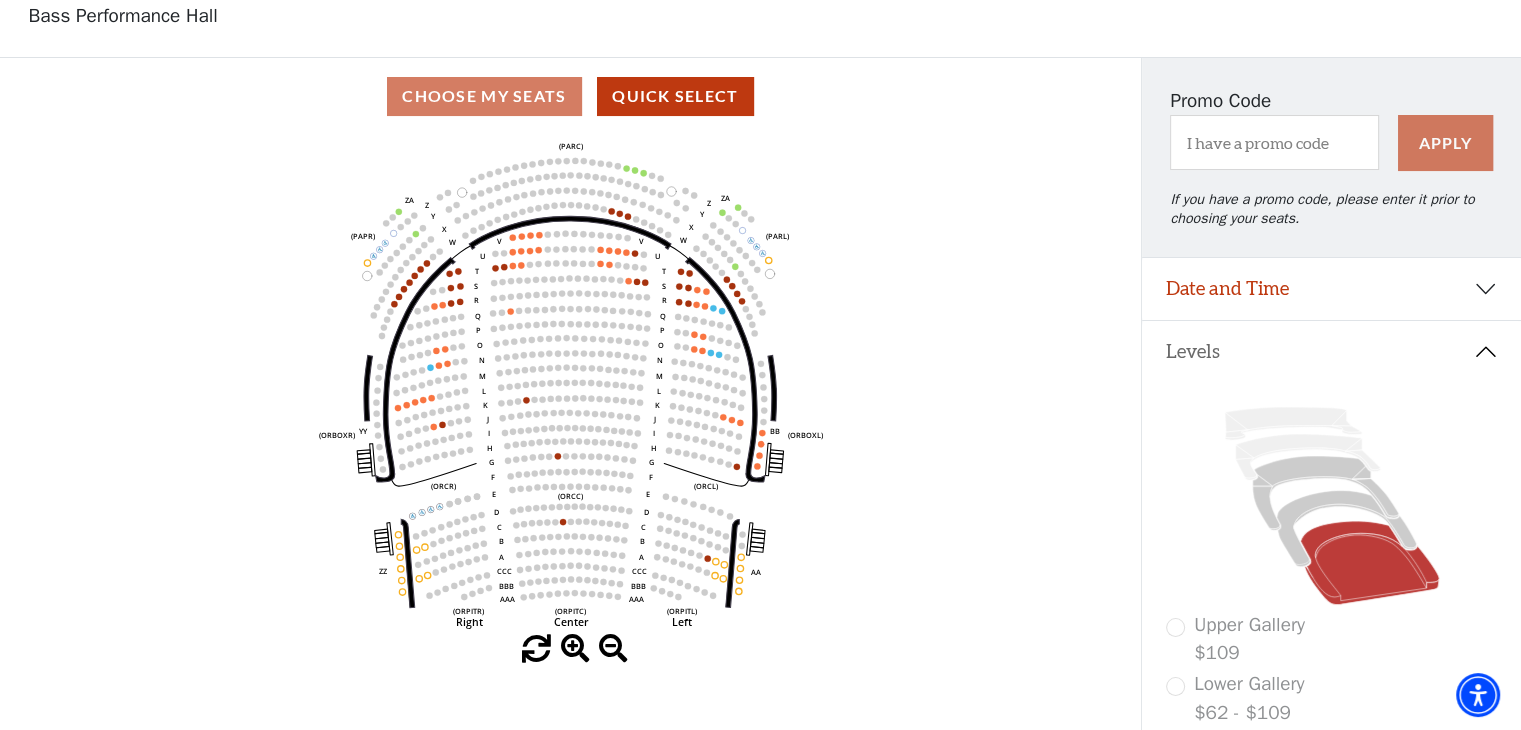 scroll, scrollTop: 110, scrollLeft: 0, axis: vertical 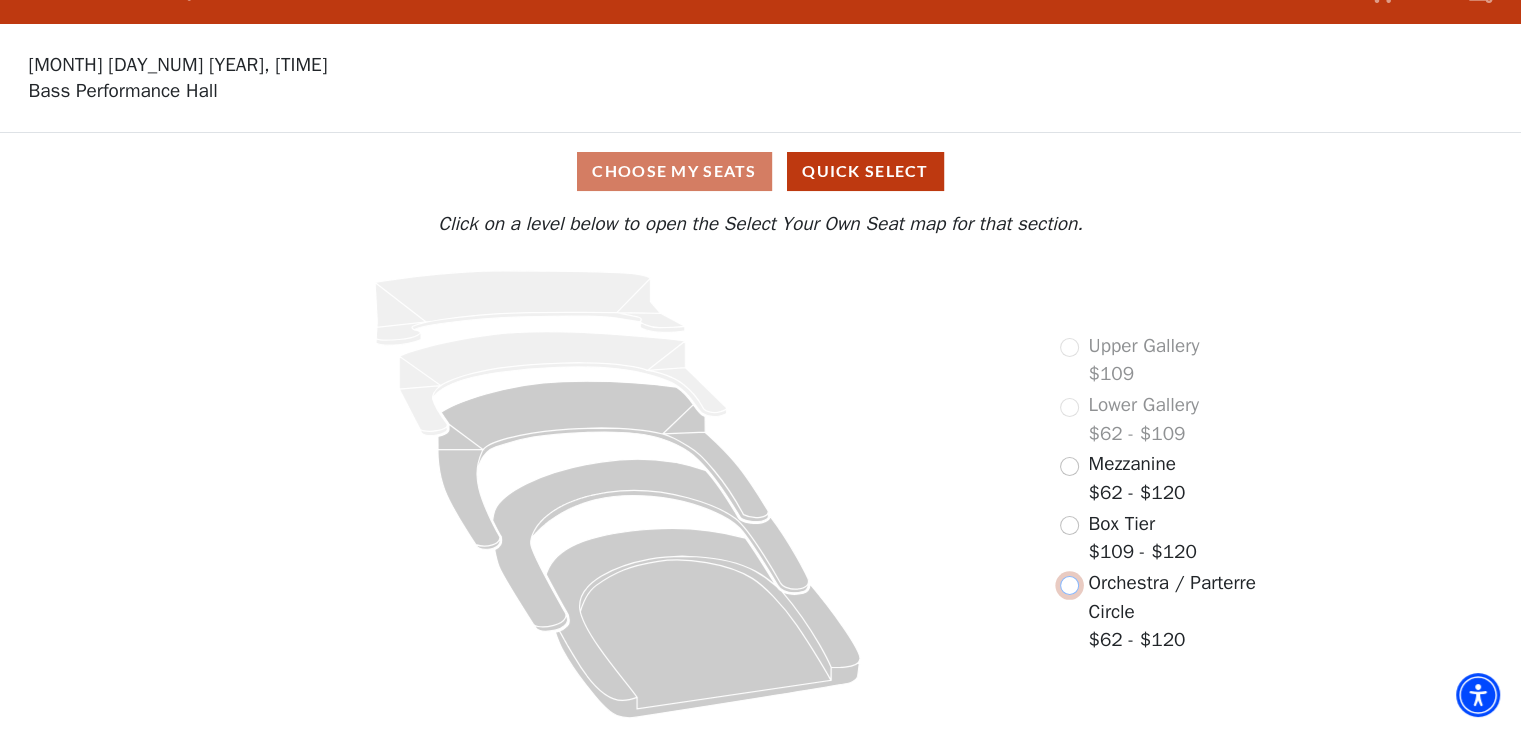 click at bounding box center [1069, 585] 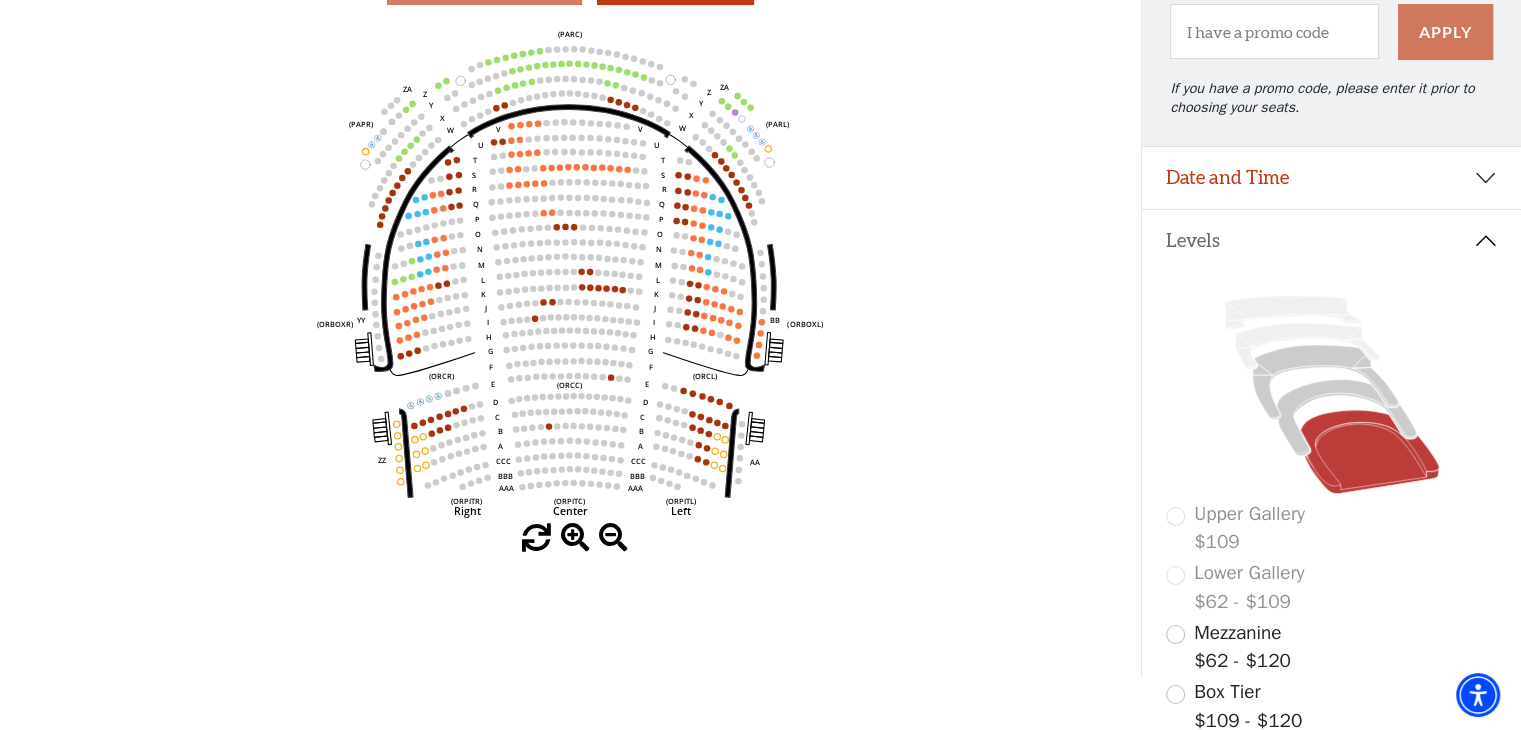 scroll, scrollTop: 300, scrollLeft: 0, axis: vertical 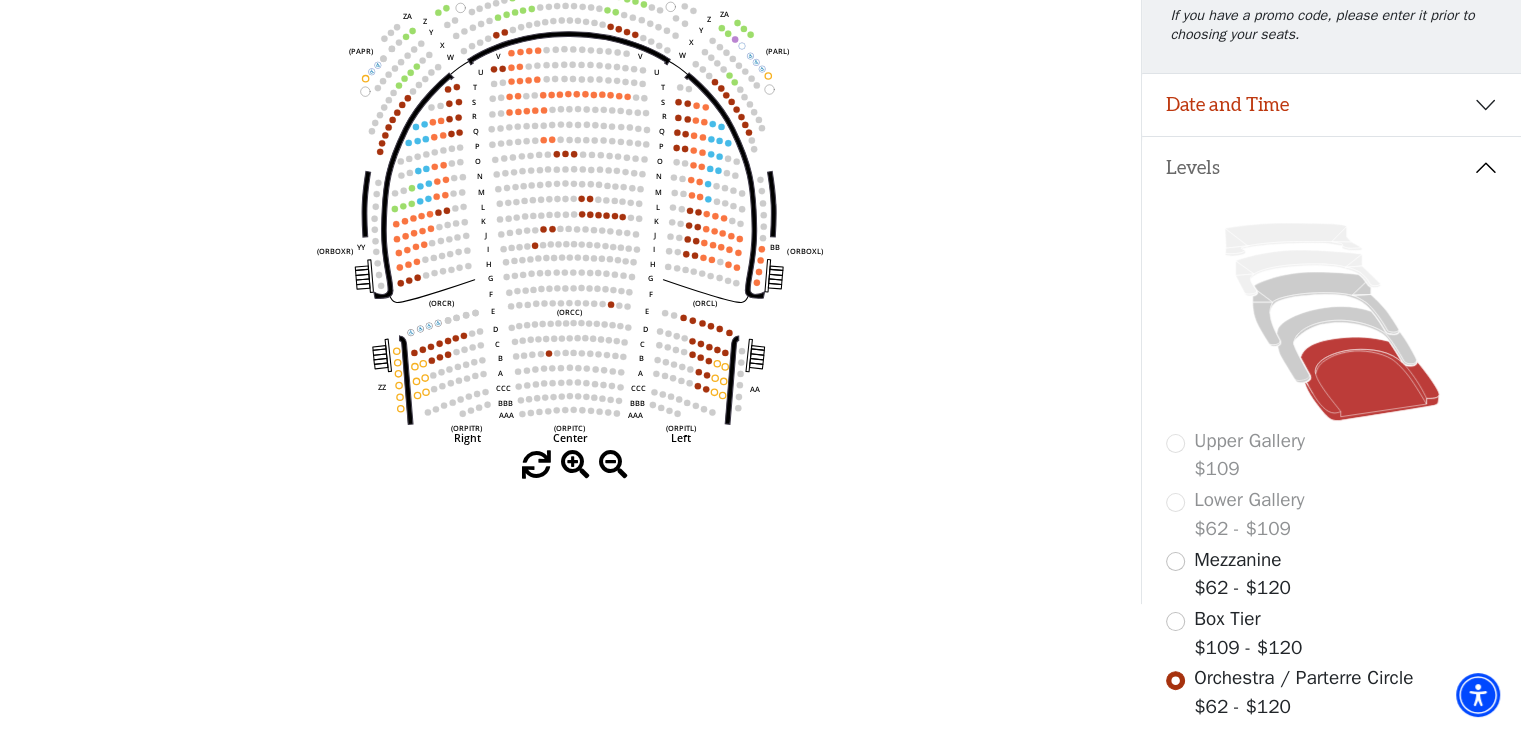 click at bounding box center (575, 465) 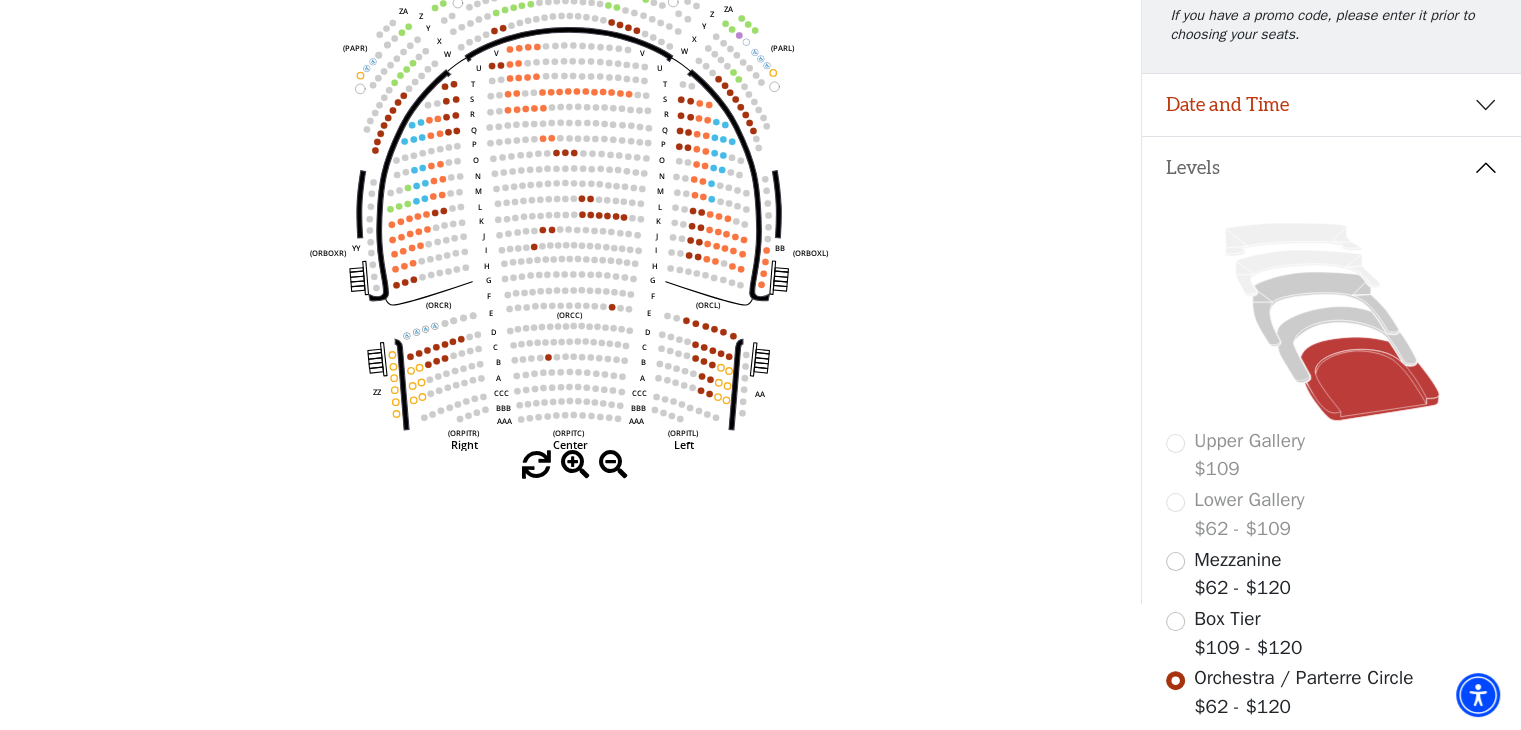 click at bounding box center [575, 465] 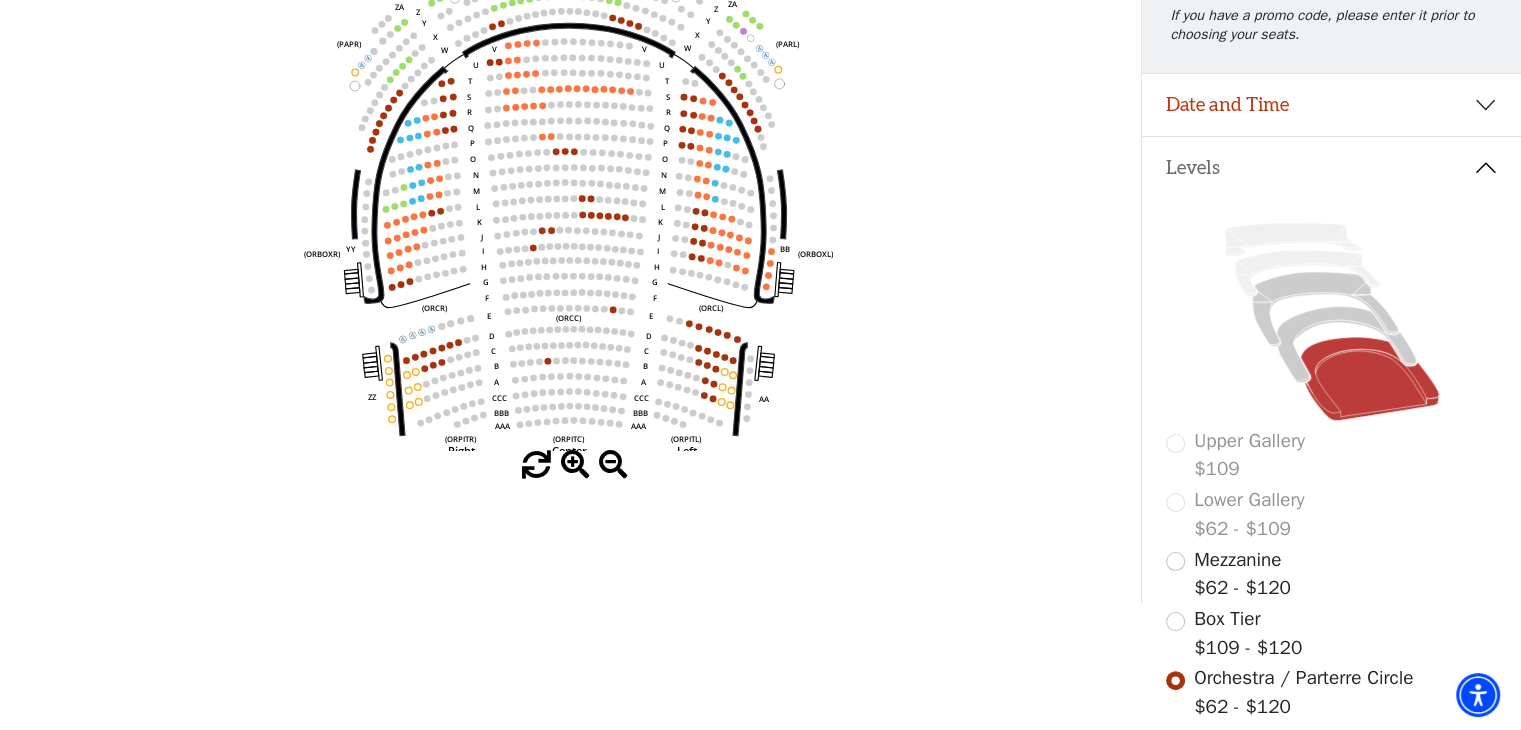 click at bounding box center [575, 465] 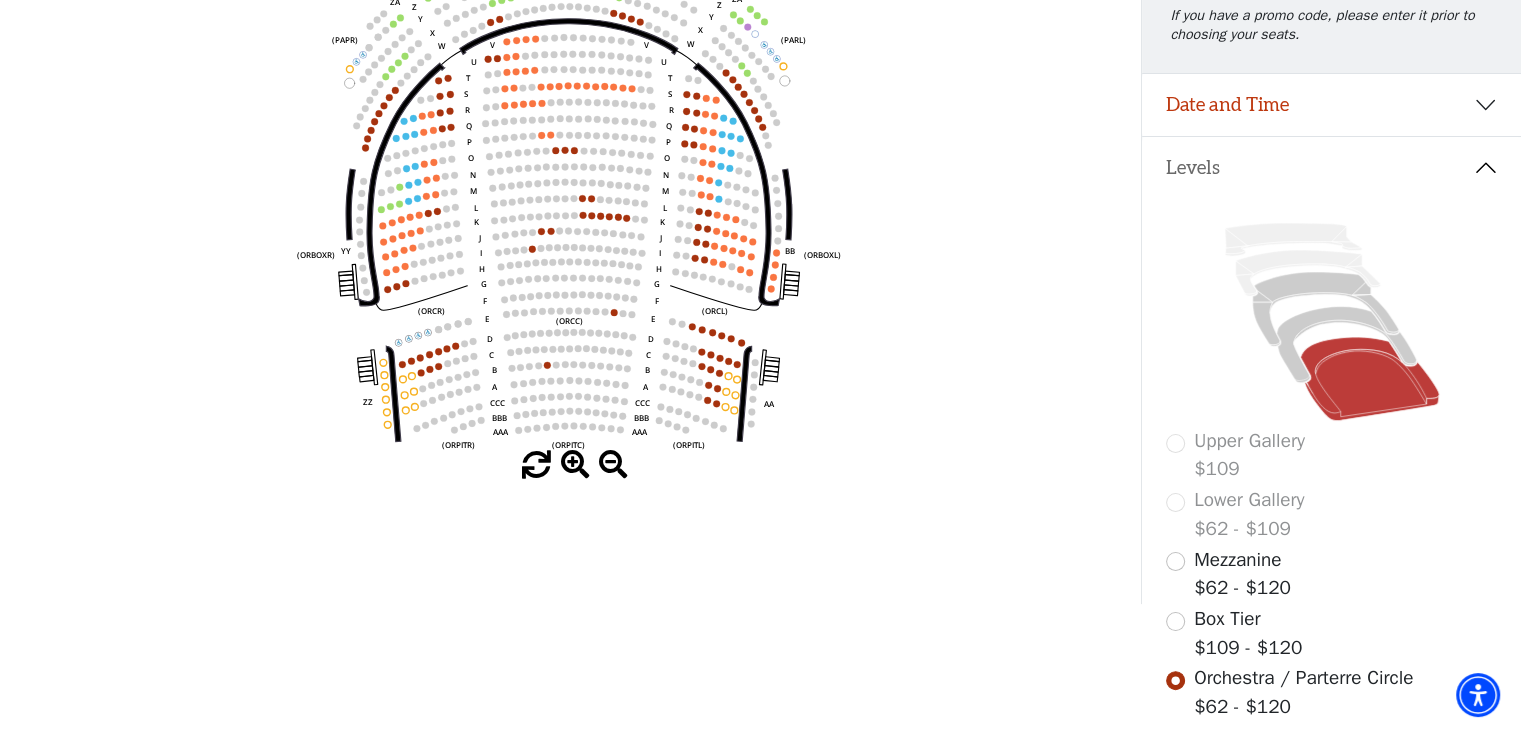 click at bounding box center [575, 465] 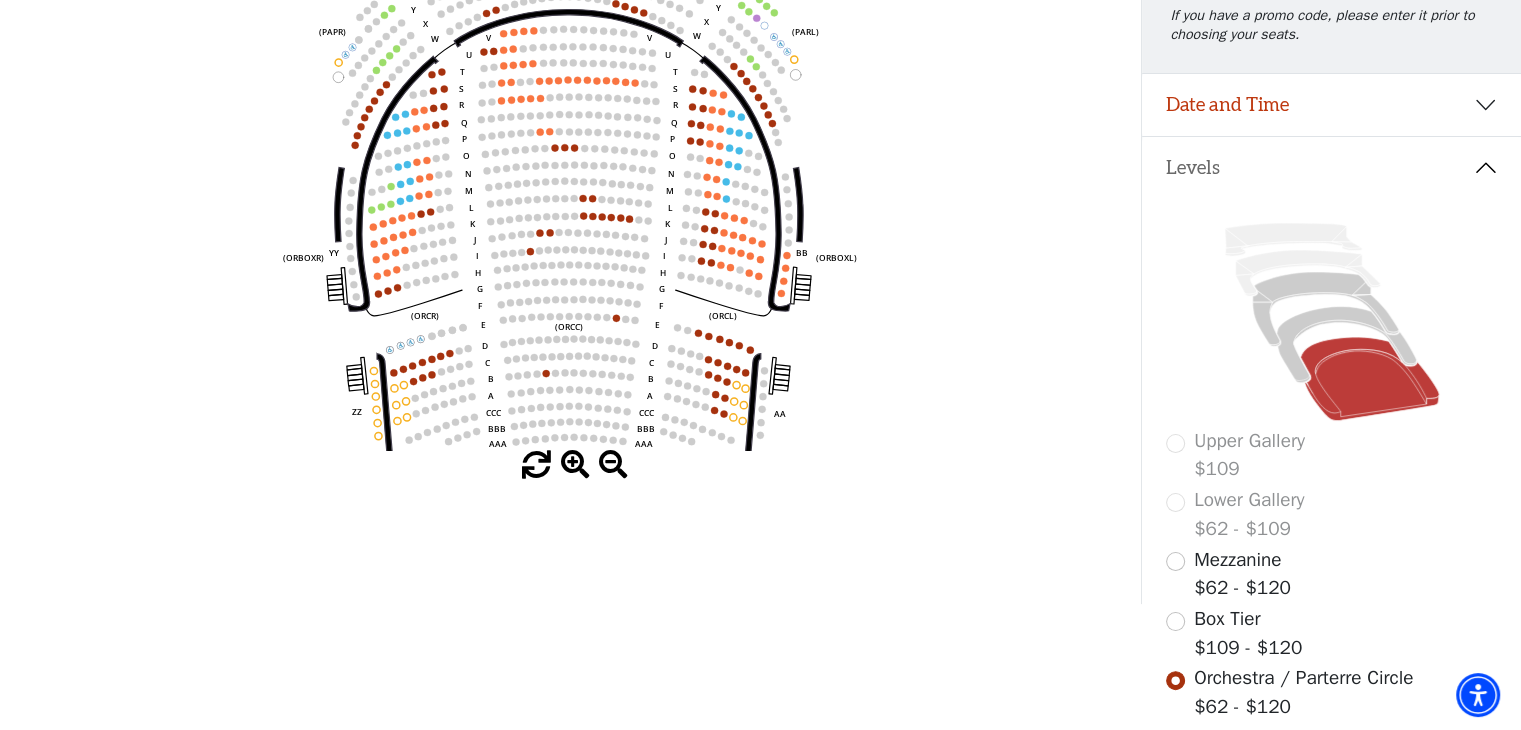 click at bounding box center [575, 465] 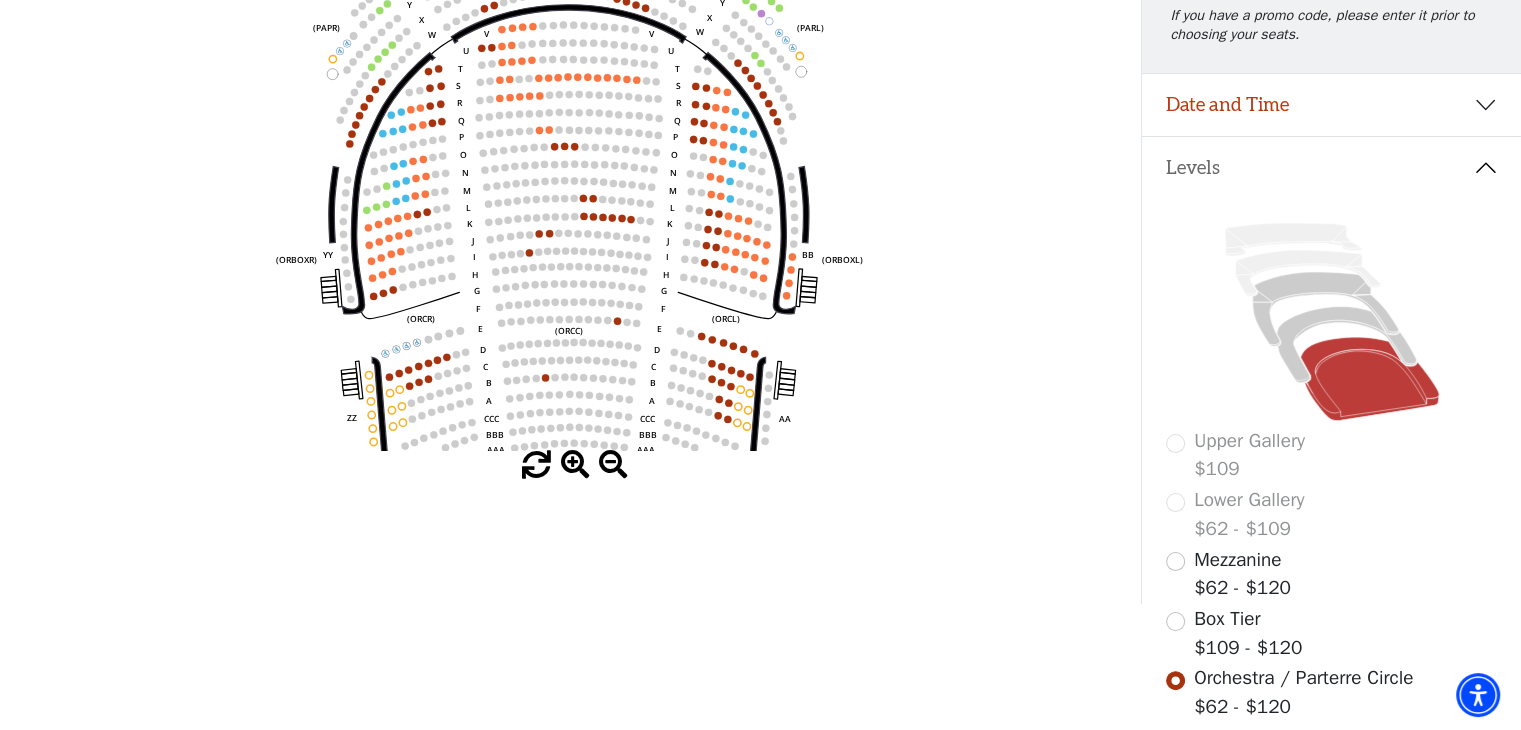 click at bounding box center (575, 465) 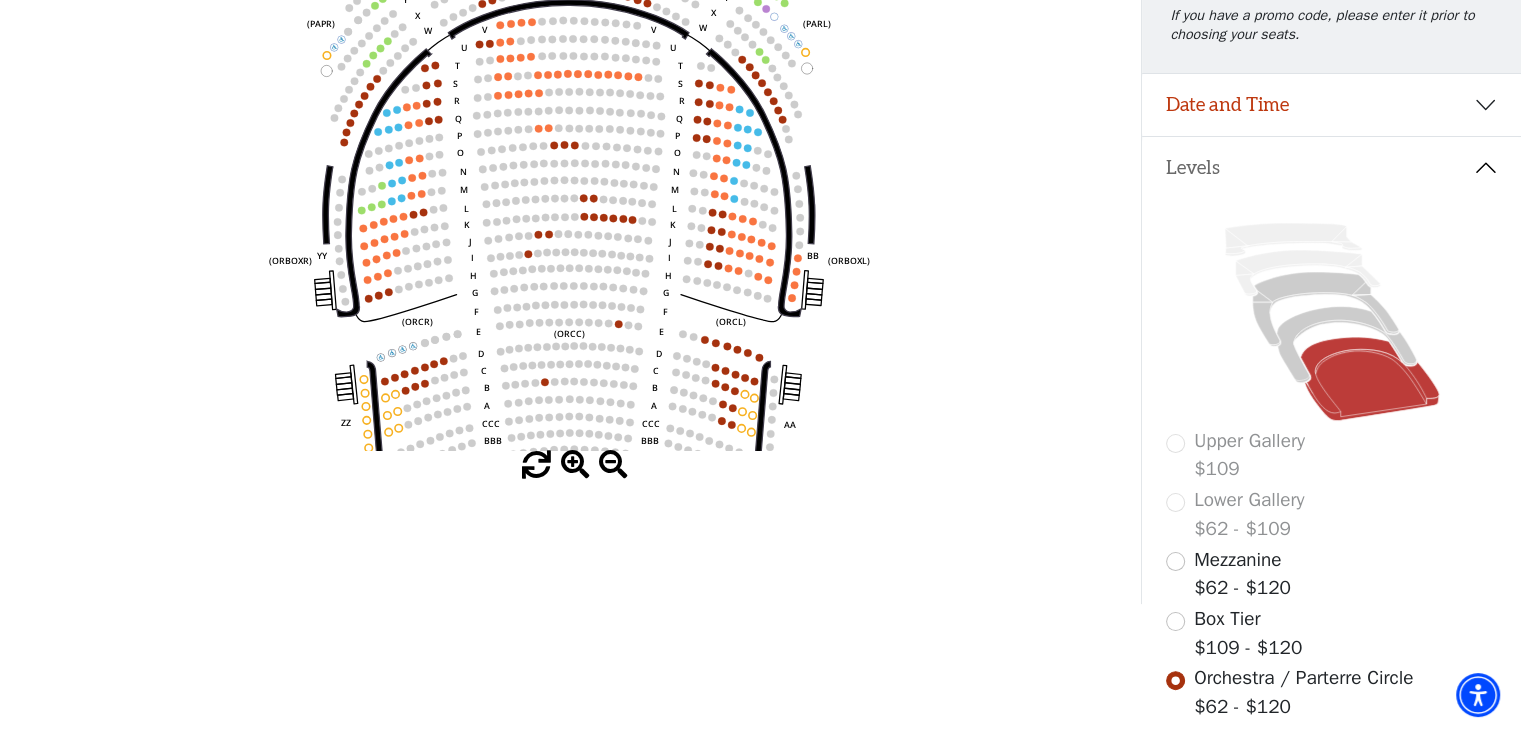 click at bounding box center [575, 465] 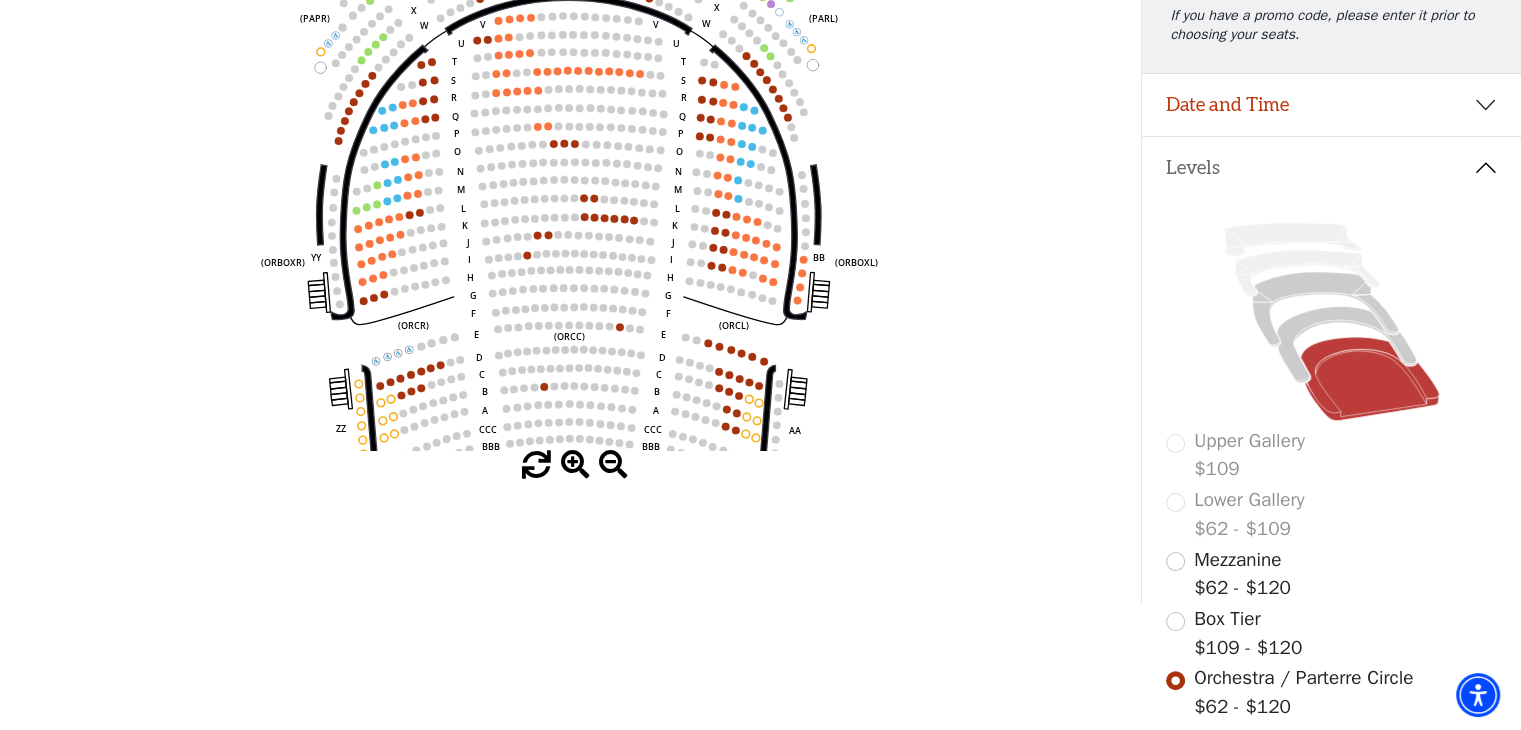 click at bounding box center [575, 465] 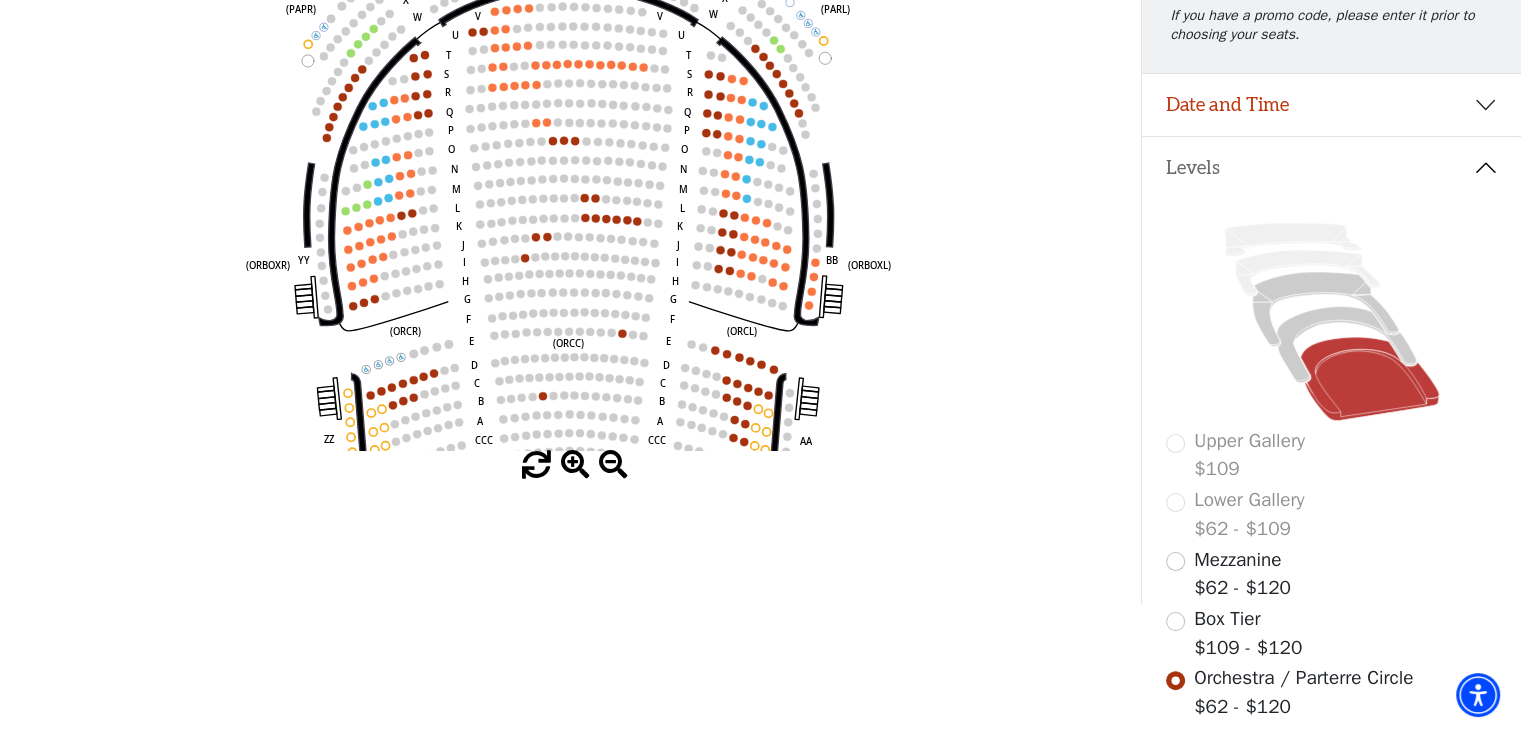 click at bounding box center (575, 465) 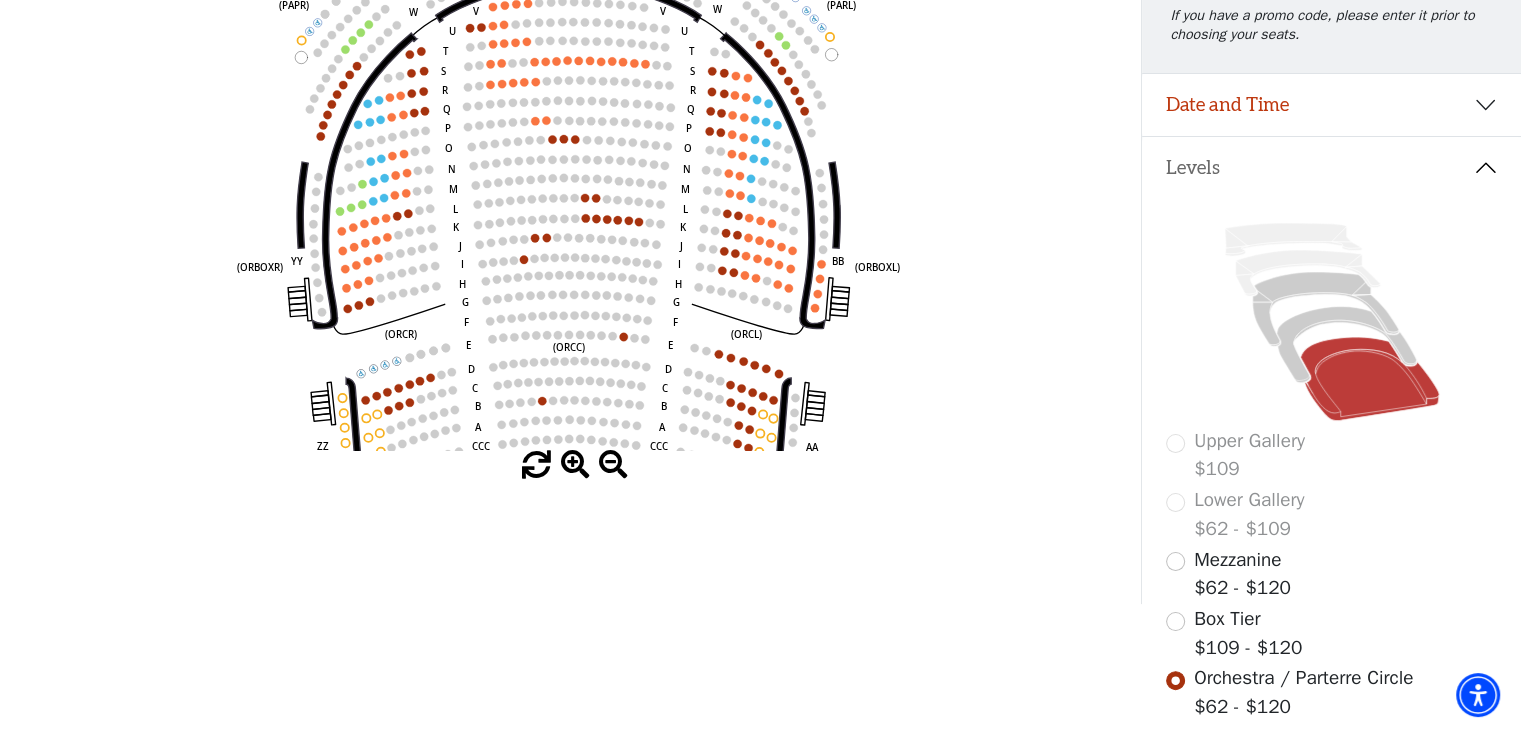 click at bounding box center (575, 465) 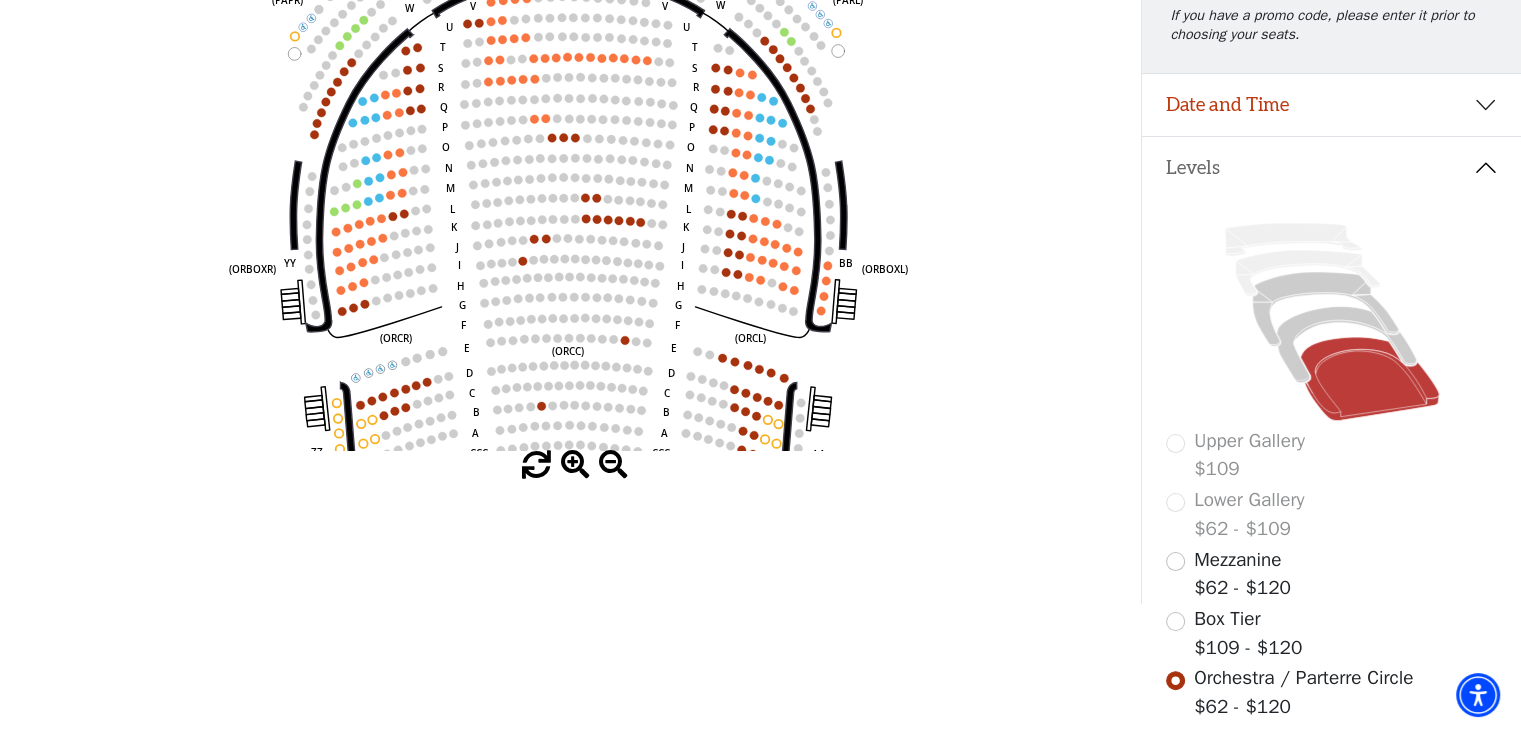 click at bounding box center [575, 465] 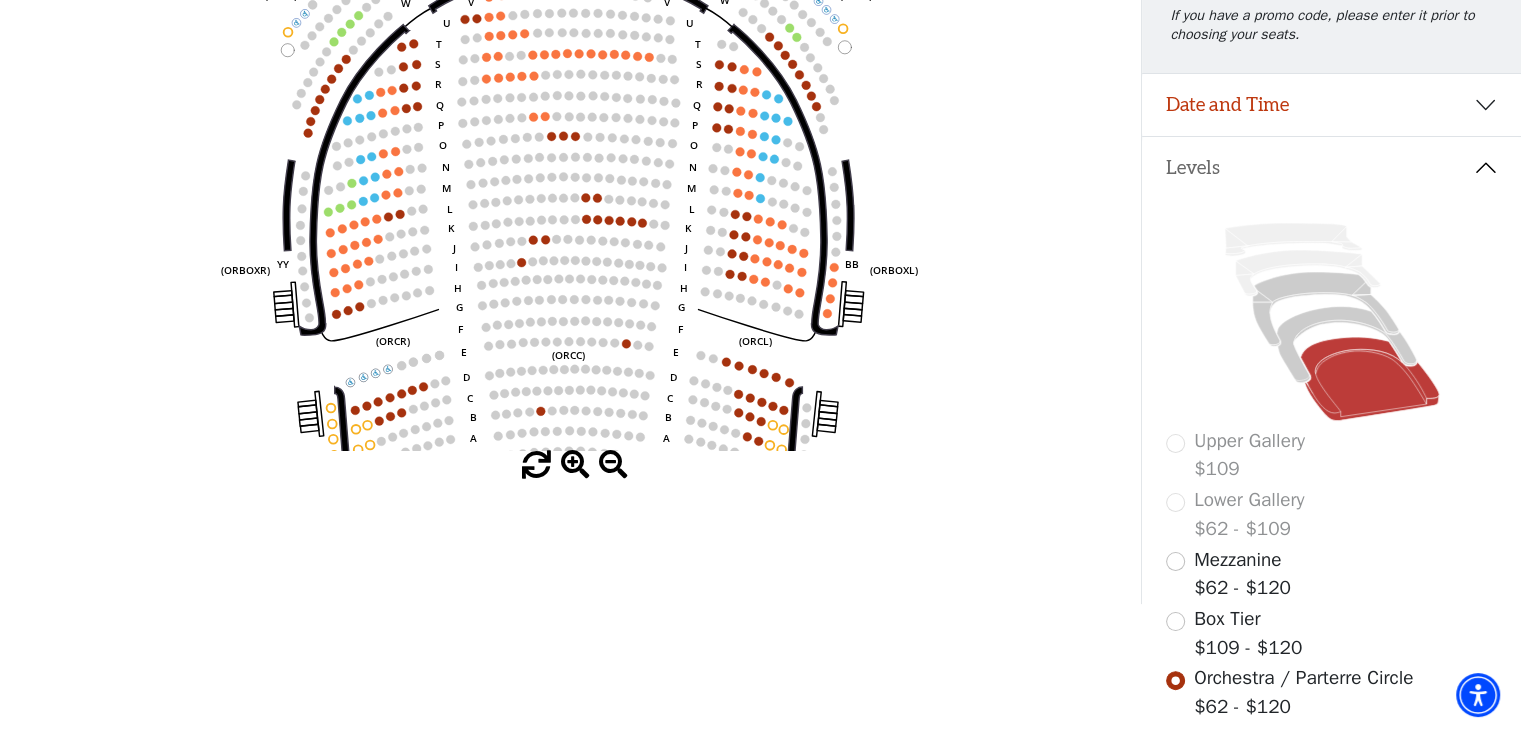 click at bounding box center [575, 465] 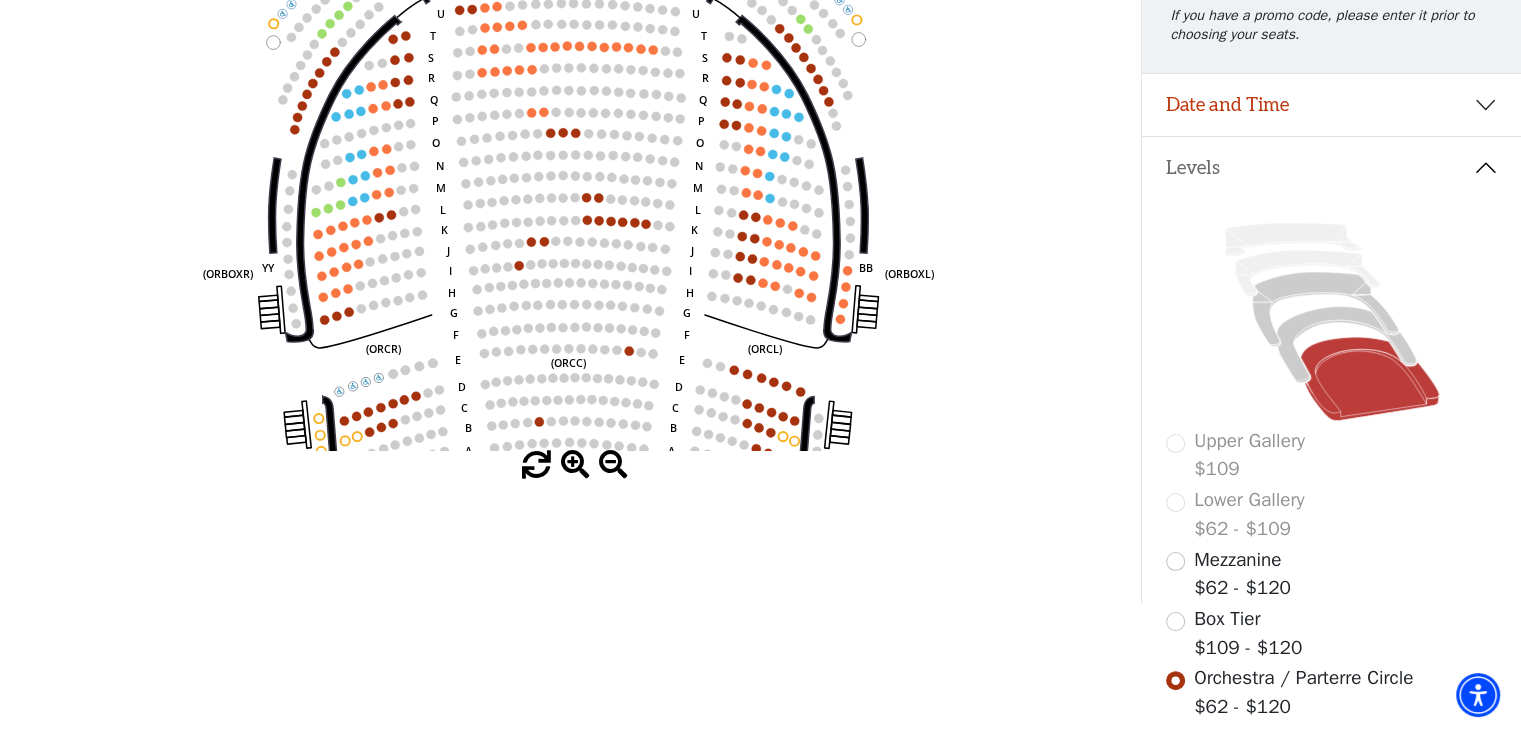 click at bounding box center [575, 465] 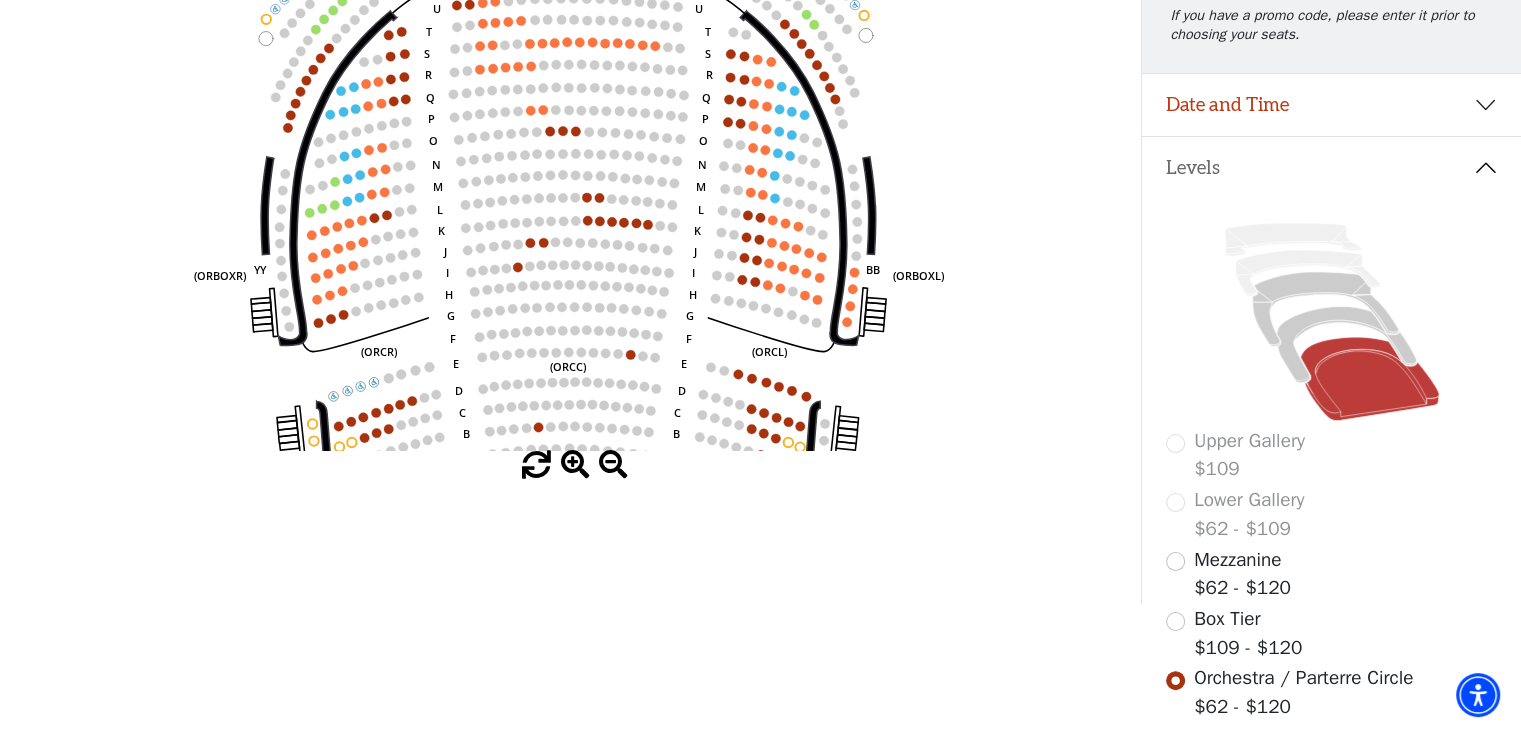 click at bounding box center (575, 465) 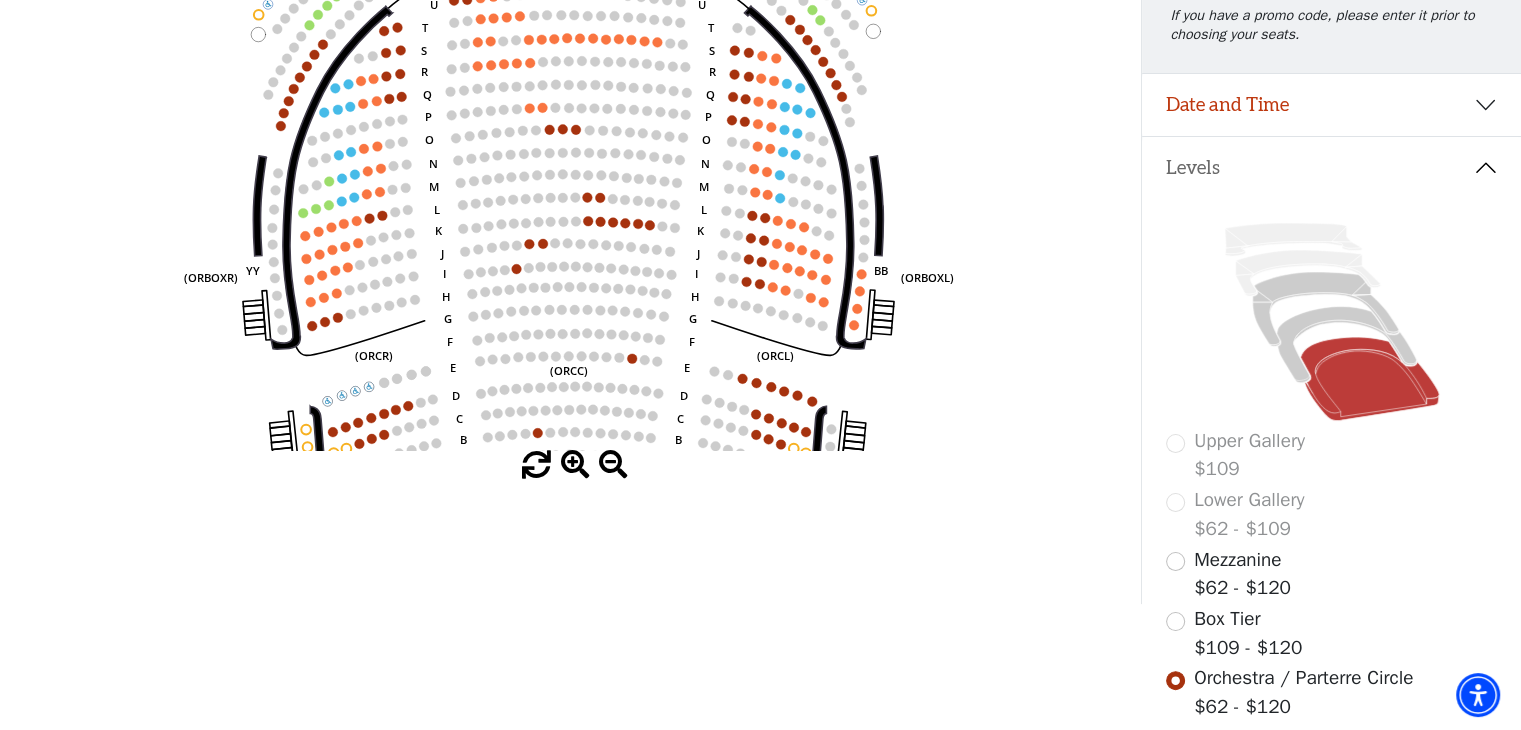click at bounding box center [575, 465] 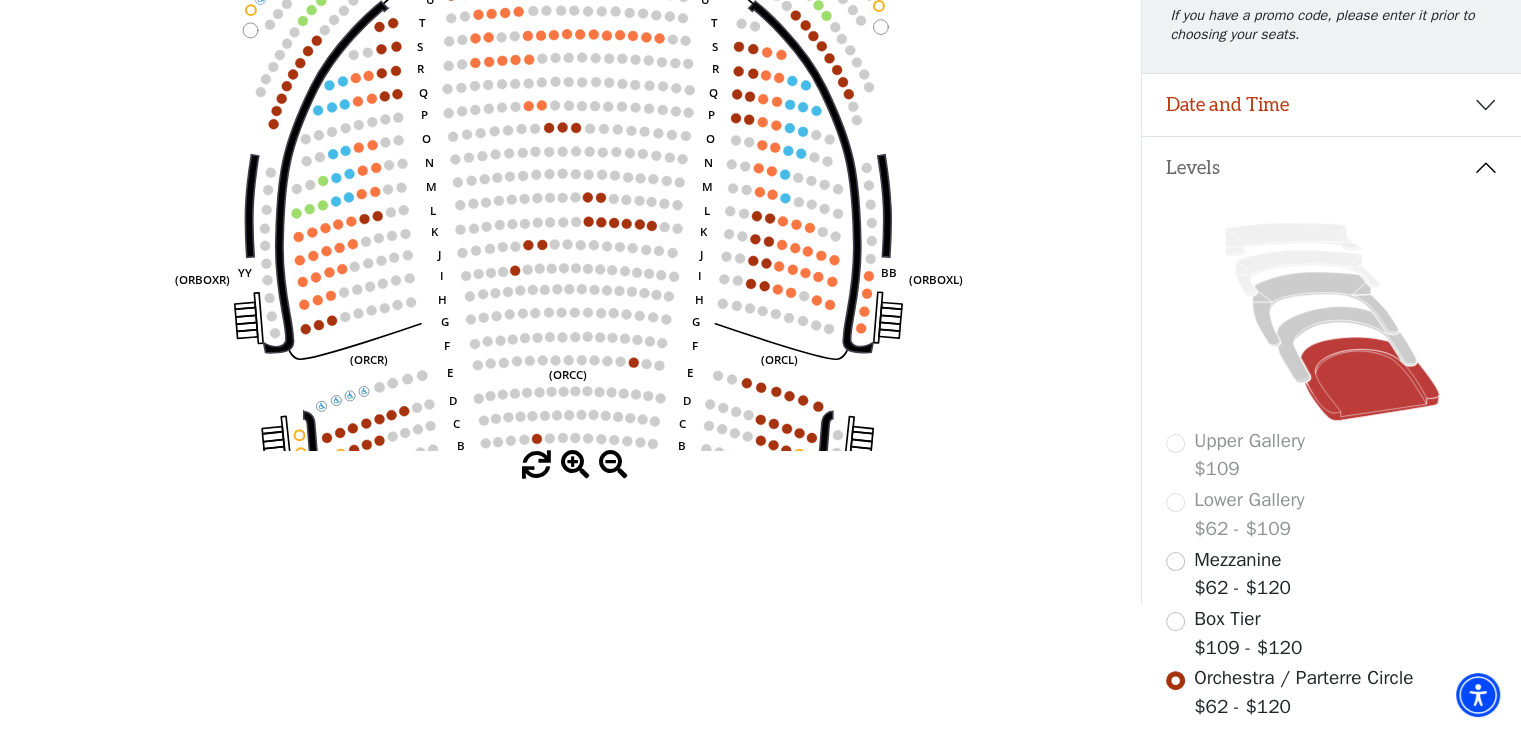 click at bounding box center (575, 465) 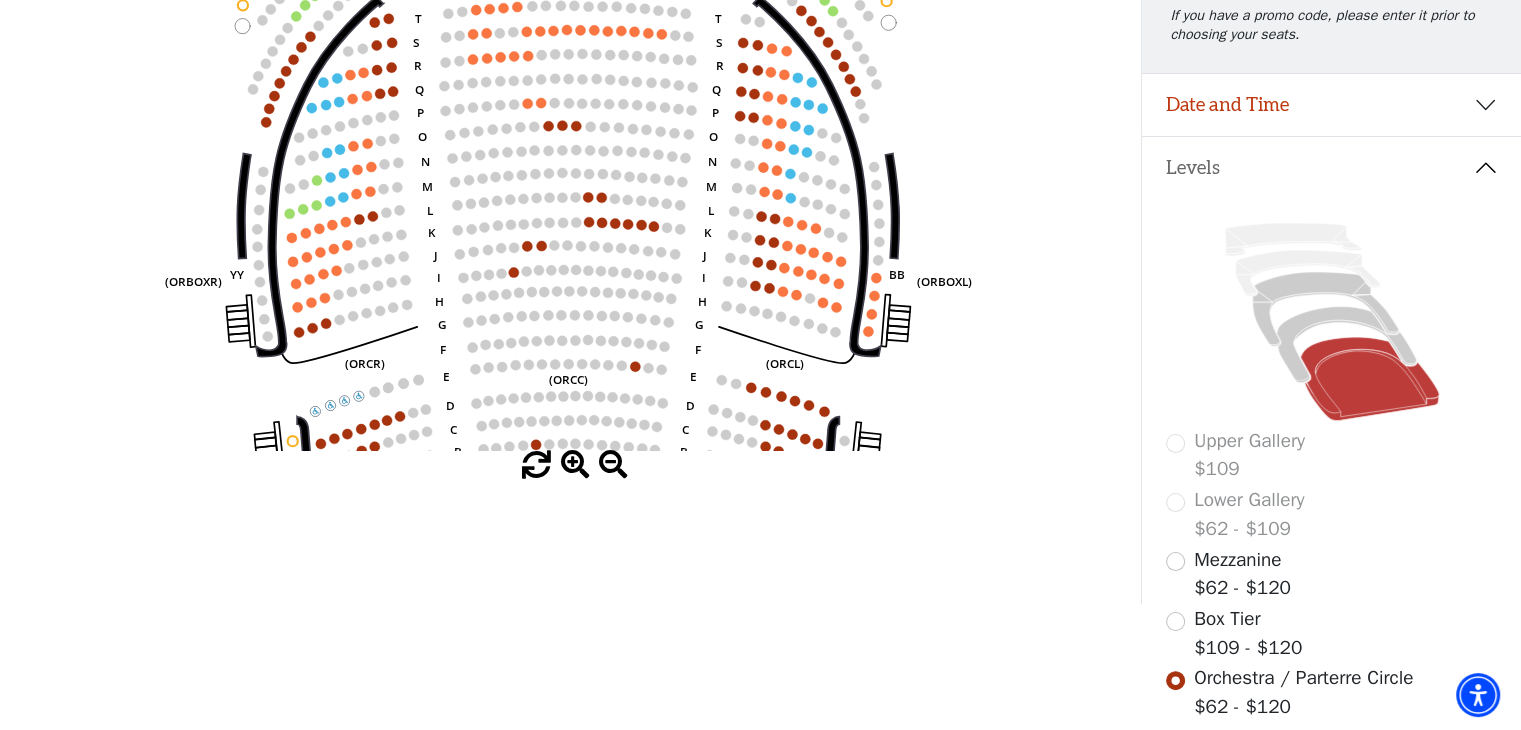 click at bounding box center (575, 465) 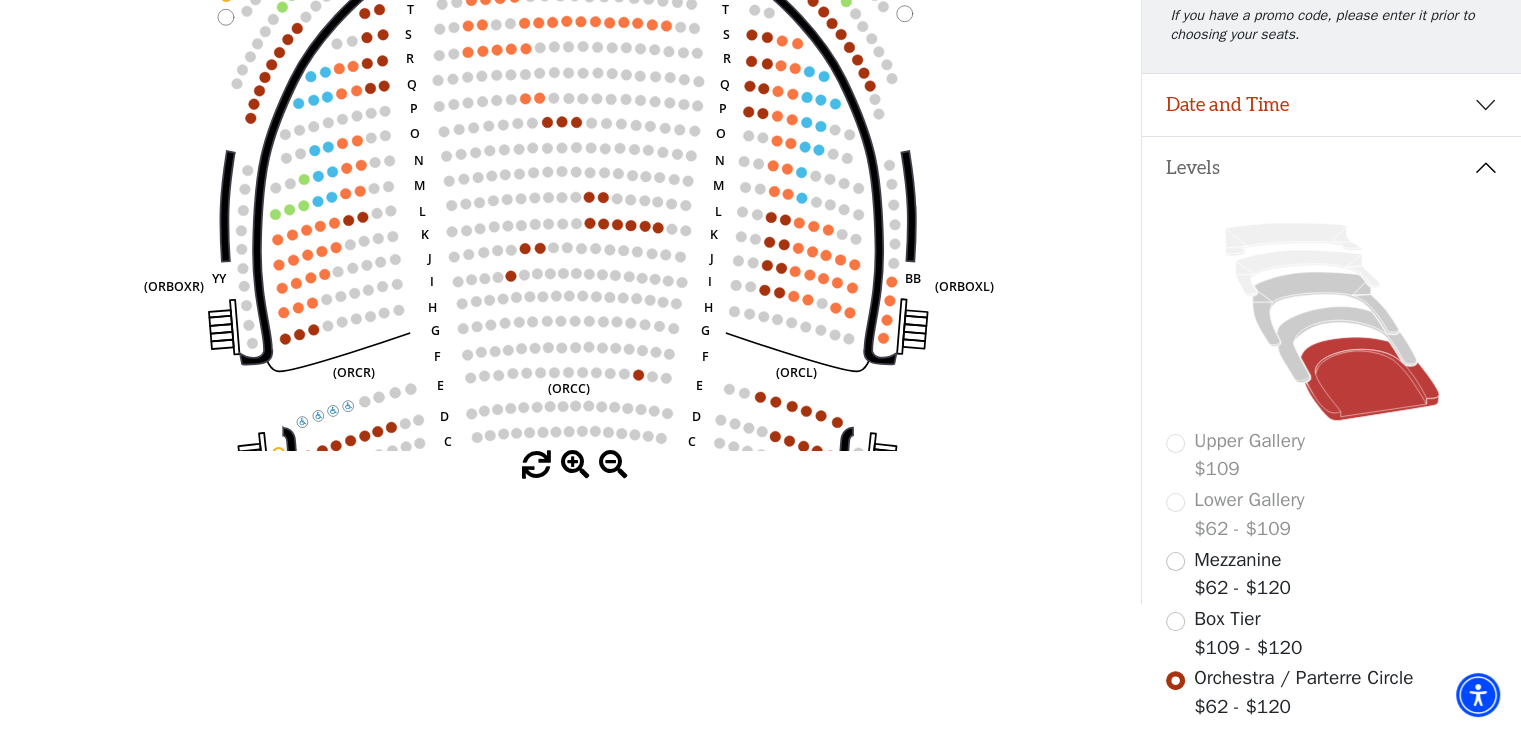 click at bounding box center [575, 465] 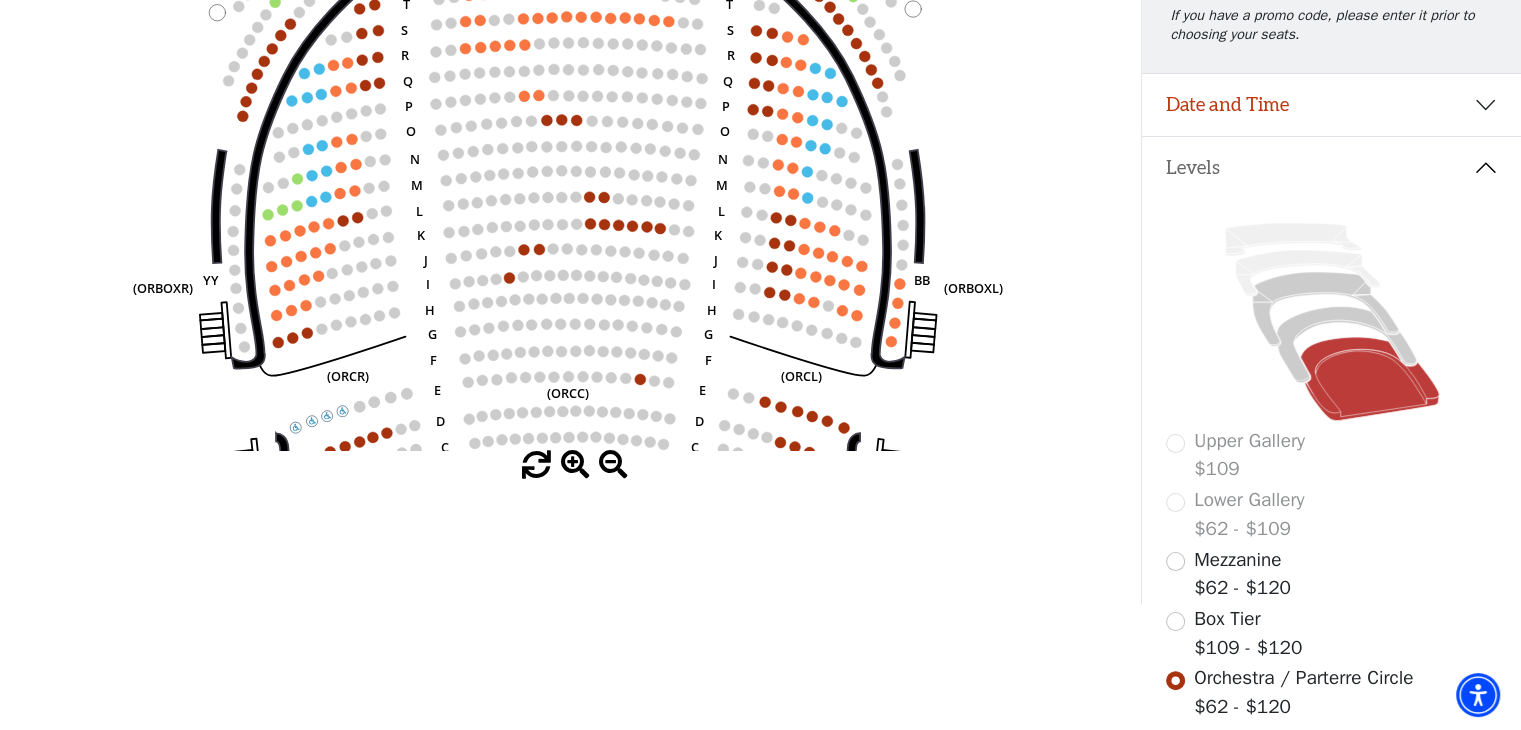 click at bounding box center (575, 465) 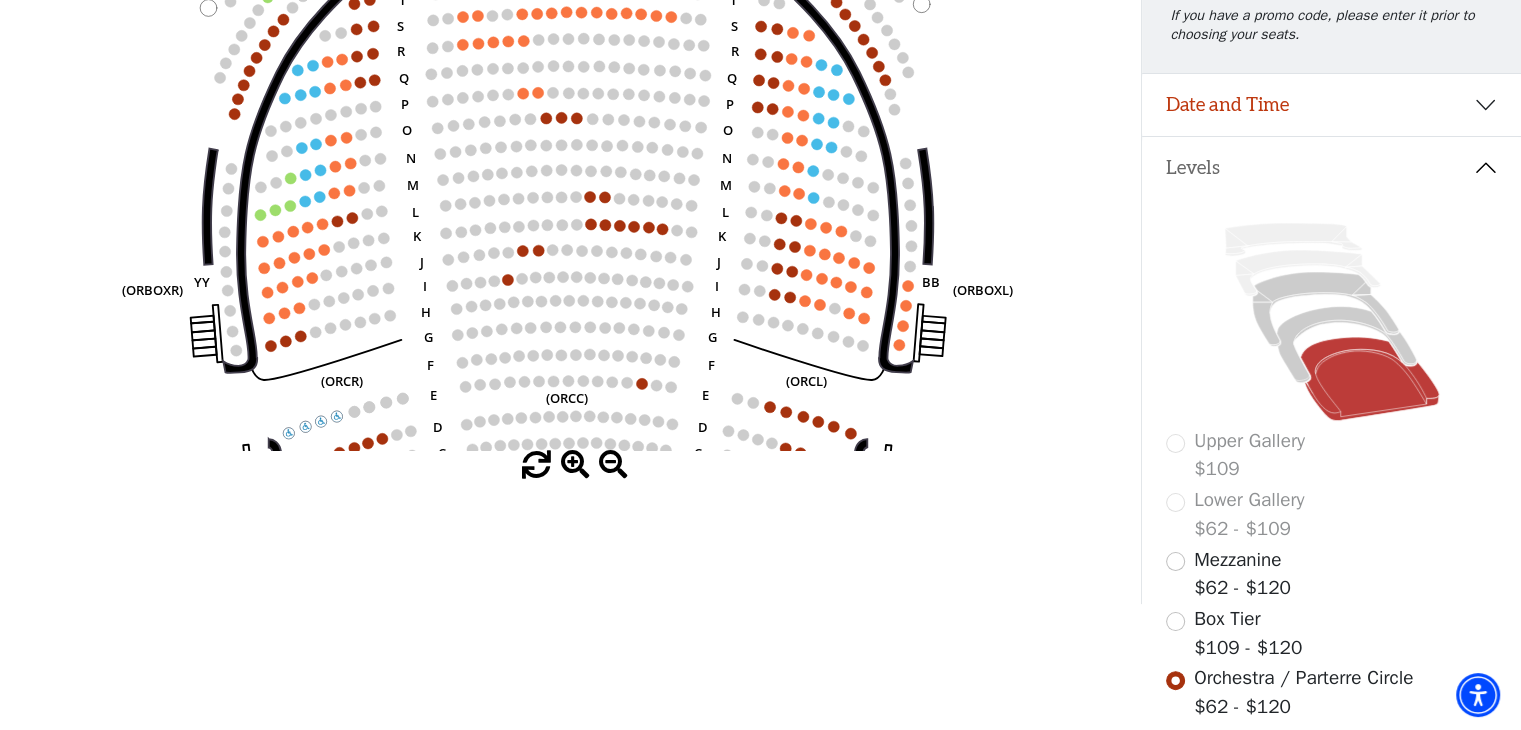 click at bounding box center (575, 465) 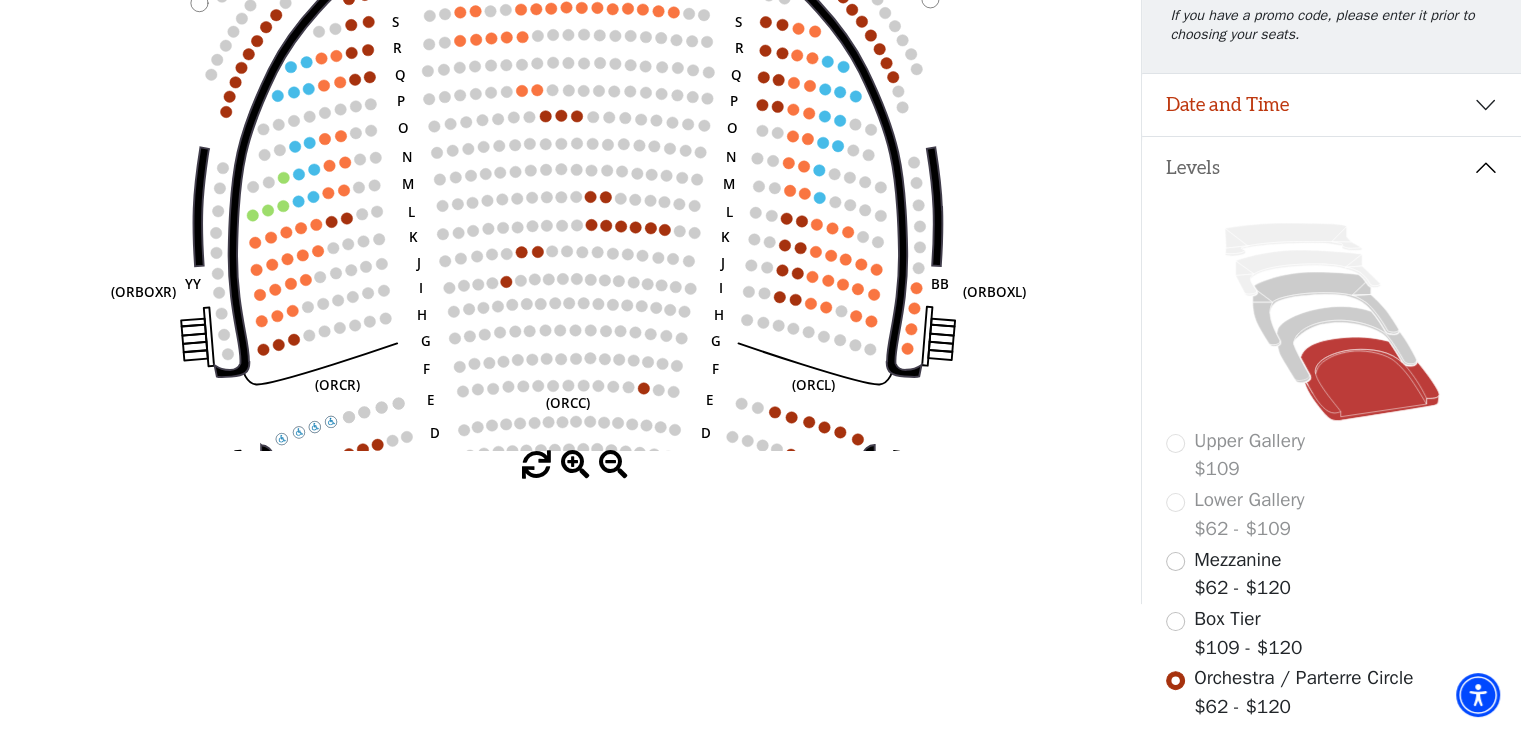 scroll, scrollTop: 0, scrollLeft: 0, axis: both 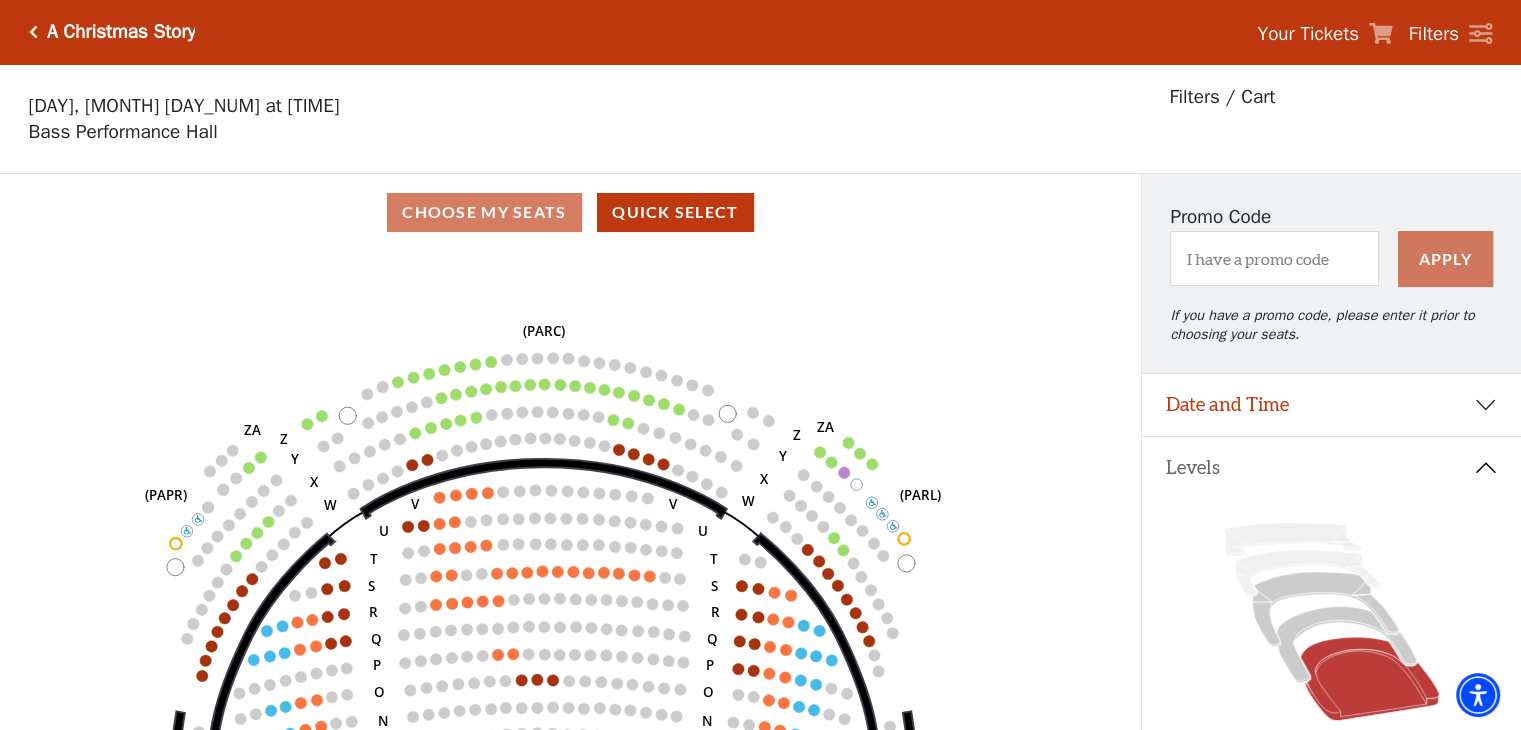 drag, startPoint x: 695, startPoint y: 409, endPoint x: 672, endPoint y: 693, distance: 284.9298 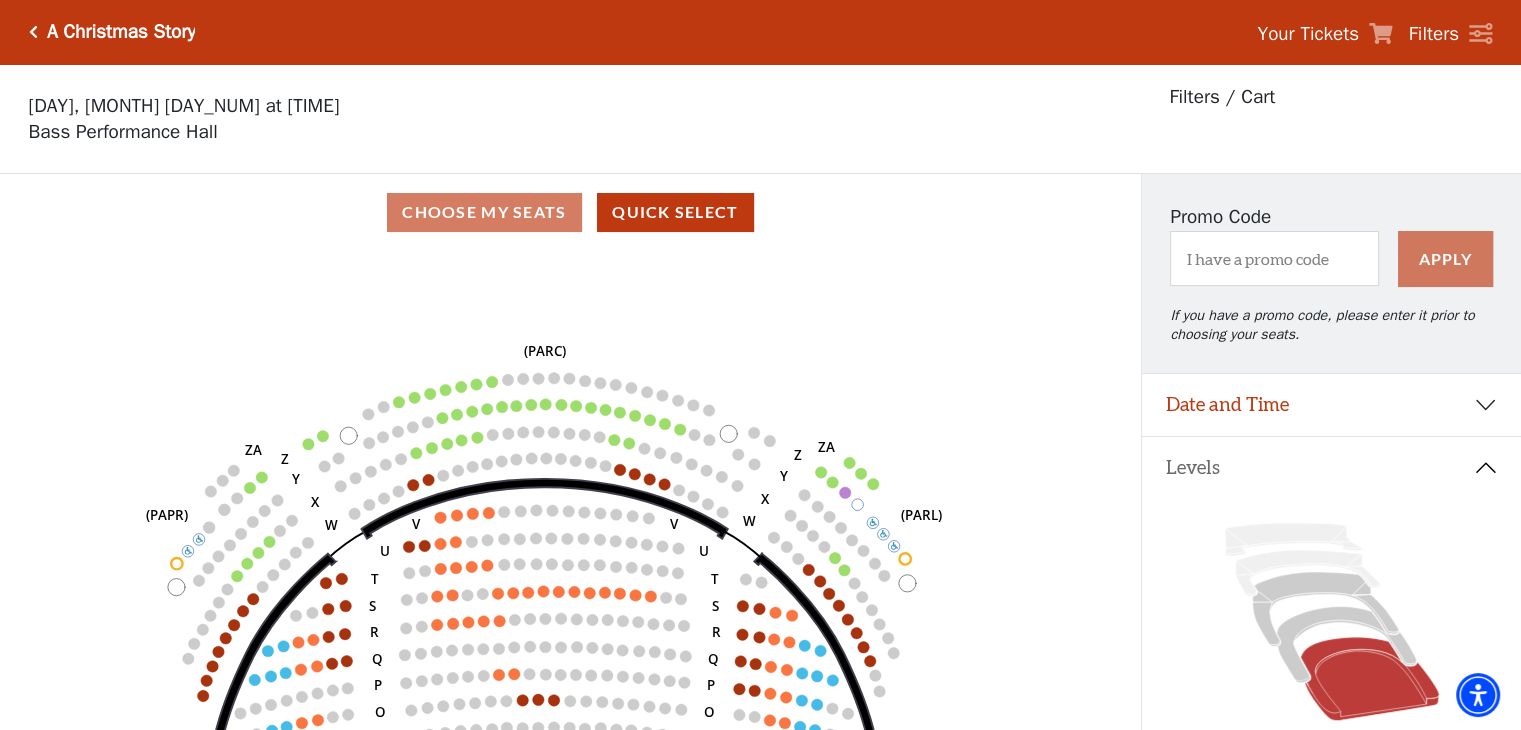 type 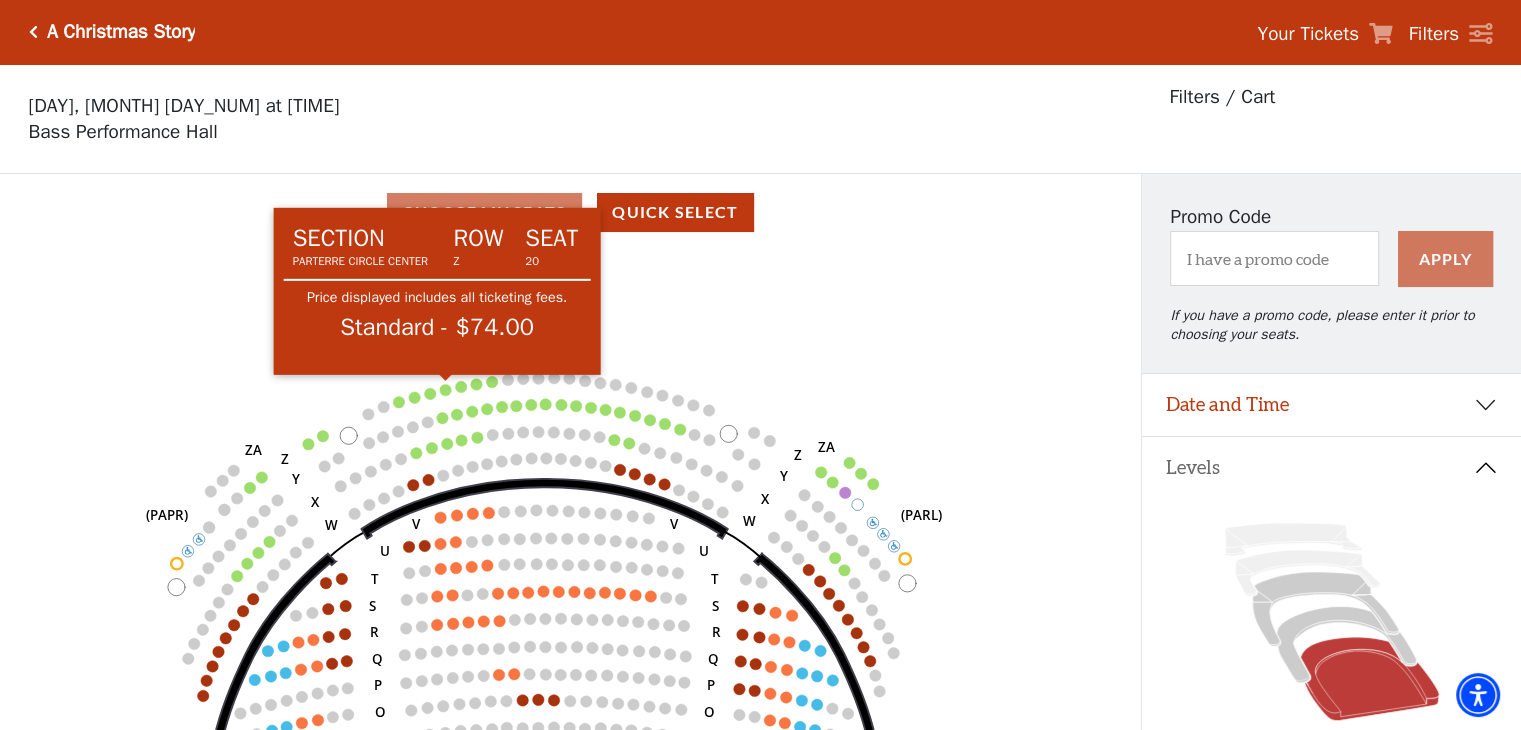 click 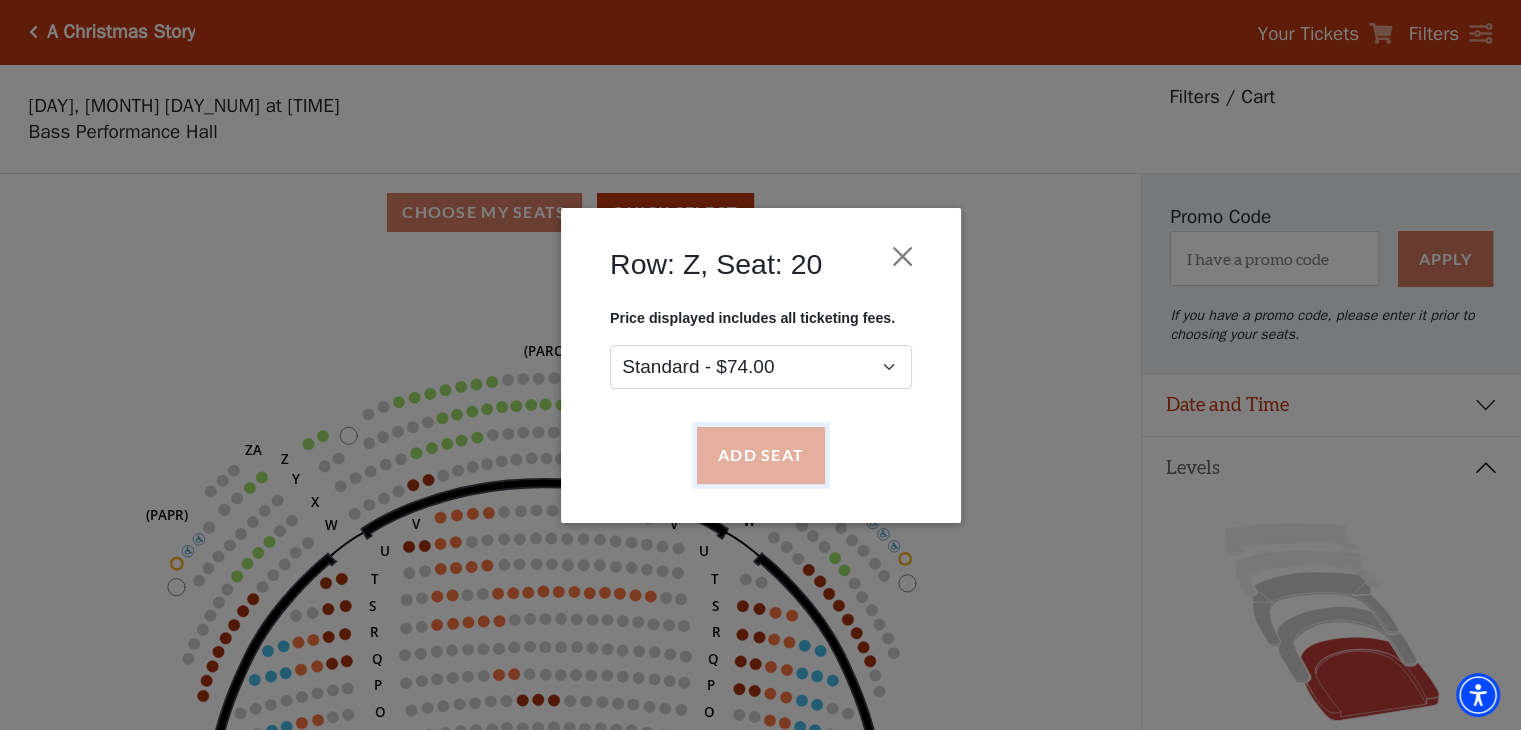click on "Add Seat" at bounding box center (760, 455) 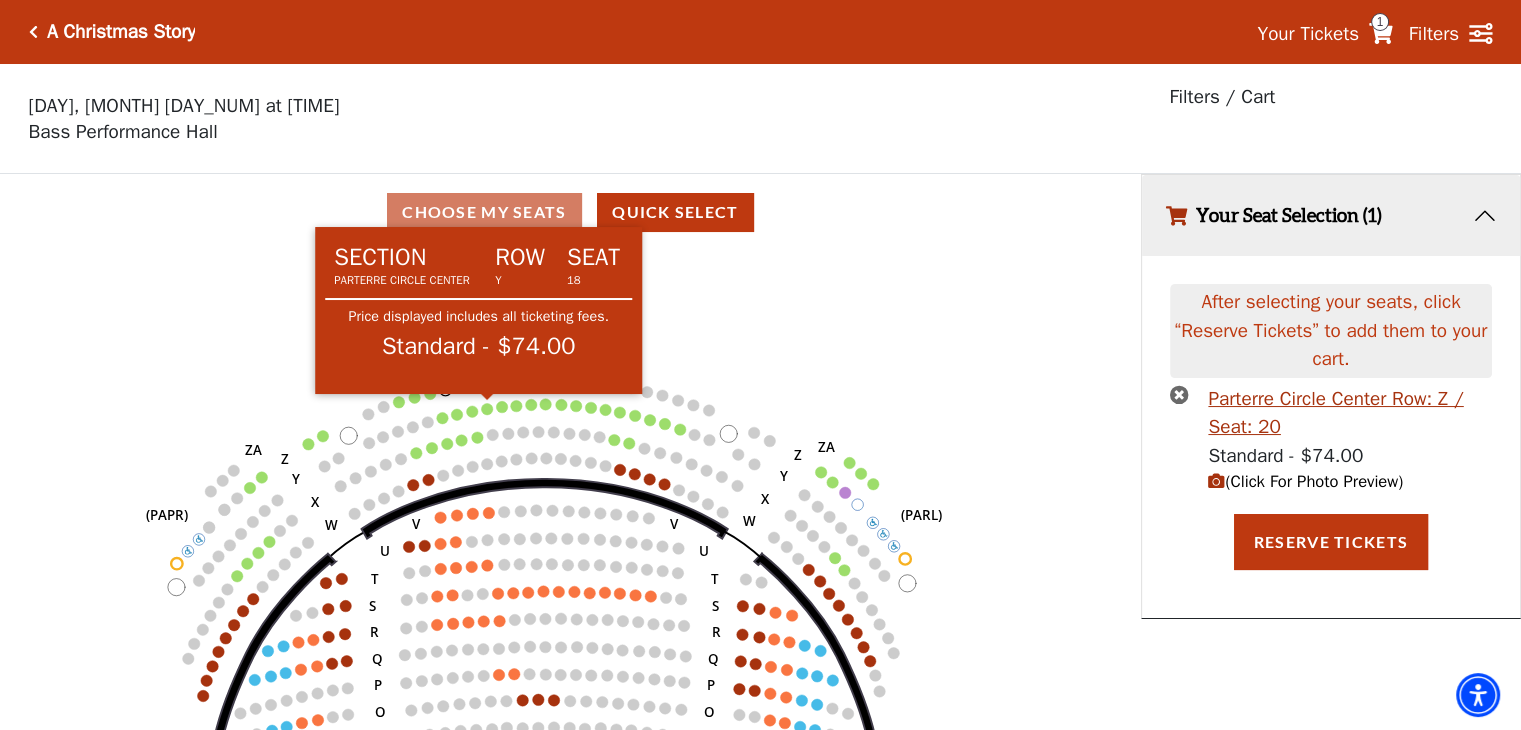 click 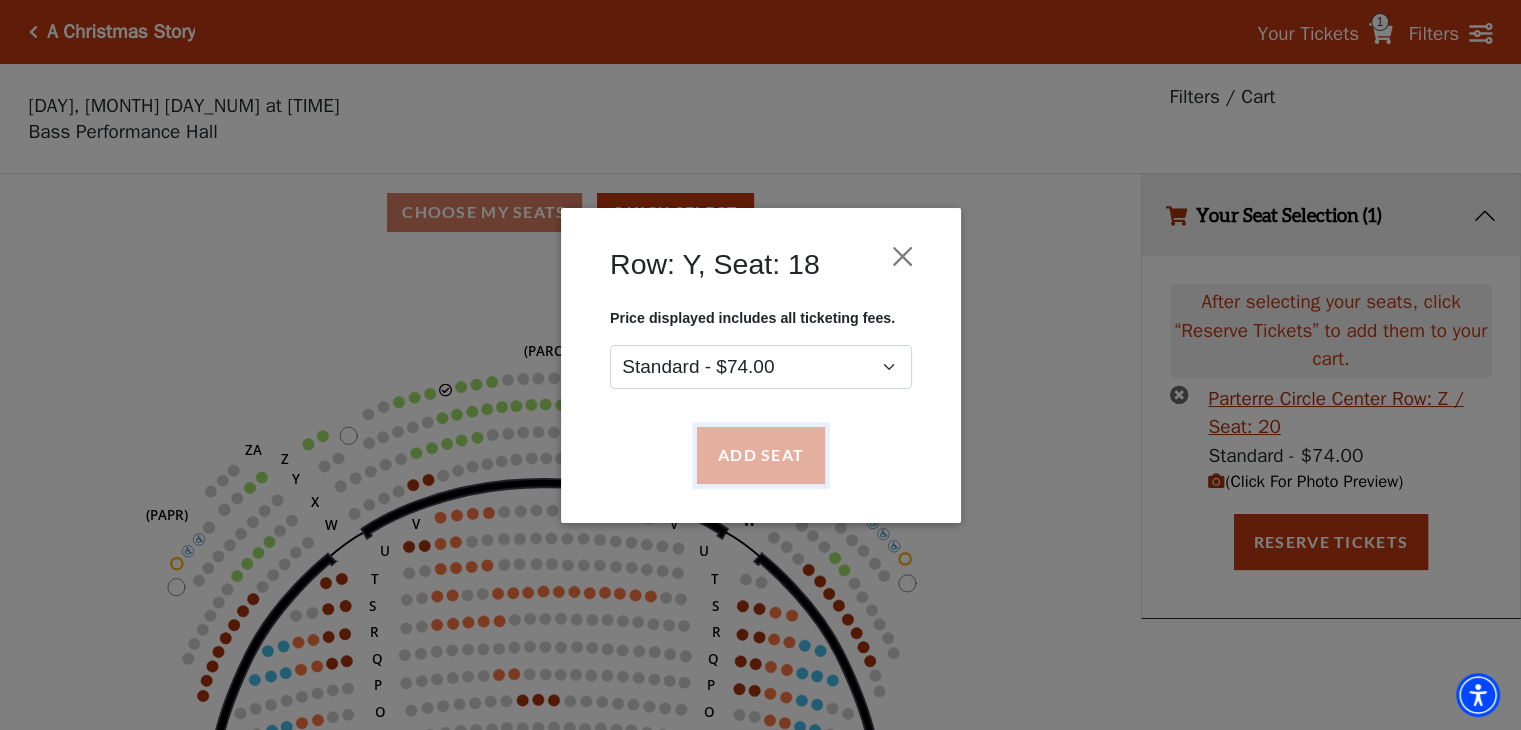click on "Add Seat" at bounding box center [760, 455] 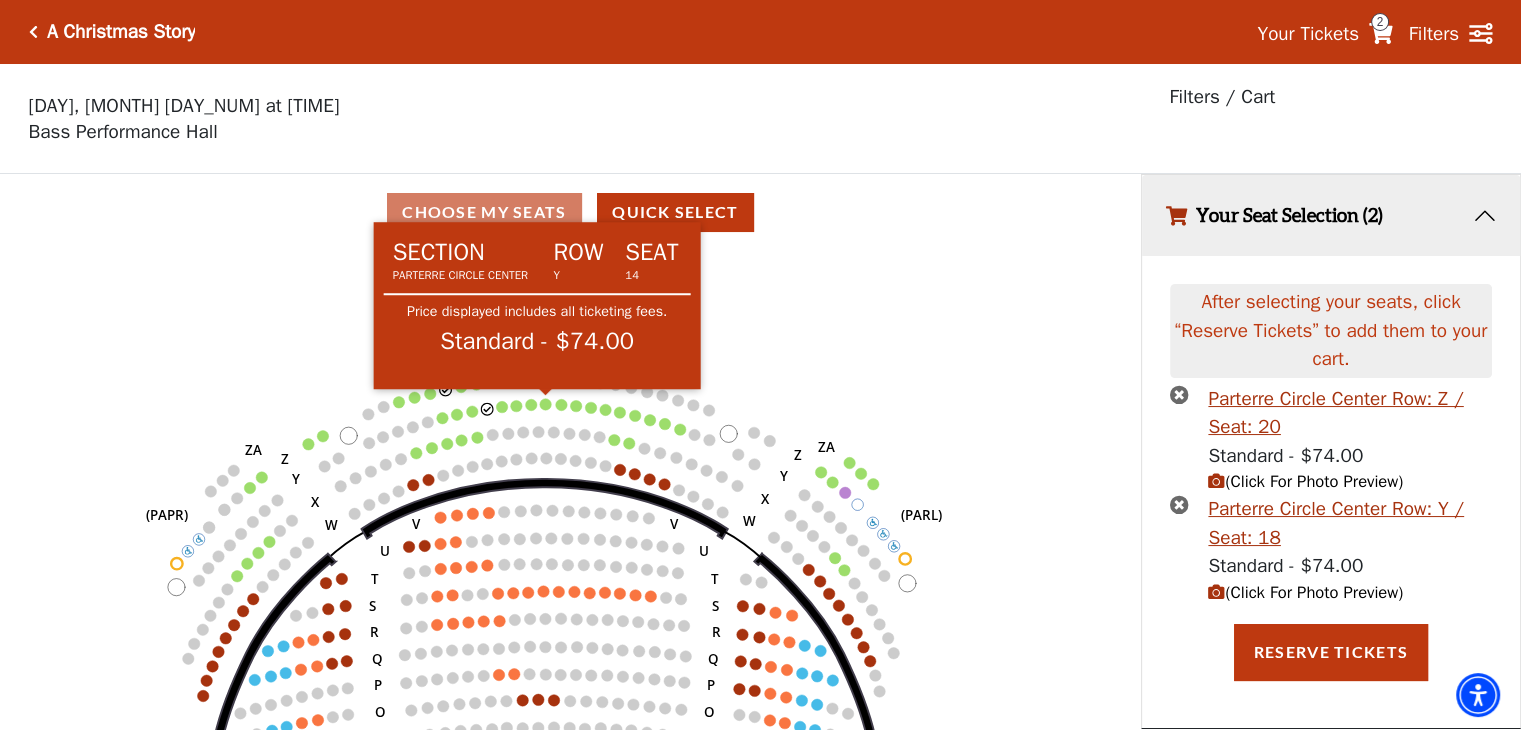 click 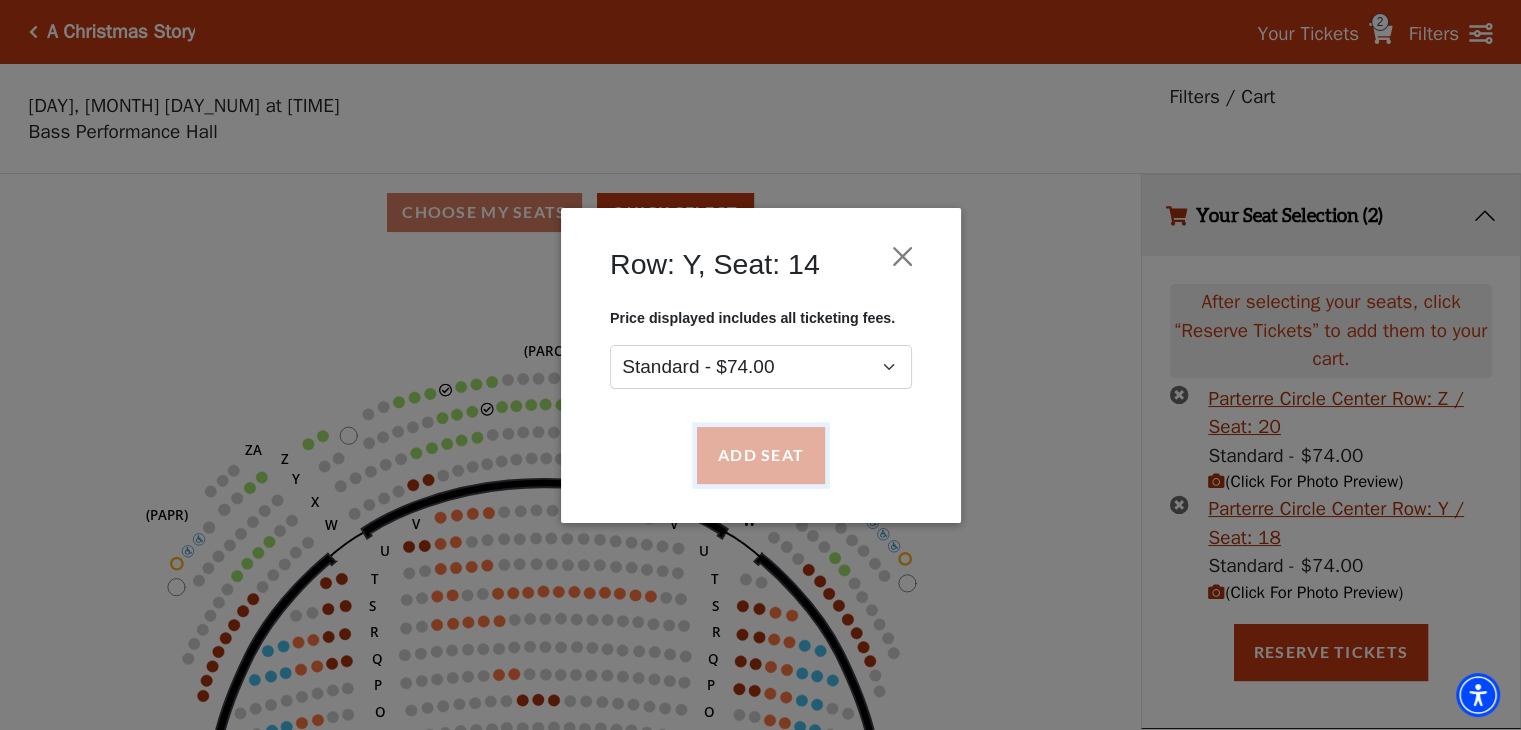 click on "Add Seat" at bounding box center [760, 455] 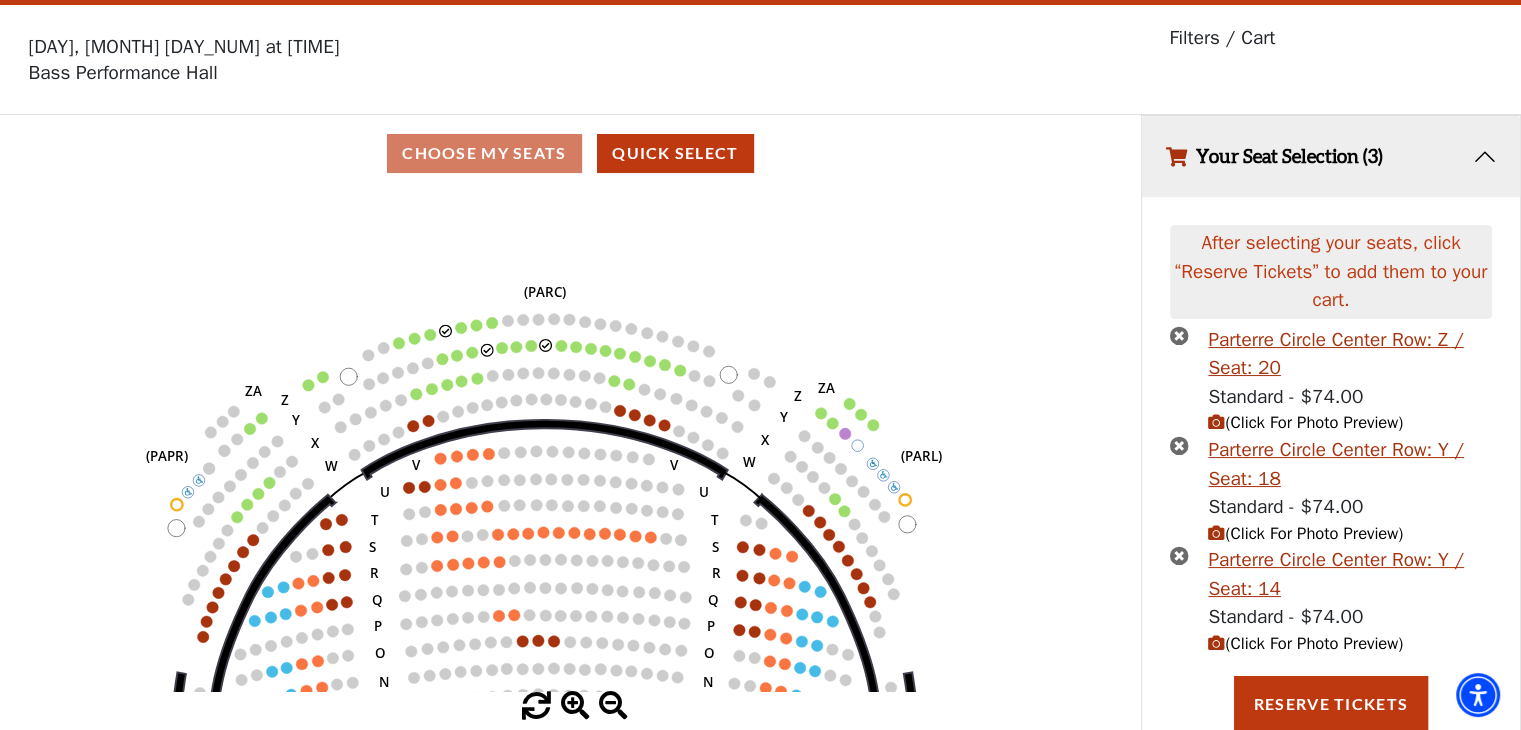 scroll, scrollTop: 60, scrollLeft: 0, axis: vertical 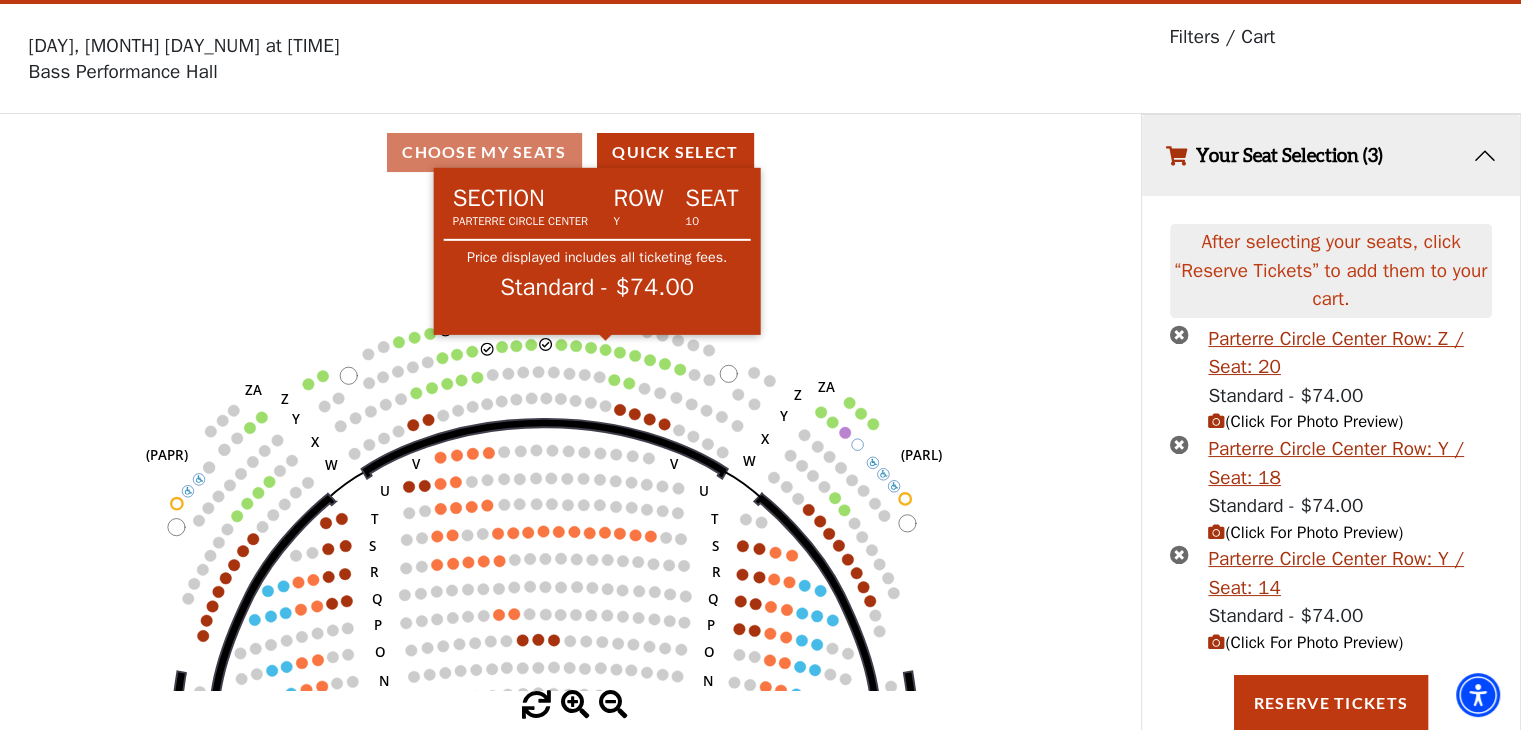 click 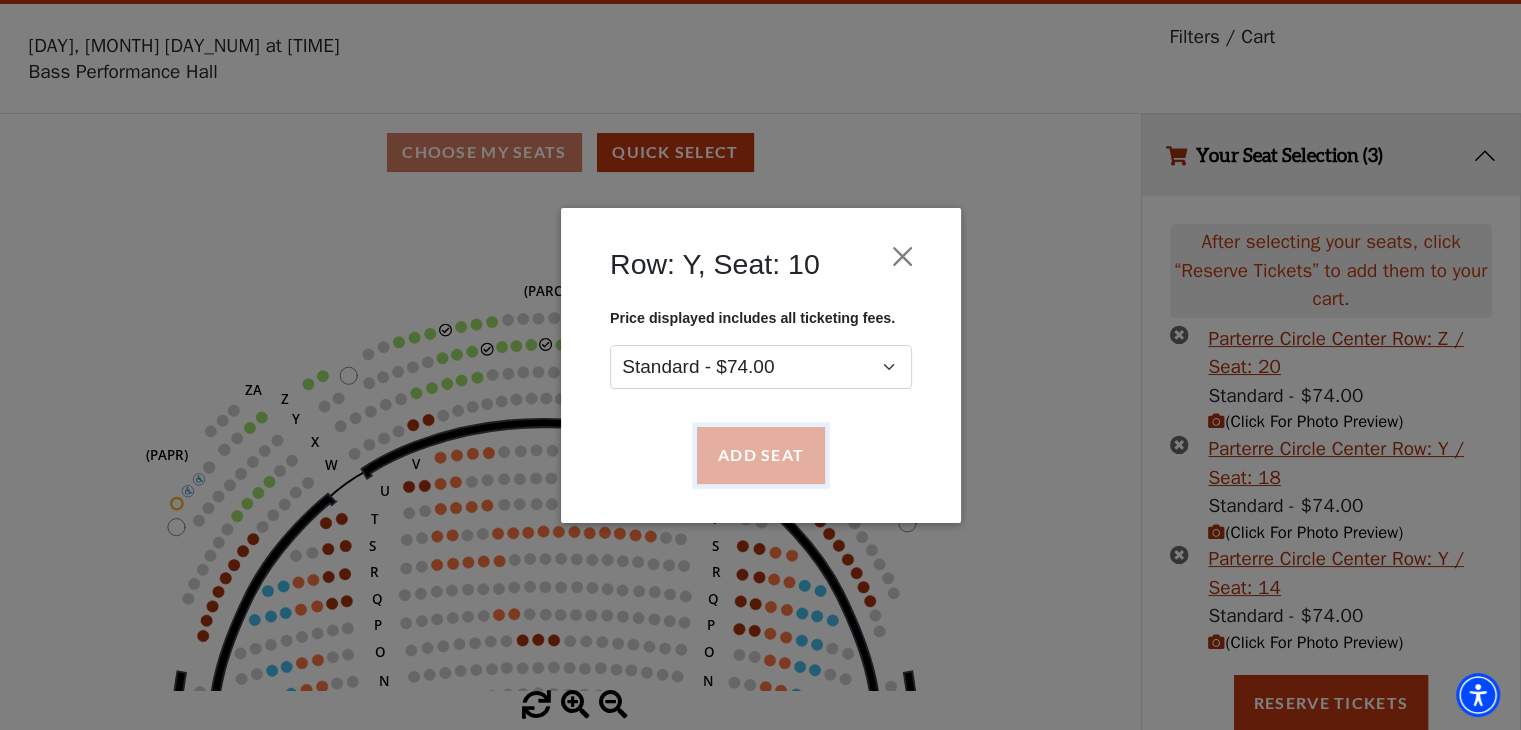 click on "Add Seat" at bounding box center [760, 455] 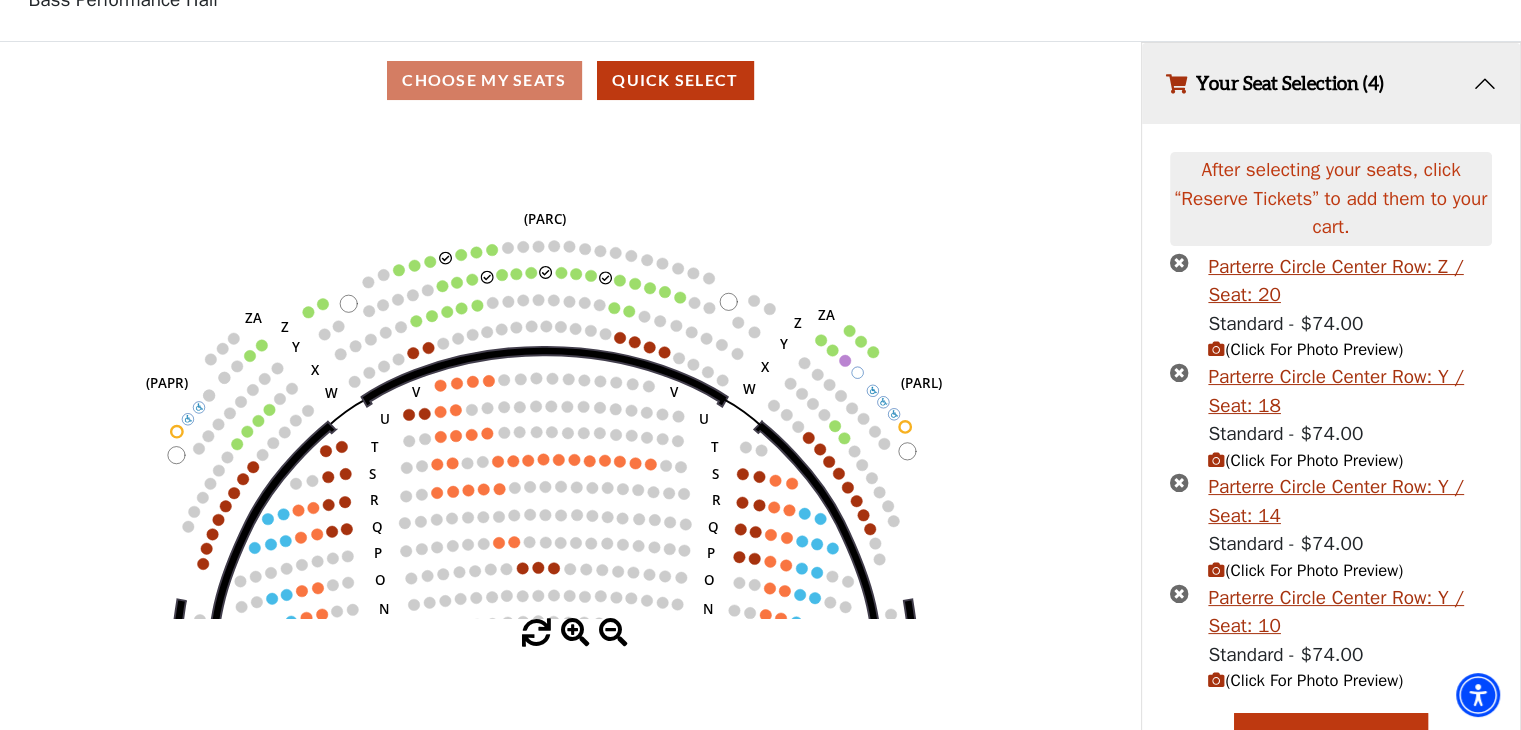 scroll, scrollTop: 170, scrollLeft: 0, axis: vertical 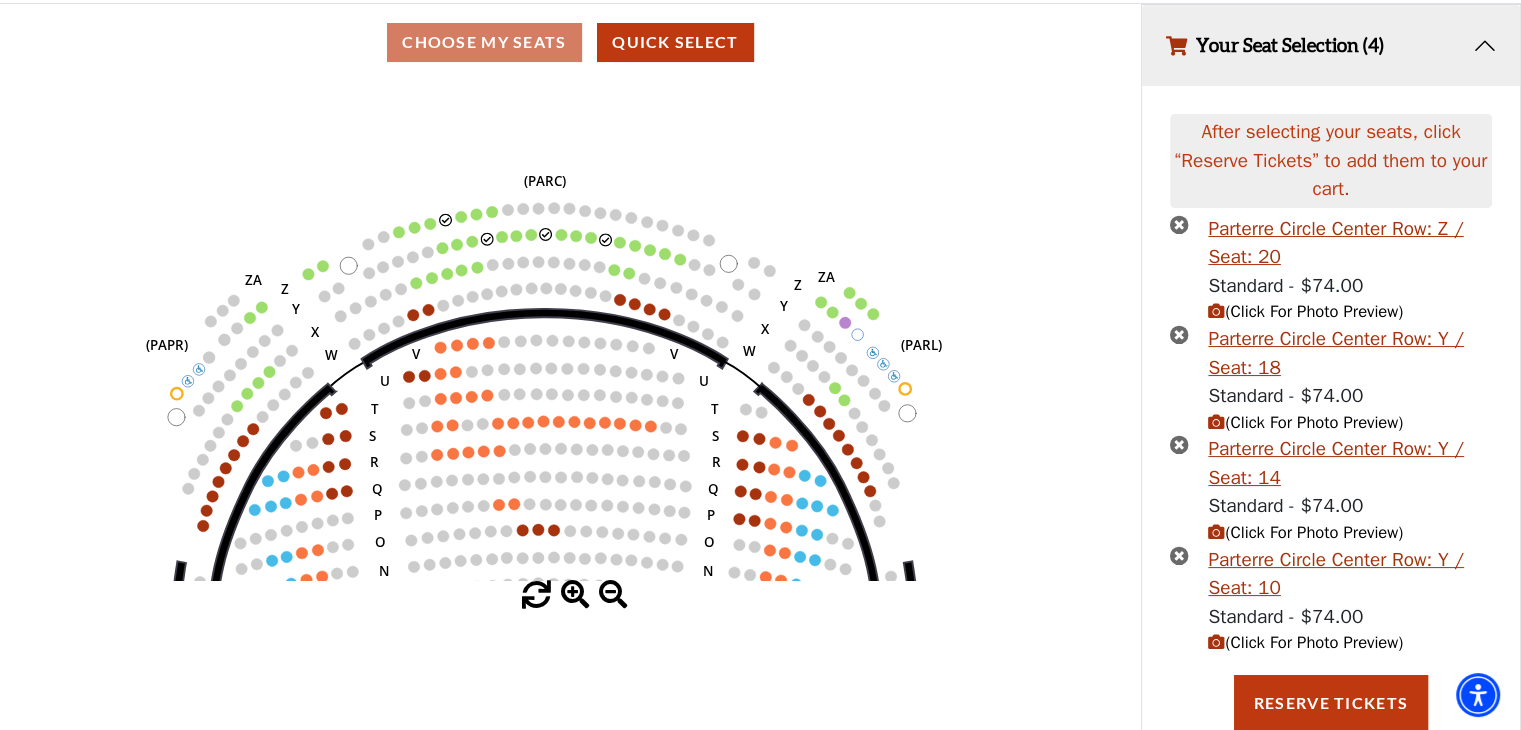 click at bounding box center [1179, 334] 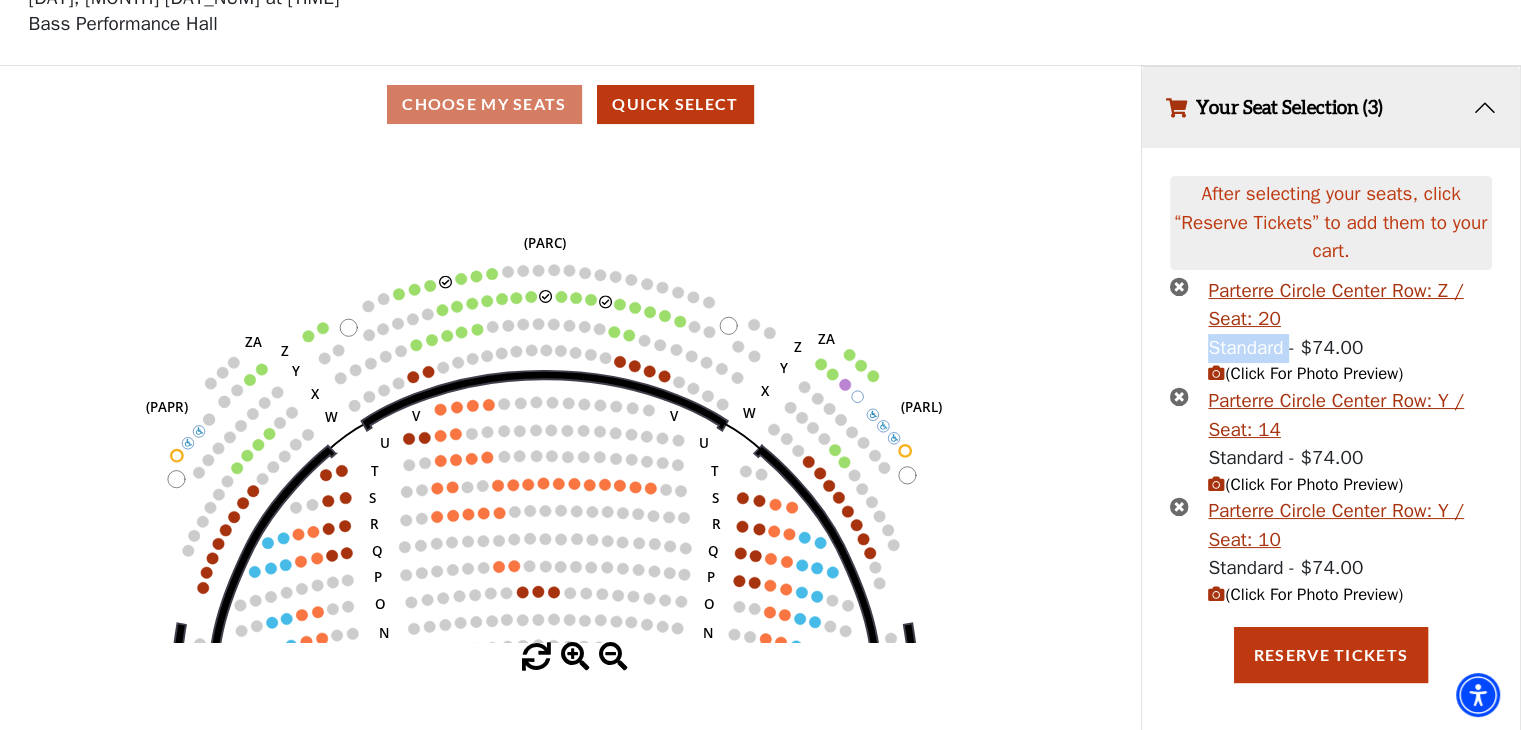 click on "Parterre Circle Center Row: Z / Seat: 20
Standard - $74.00    (Click For Photo Preview)" at bounding box center (1330, 332) 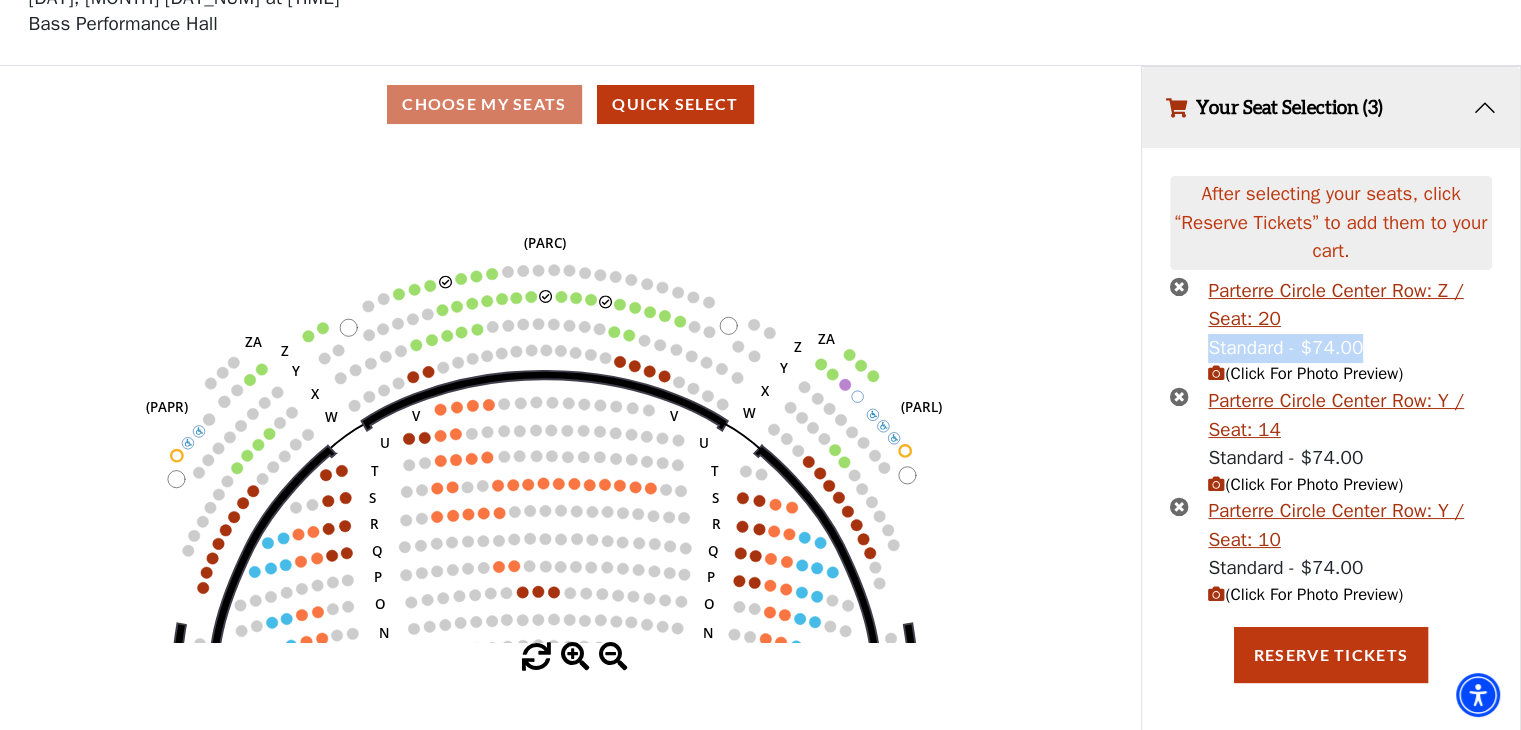 click on "Parterre Circle Center Row: Z / Seat: 20
Standard - $74.00    (Click For Photo Preview)" at bounding box center [1330, 332] 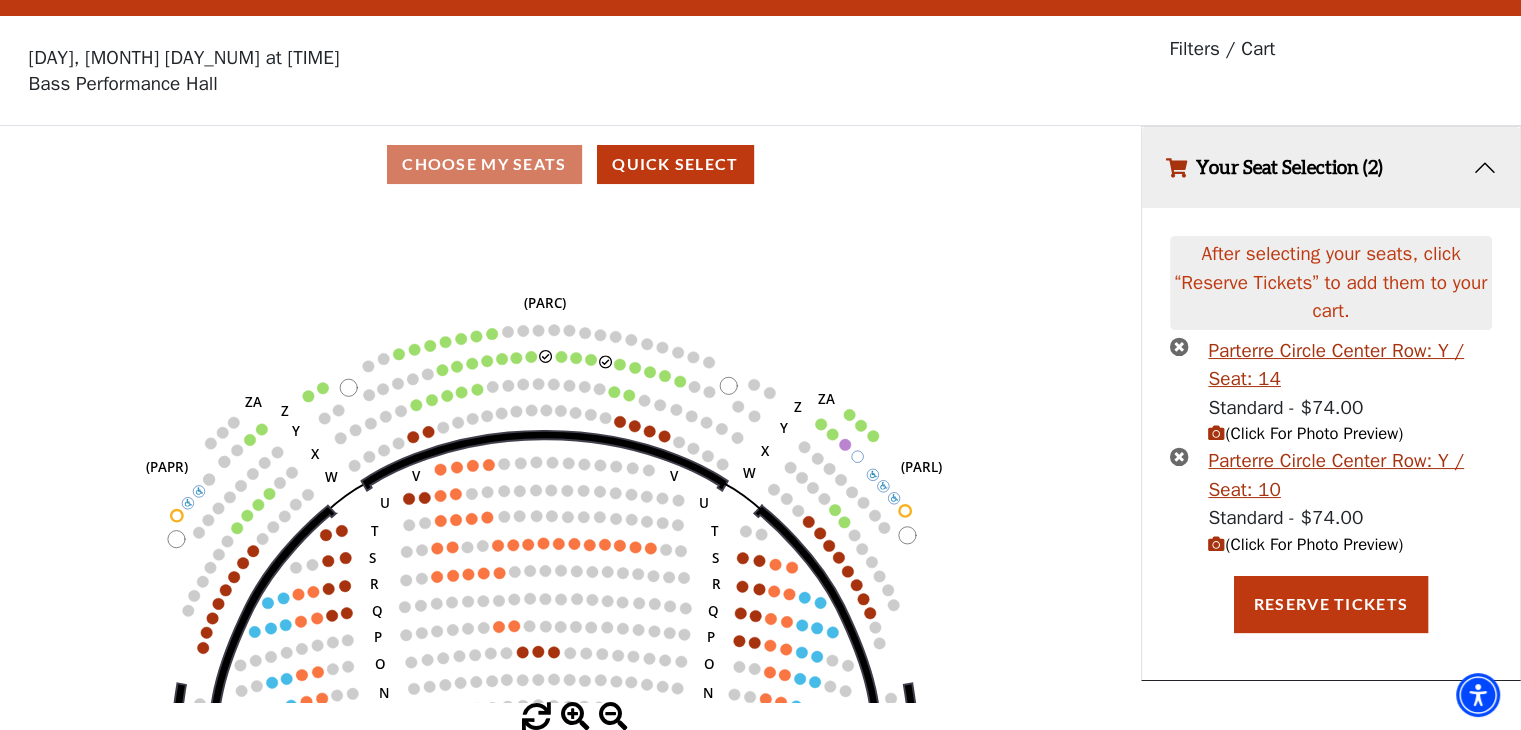 click on "After selecting your seats, click “Reserve Tickets” to add them to your cart." at bounding box center [1330, 283] 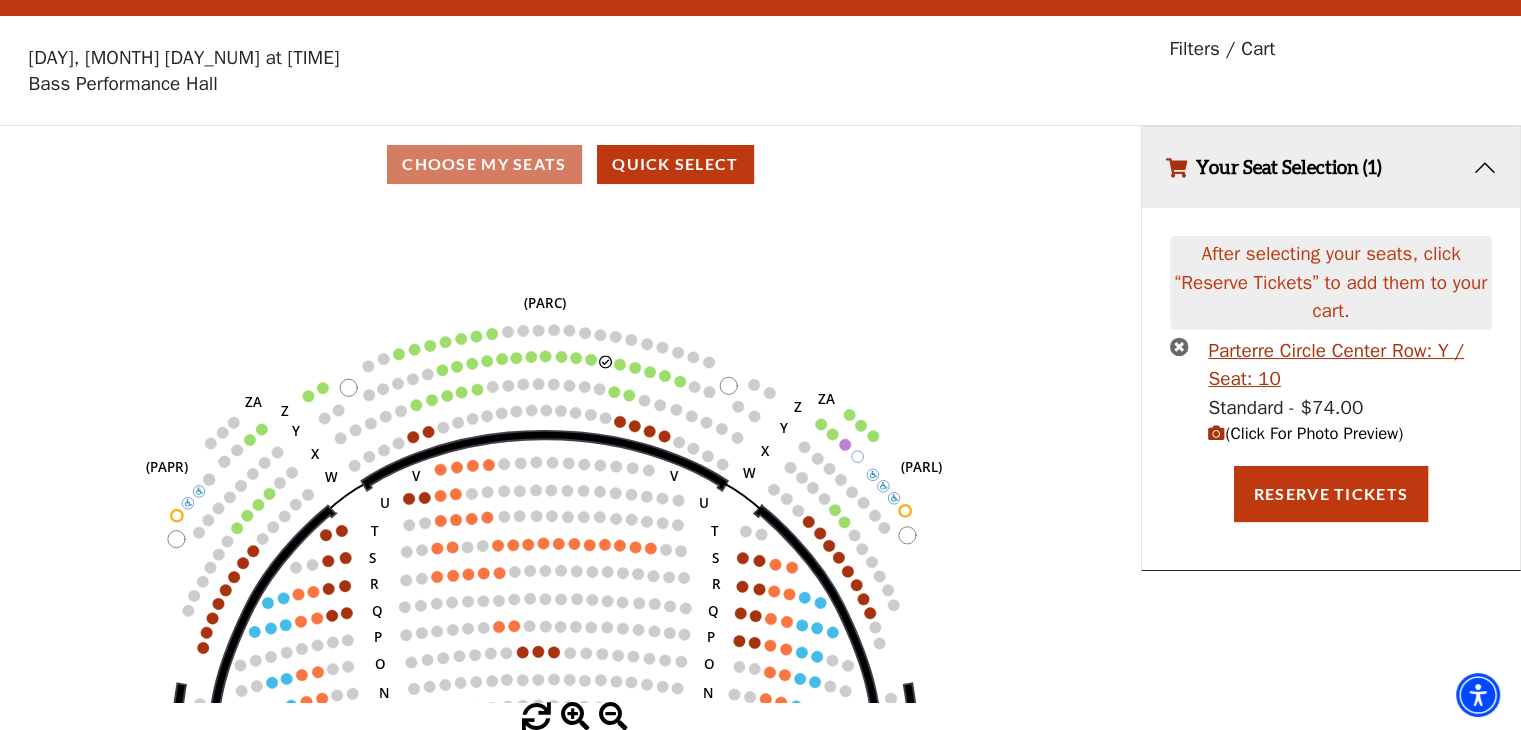 click at bounding box center (1179, 346) 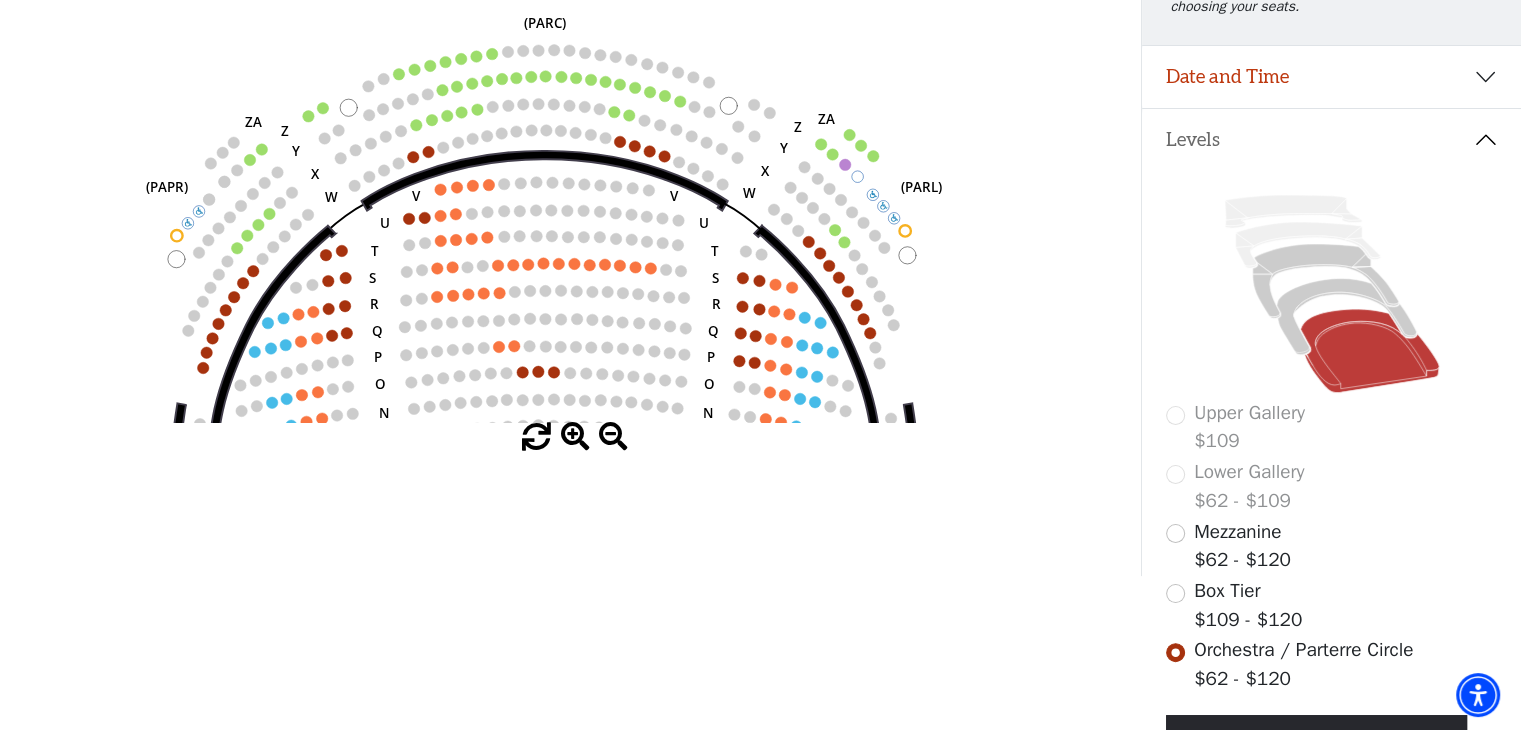 scroll, scrollTop: 370, scrollLeft: 0, axis: vertical 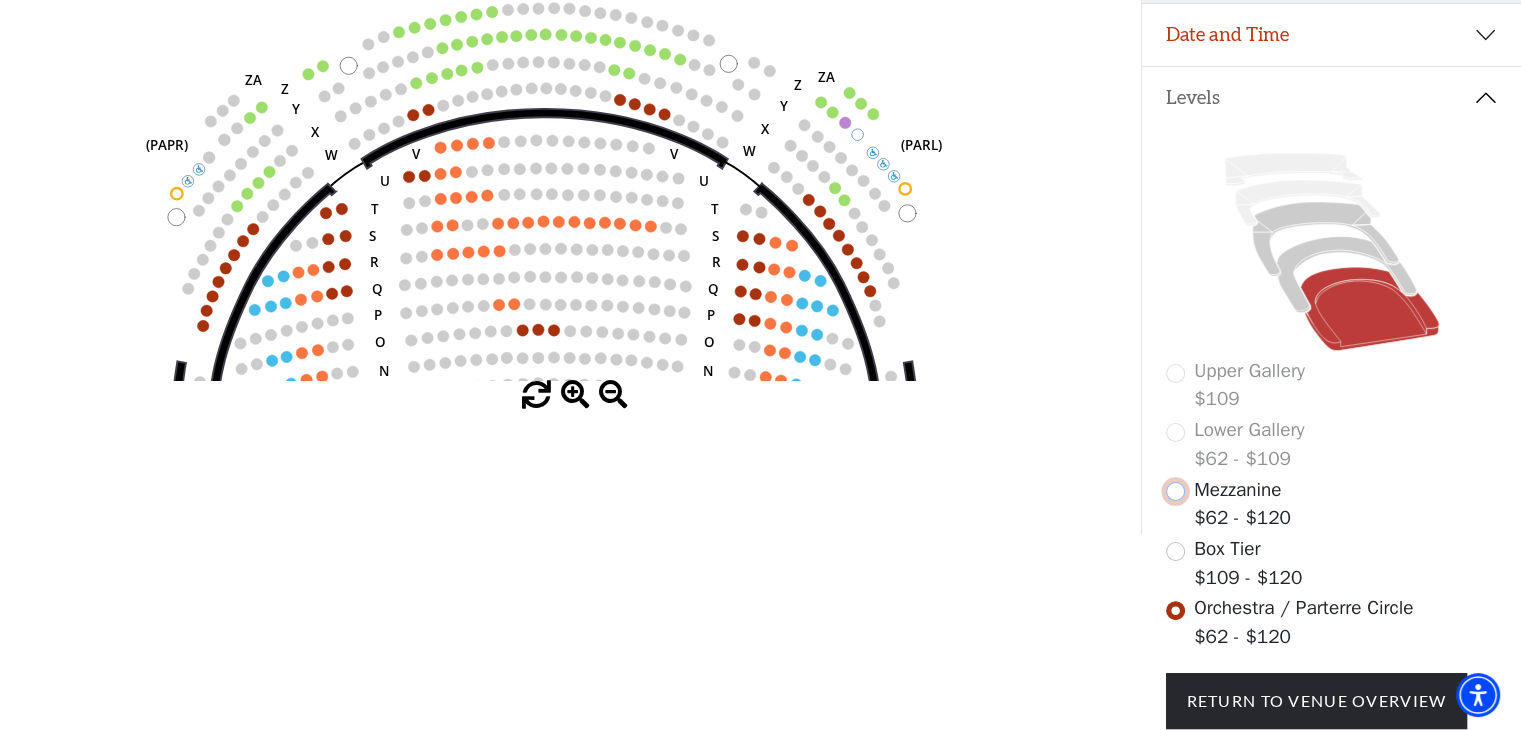 click at bounding box center (1175, 491) 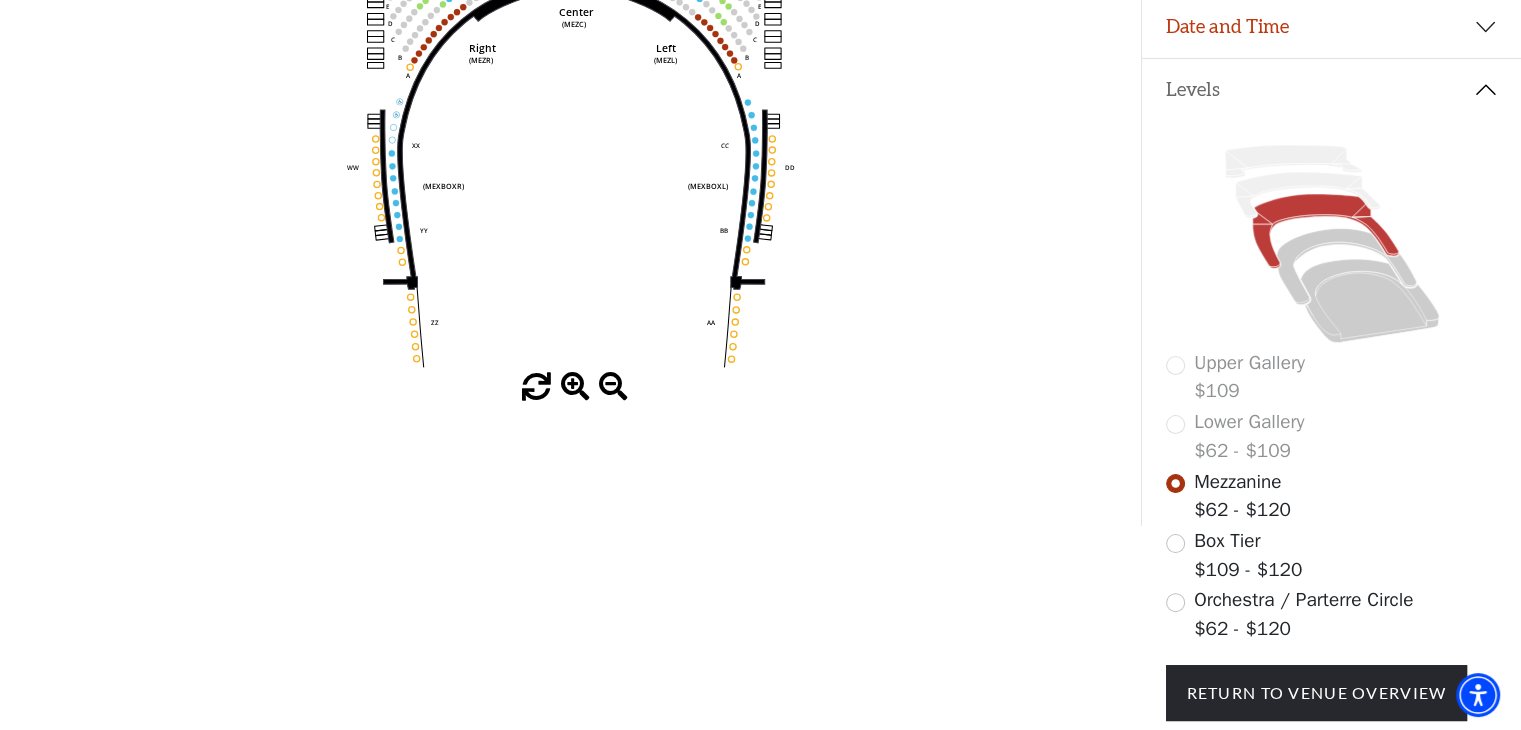 scroll, scrollTop: 392, scrollLeft: 0, axis: vertical 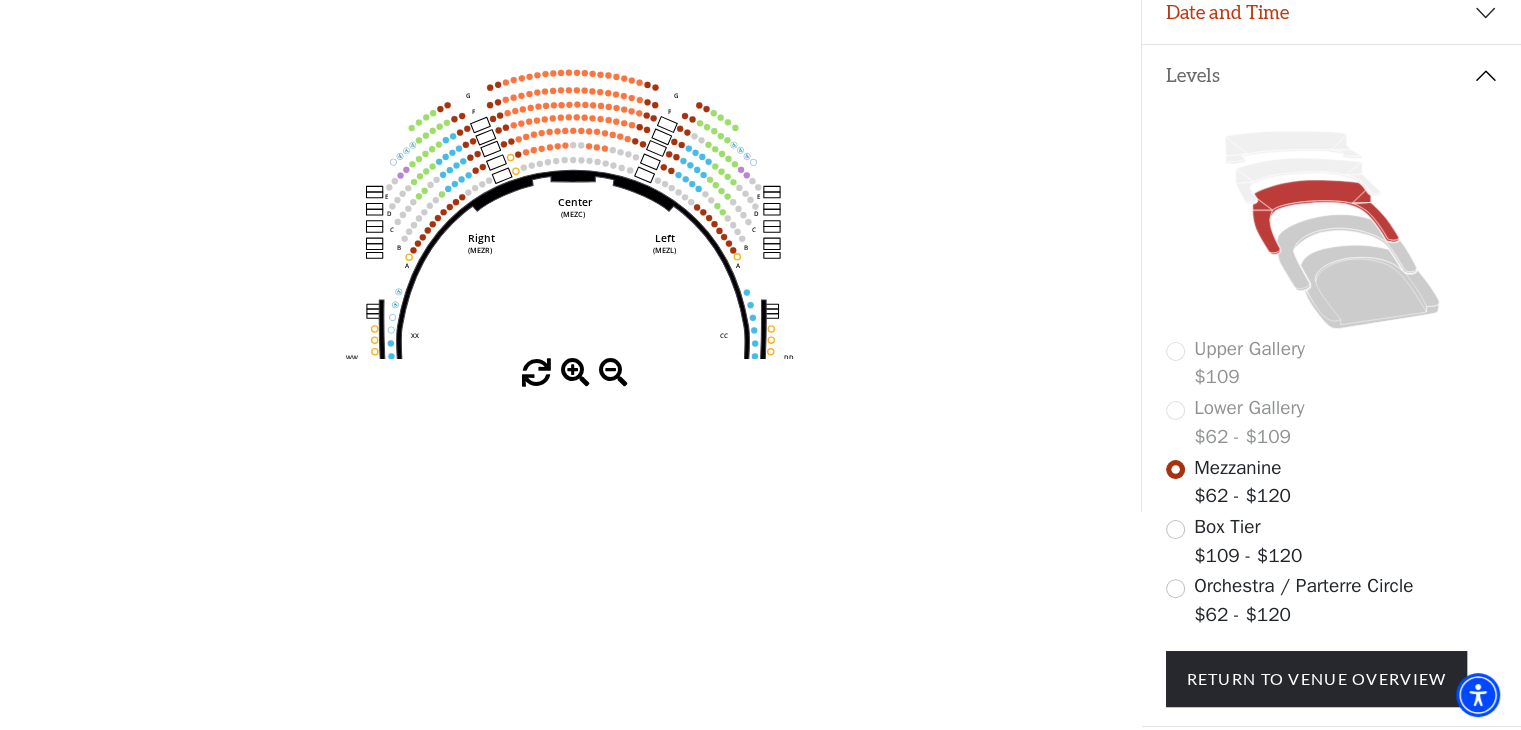 drag, startPoint x: 600, startPoint y: 114, endPoint x: 602, endPoint y: 325, distance: 211.00948 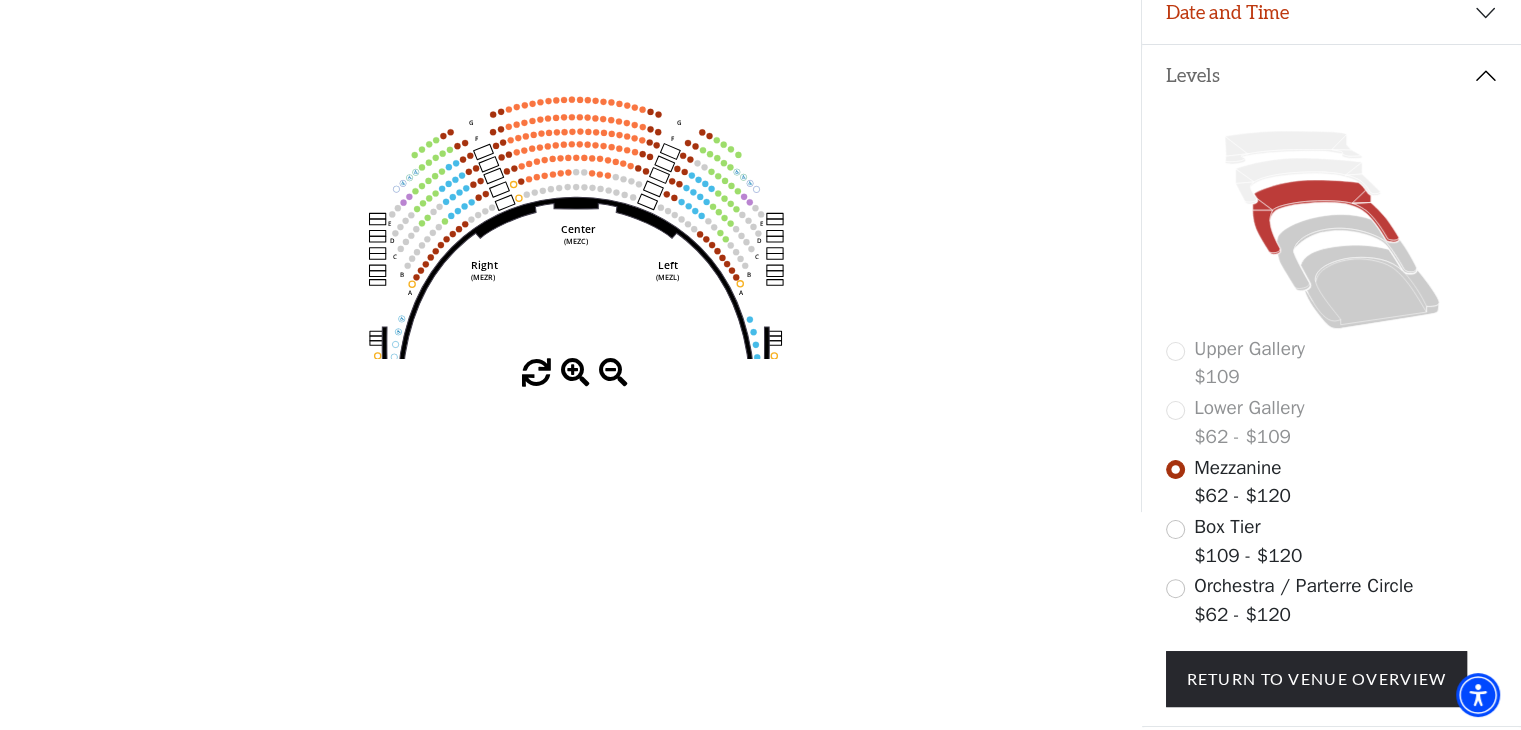 click at bounding box center (575, 373) 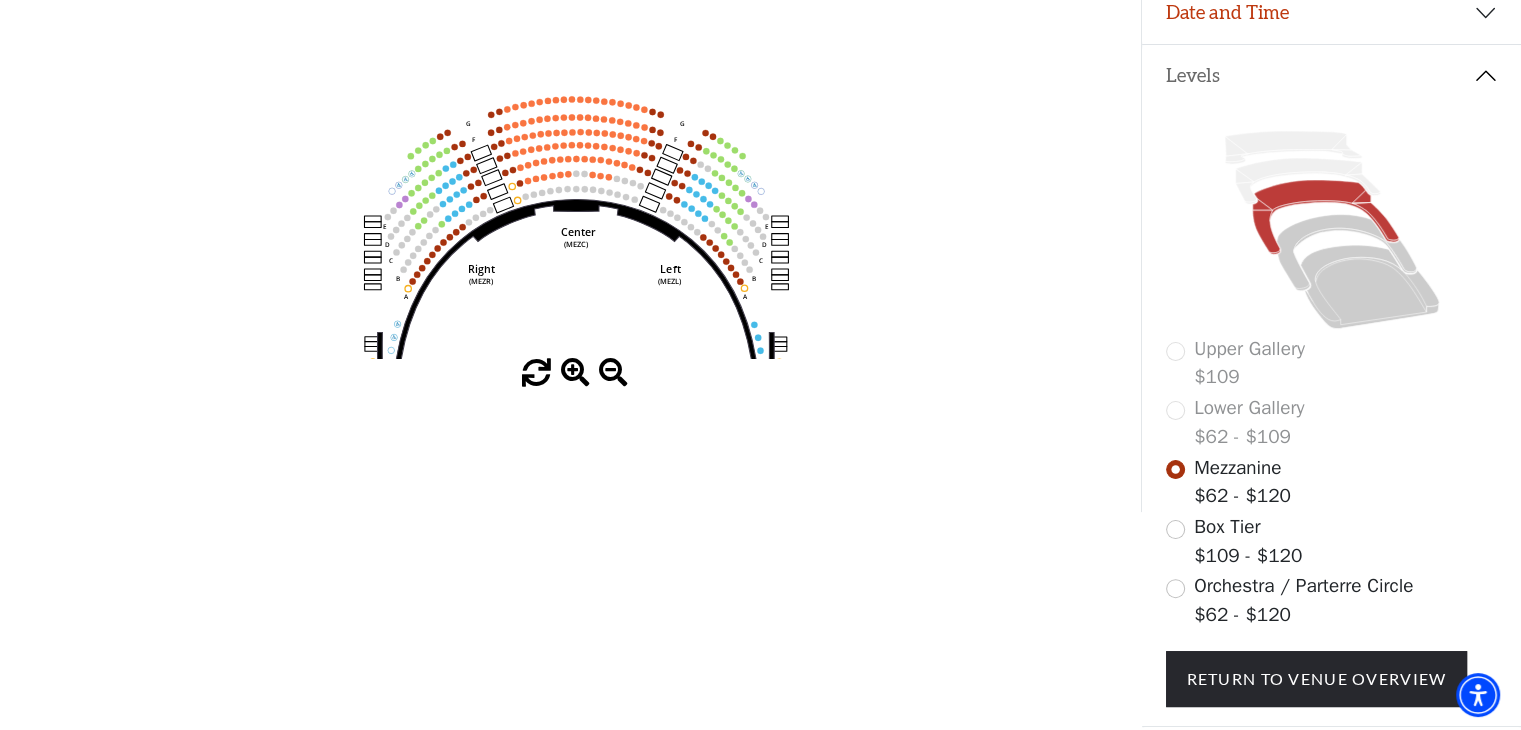 click at bounding box center (575, 373) 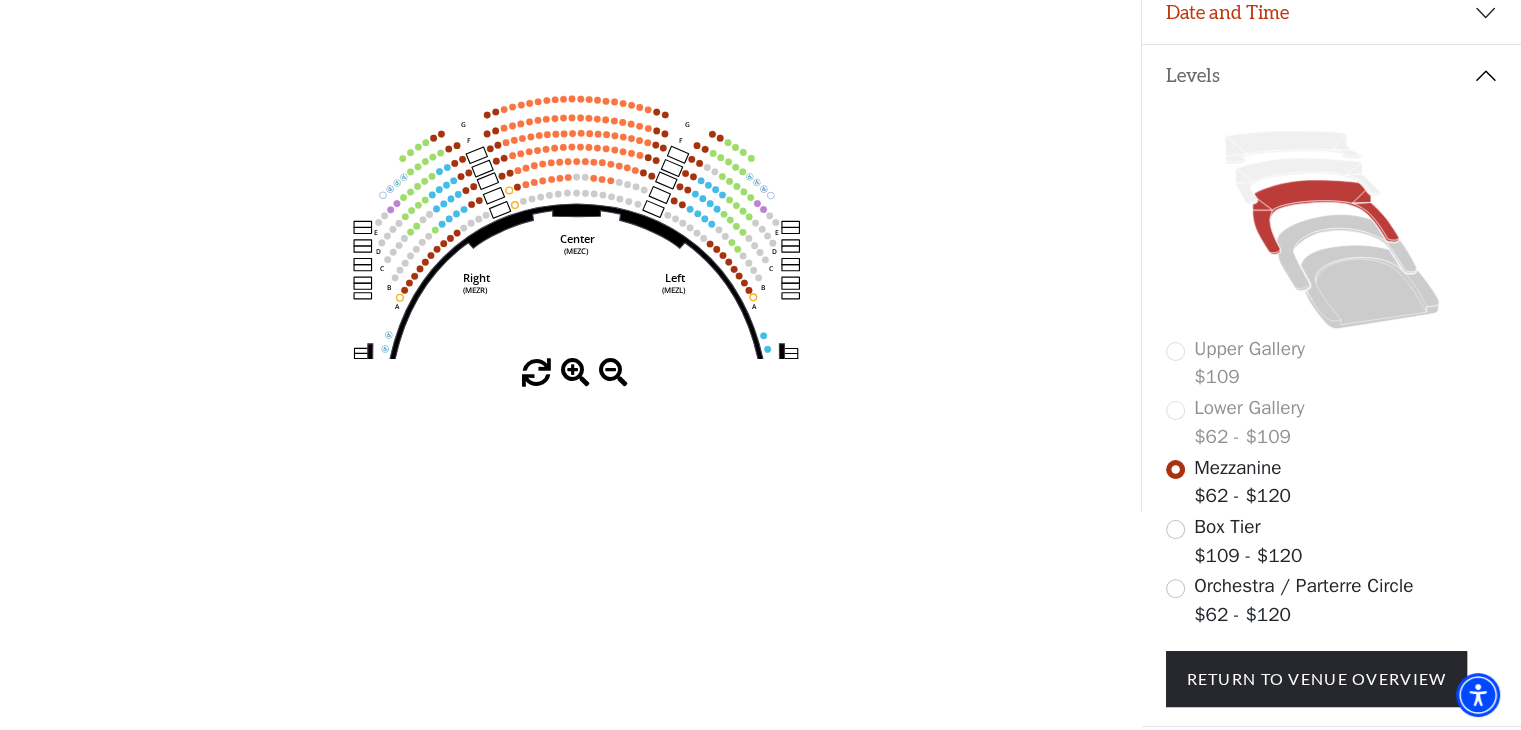 click at bounding box center (575, 373) 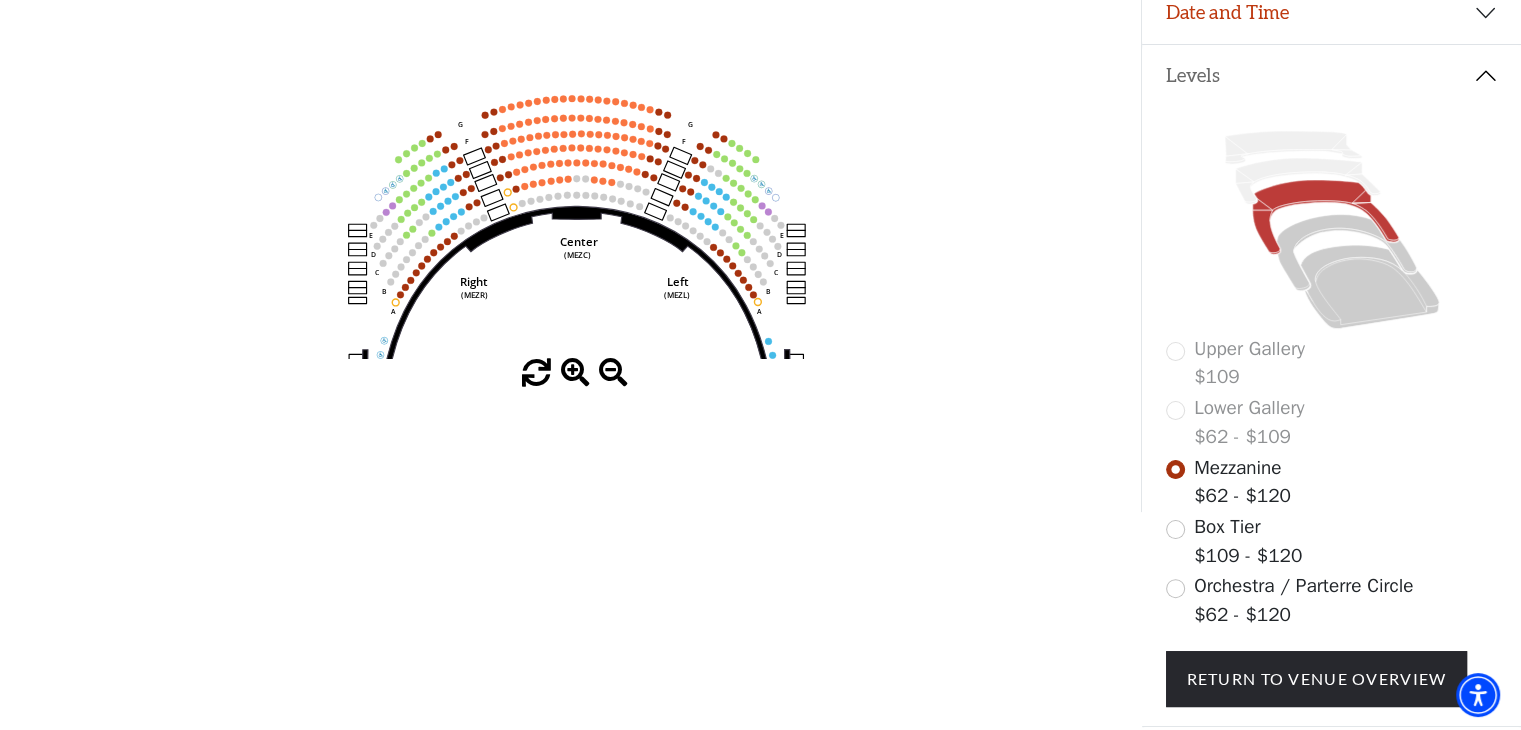 click at bounding box center (575, 373) 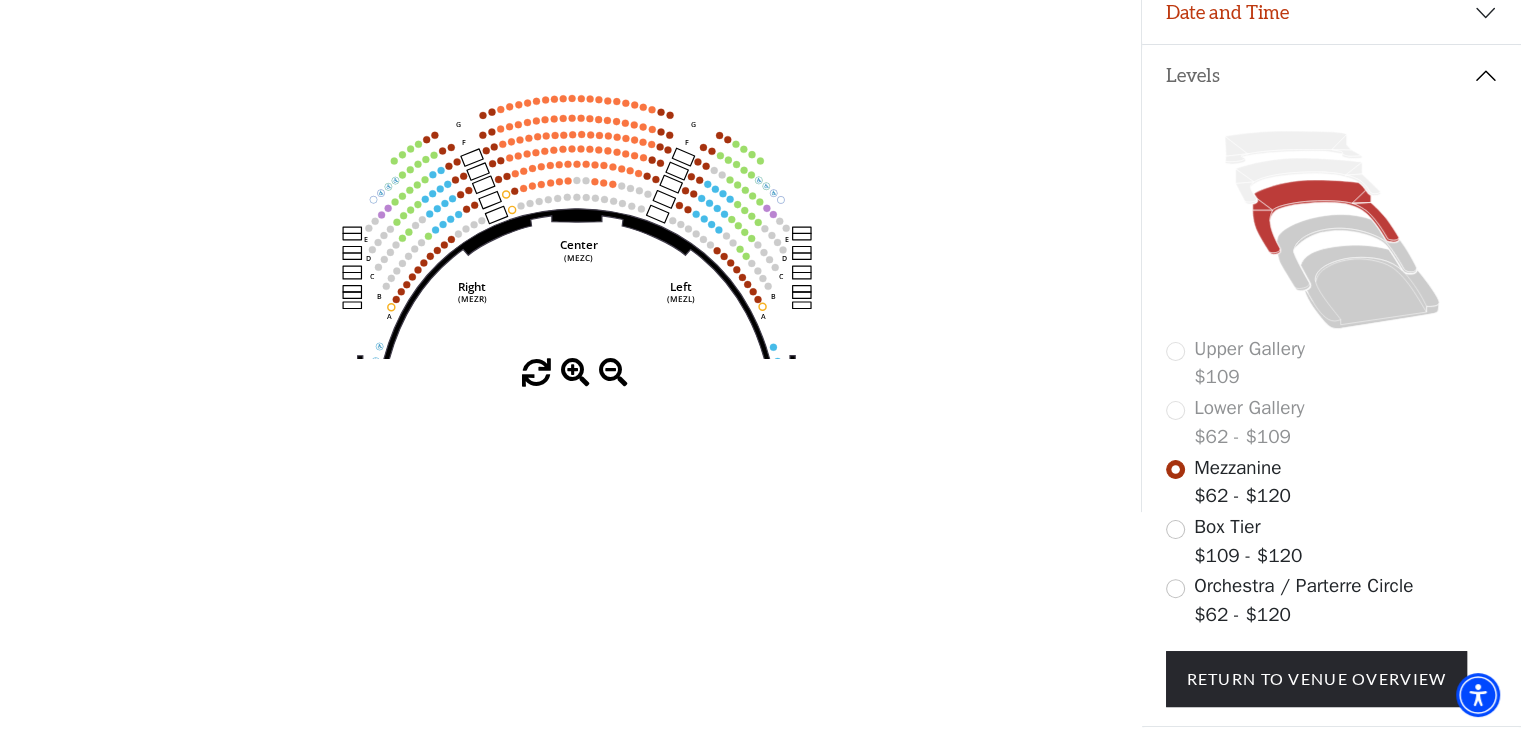 click at bounding box center [575, 373] 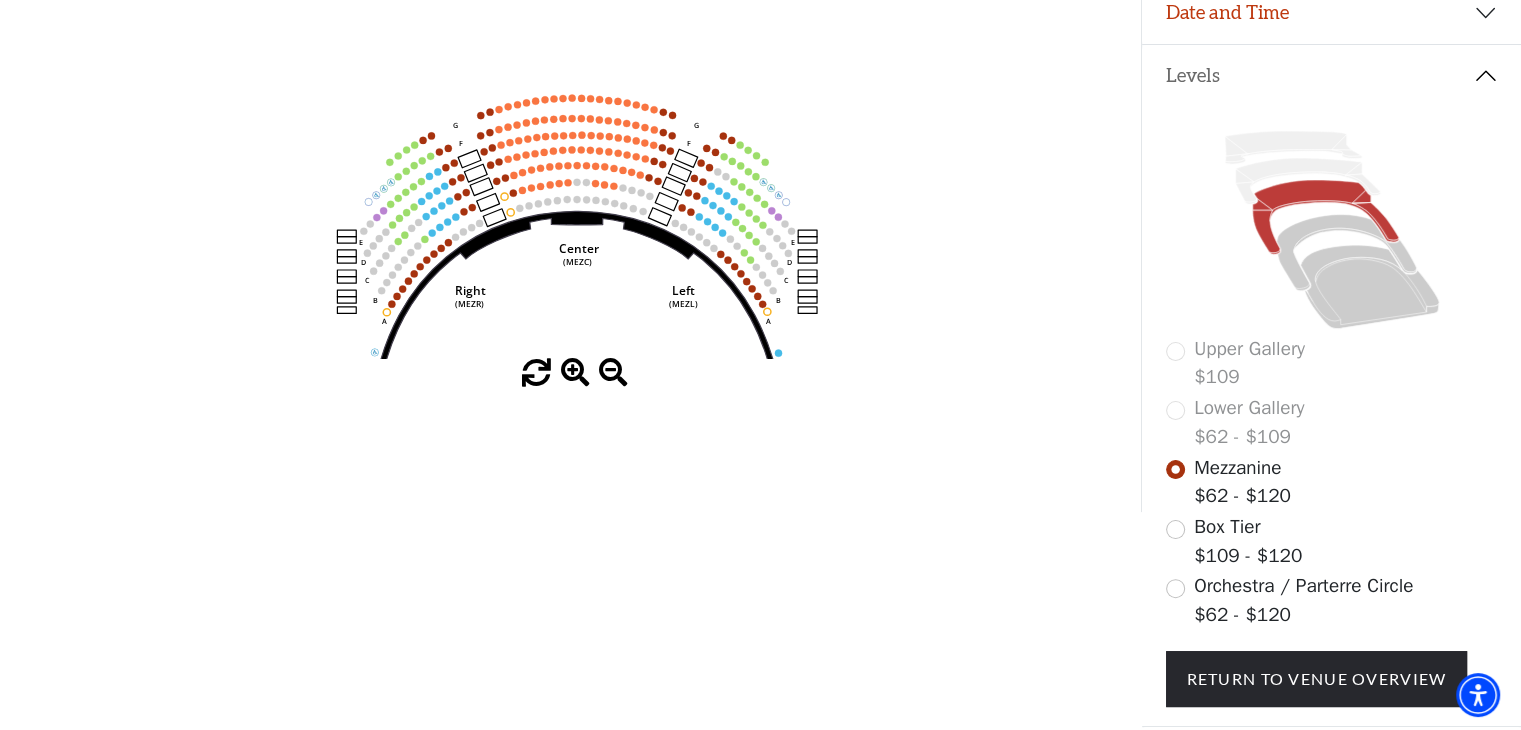click at bounding box center [575, 373] 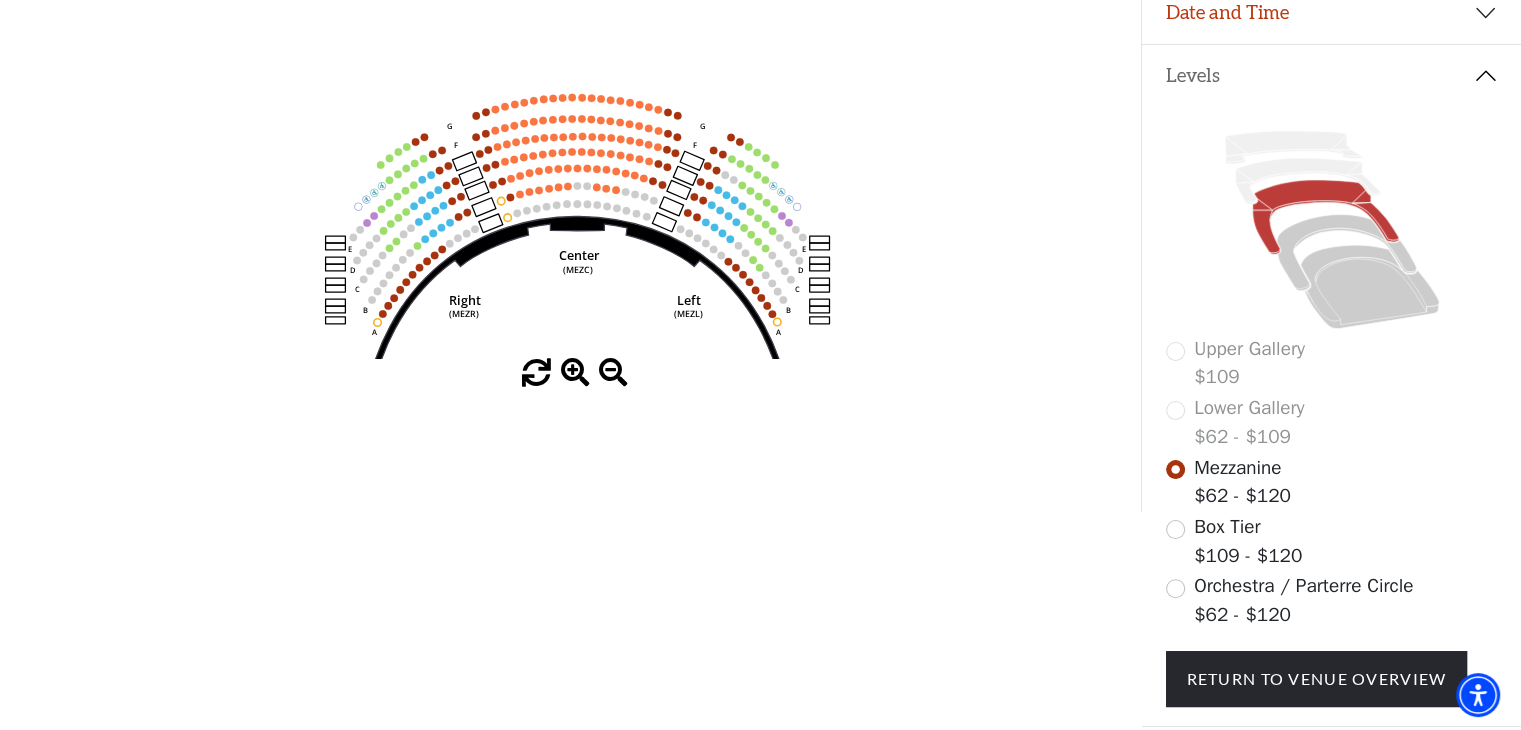 click at bounding box center (575, 373) 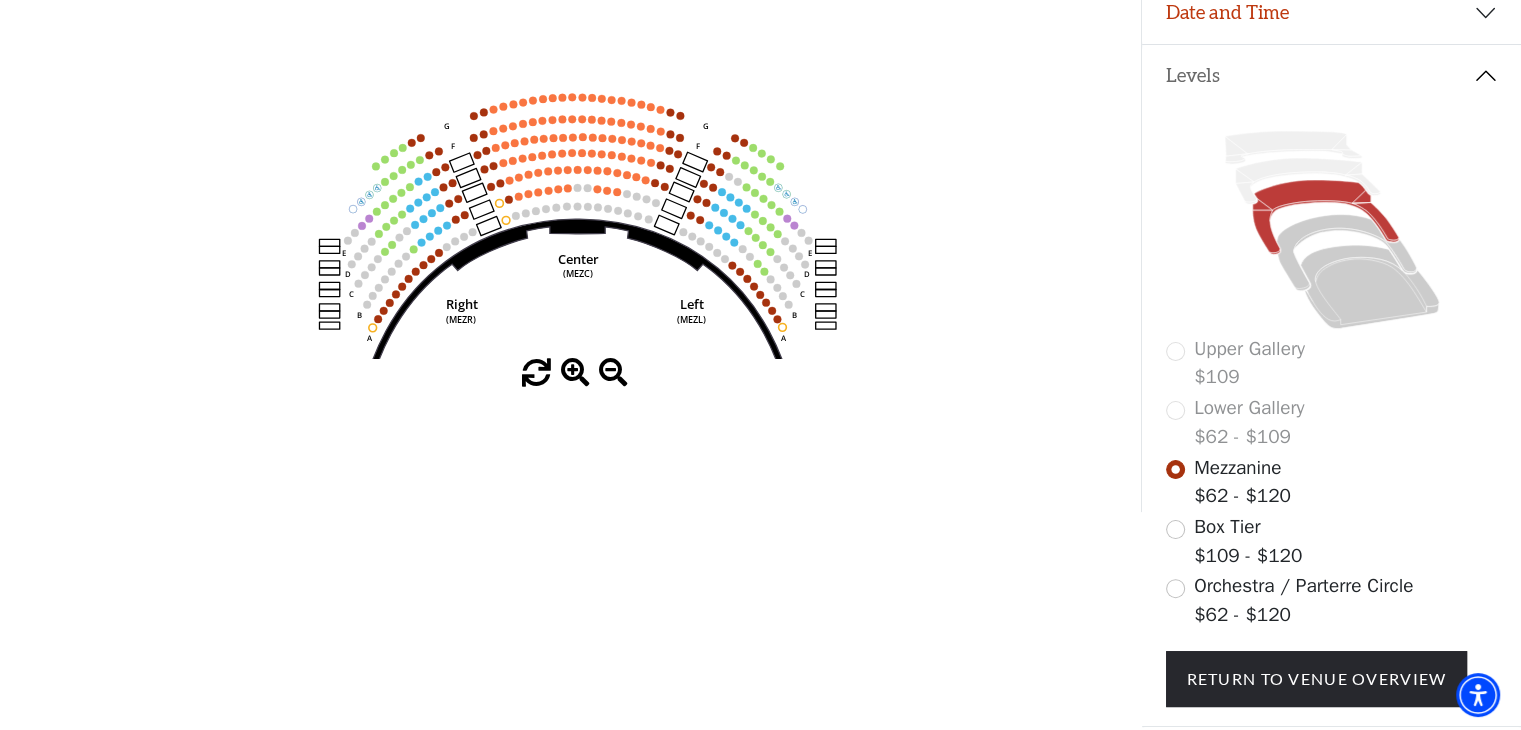 click at bounding box center [575, 373] 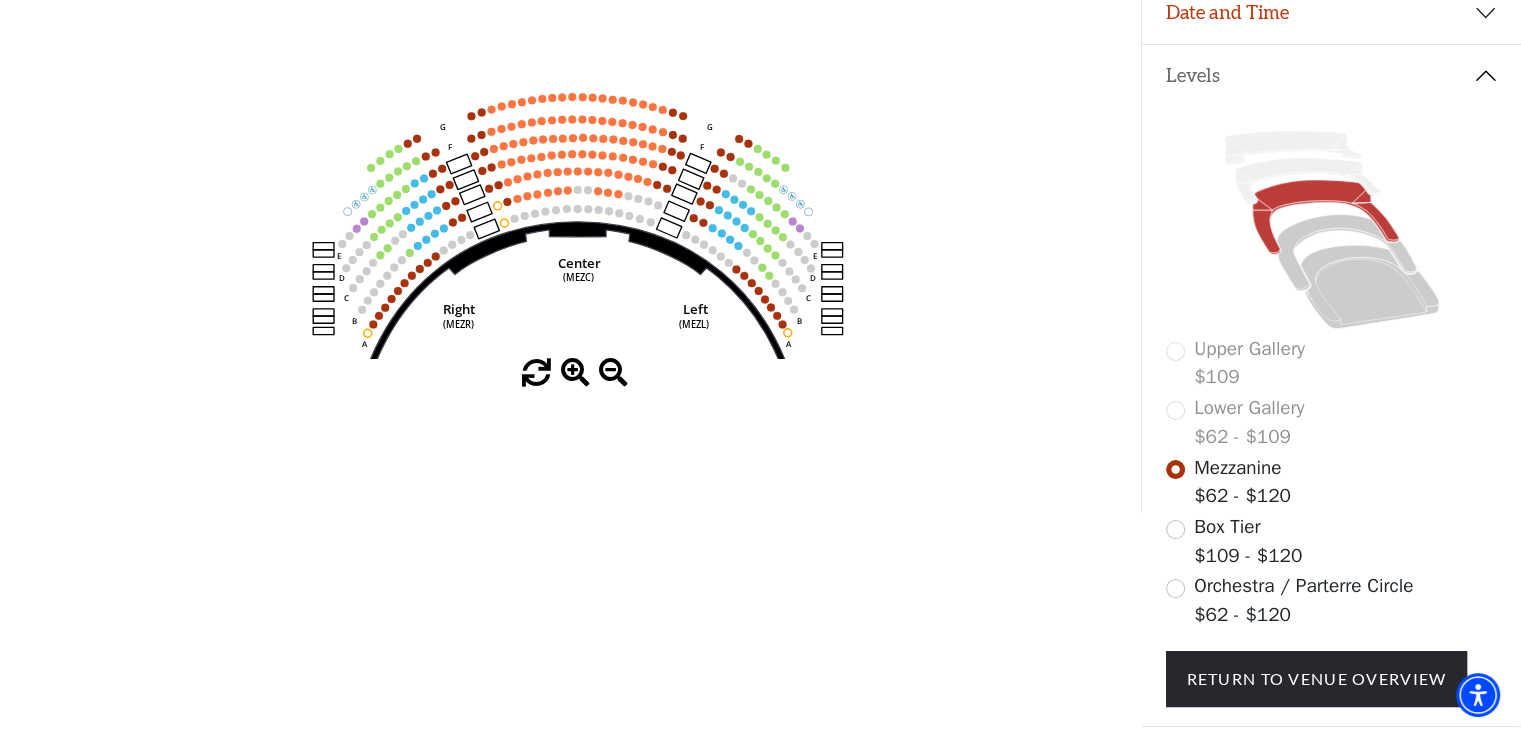 click at bounding box center (575, 373) 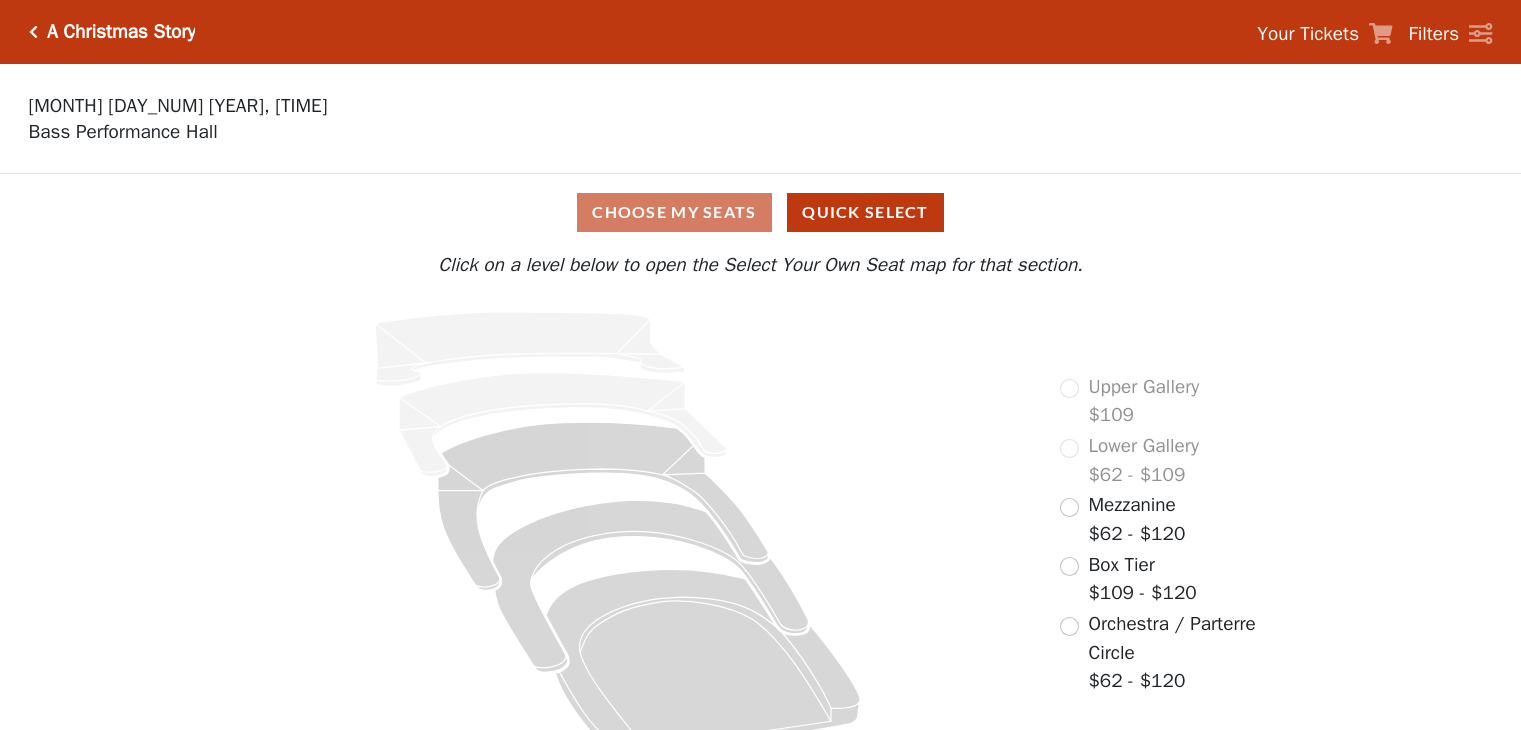 scroll, scrollTop: 0, scrollLeft: 0, axis: both 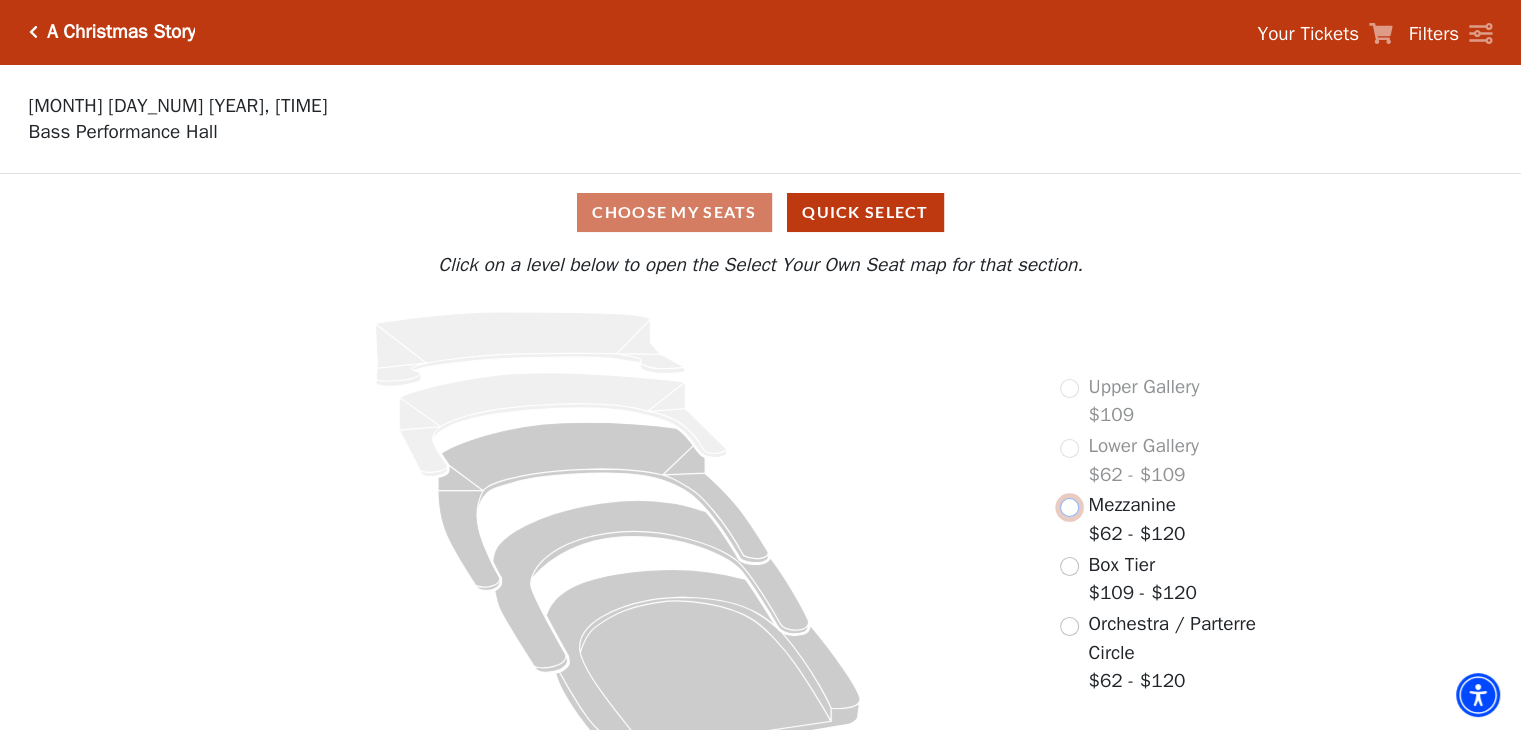 click at bounding box center [1069, 507] 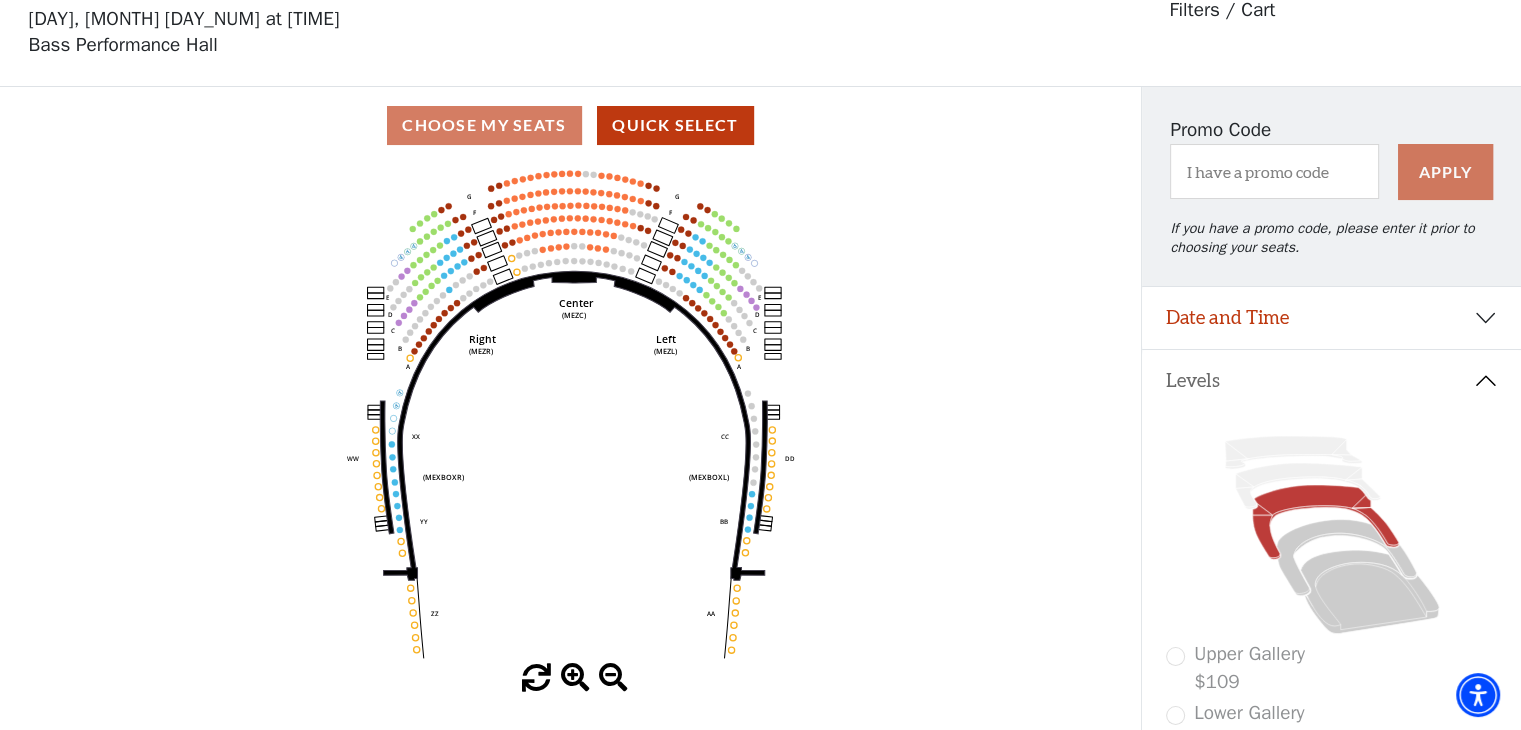 scroll, scrollTop: 92, scrollLeft: 0, axis: vertical 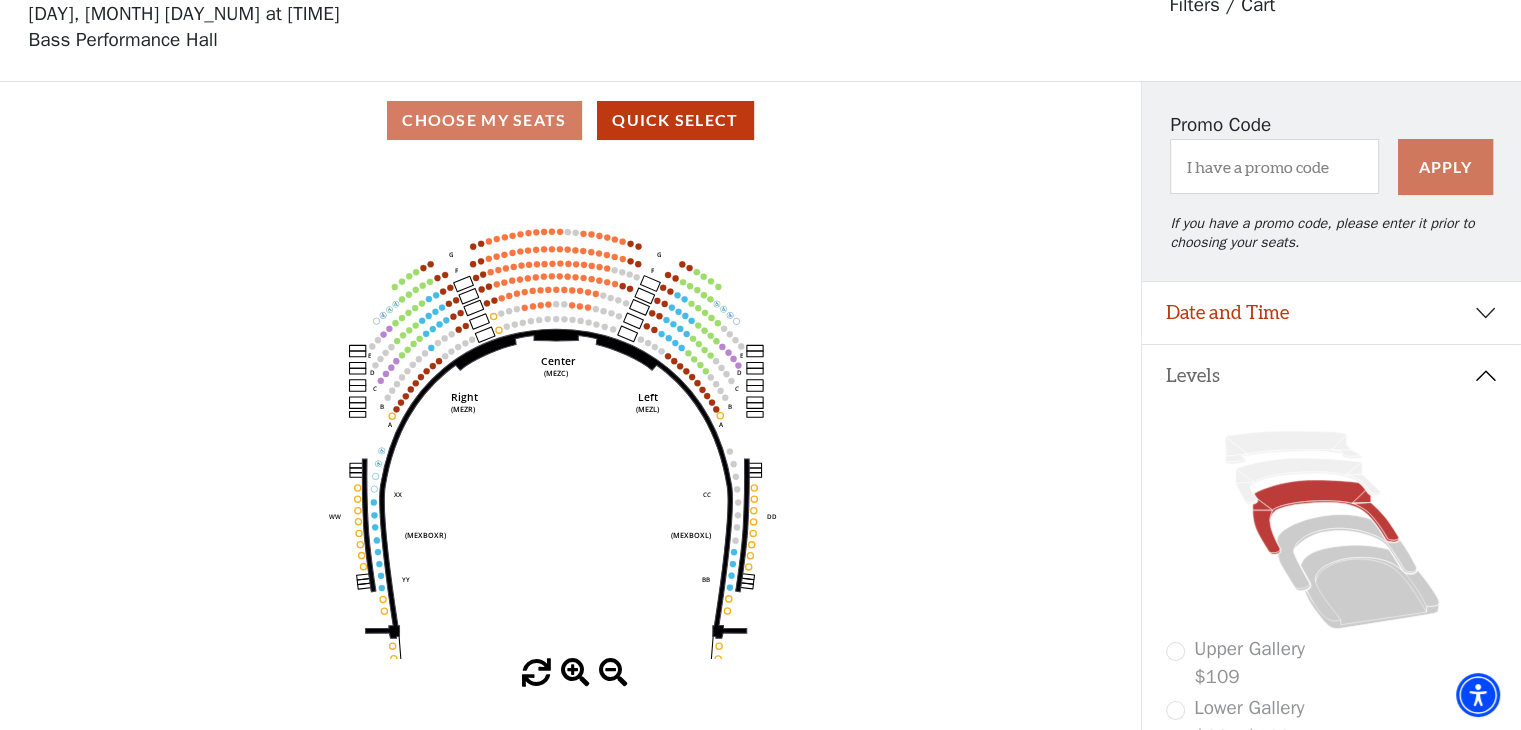 drag, startPoint x: 568, startPoint y: 309, endPoint x: 550, endPoint y: 372, distance: 65.52099 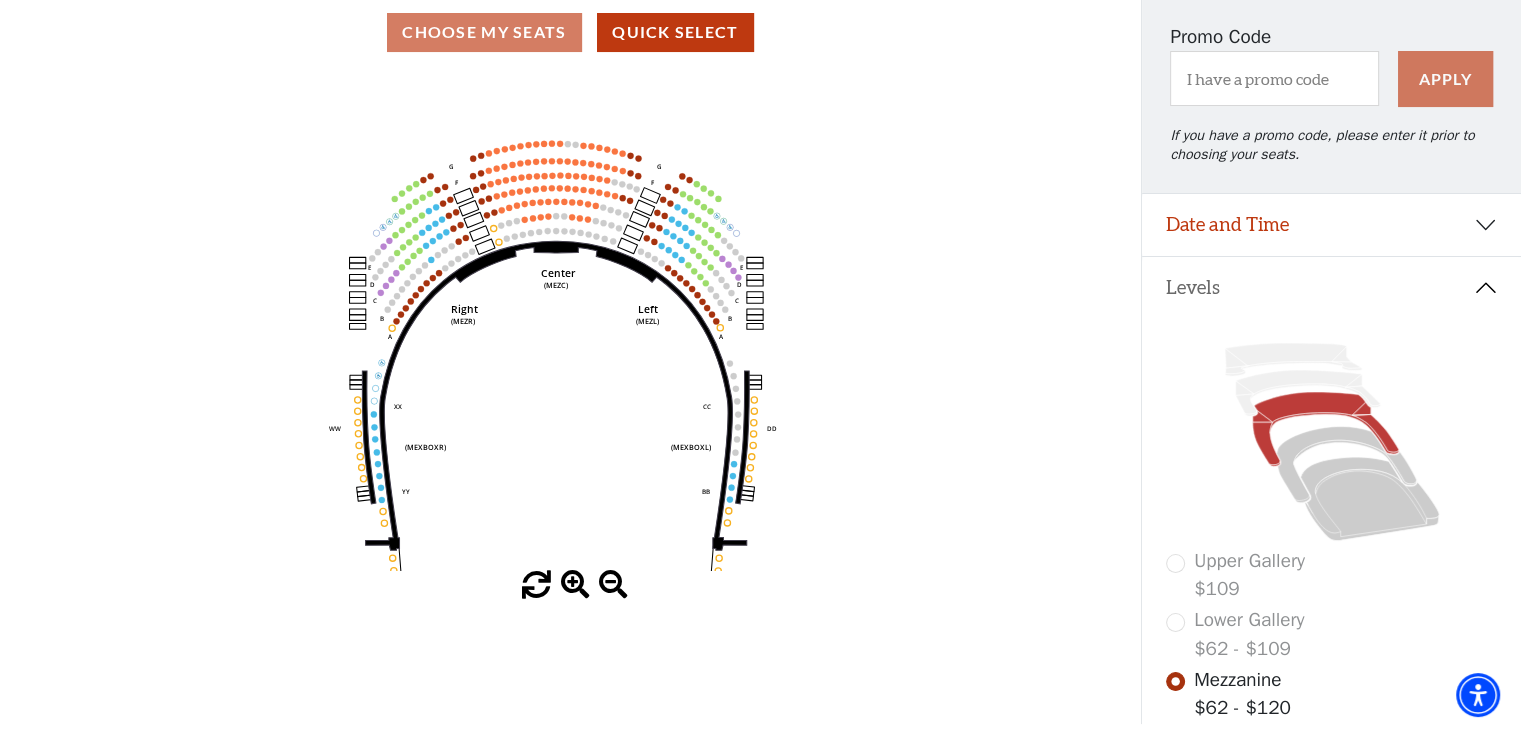 scroll, scrollTop: 0, scrollLeft: 0, axis: both 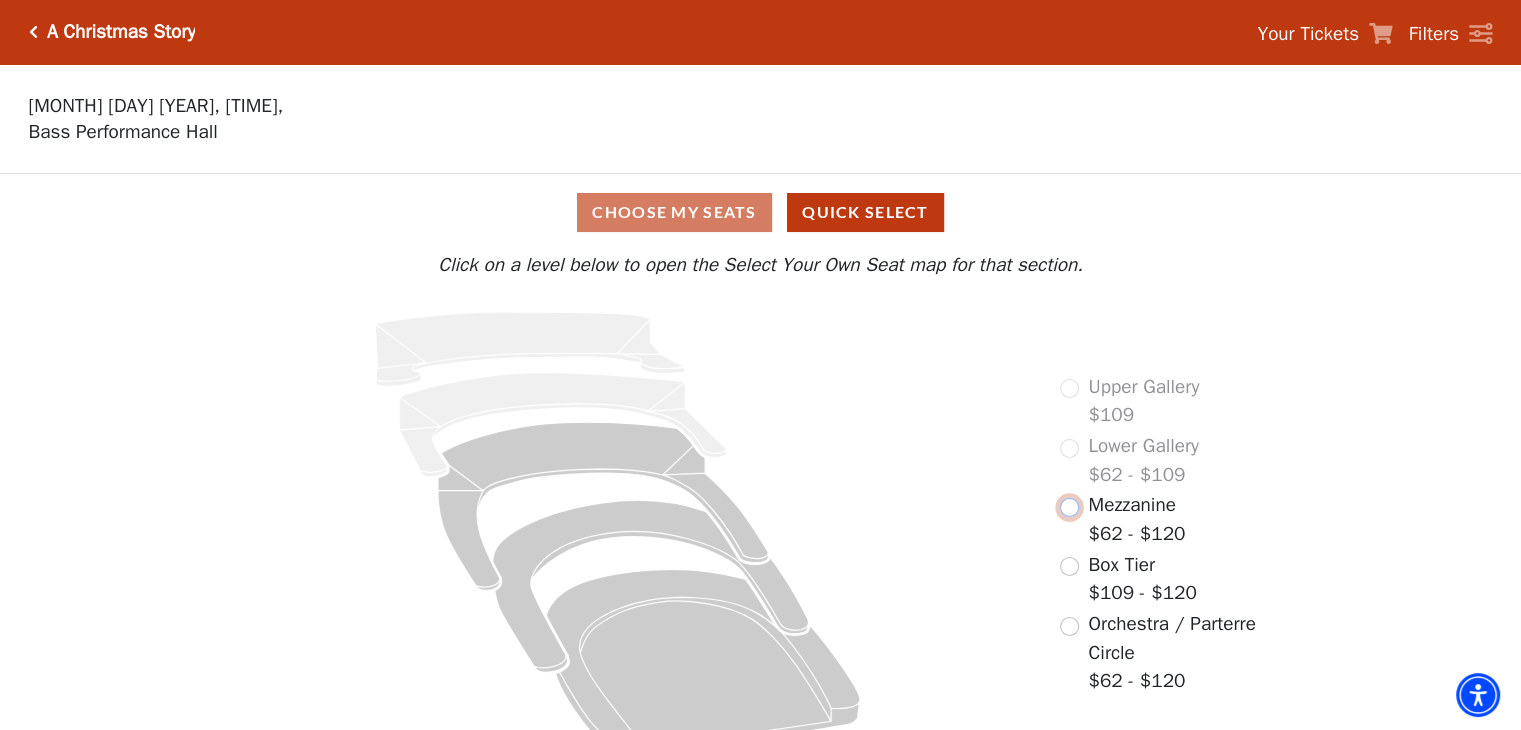 click at bounding box center (1069, 507) 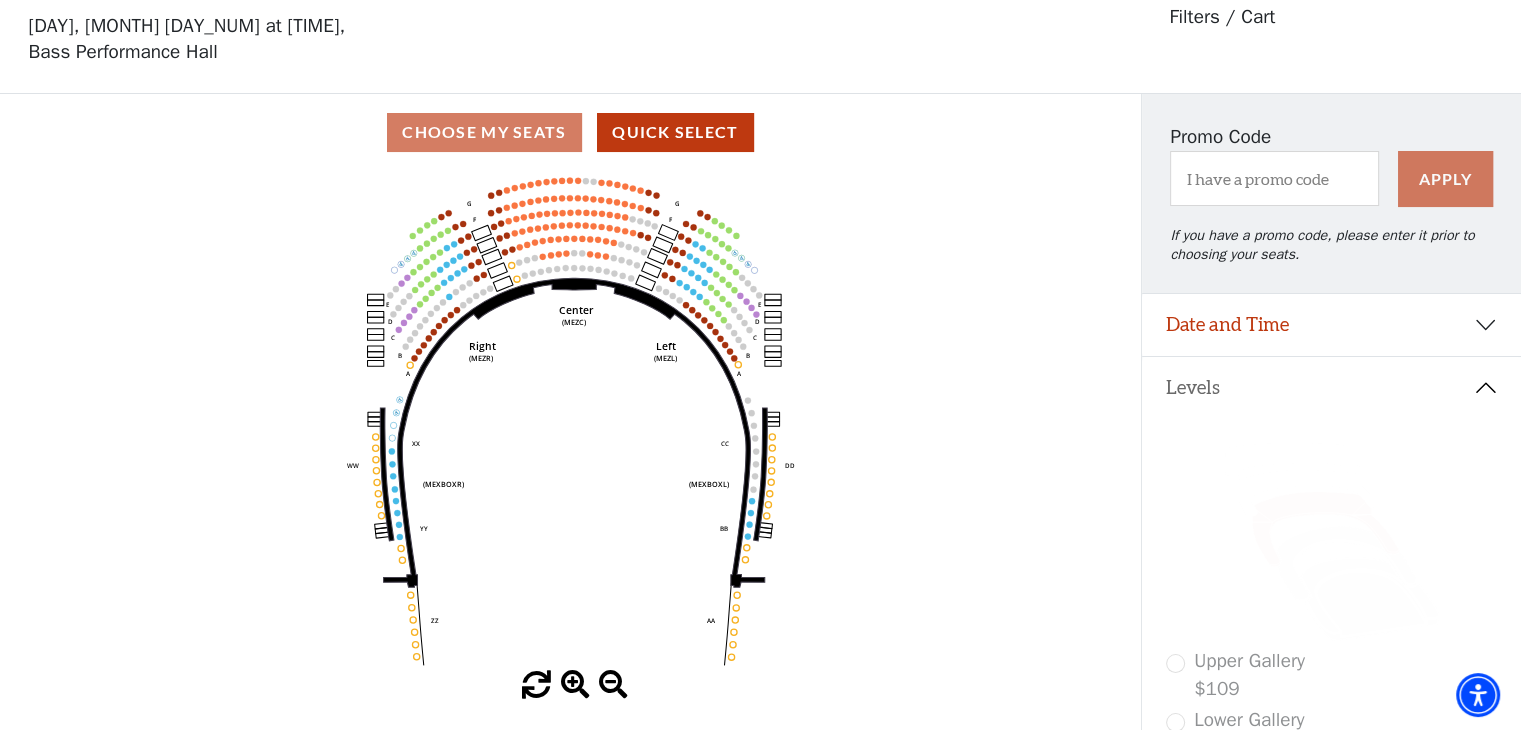 scroll, scrollTop: 92, scrollLeft: 0, axis: vertical 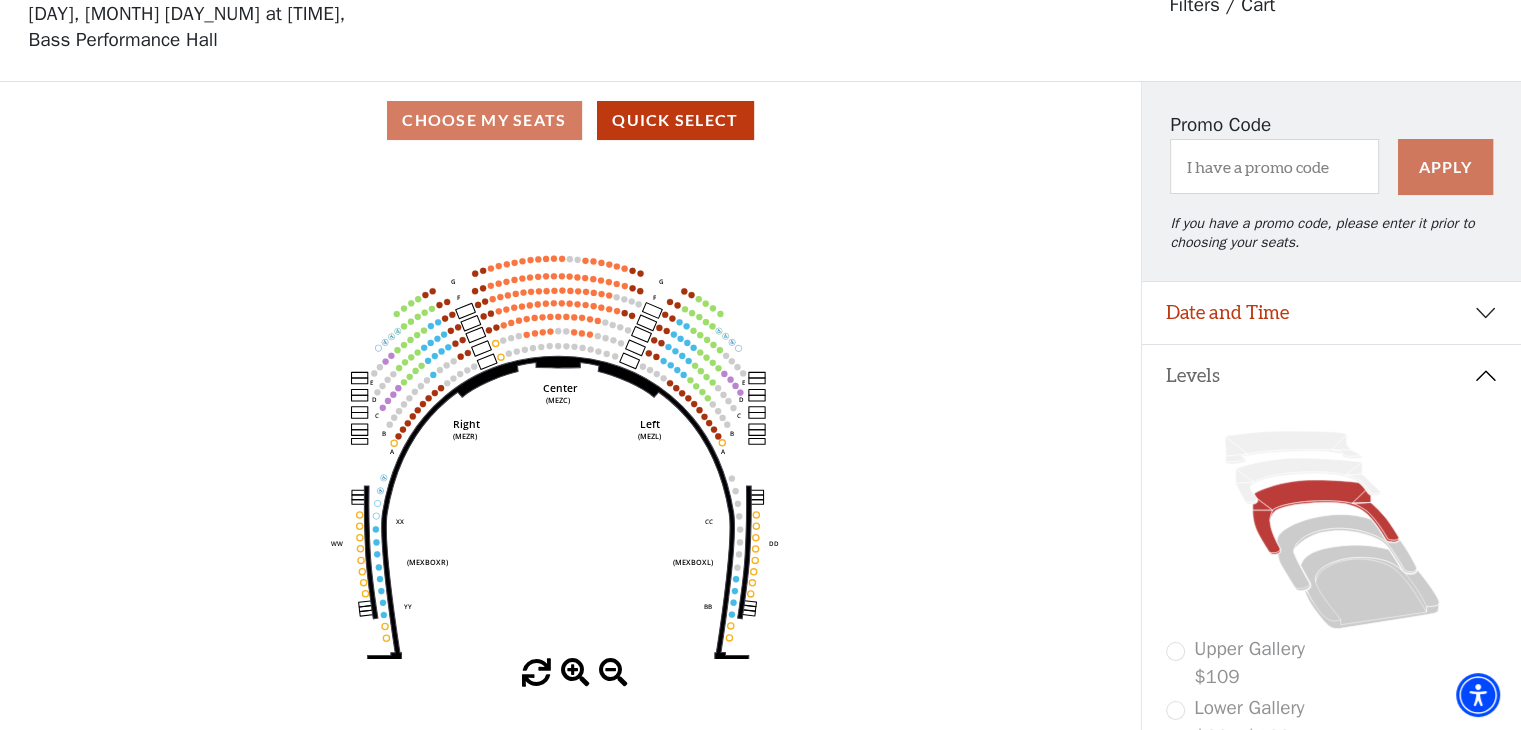 drag, startPoint x: 619, startPoint y: 329, endPoint x: 584, endPoint y: 477, distance: 152.08221 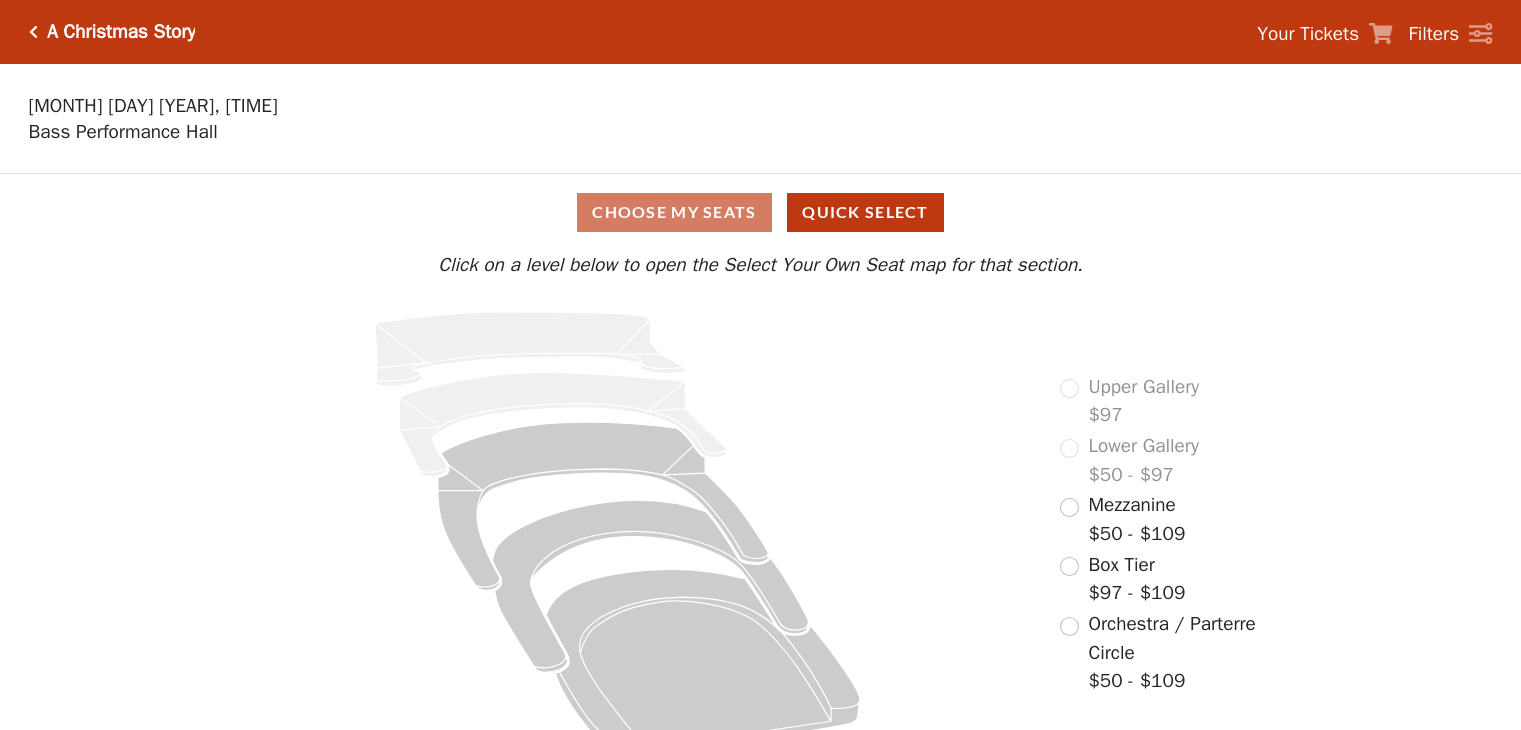 scroll, scrollTop: 0, scrollLeft: 0, axis: both 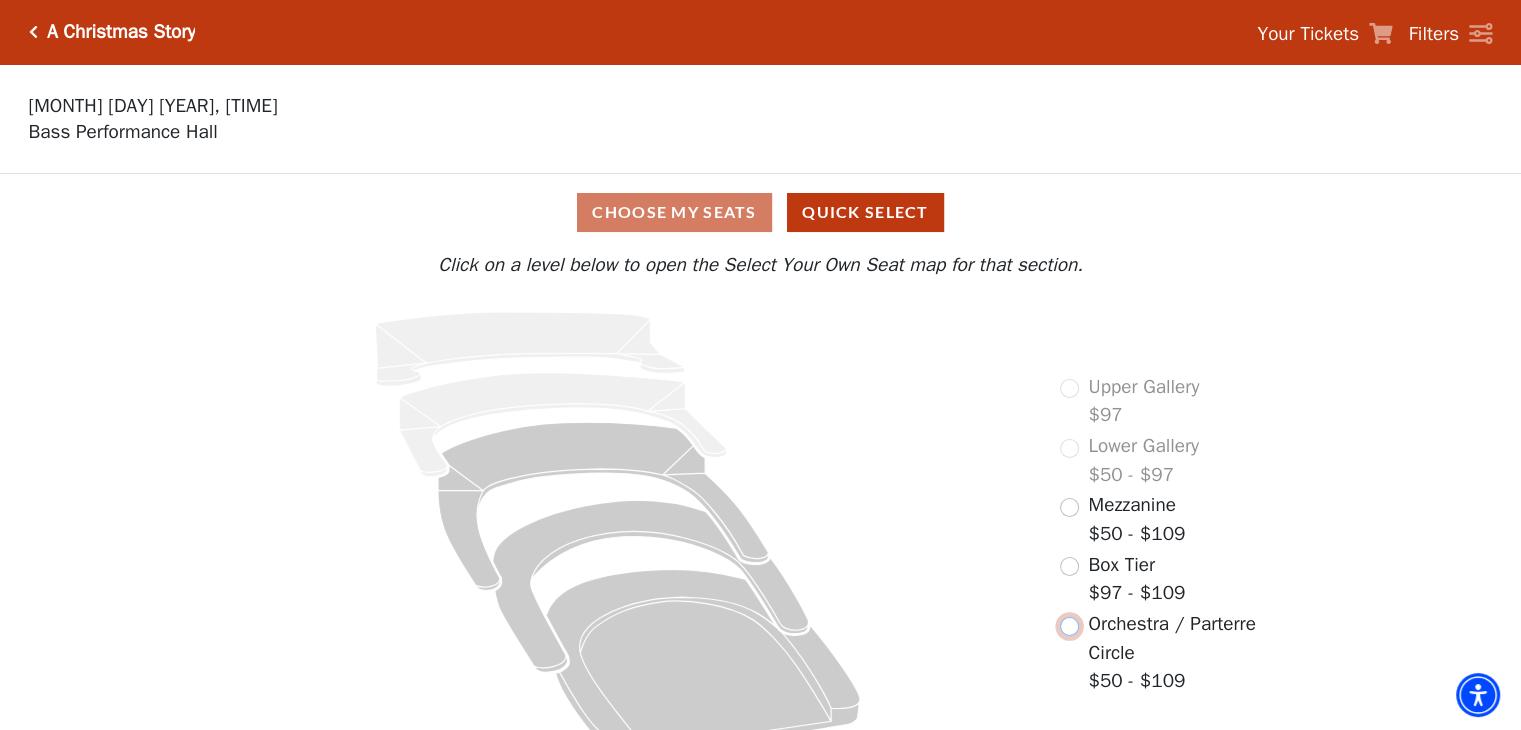 click at bounding box center (1069, 626) 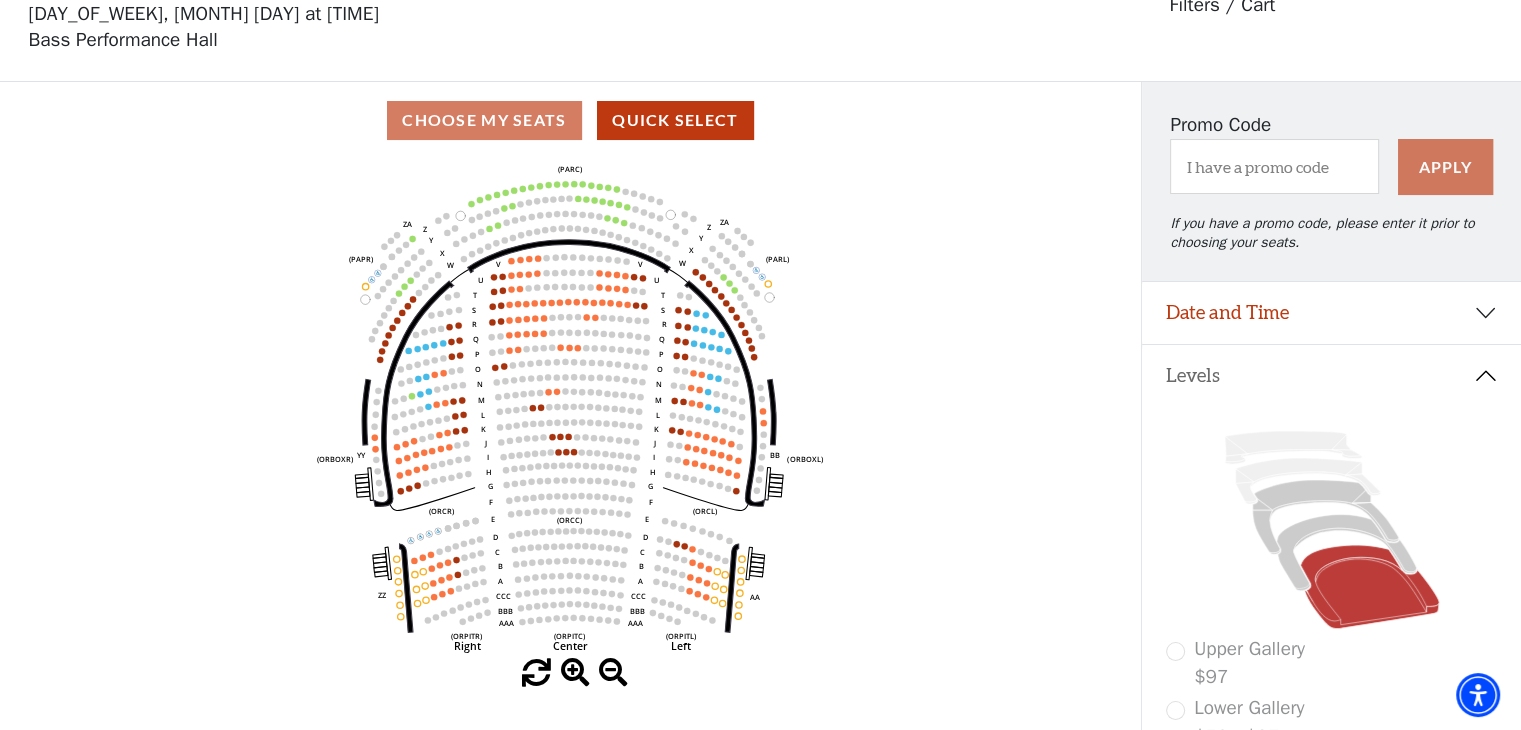 scroll, scrollTop: 92, scrollLeft: 0, axis: vertical 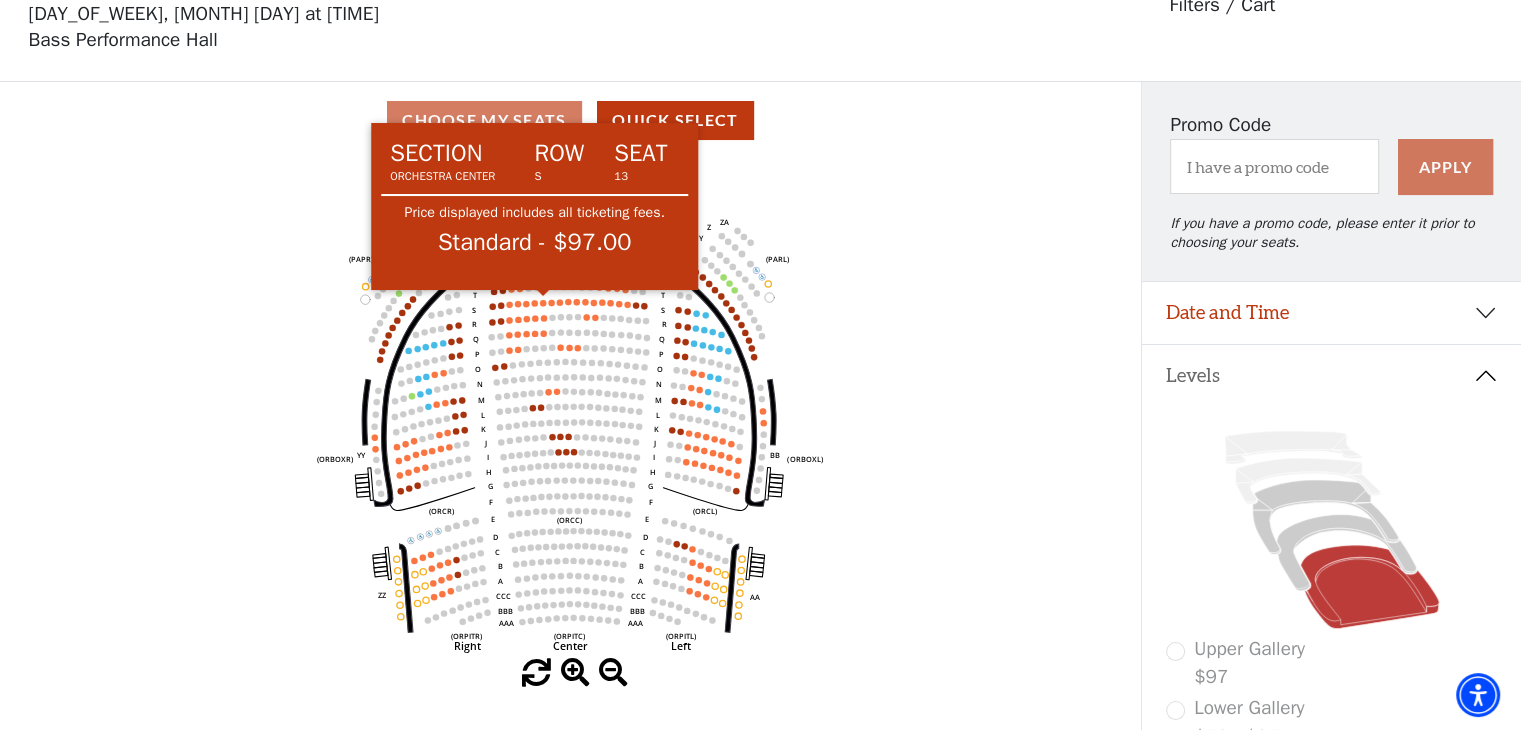 click 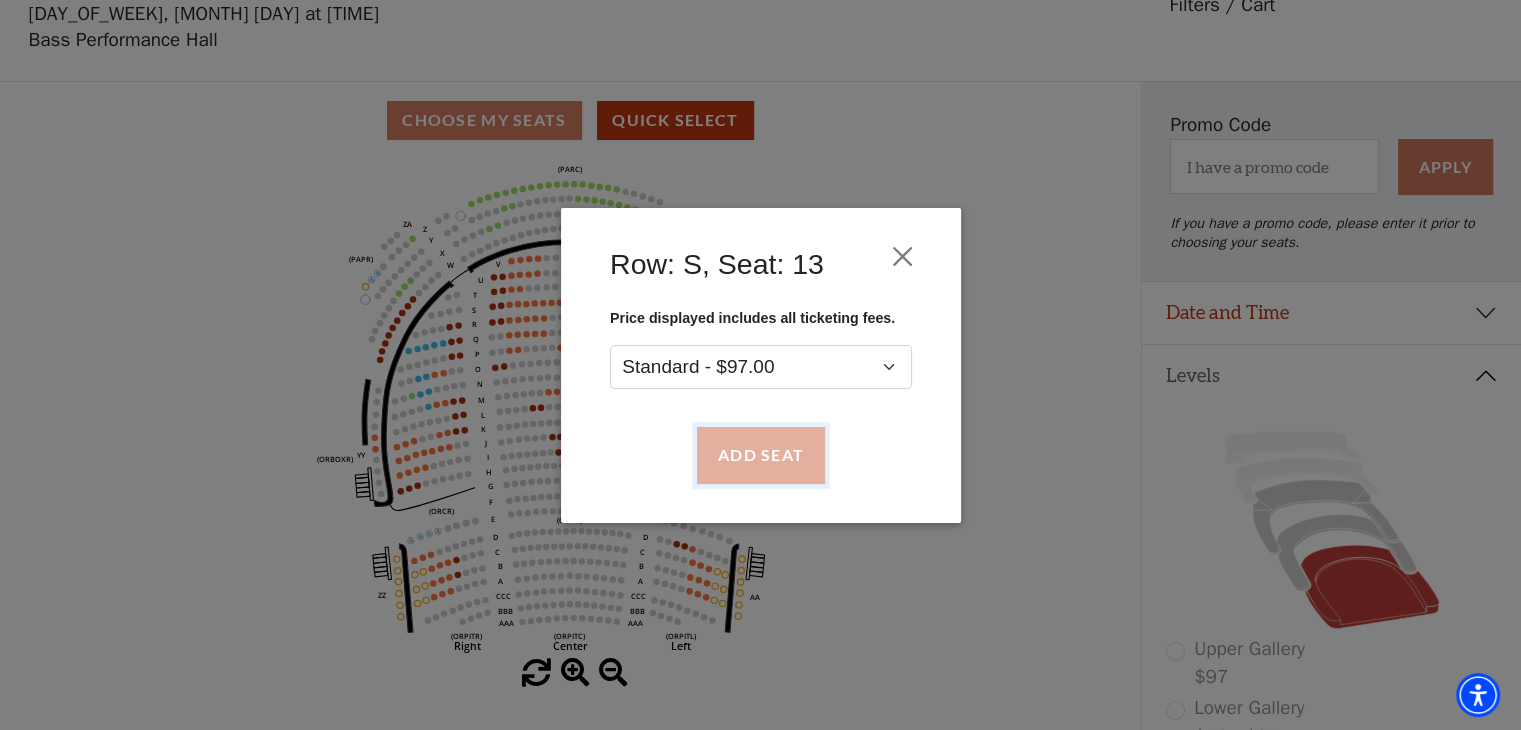 click on "Add Seat" at bounding box center [760, 455] 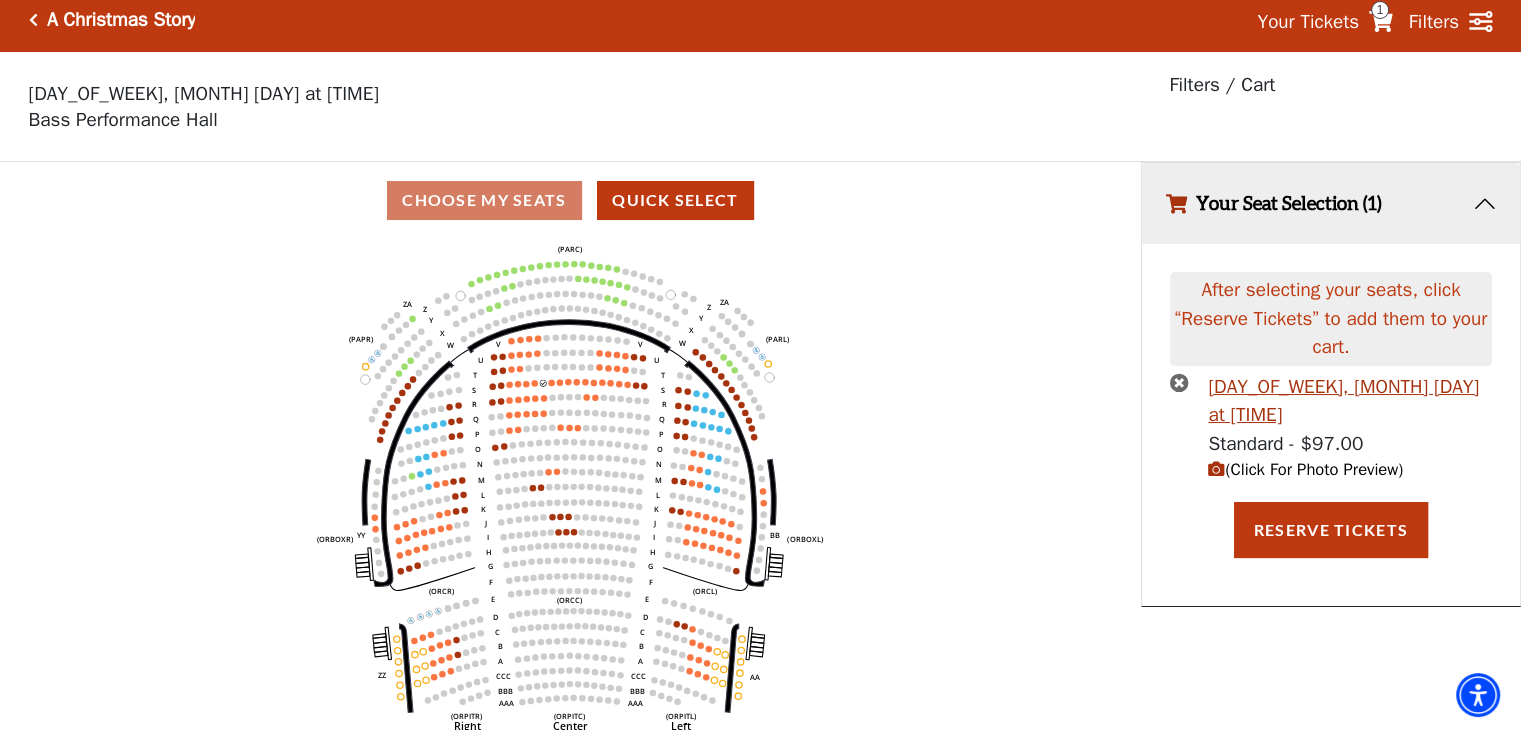 scroll, scrollTop: 0, scrollLeft: 0, axis: both 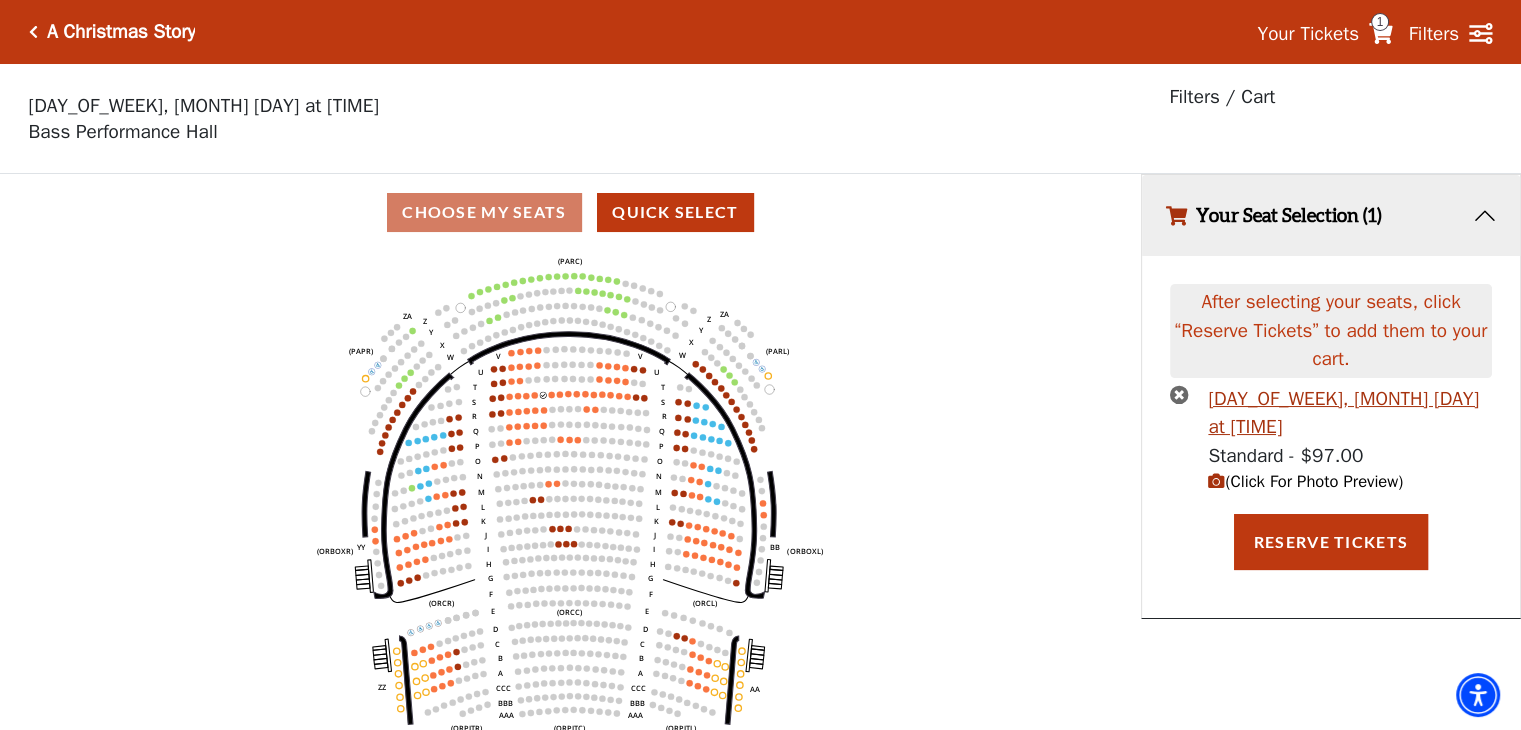 click at bounding box center [1179, 394] 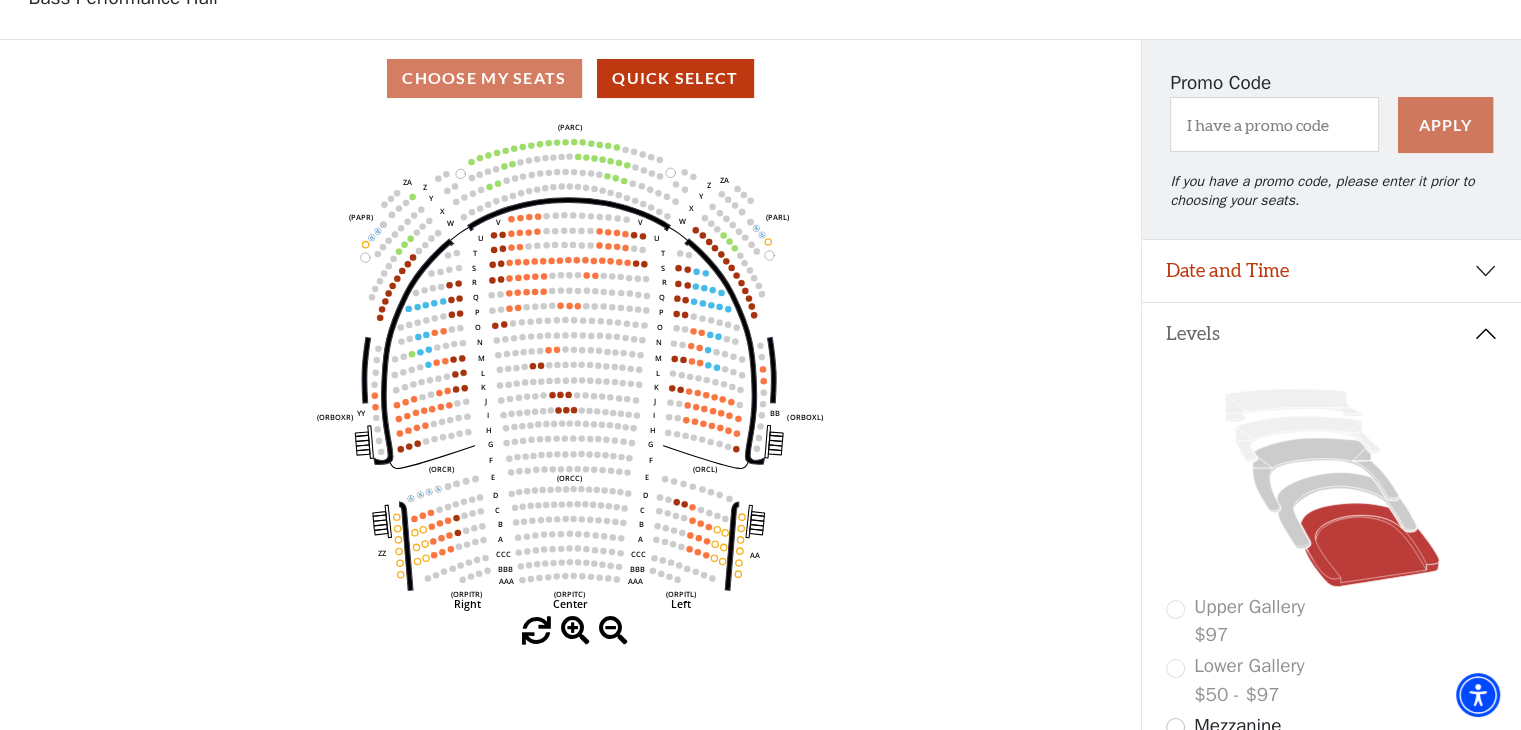 scroll, scrollTop: 370, scrollLeft: 0, axis: vertical 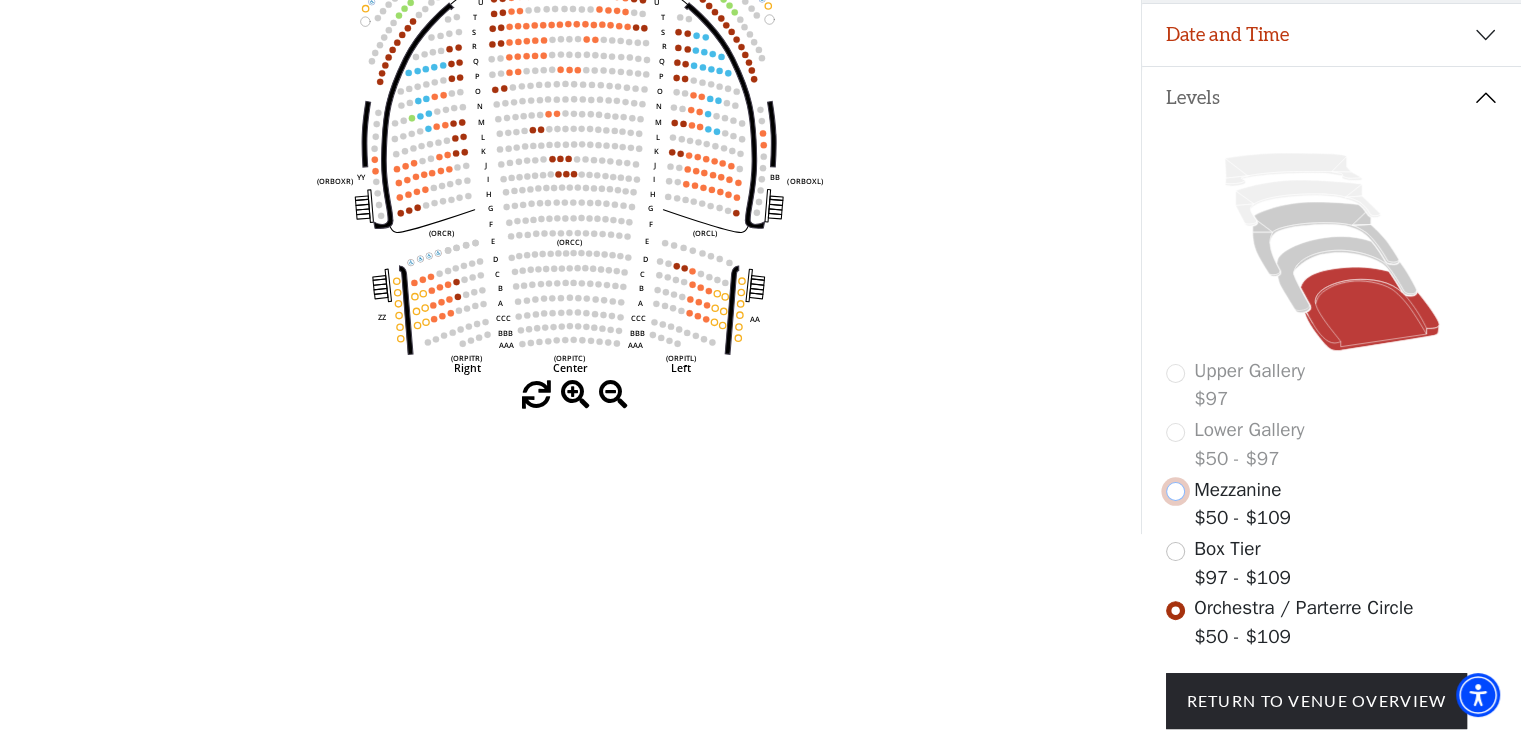 click at bounding box center [1175, 491] 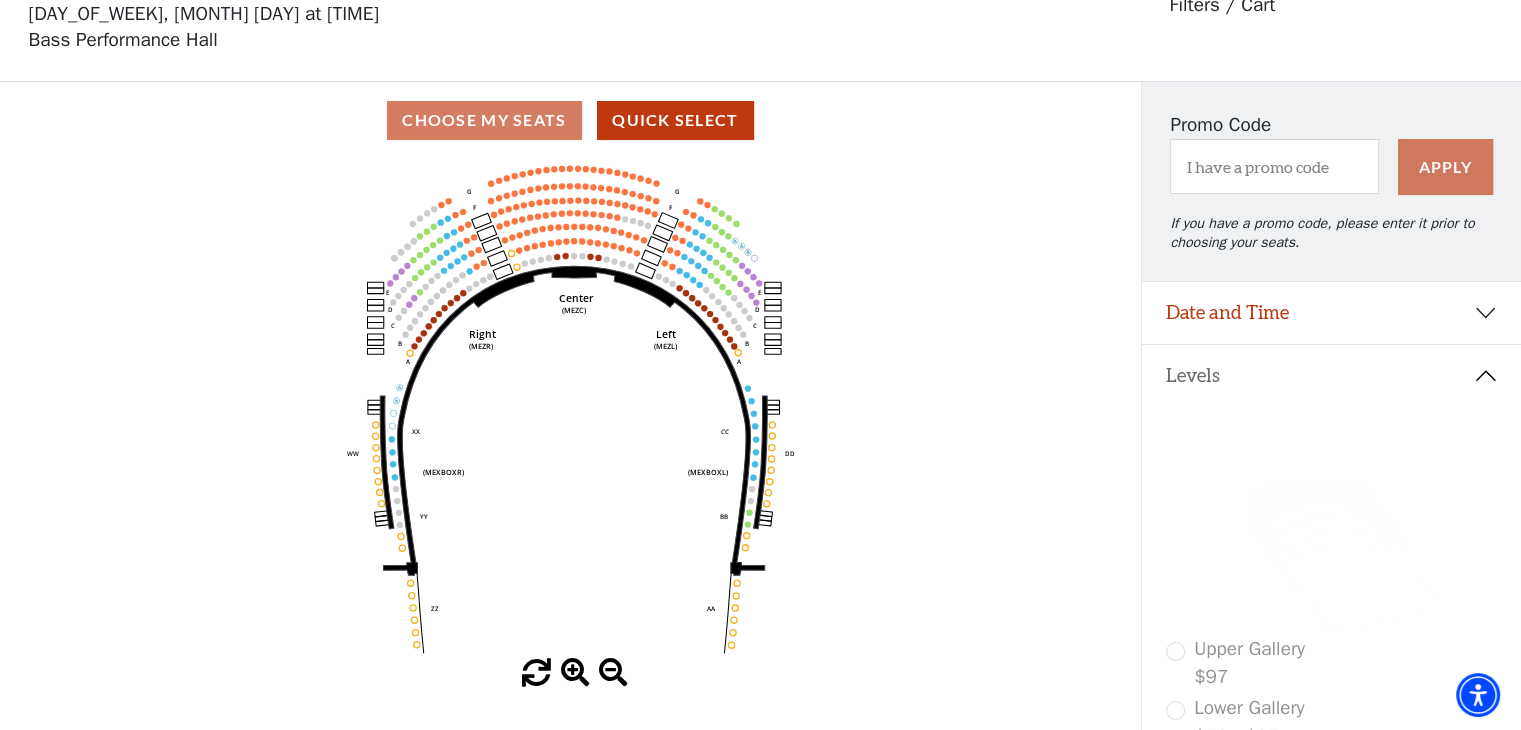 scroll, scrollTop: 92, scrollLeft: 0, axis: vertical 